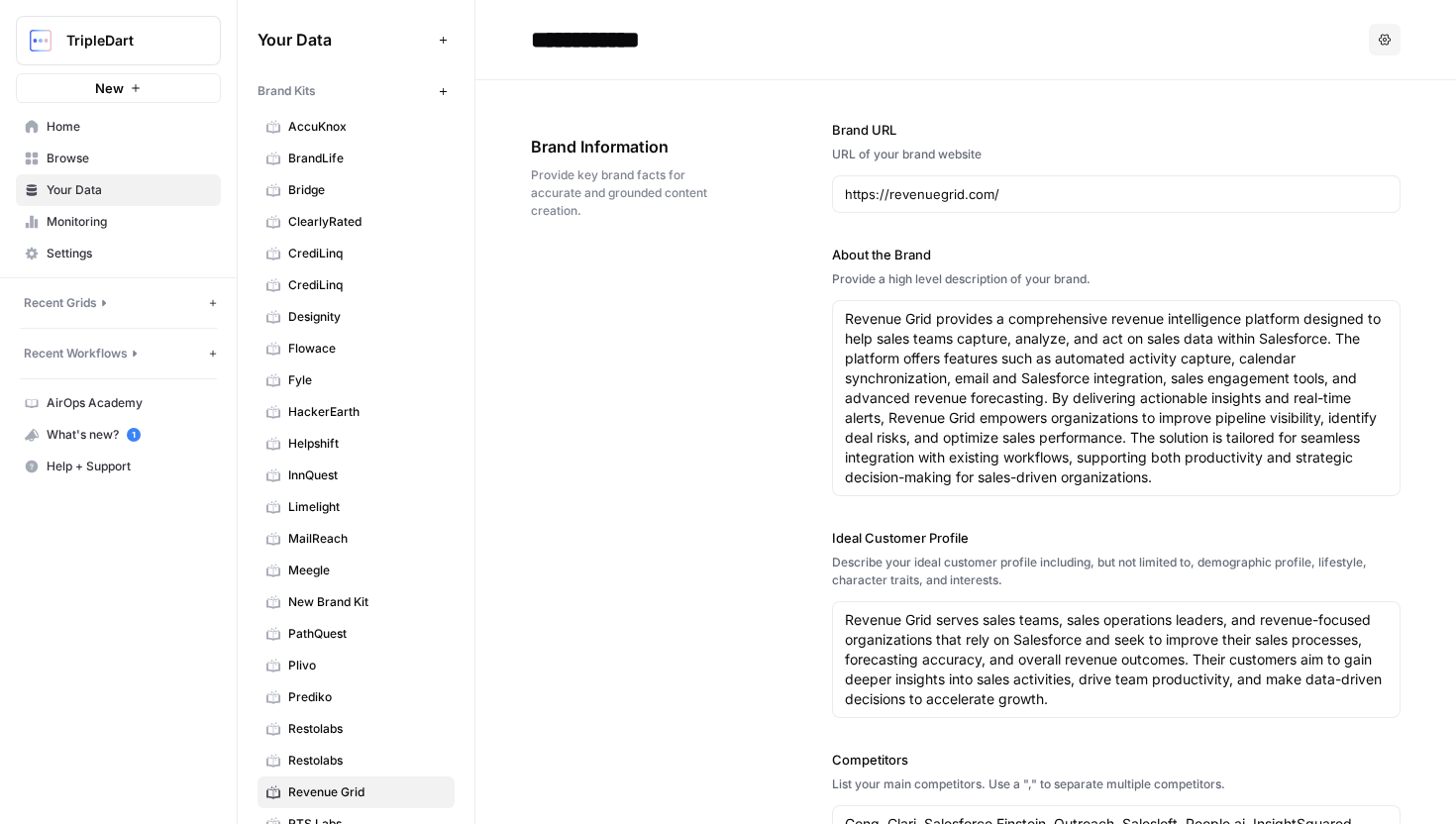 scroll, scrollTop: 0, scrollLeft: 0, axis: both 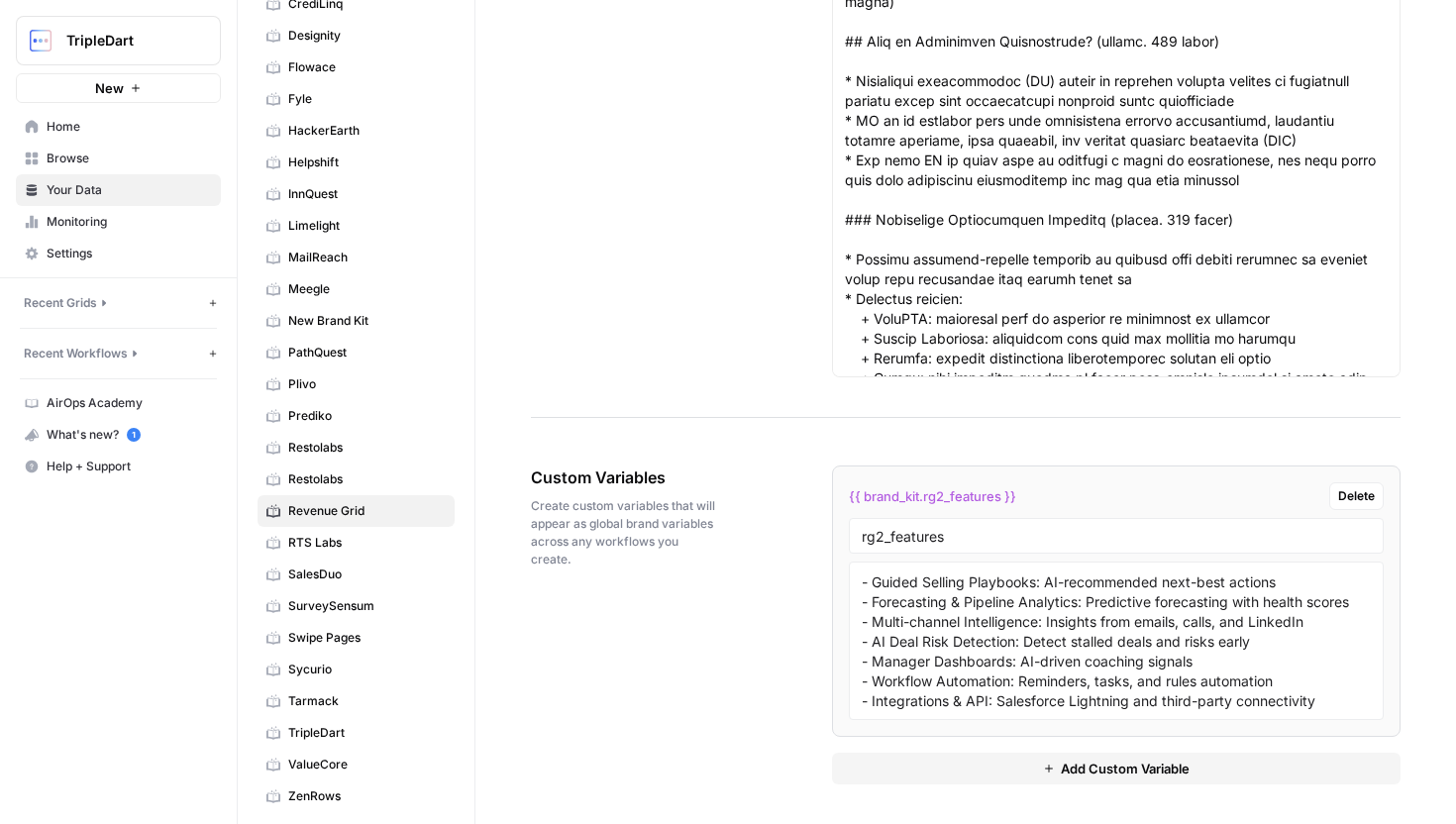 click on "{{ brand_kit.rg2_features }} Delete rg2_features - Enhanced Revenue Signals Engine: Customizable deal and customer signals
- Email & Meeting Tracking: Real-time tracking of opens, clicks, and responses
- CRM Data Capture 2.0: AI-driven automatic logging of emails, calls, and meetings
- Guided Selling Playbooks: AI-recommended next-best actions
- Forecasting & Pipeline Analytics: Predictive forecasting with health scores
- Multi-channel Intelligence: Insights from emails, calls, and LinkedIn
- AI Deal Risk Detection: Detect stalled deals and risks early
- Manager Dashboards: AI-driven coaching signals
- Workflow Automation: Reminders, tasks, and rules automation
- Integrations & API: Salesforce Lightning and third-party connectivity
Add Custom Variable" at bounding box center (1116, 625) 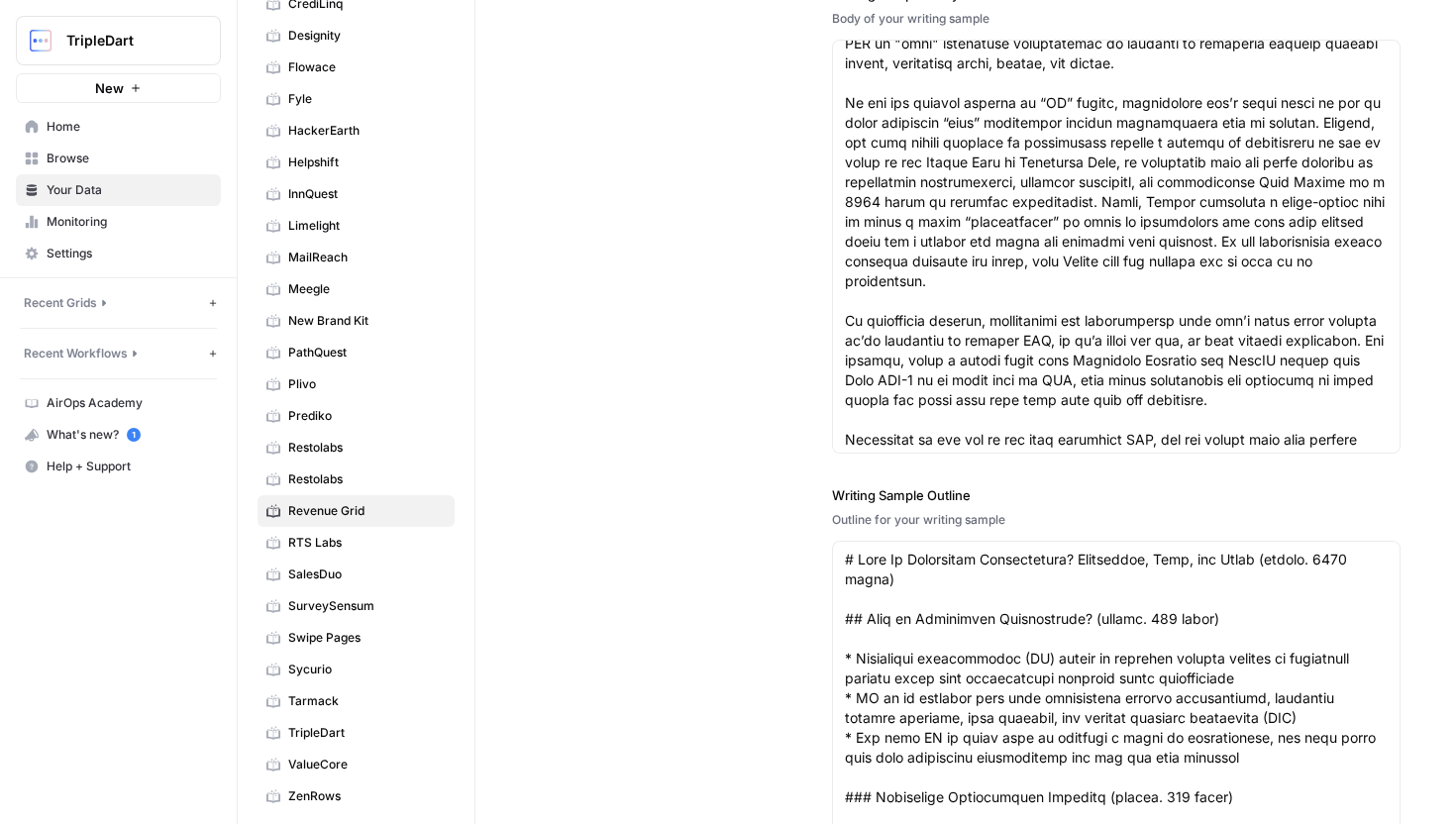 scroll, scrollTop: 3114, scrollLeft: 0, axis: vertical 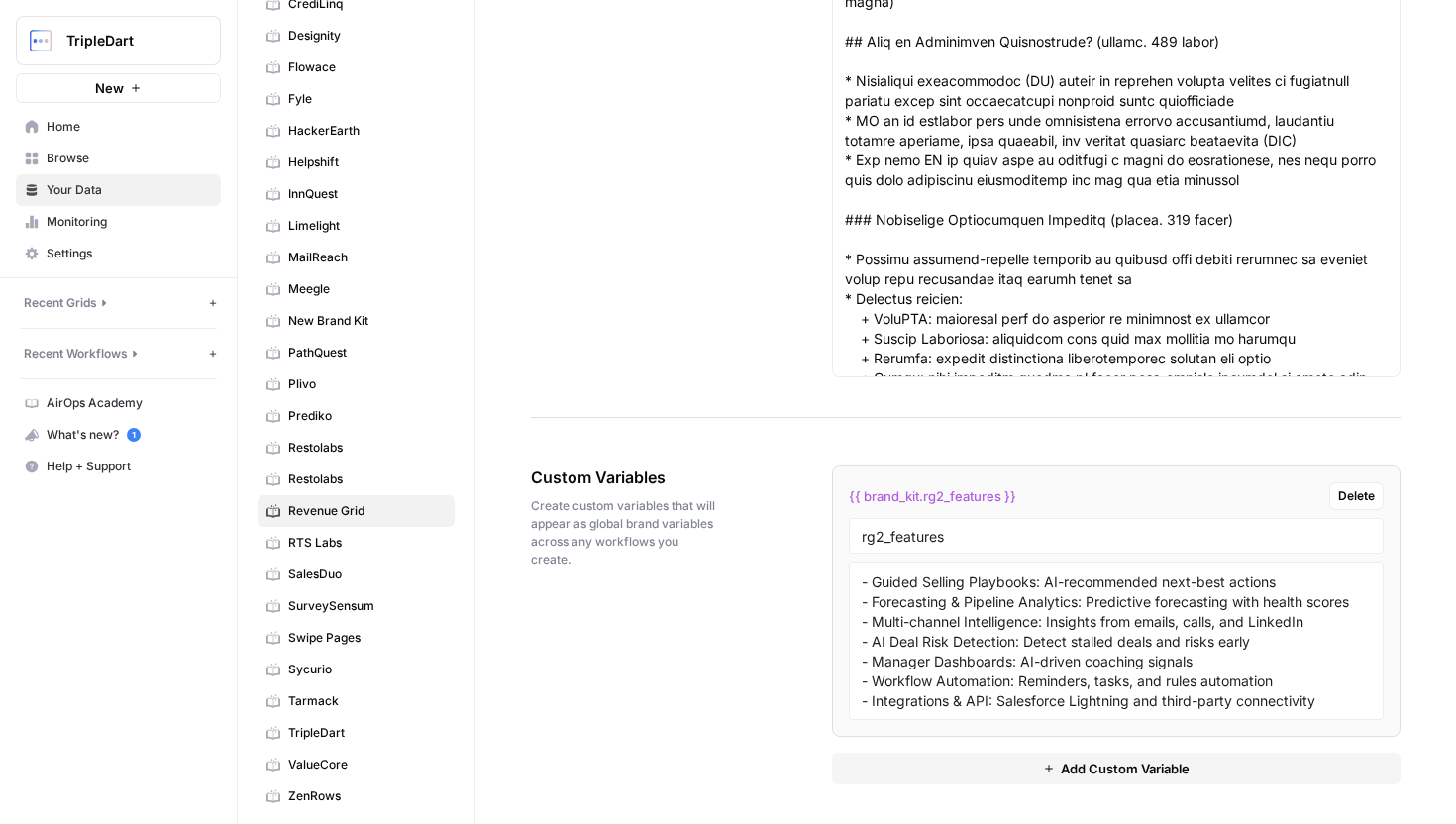 click on "{{ brand_kit.rg2_features }}" at bounding box center (932, 496) 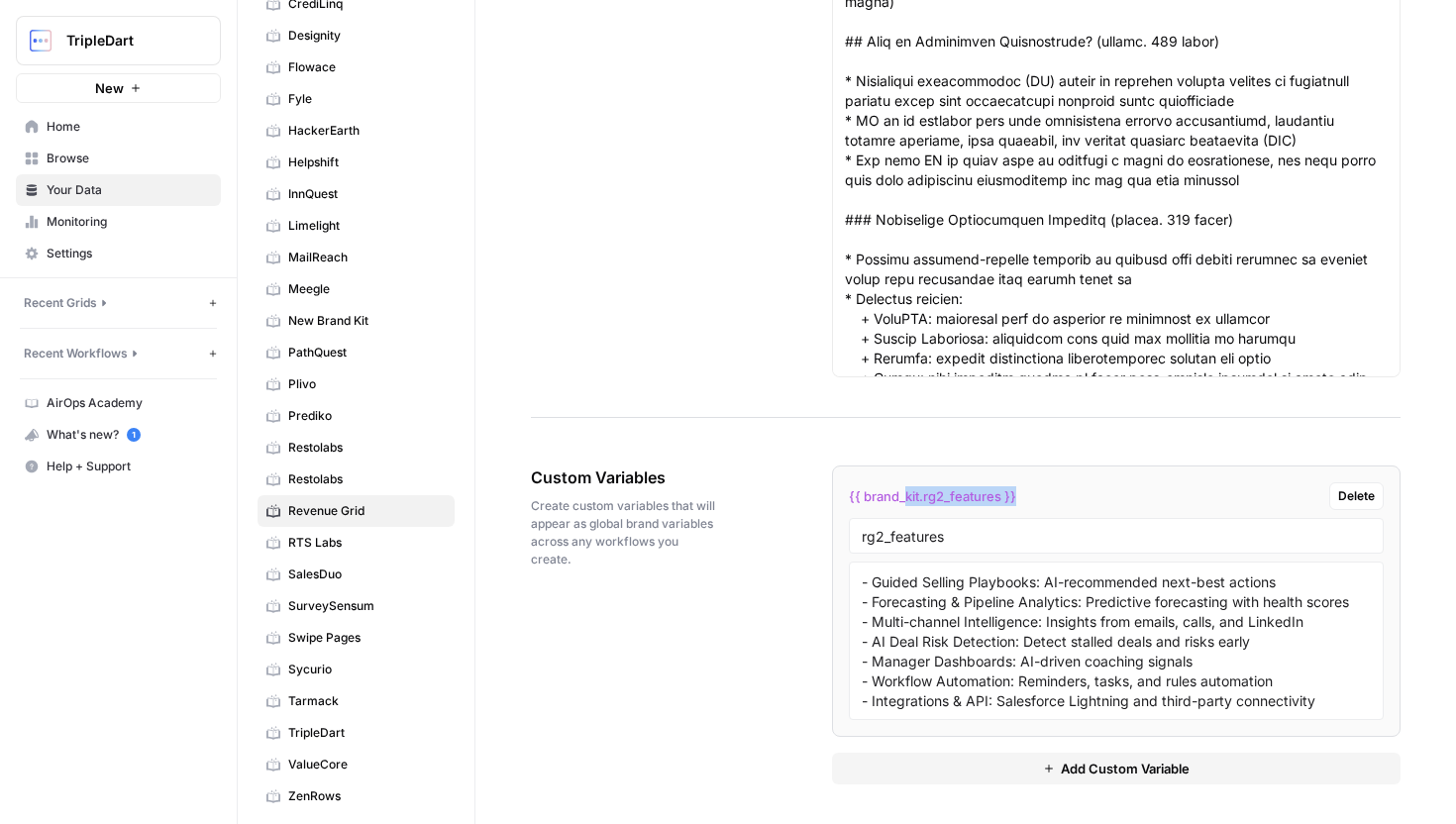drag, startPoint x: 1026, startPoint y: 492, endPoint x: 906, endPoint y: 496, distance: 120.0666 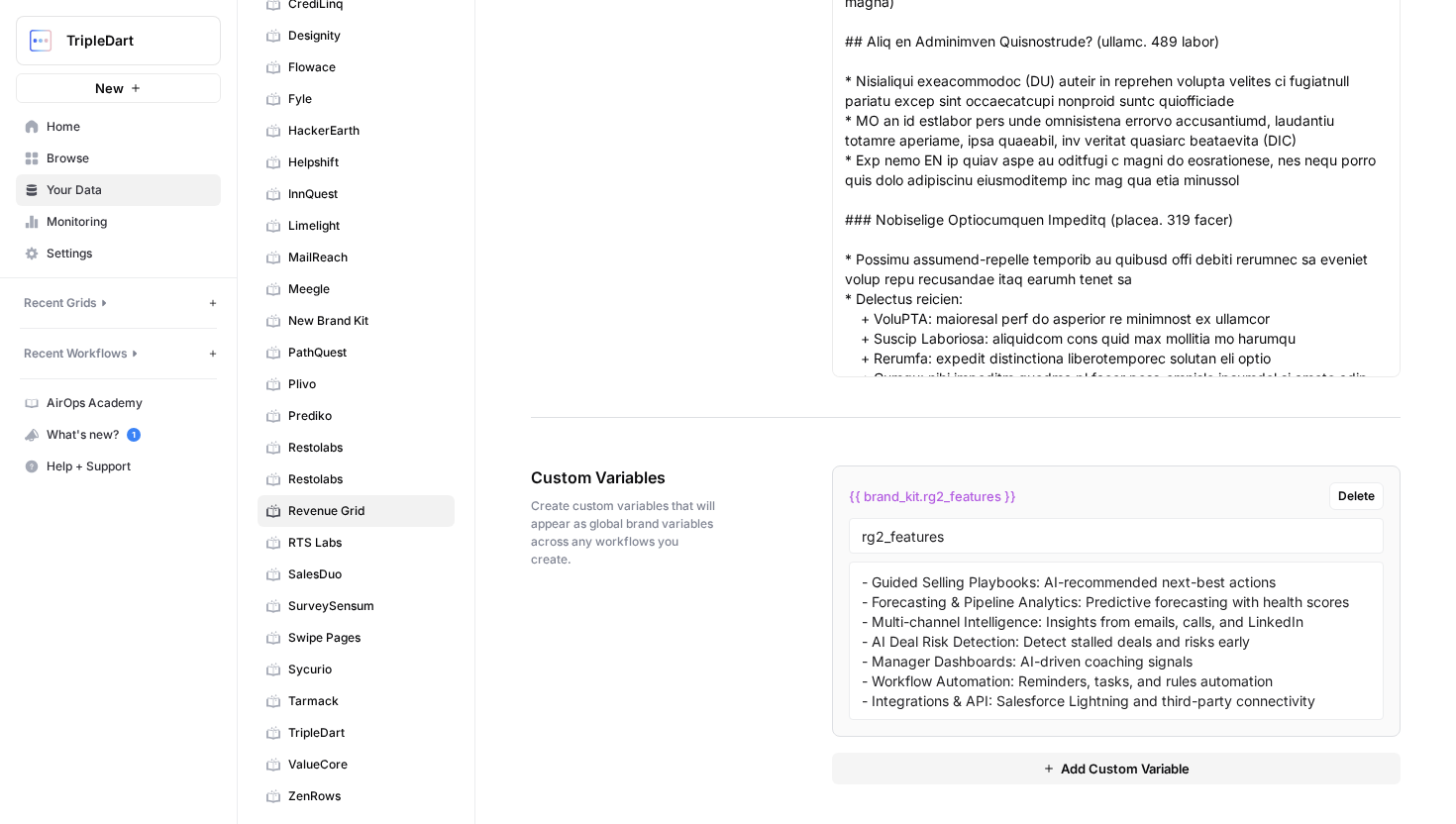 click on "{{ brand_kit.rg2_features }} Delete rg2_features - Enhanced Revenue Signals Engine: Customizable deal and customer signals
- Email & Meeting Tracking: Real-time tracking of opens, clicks, and responses
- CRM Data Capture 2.0: AI-driven automatic logging of emails, calls, and meetings
- Guided Selling Playbooks: AI-recommended next-best actions
- Forecasting & Pipeline Analytics: Predictive forecasting with health scores
- Multi-channel Intelligence: Insights from emails, calls, and LinkedIn
- AI Deal Risk Detection: Detect stalled deals and risks early
- Manager Dashboards: AI-driven coaching signals
- Workflow Automation: Reminders, tasks, and rules automation
- Integrations & API: Salesforce Lightning and third-party connectivity" at bounding box center (1116, 601) 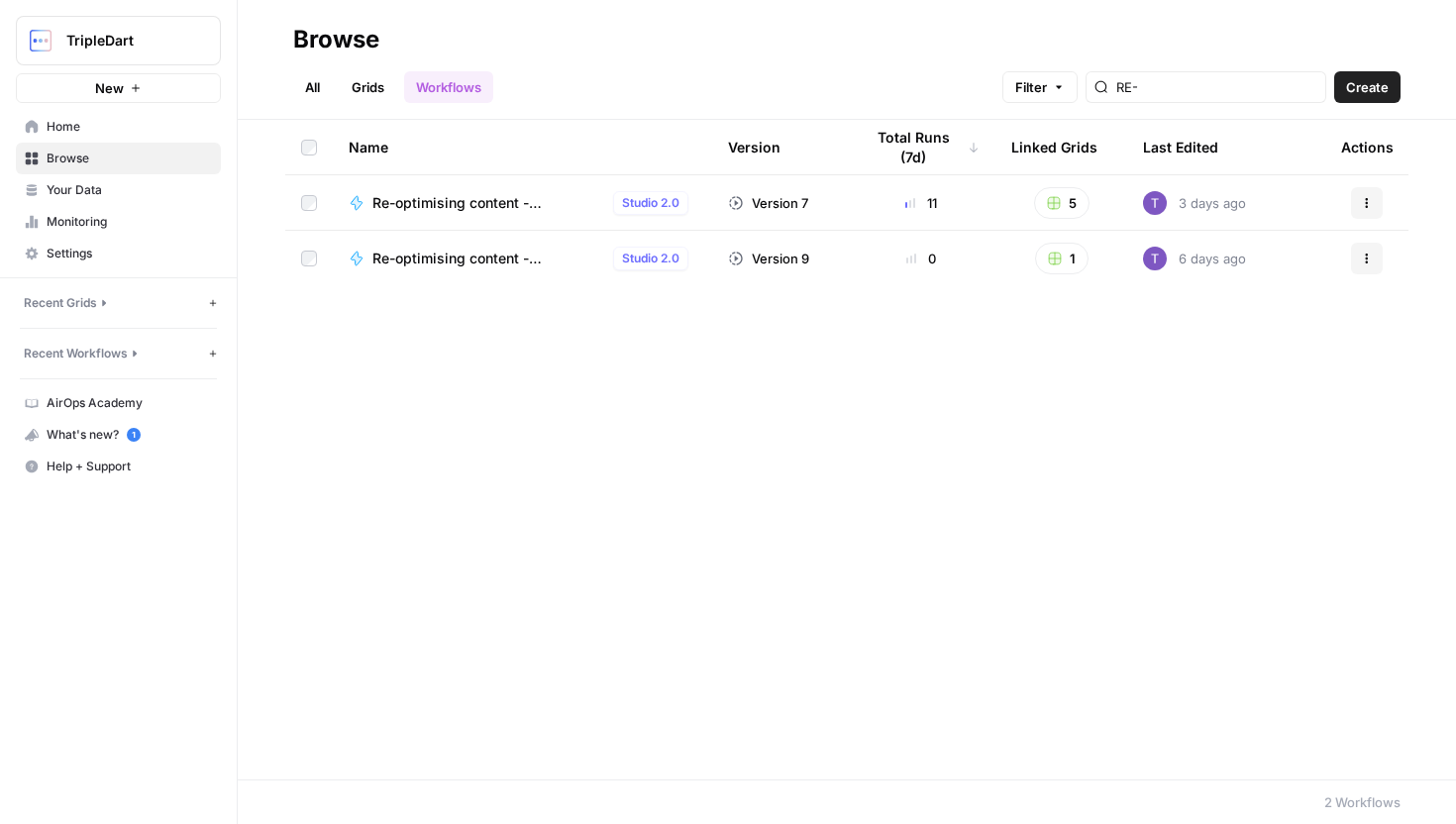 click on "Re-optimising content - RESTOLABS Studio 2.0" at bounding box center [522, 202] 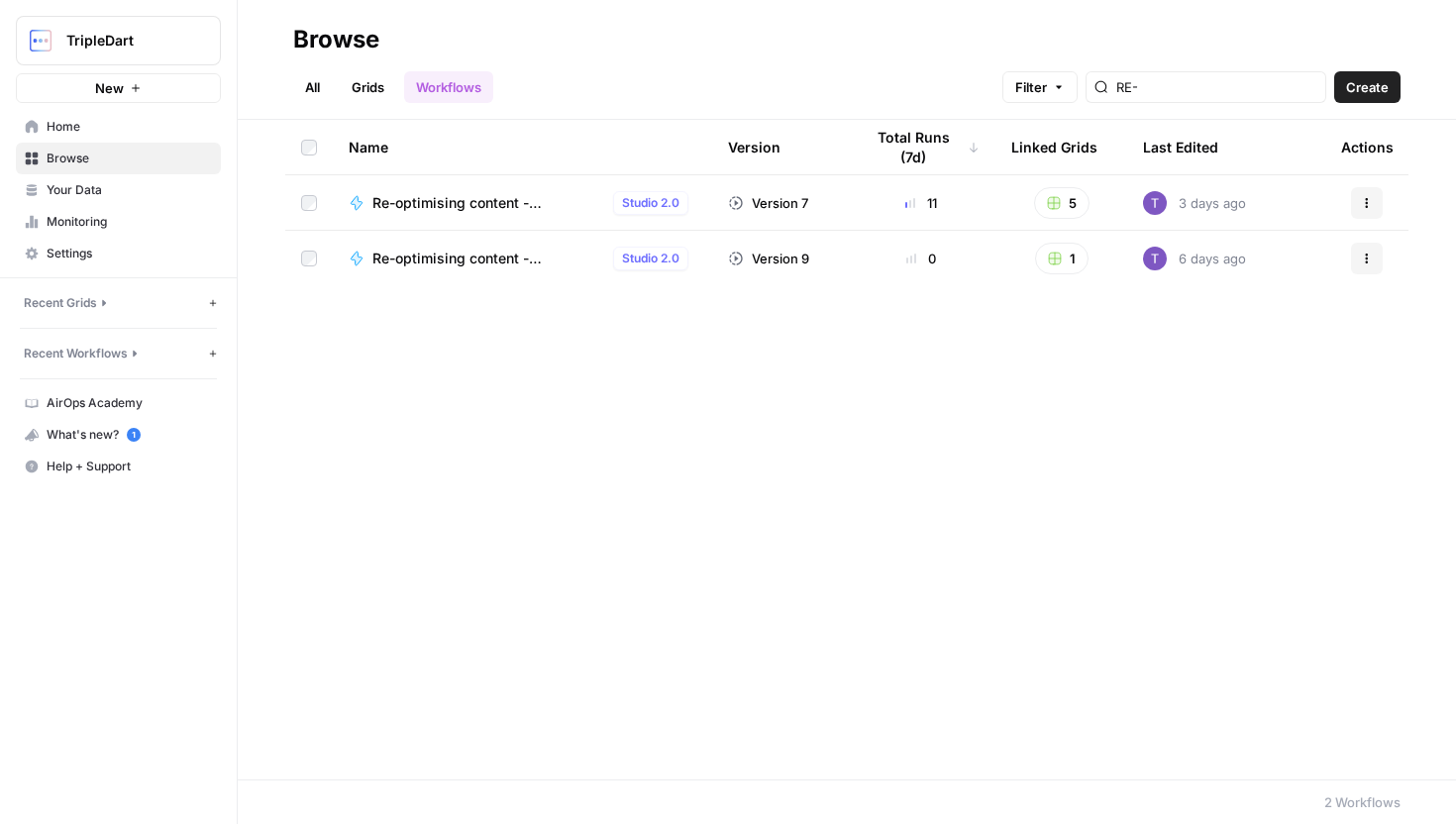 click on "Re-optimising content - revenuegrid" at bounding box center (488, 258) 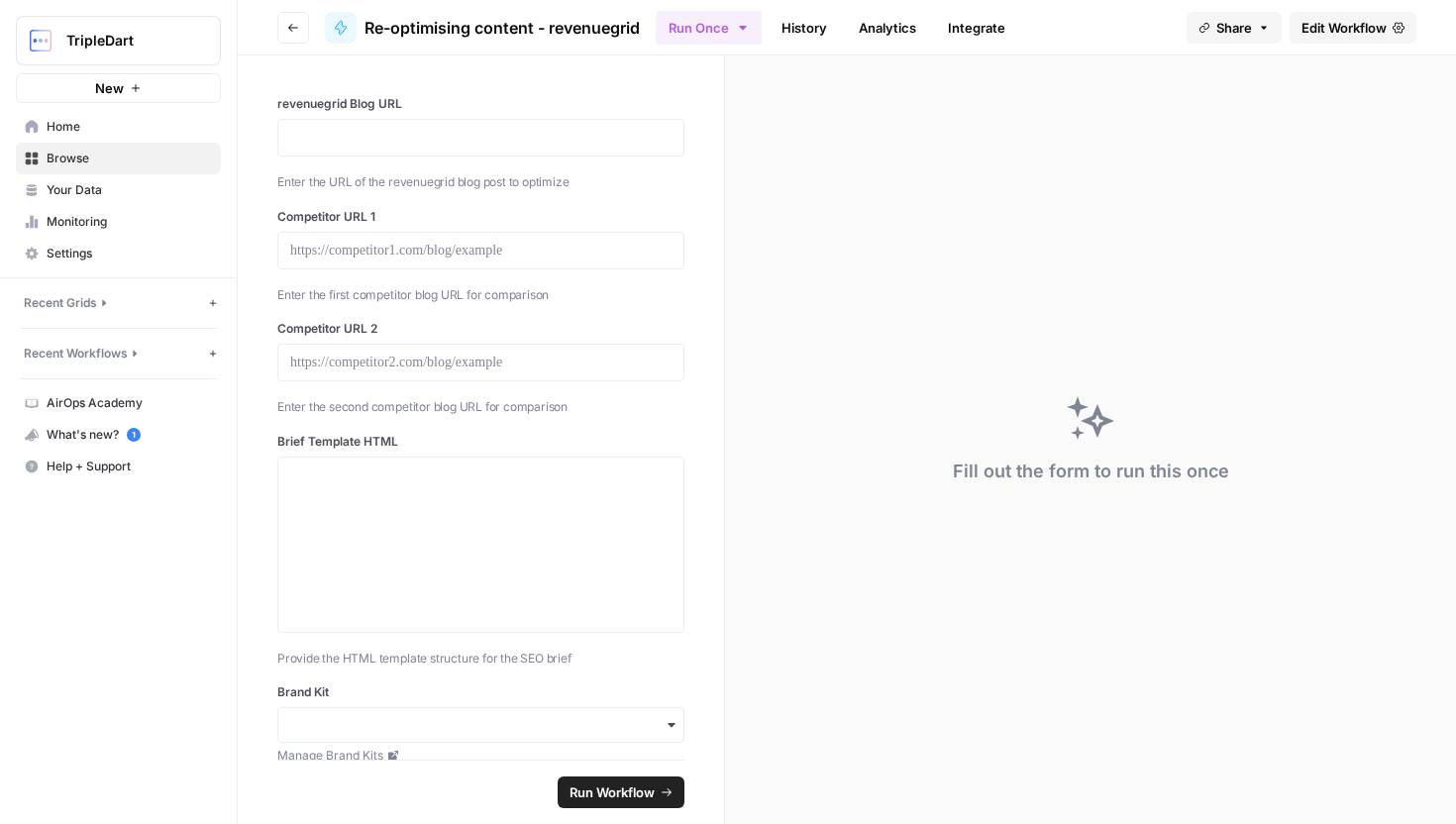click on "Edit Workflow" at bounding box center [1344, 28] 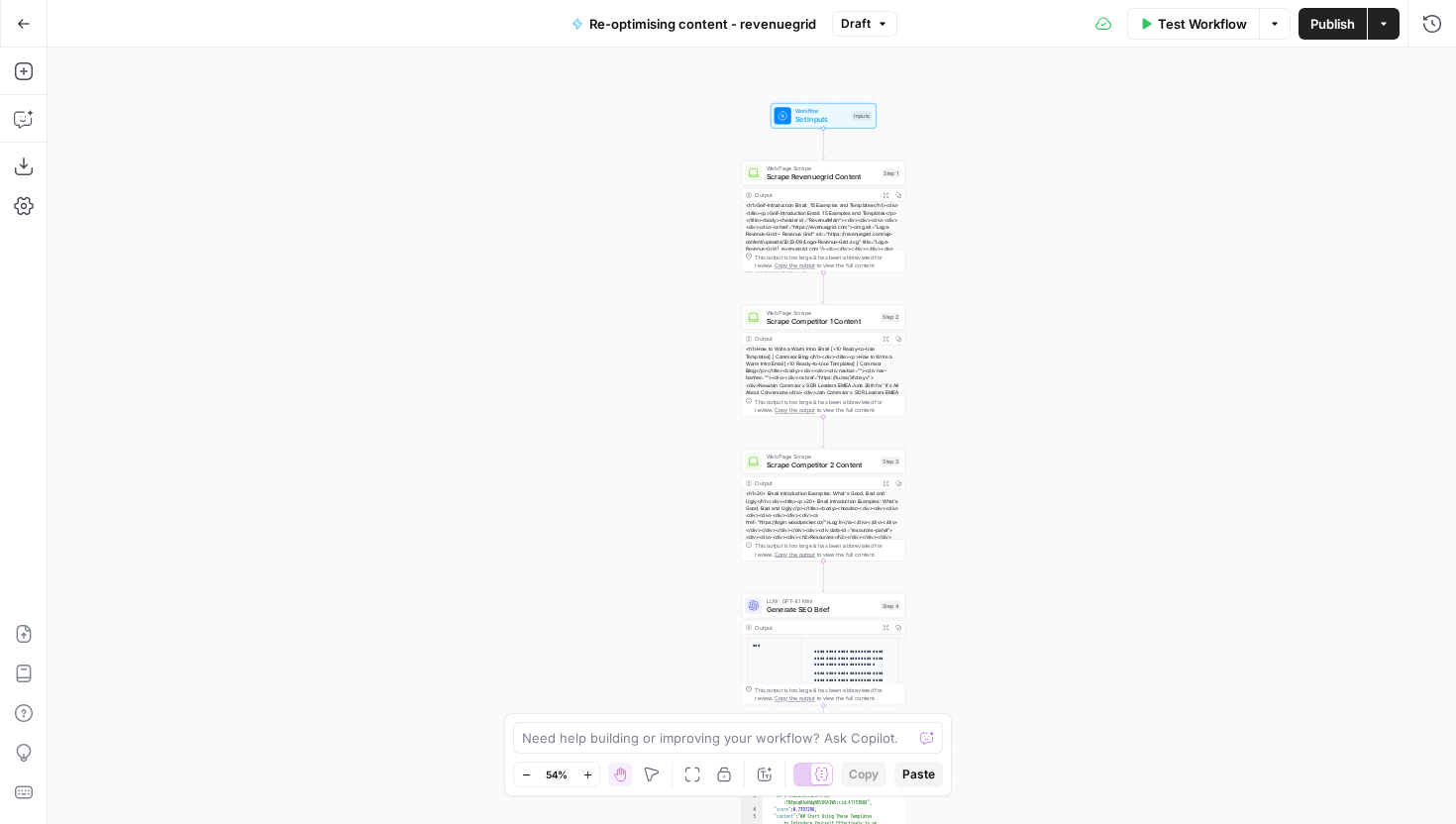 click on "LLM · GPT-4.1 Mini Generate SEO Brief Step 4 Copy step Delete step Add Note Test" at bounding box center (823, 606) 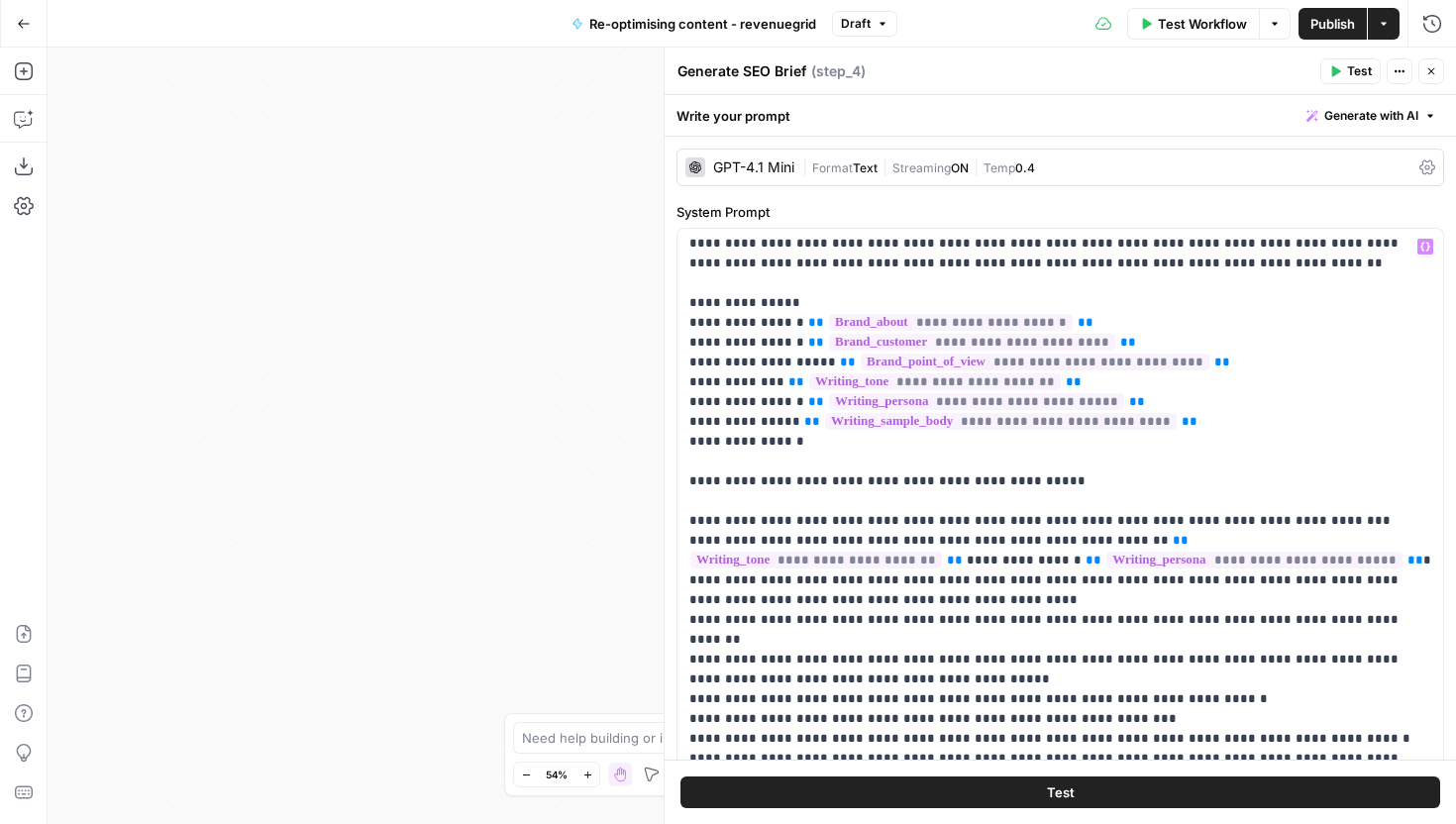 scroll, scrollTop: 26, scrollLeft: 0, axis: vertical 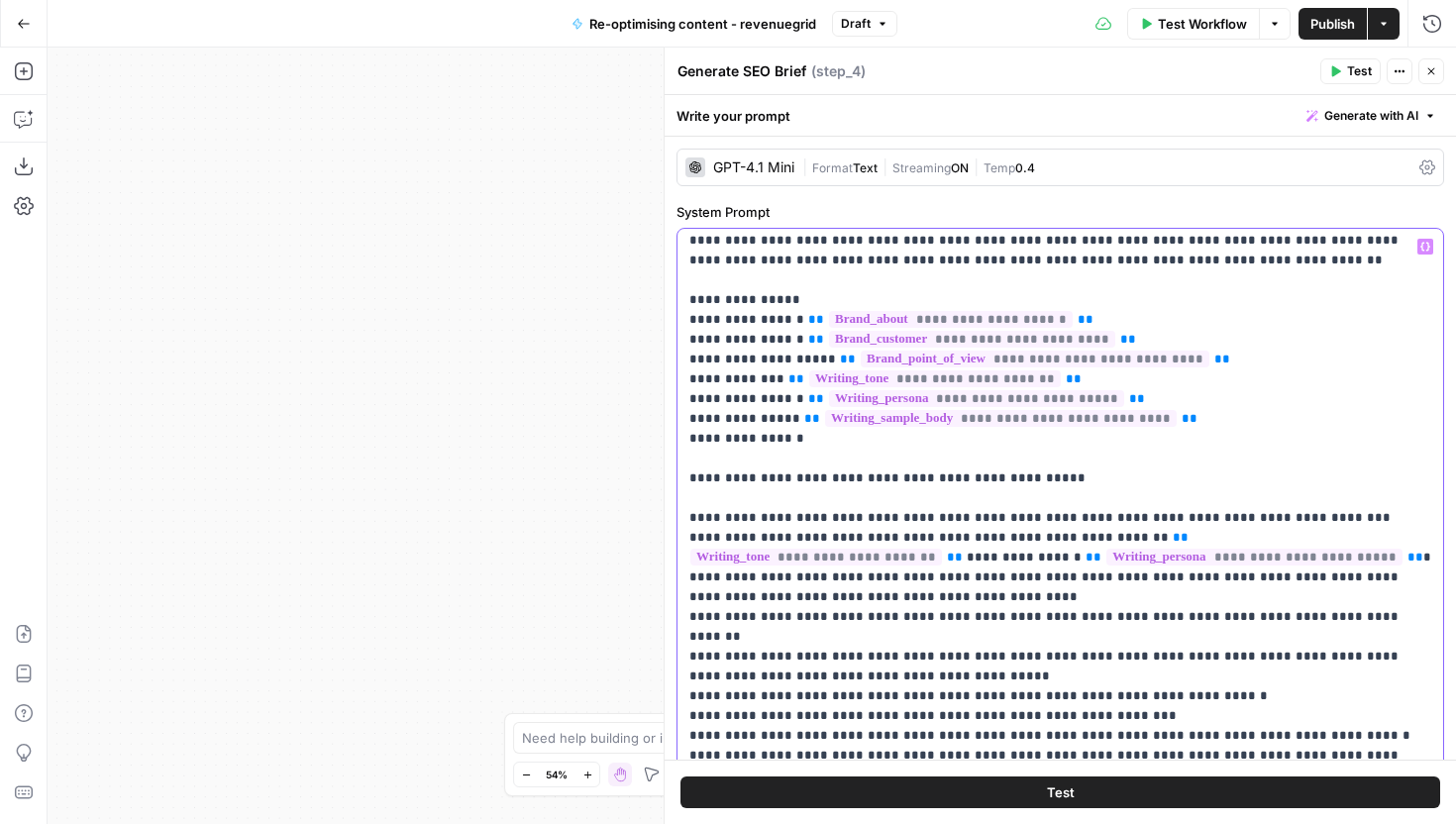 click on "**********" at bounding box center [1060, 884] 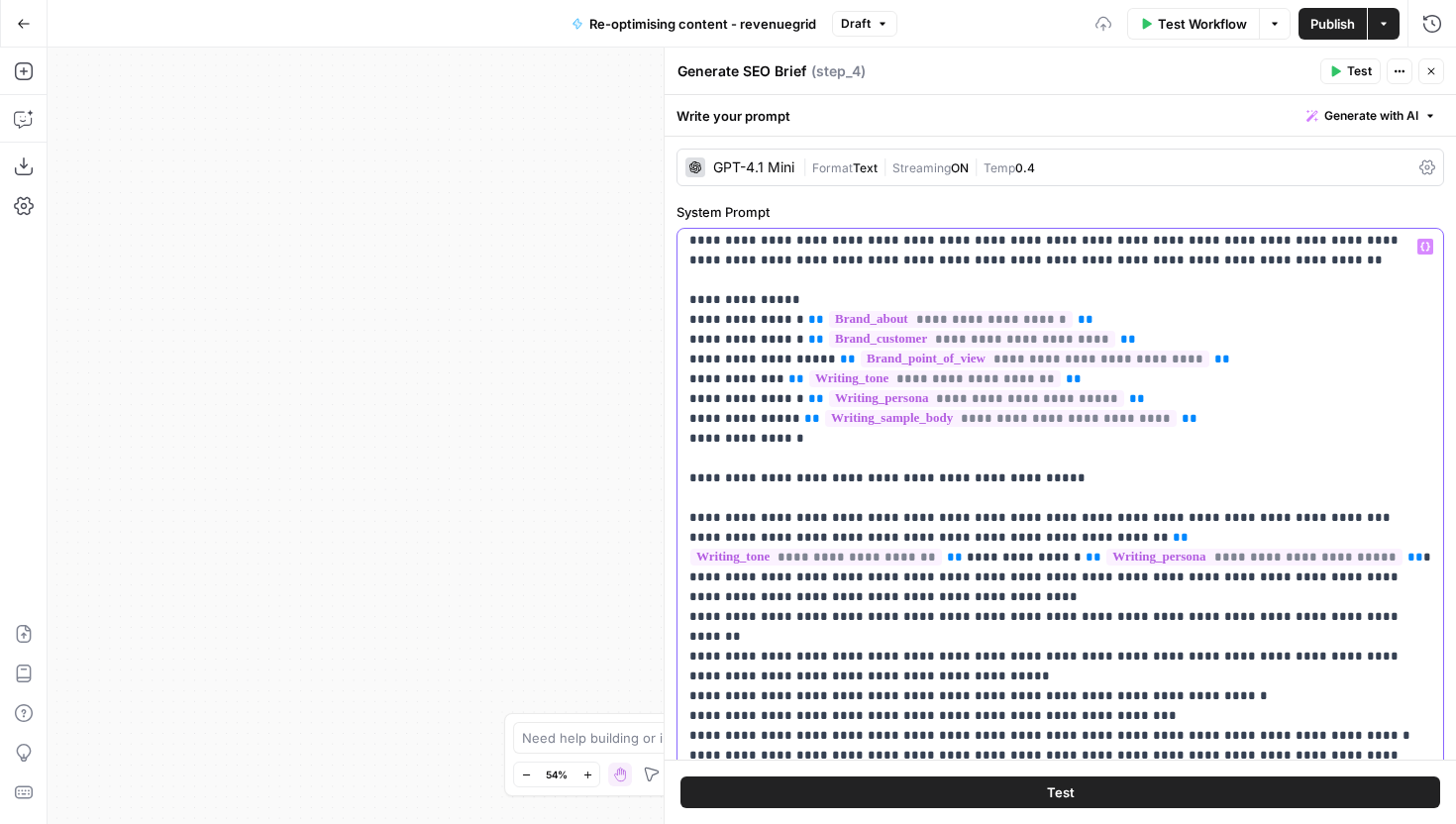 click on "**********" at bounding box center (1060, 884) 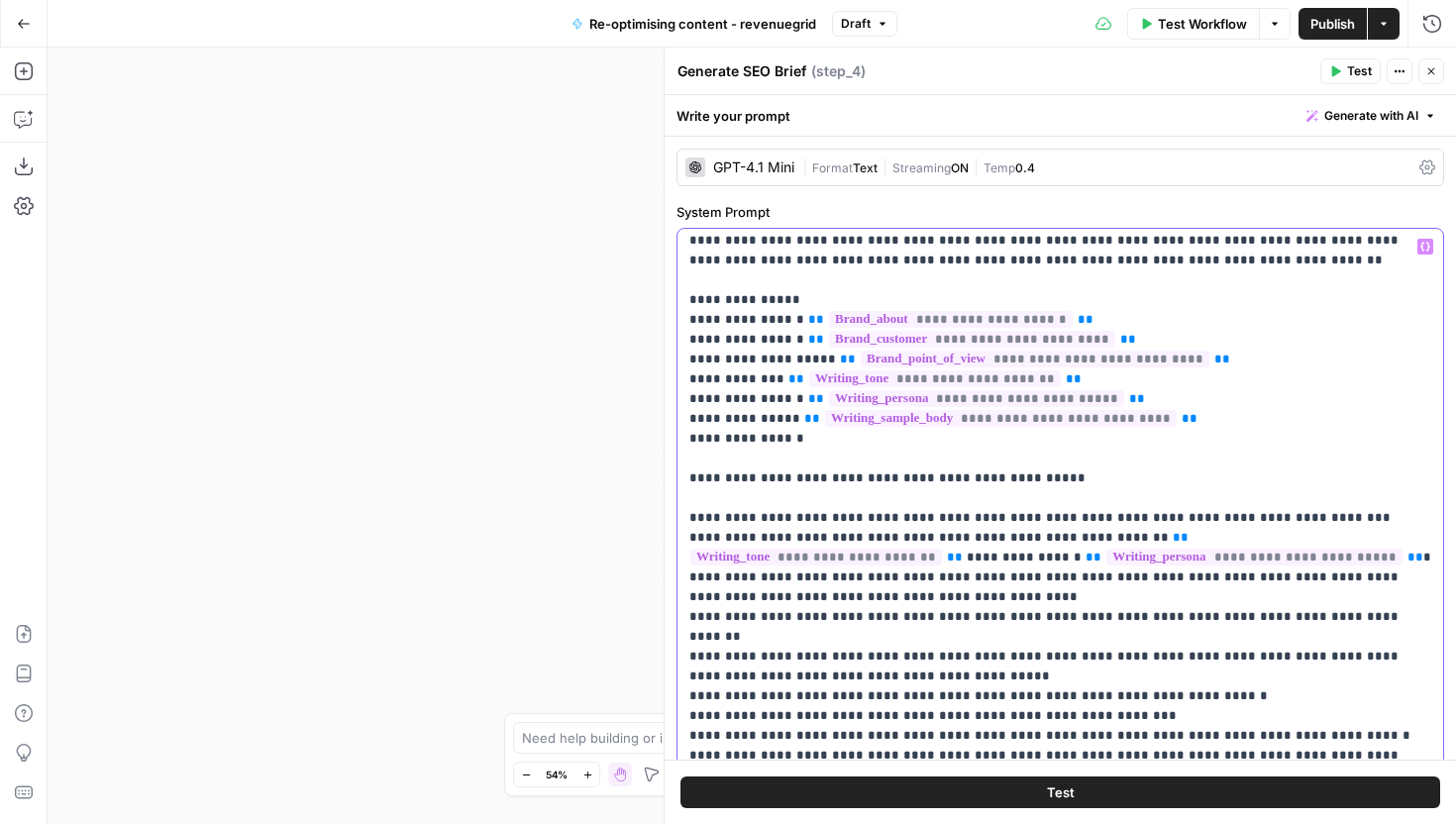 type 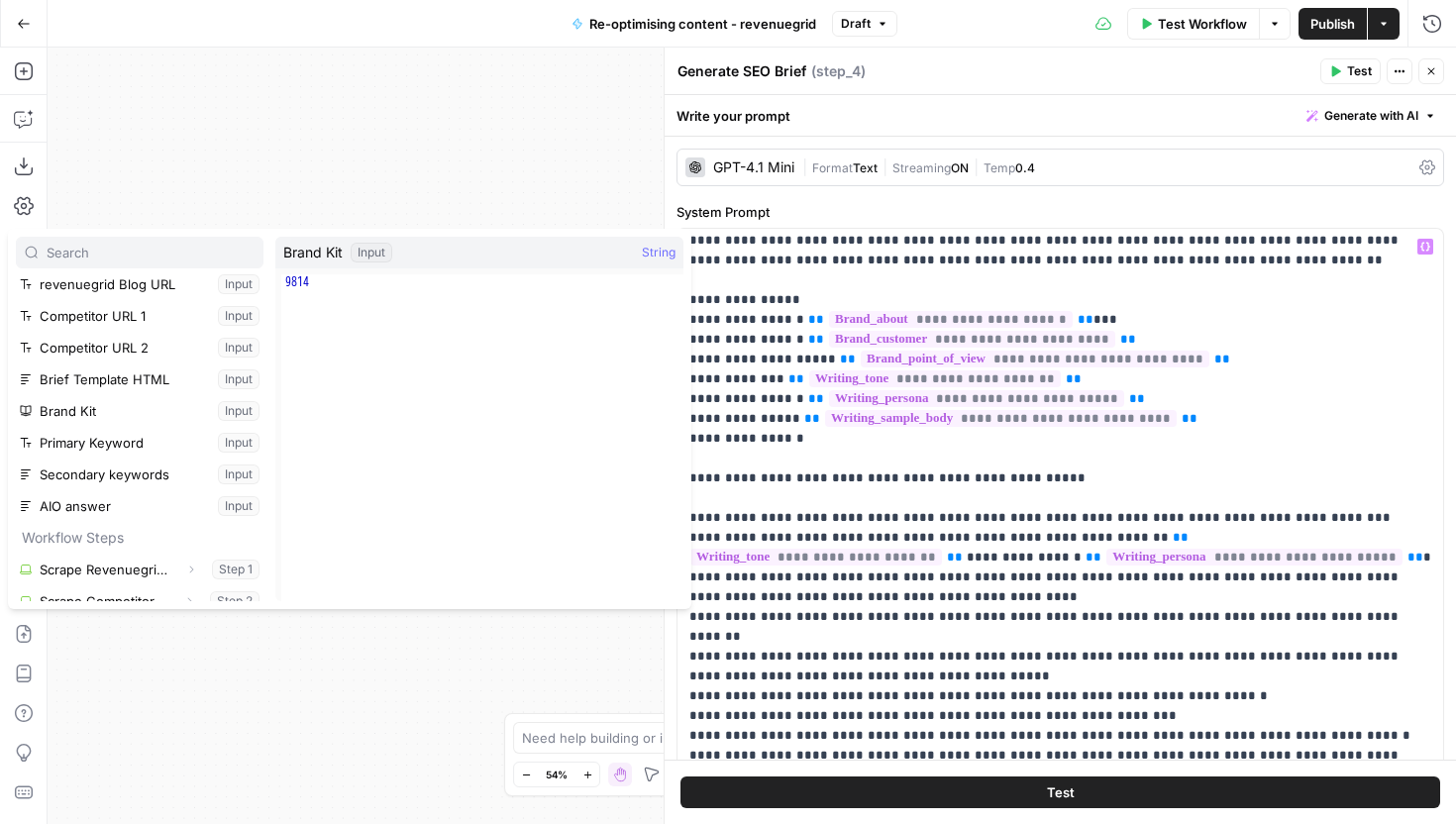 scroll, scrollTop: 0, scrollLeft: 0, axis: both 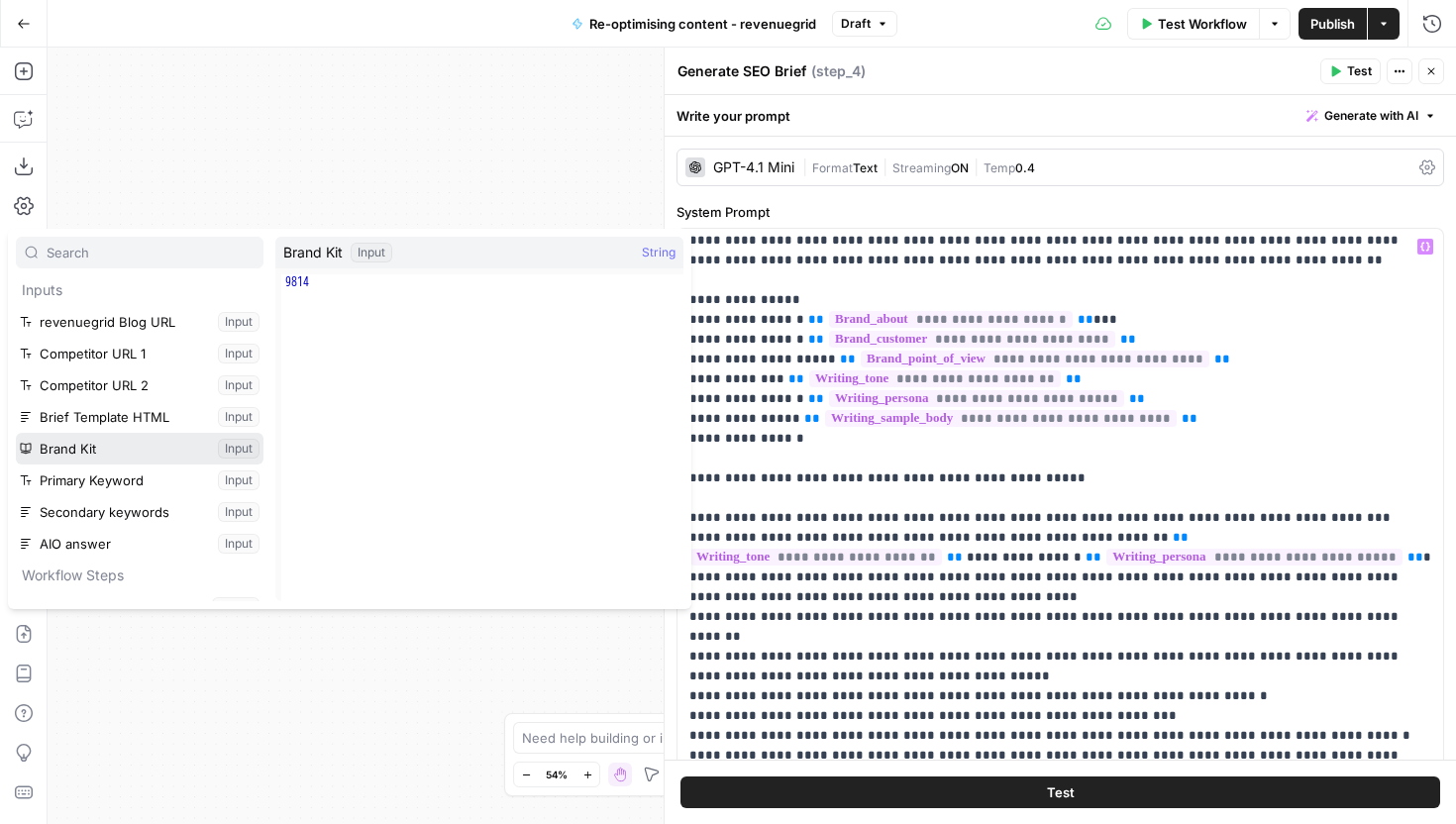 click at bounding box center [140, 449] 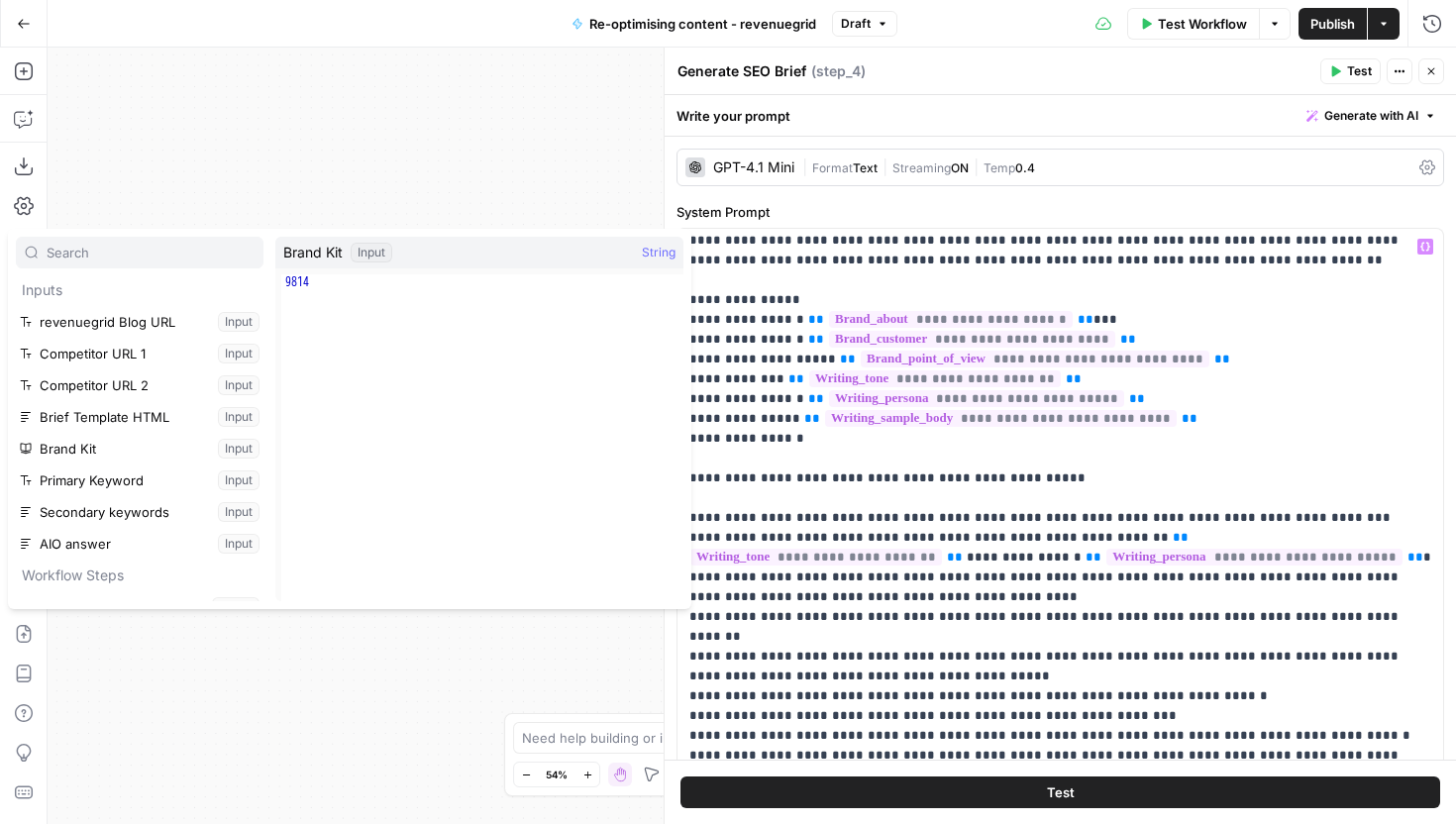 click on "Brand Kit Input String" at bounding box center (479, 253) 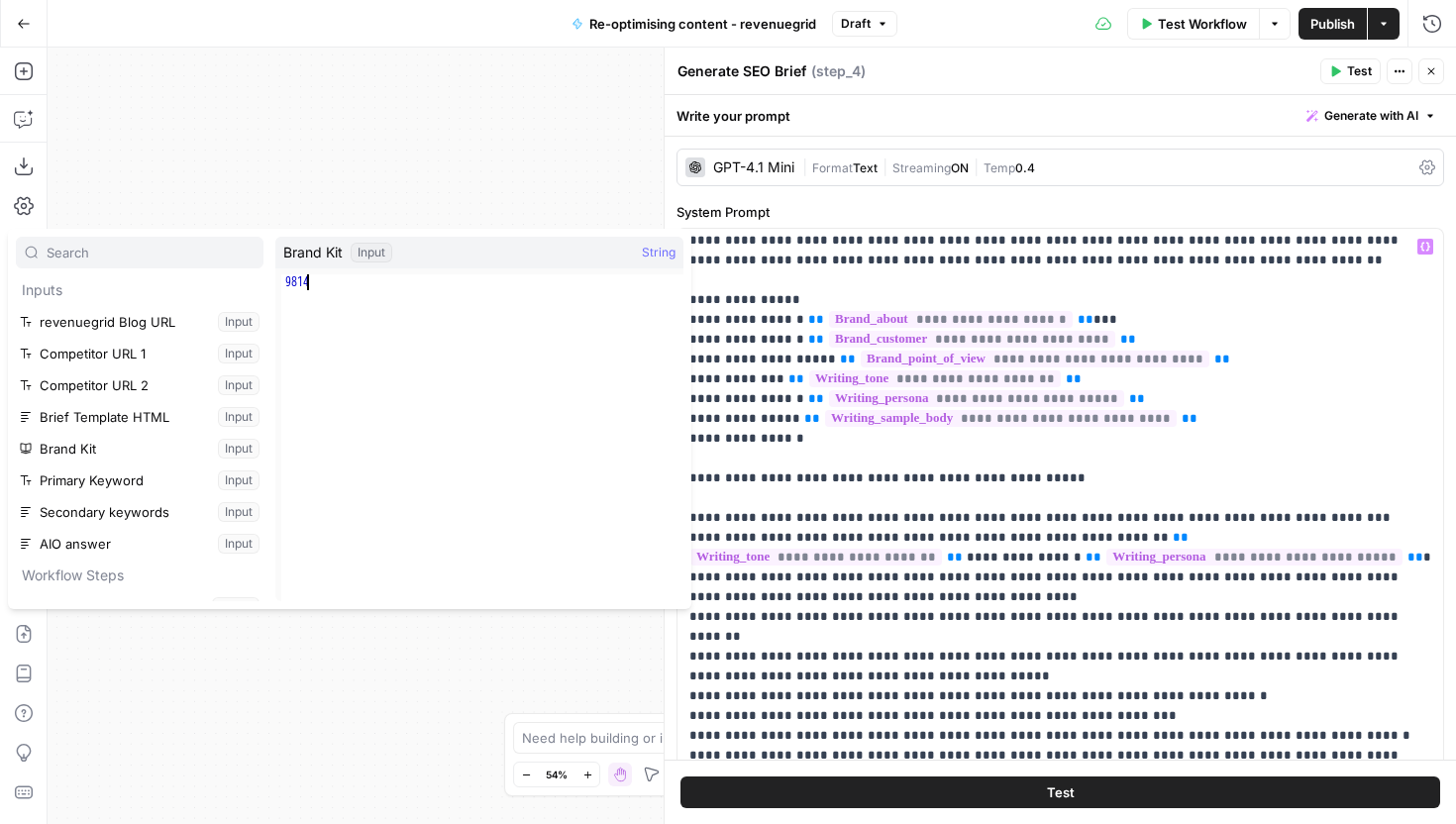 click on "9814" at bounding box center [482, 454] 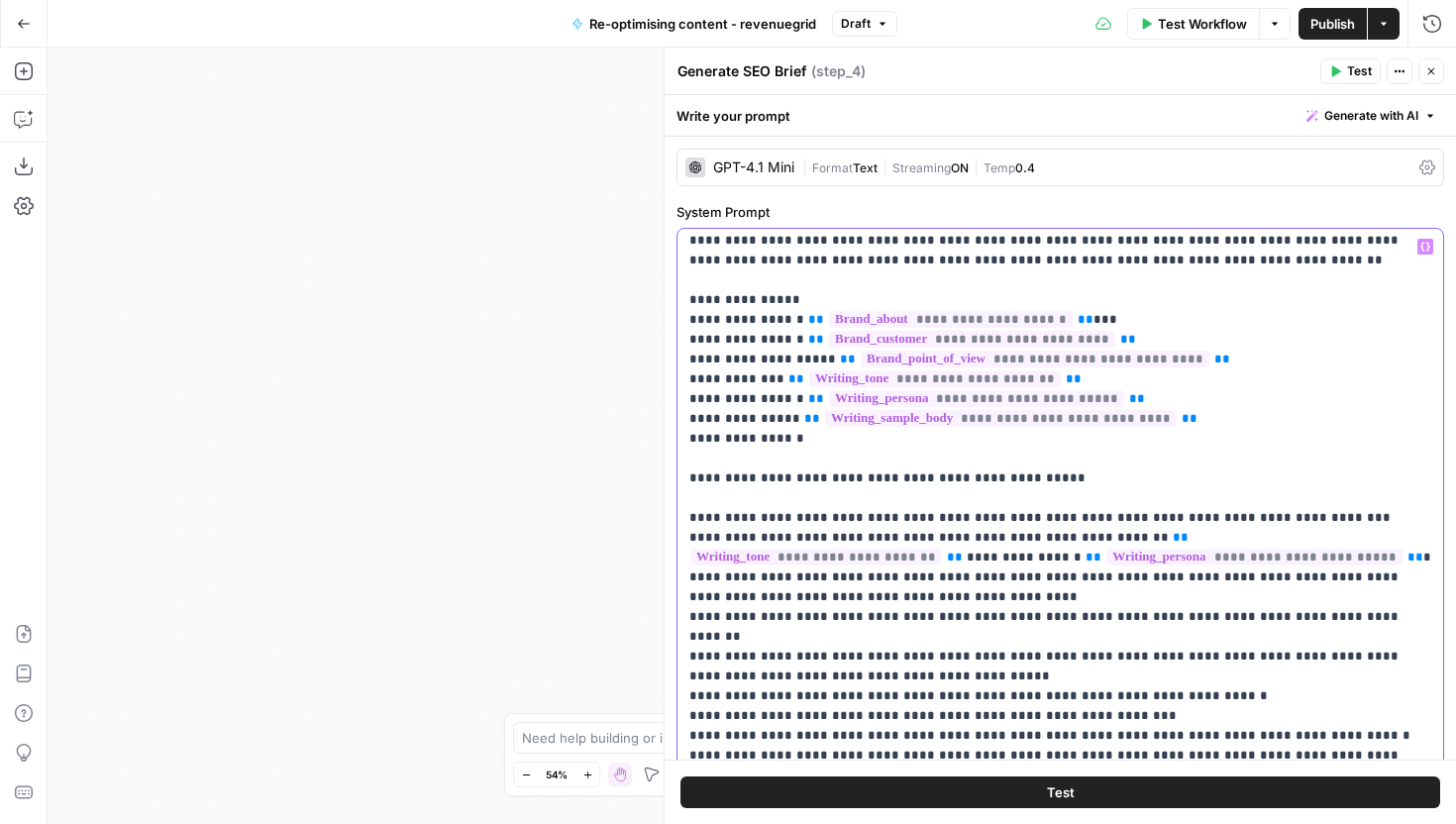 click on "**********" at bounding box center [1060, 884] 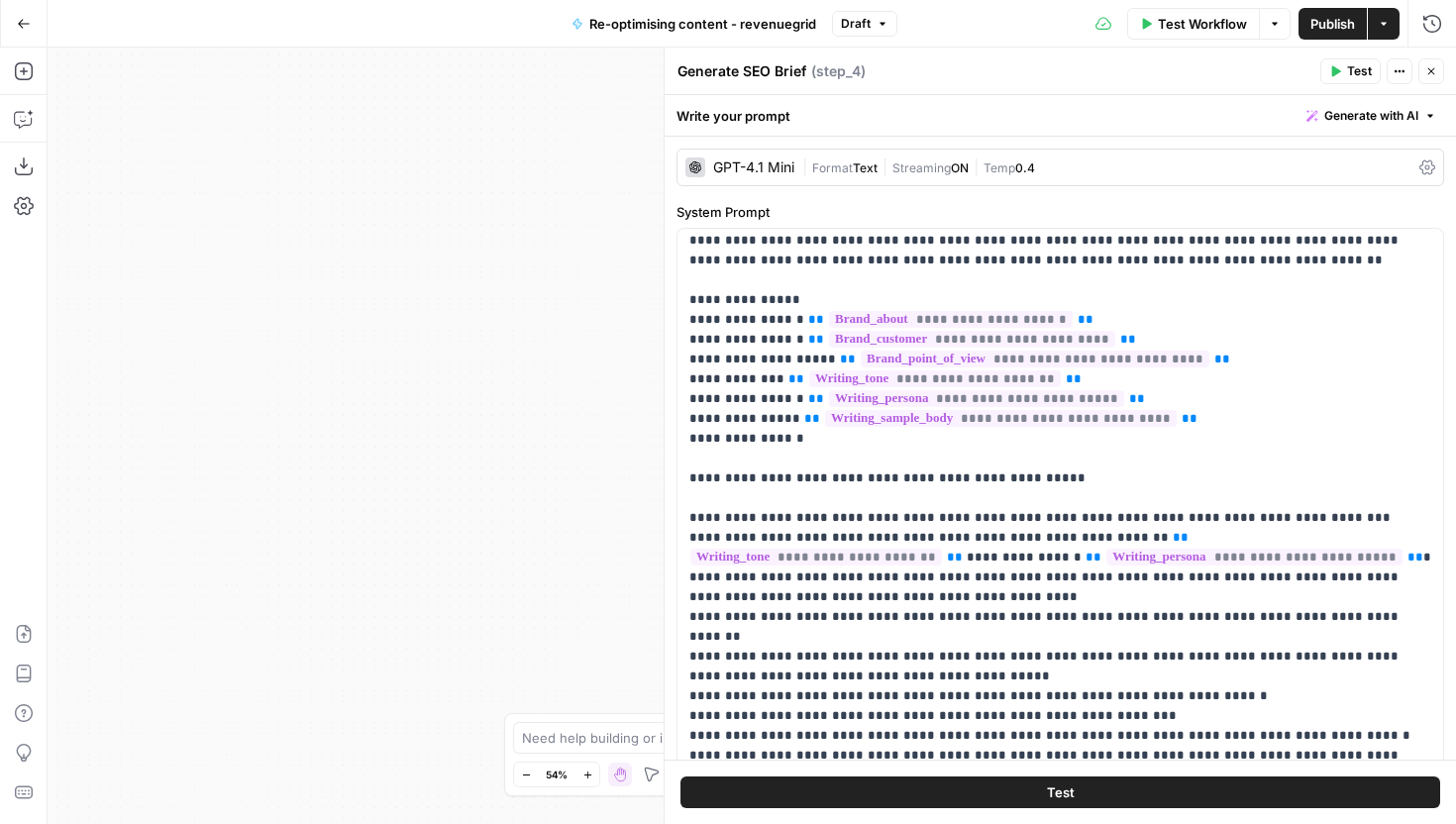 click on "Generate SEO Brief Generate SEO Brief  ( step_4 ) Test Actions Close" at bounding box center (1060, 71) 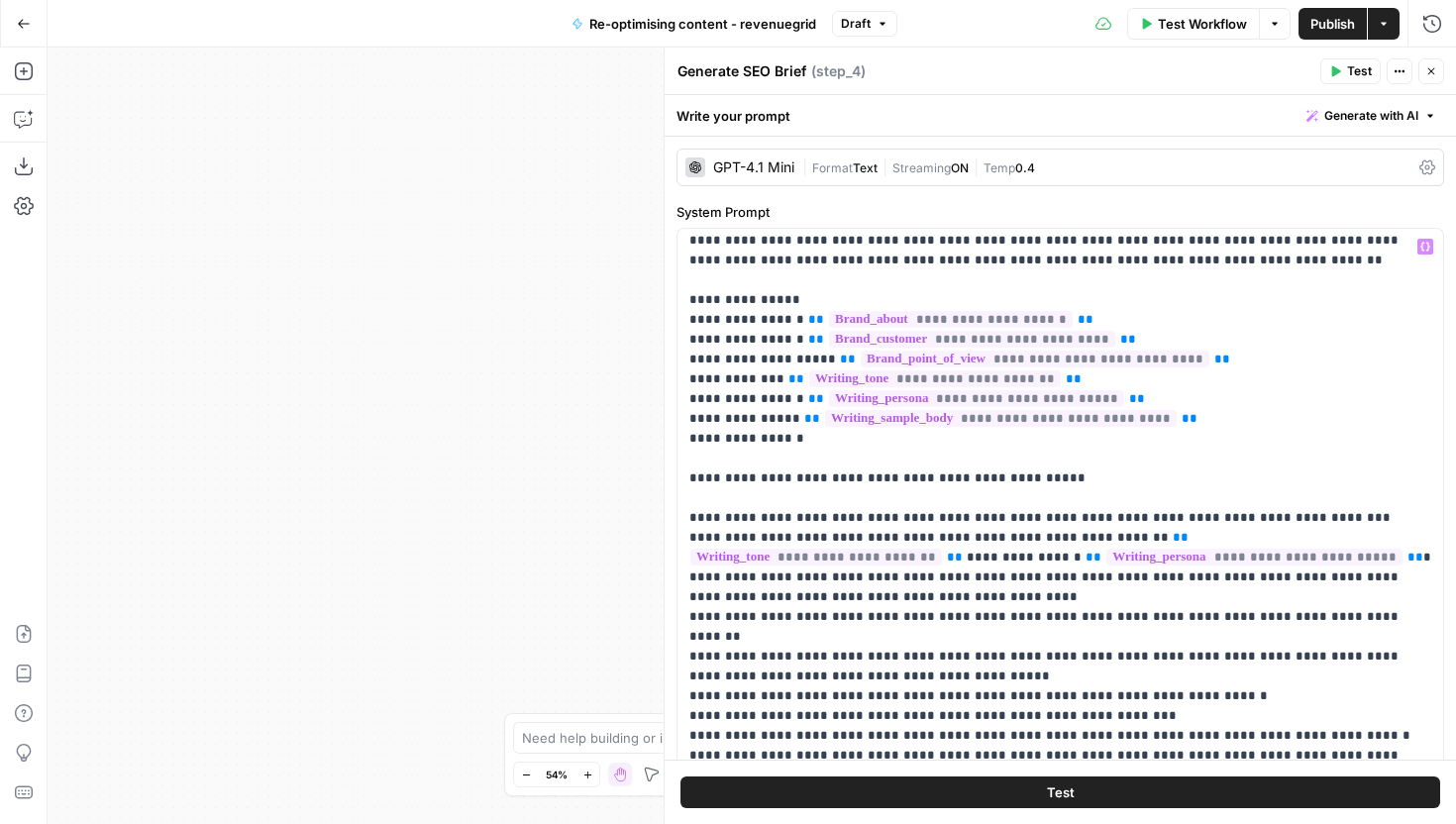 click on "Close" at bounding box center [1431, 71] 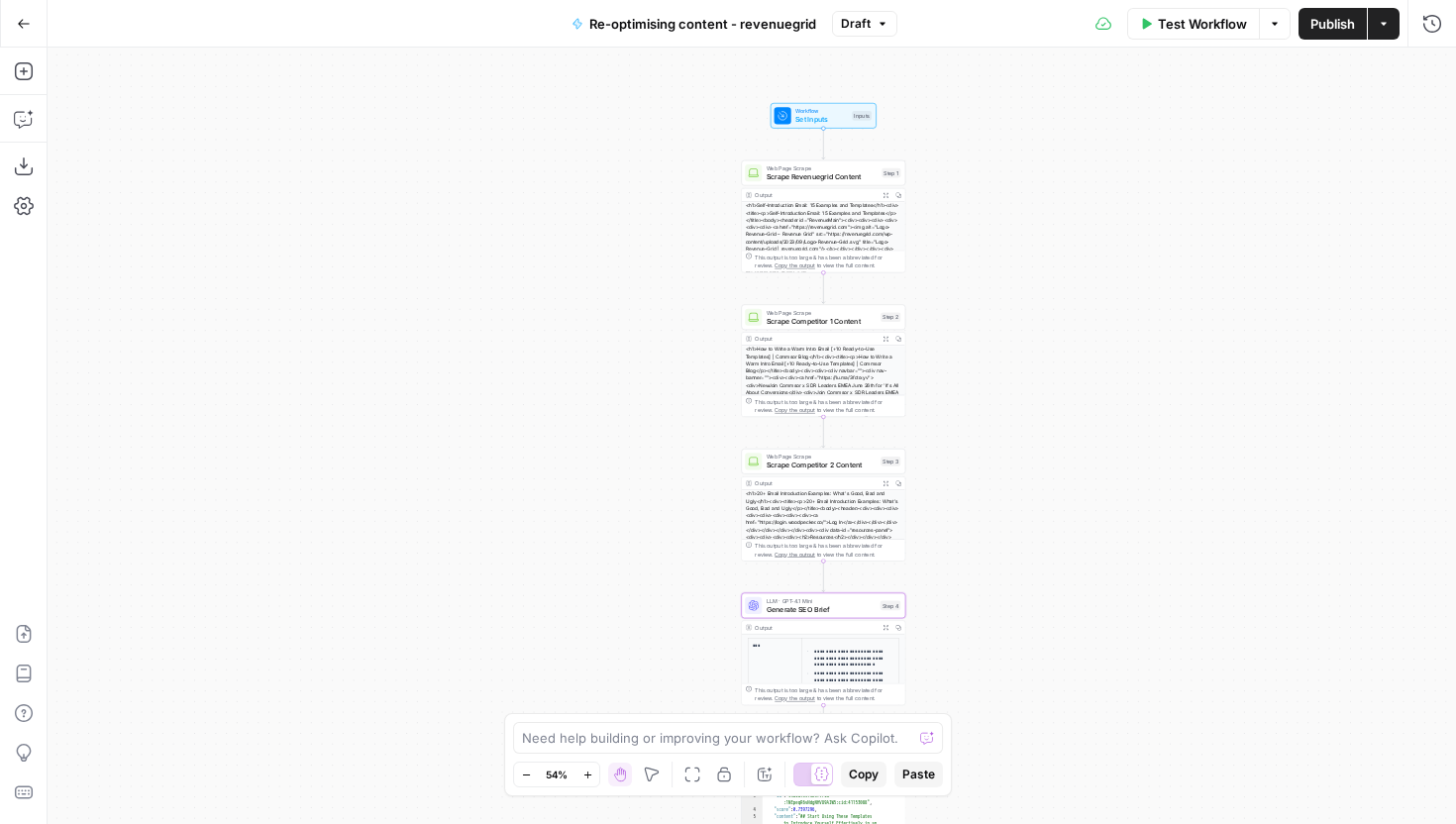 click on "Set Inputs" at bounding box center [821, 119] 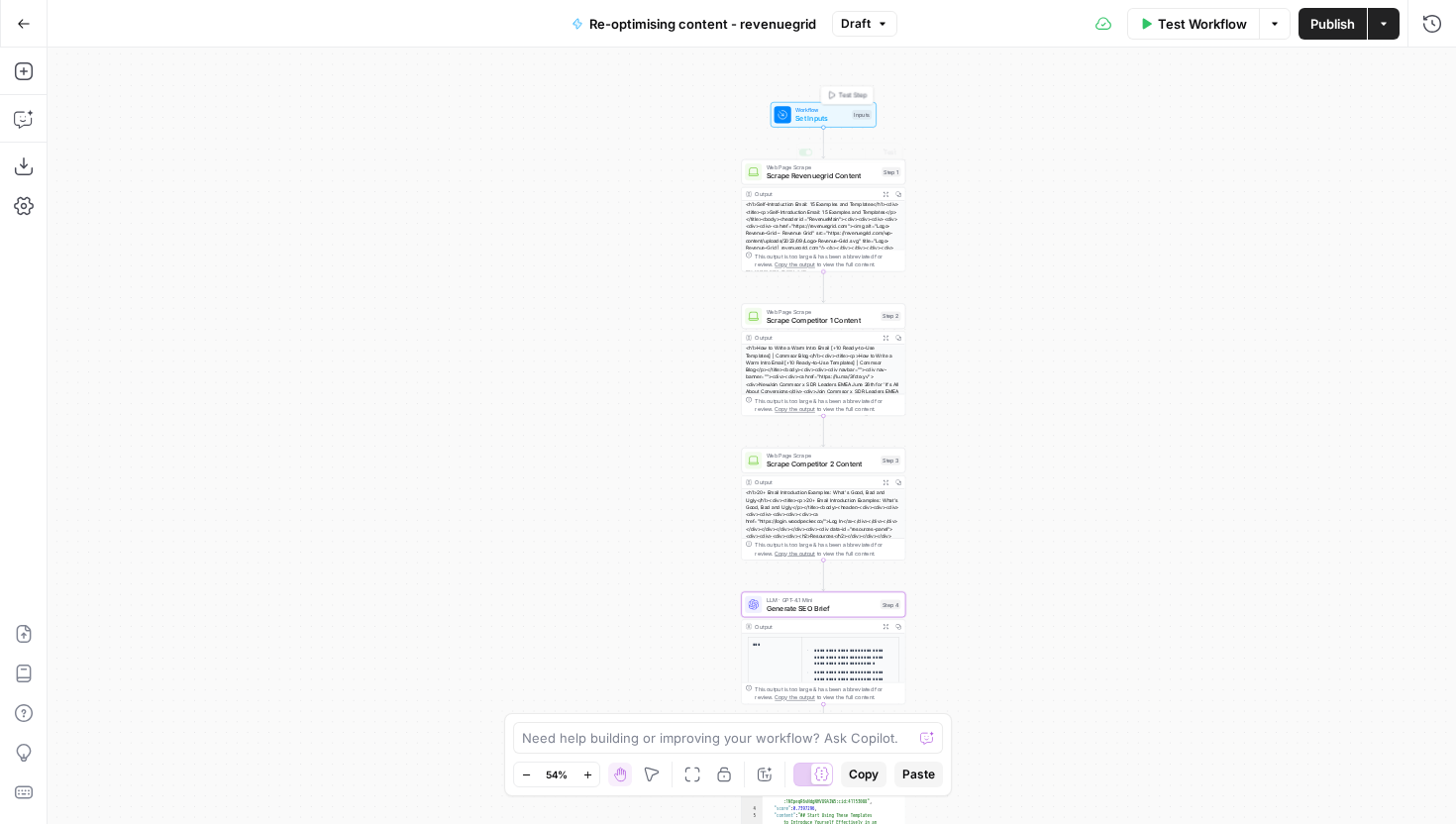 click on "Workflow" at bounding box center (821, 110) 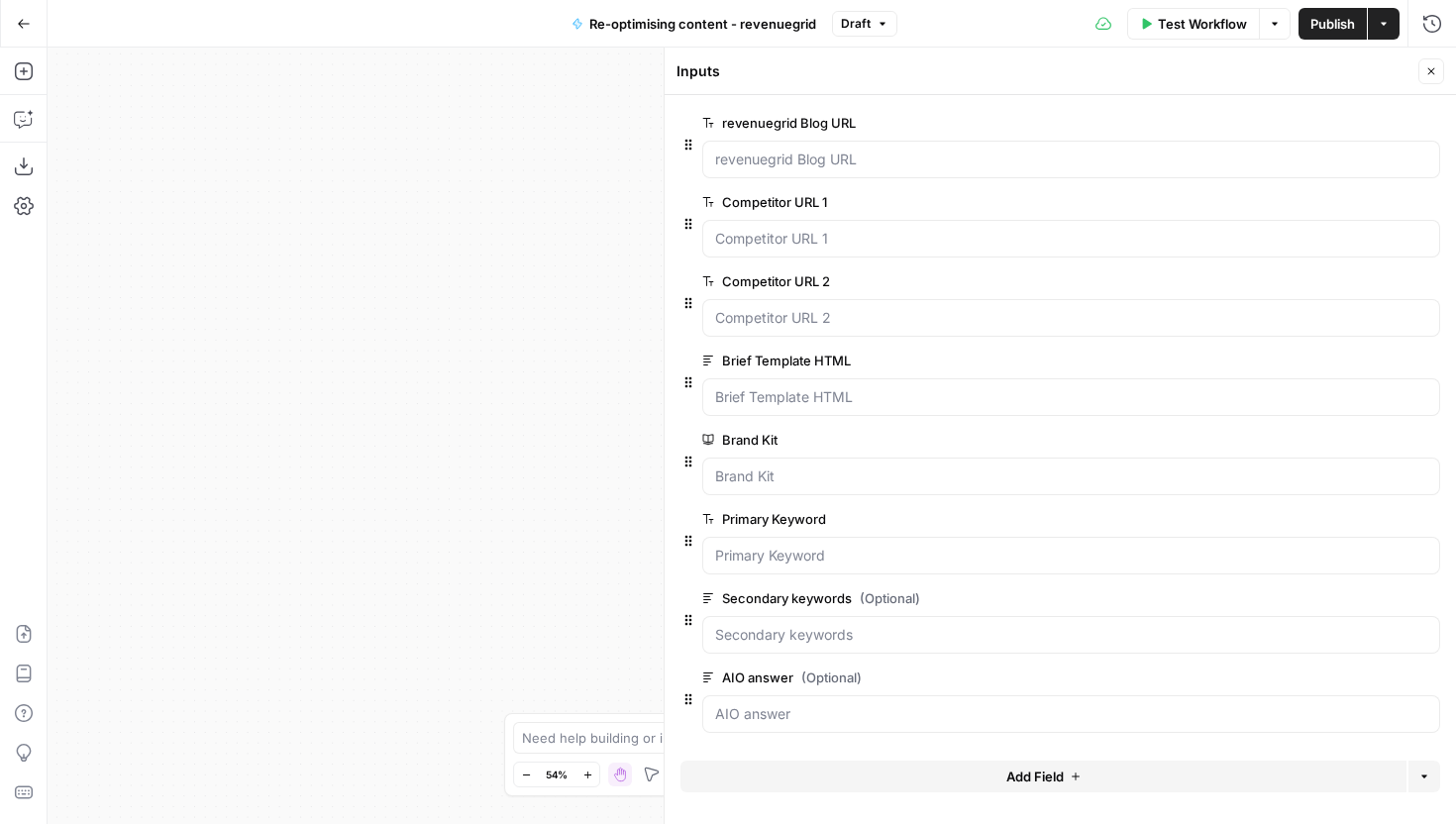 click on "Close" at bounding box center [1431, 71] 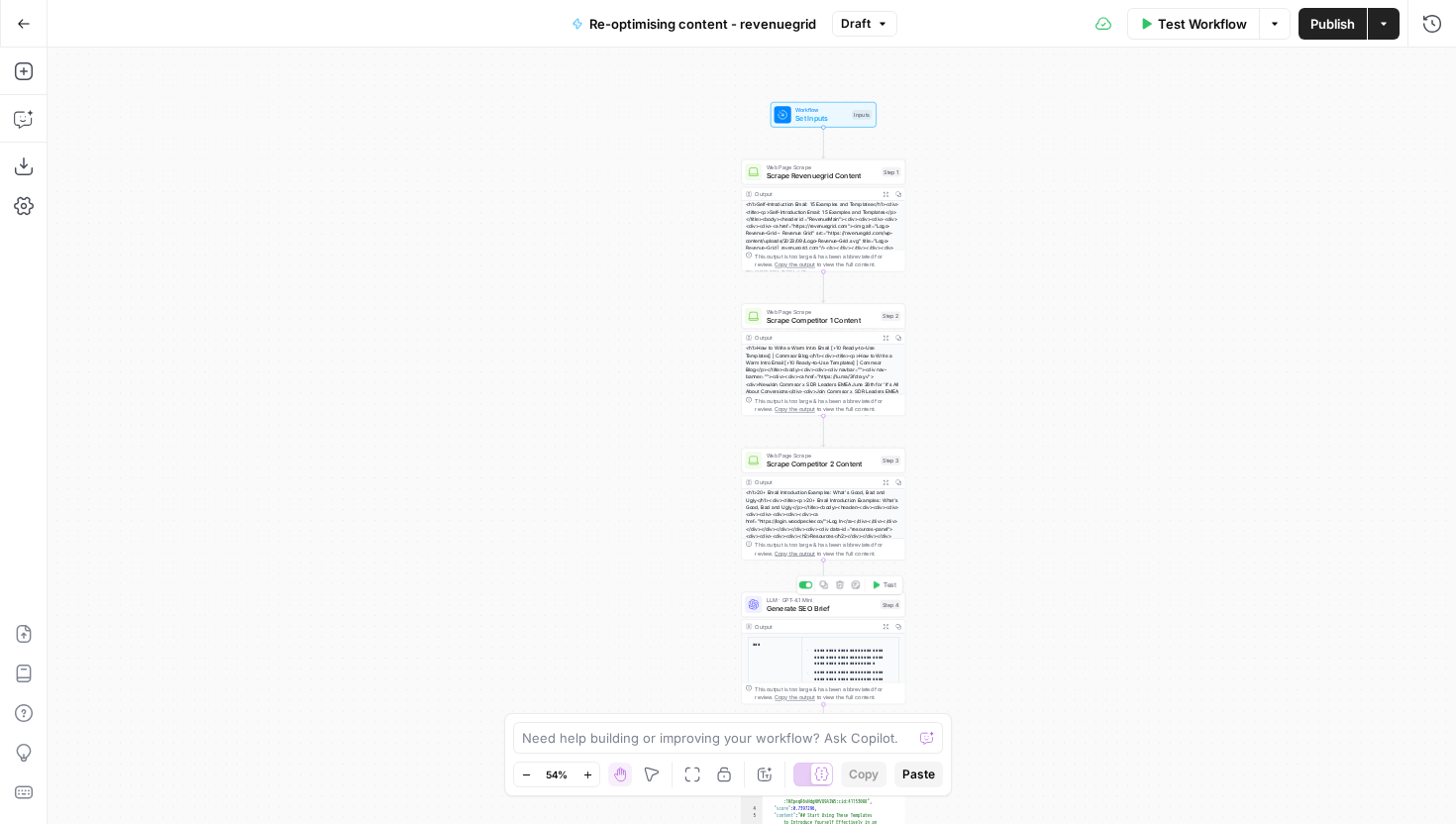 click on "LLM · GPT-4.1 Mini" at bounding box center (821, 599) 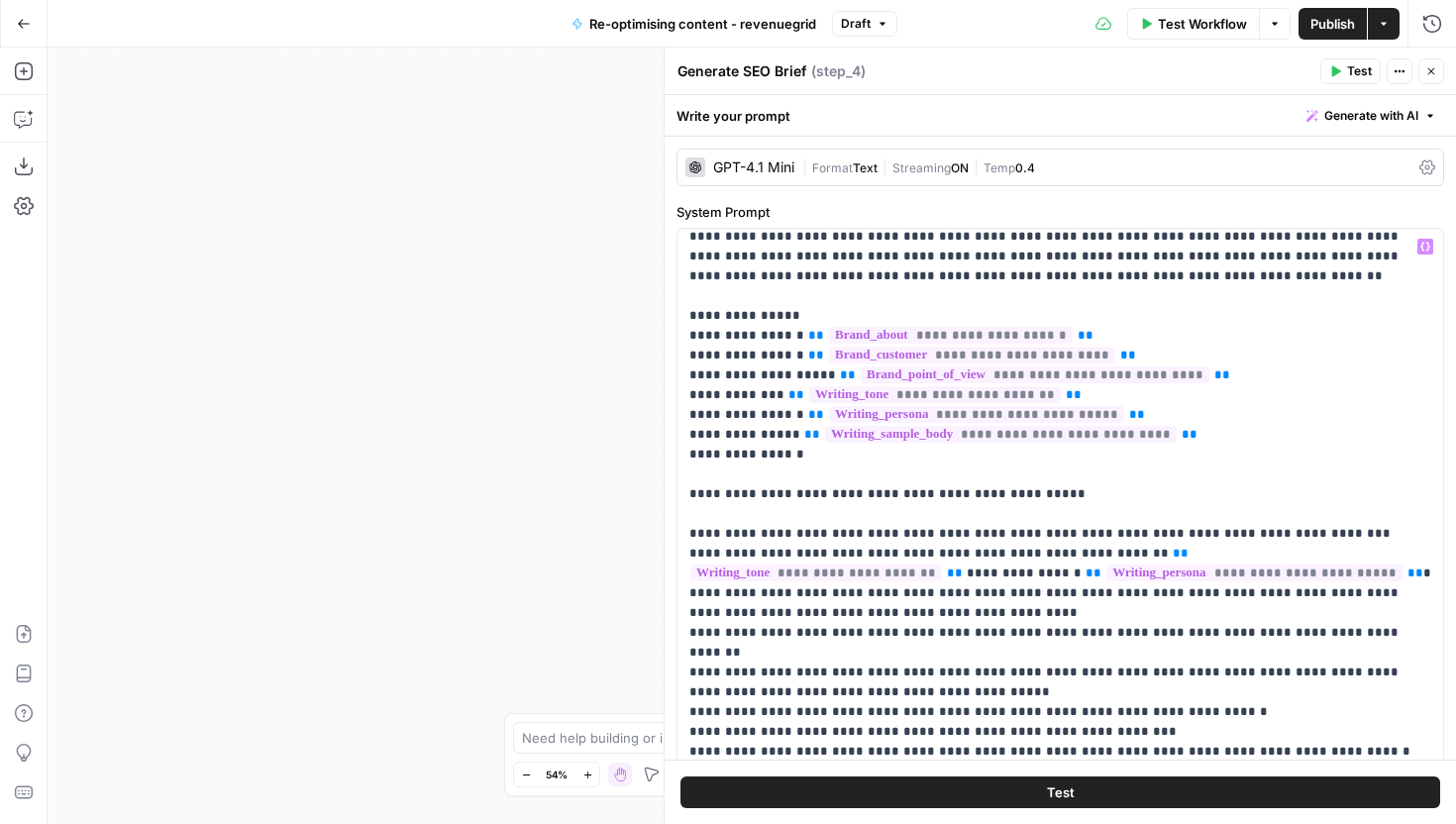 scroll, scrollTop: 11, scrollLeft: 0, axis: vertical 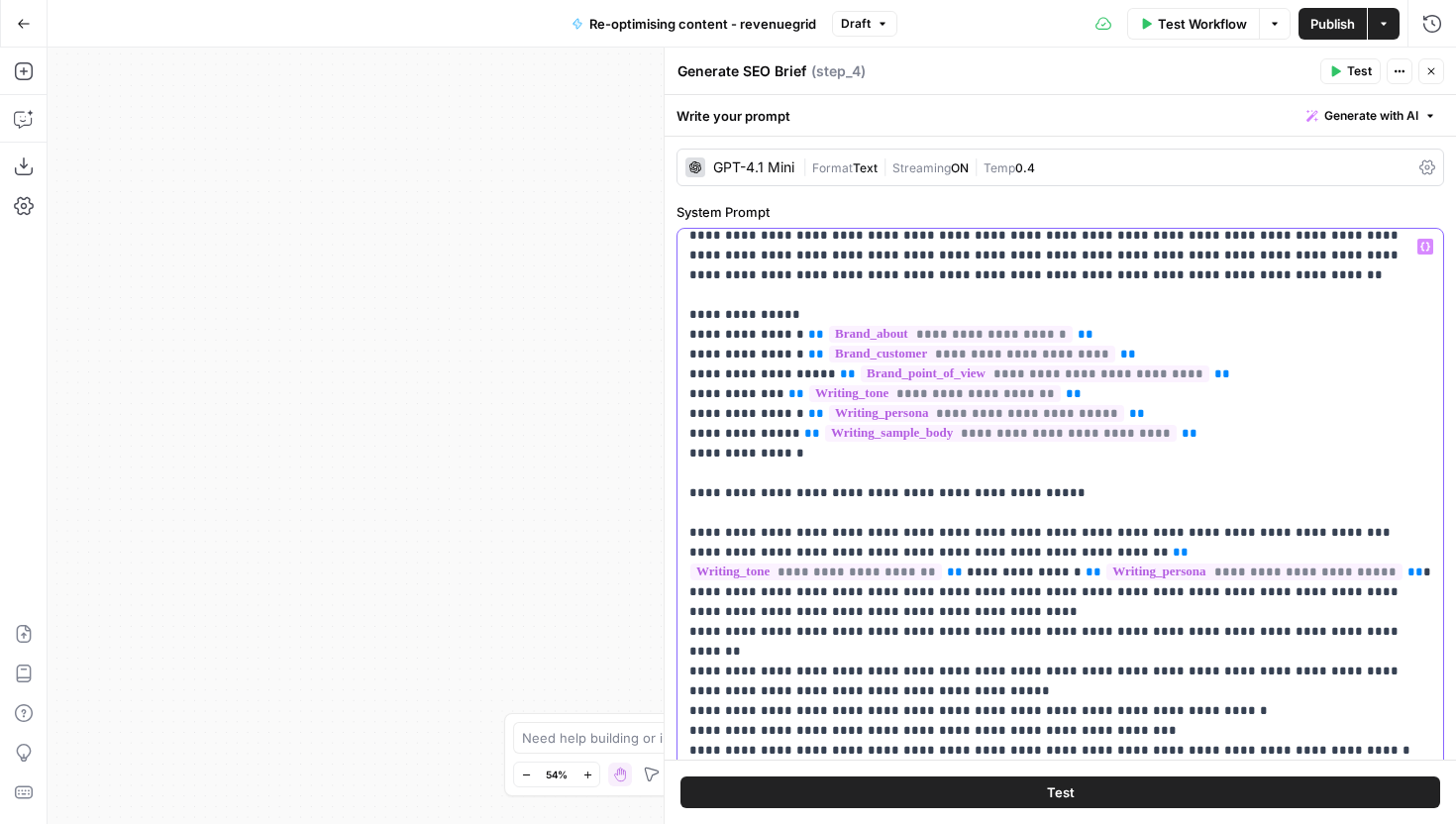 click on "**********" at bounding box center (1060, 899) 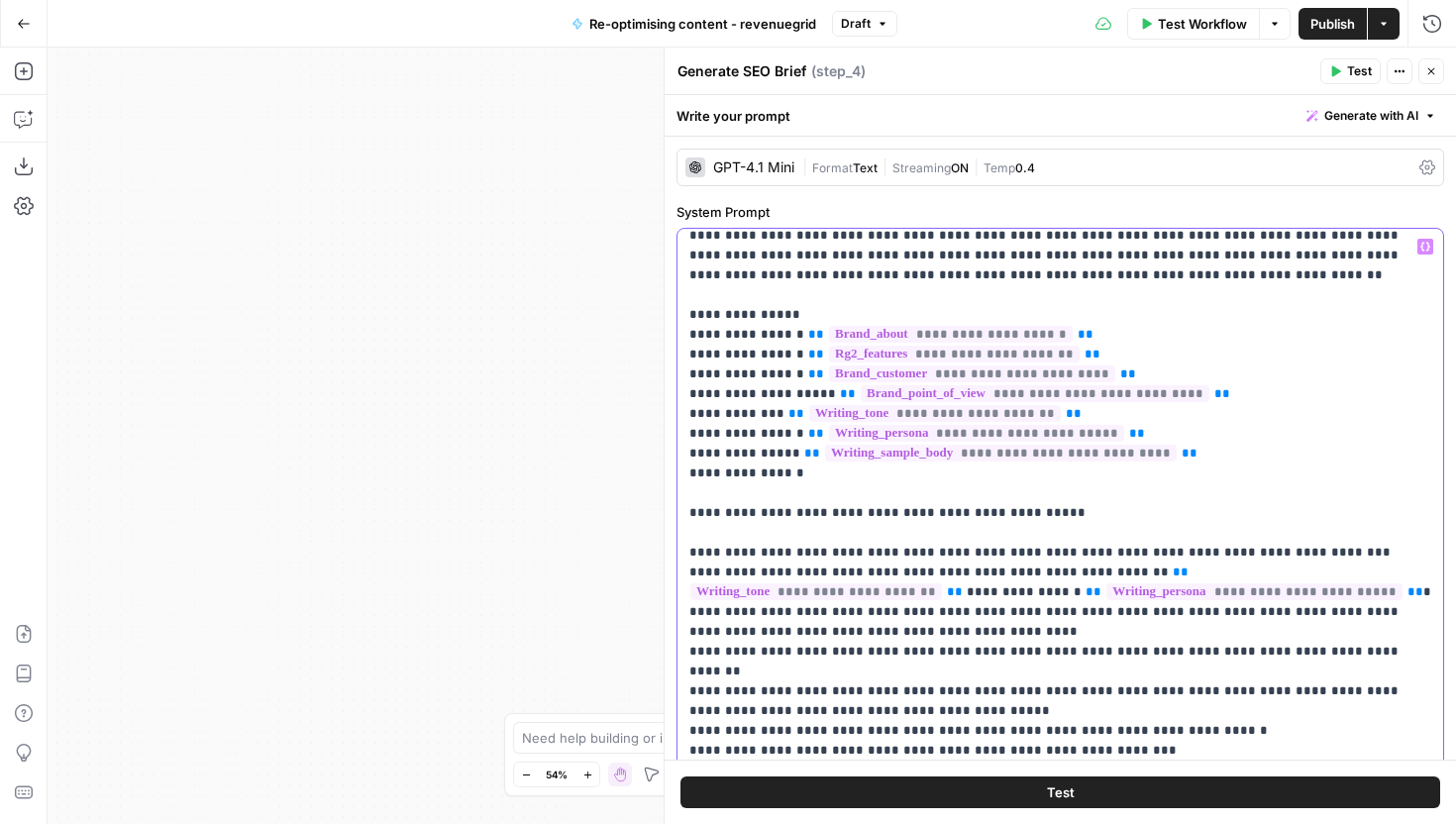 click on "**********" at bounding box center [1060, 909] 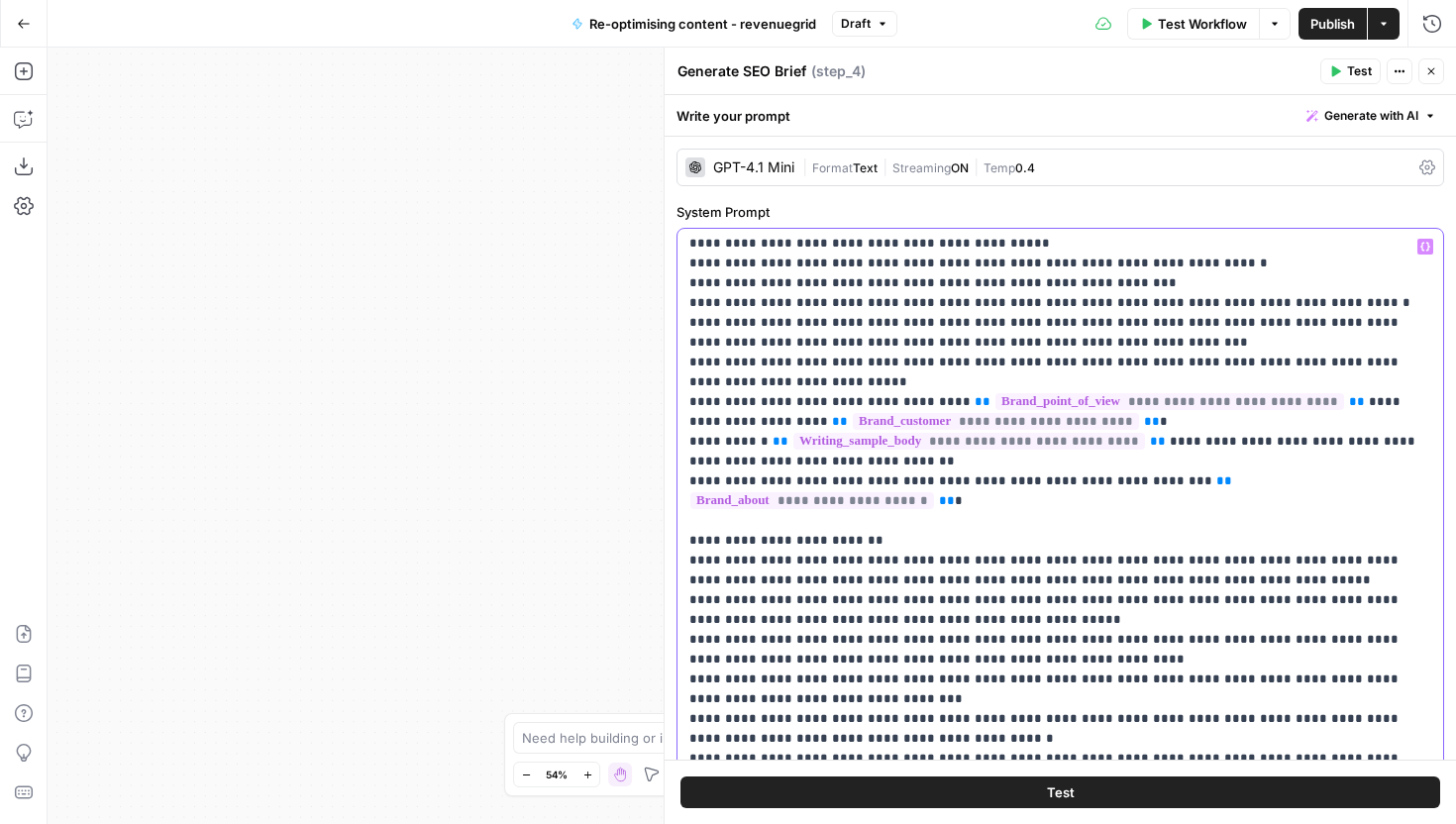 scroll, scrollTop: 481, scrollLeft: 0, axis: vertical 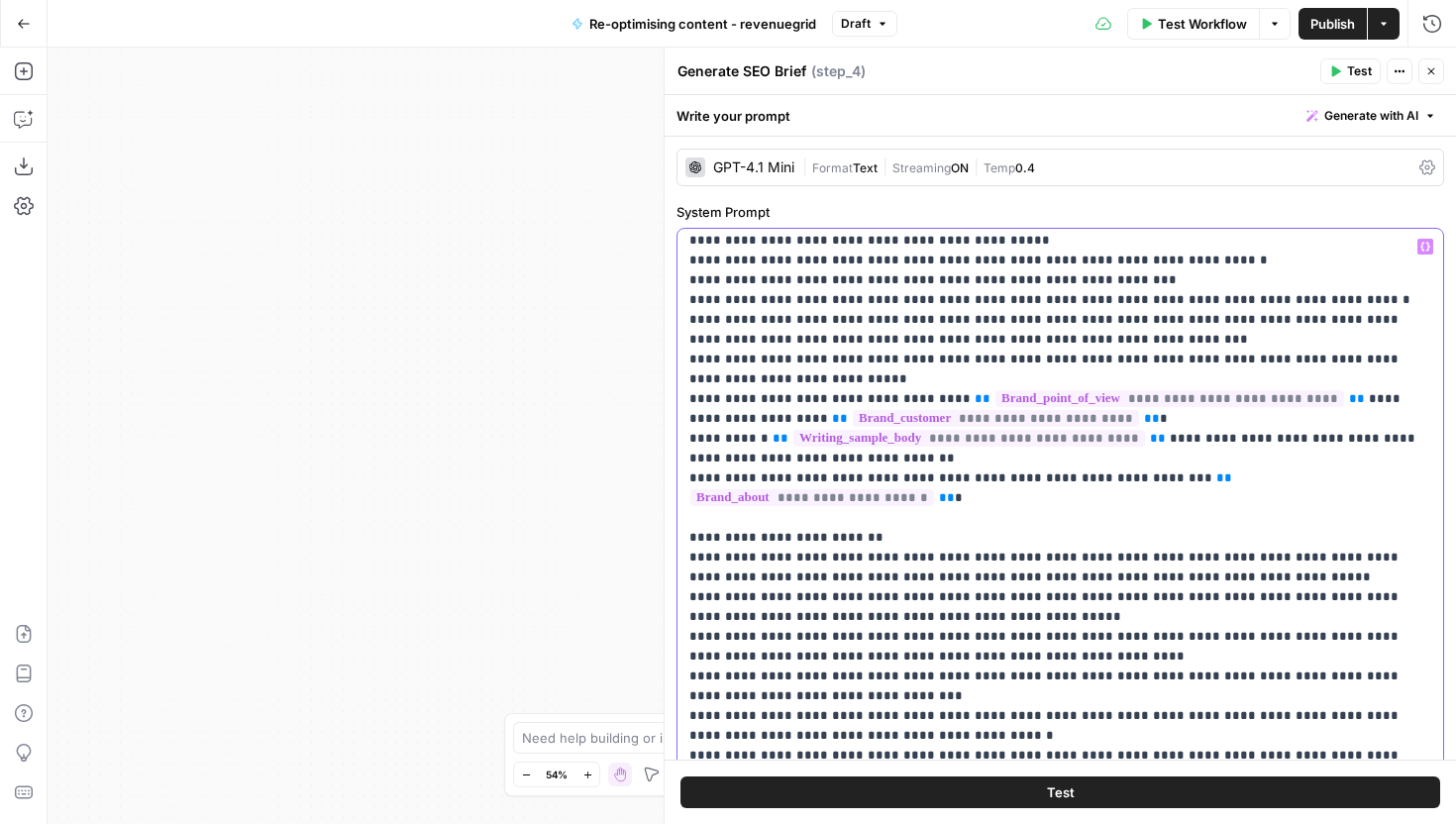 click on "**********" at bounding box center (1060, 439) 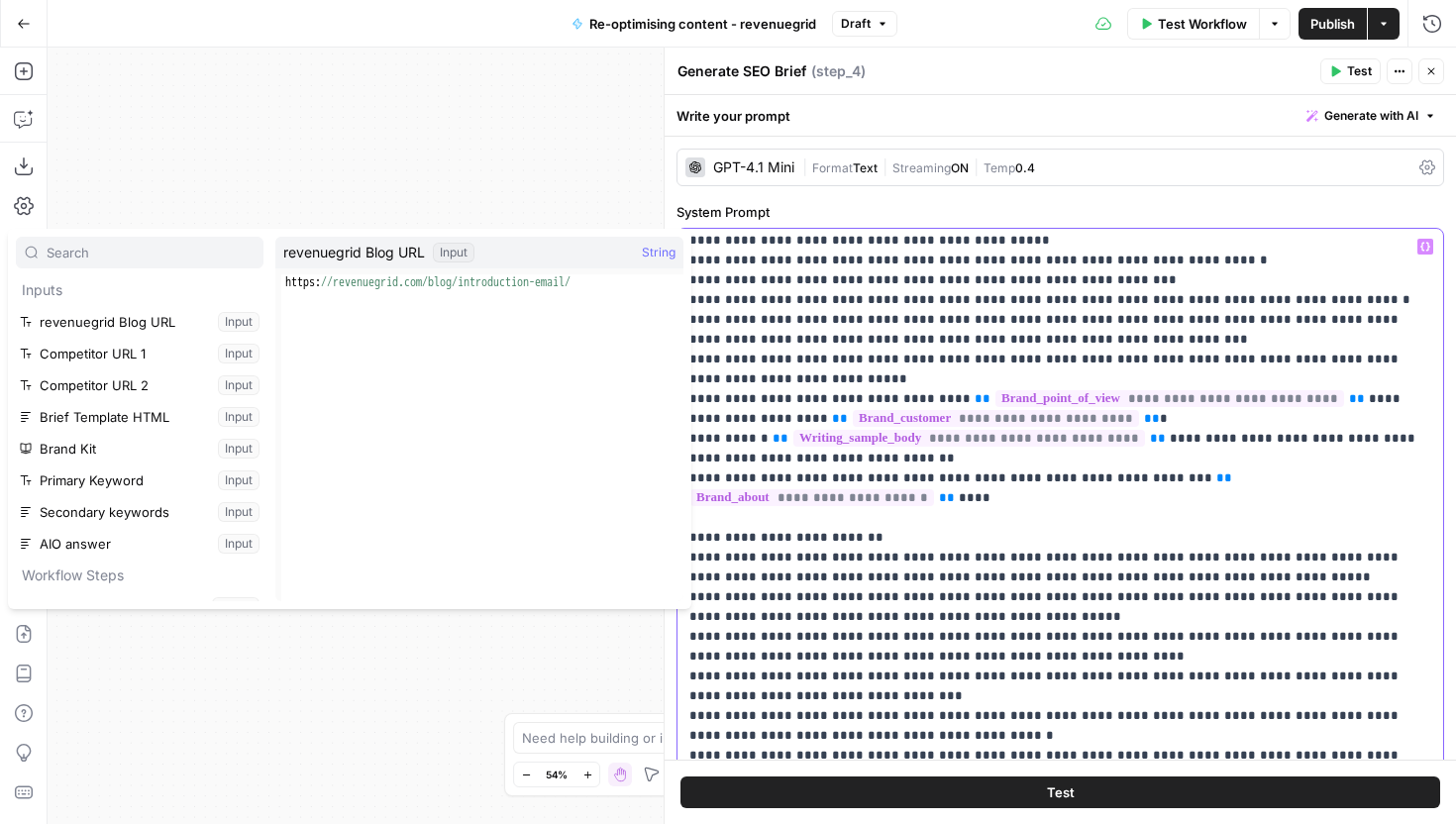 click on "**********" at bounding box center (1060, 449) 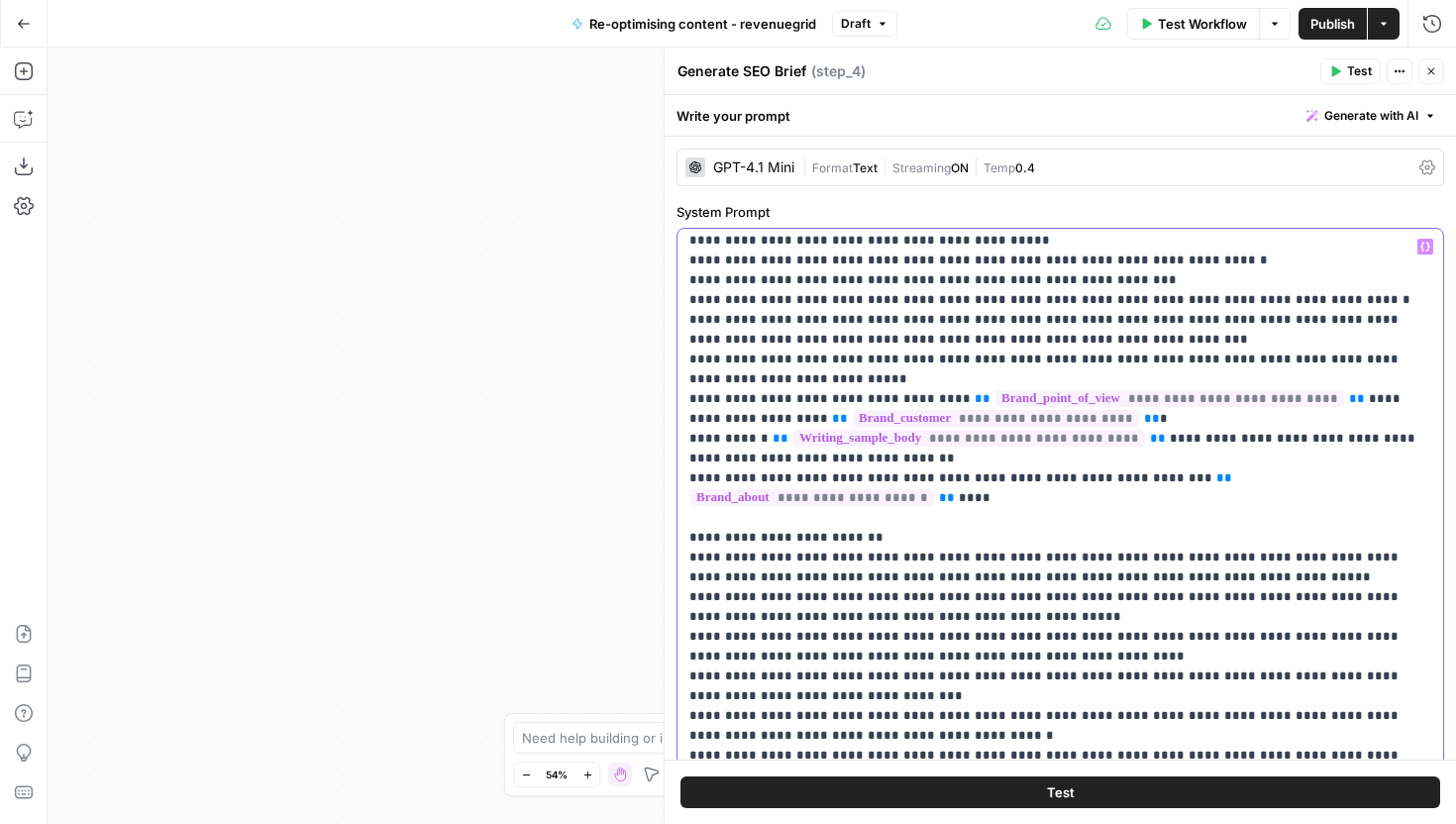 click on "**********" at bounding box center (1060, 449) 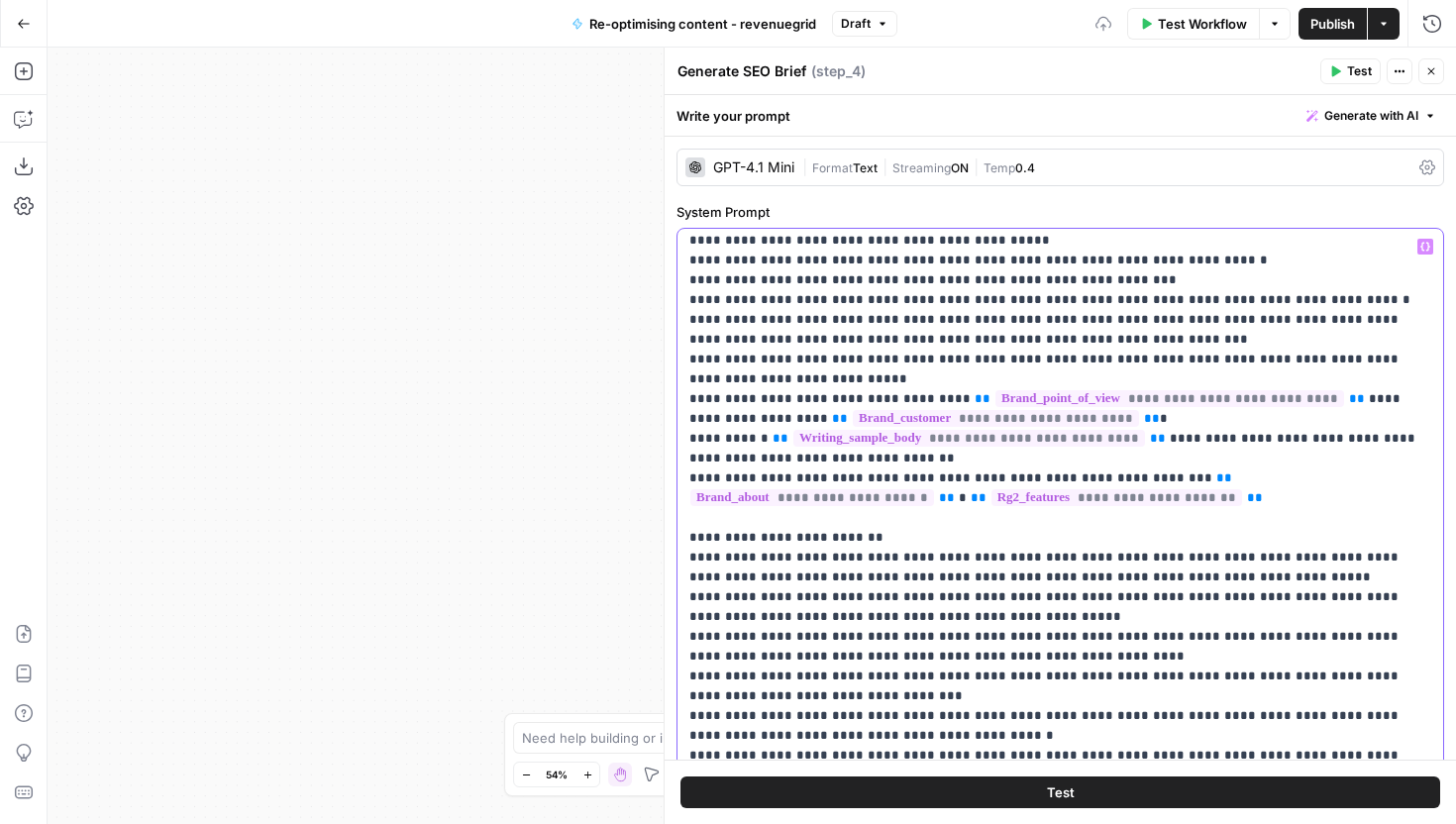 scroll, scrollTop: 595, scrollLeft: 0, axis: vertical 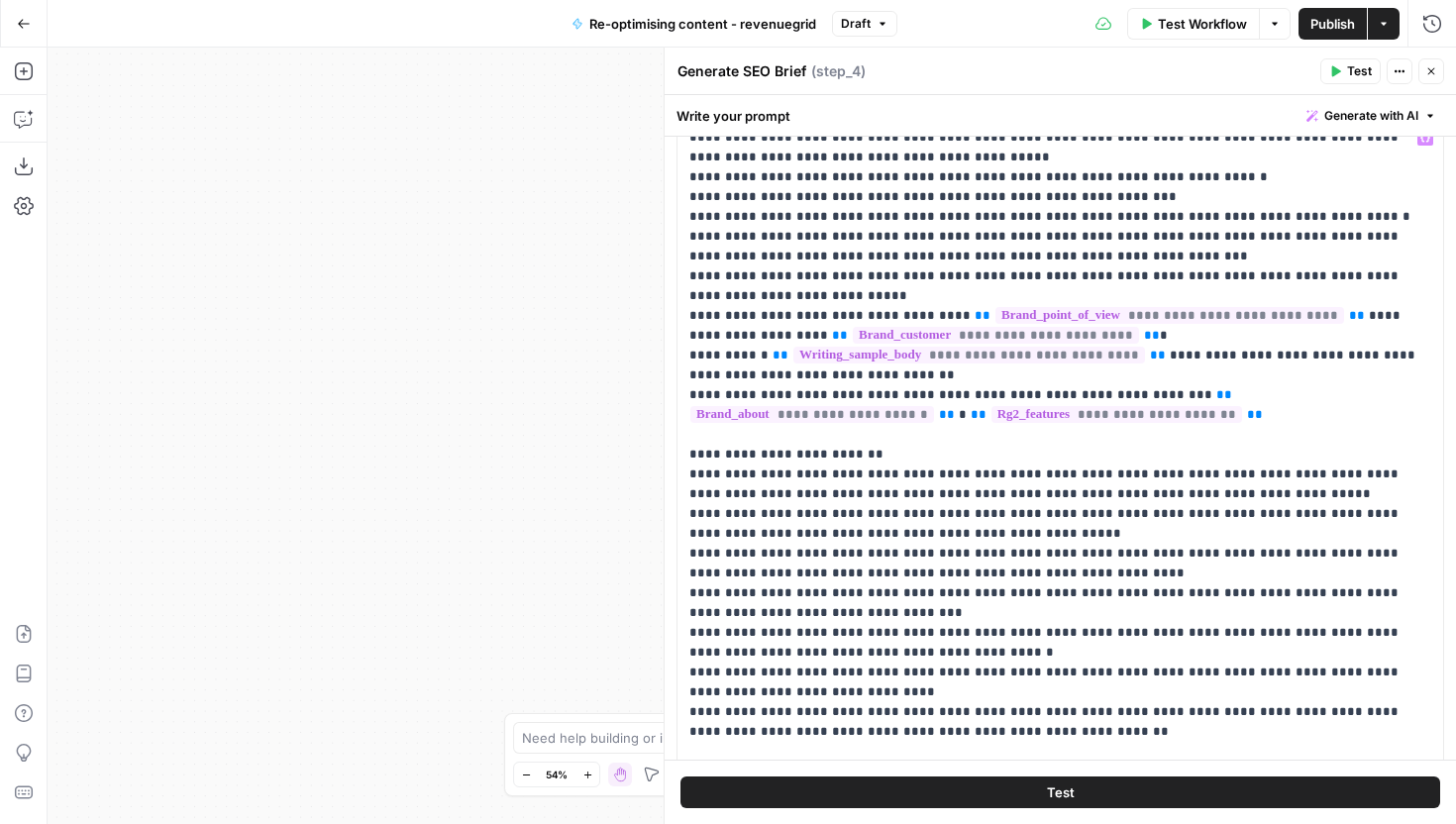 click on "Close" at bounding box center (1431, 71) 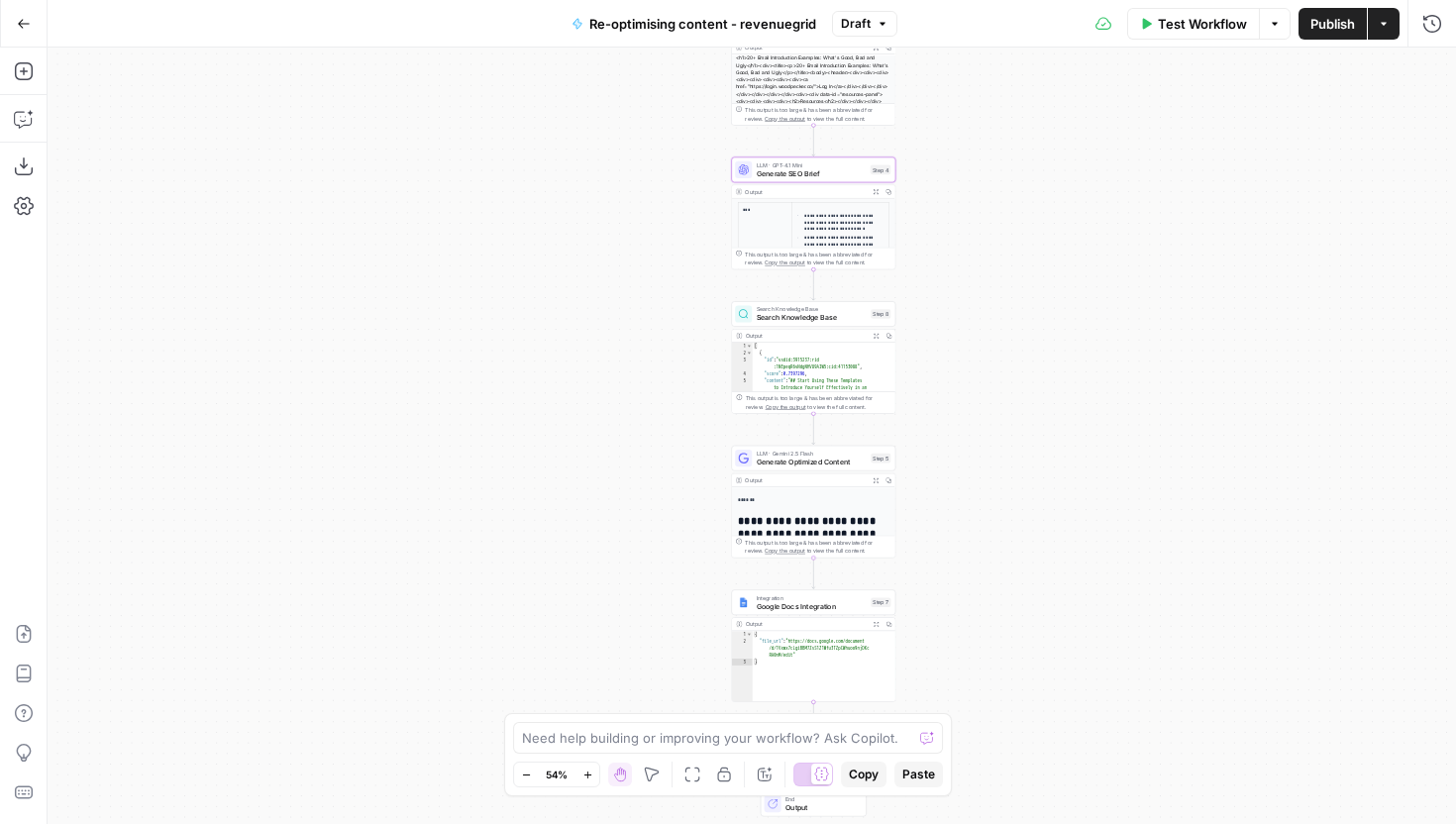 click on "LLM · Gemini 2.5 Flash" at bounding box center [811, 454] 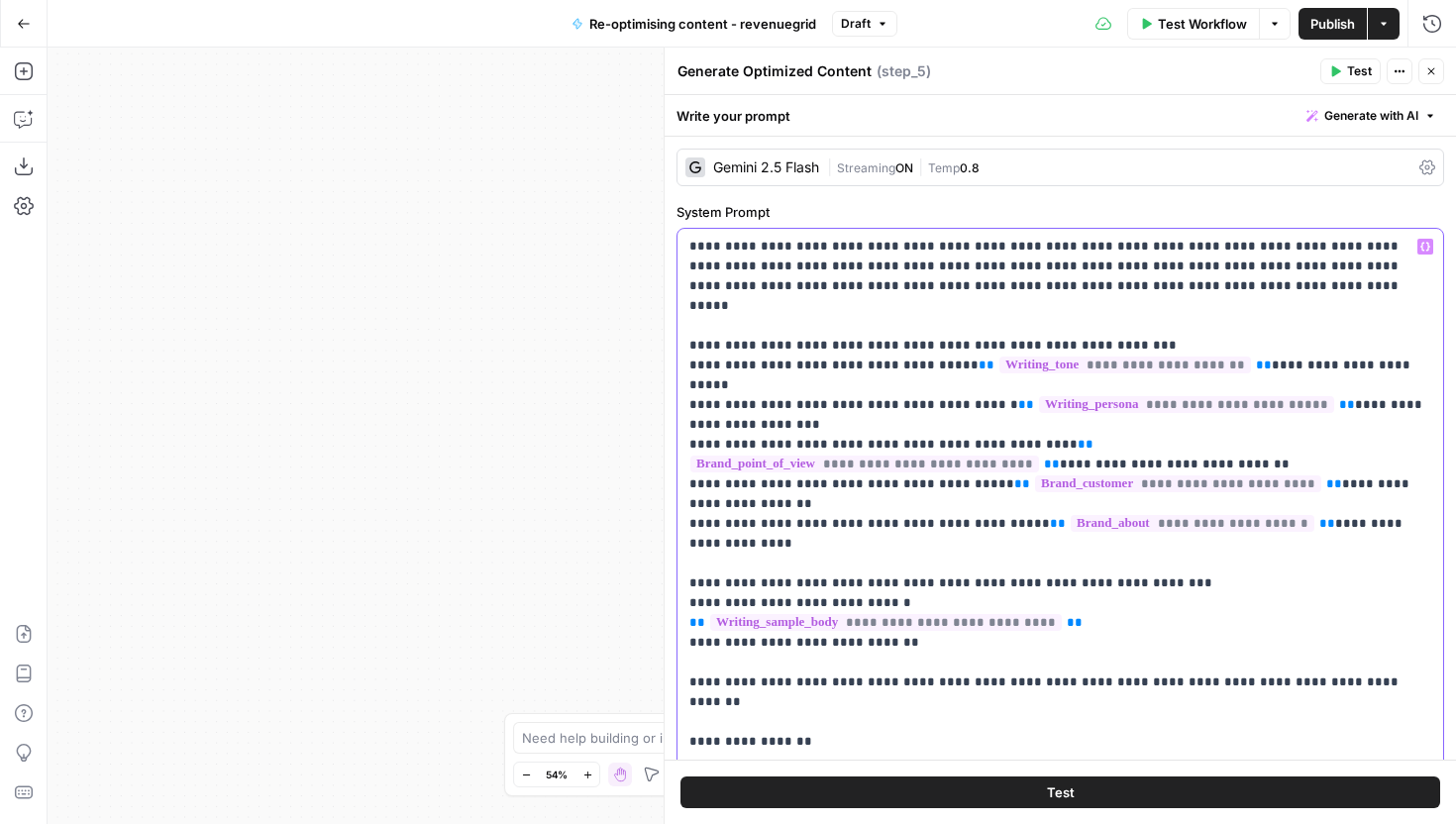 click on "**********" at bounding box center (1060, 1168) 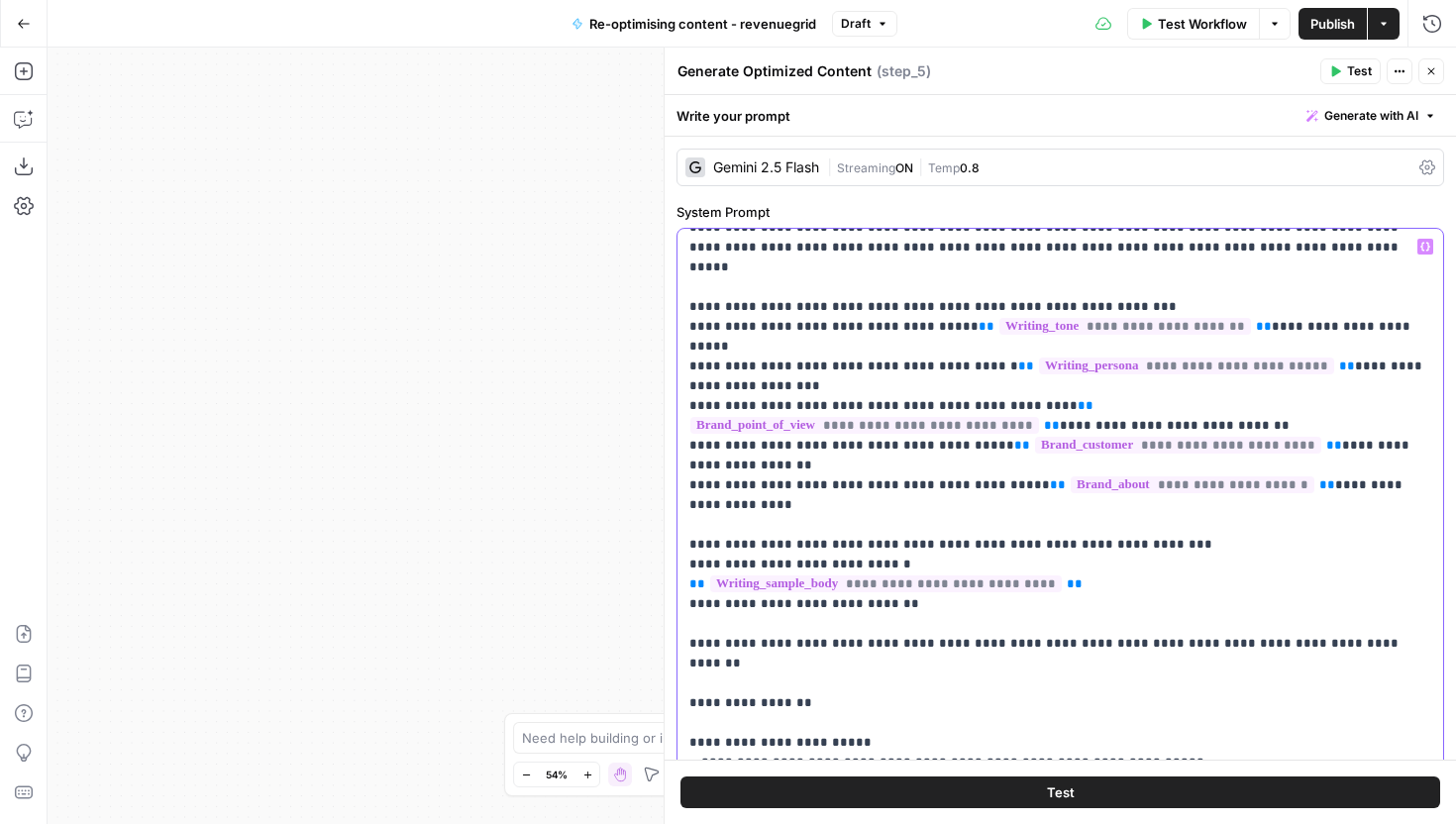 scroll, scrollTop: 35, scrollLeft: 0, axis: vertical 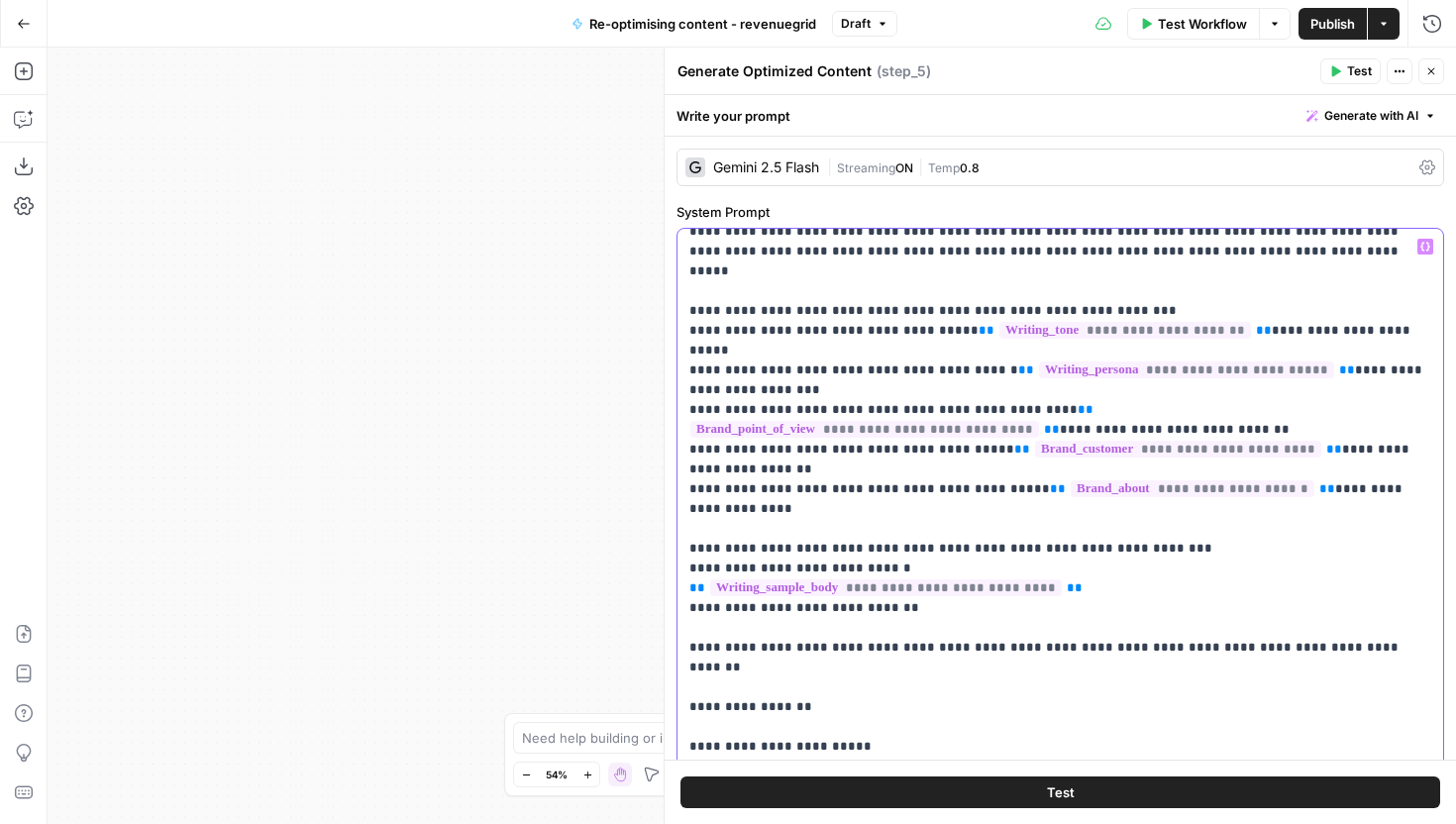 click on "**********" at bounding box center [1060, 1133] 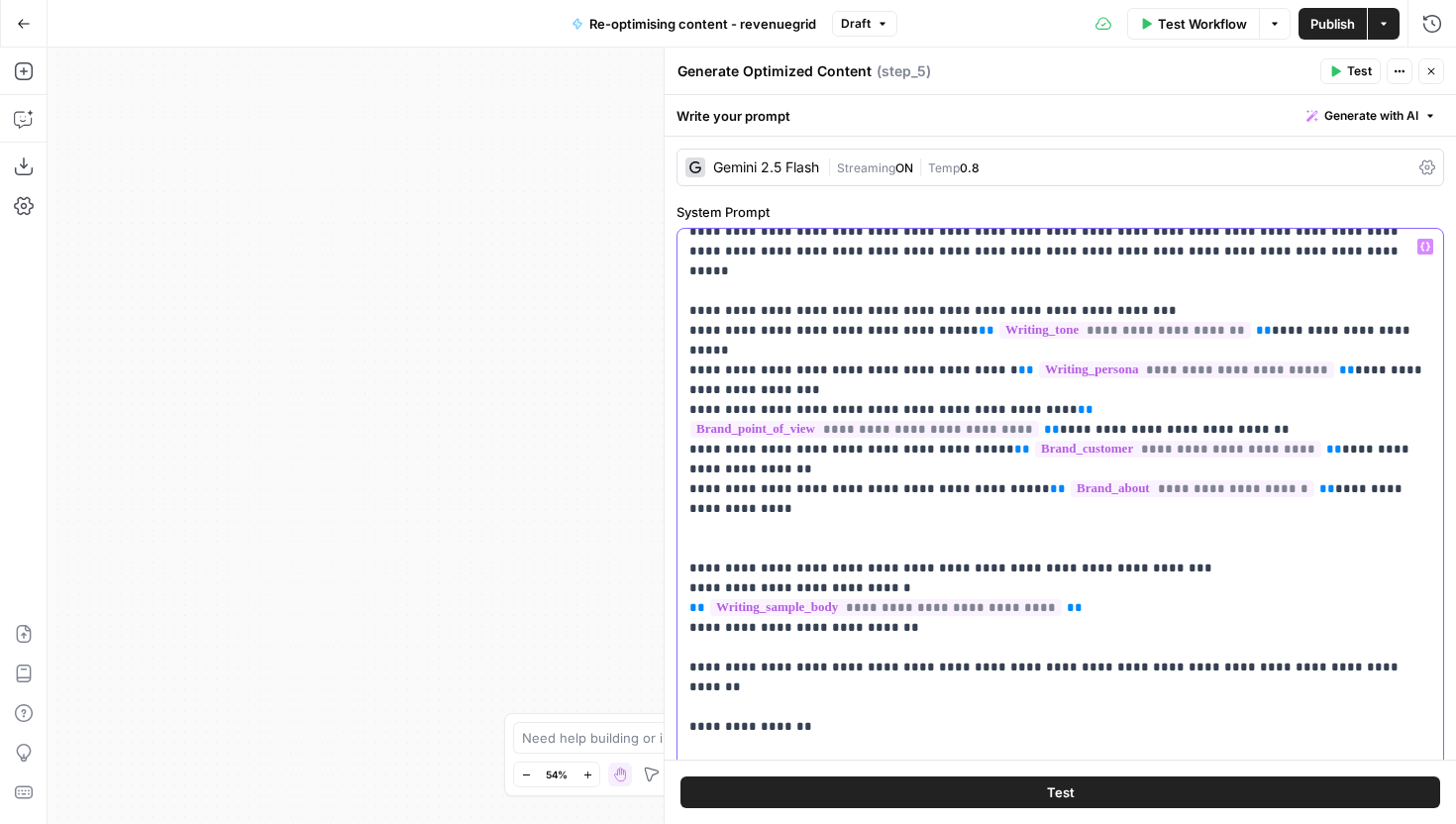 type 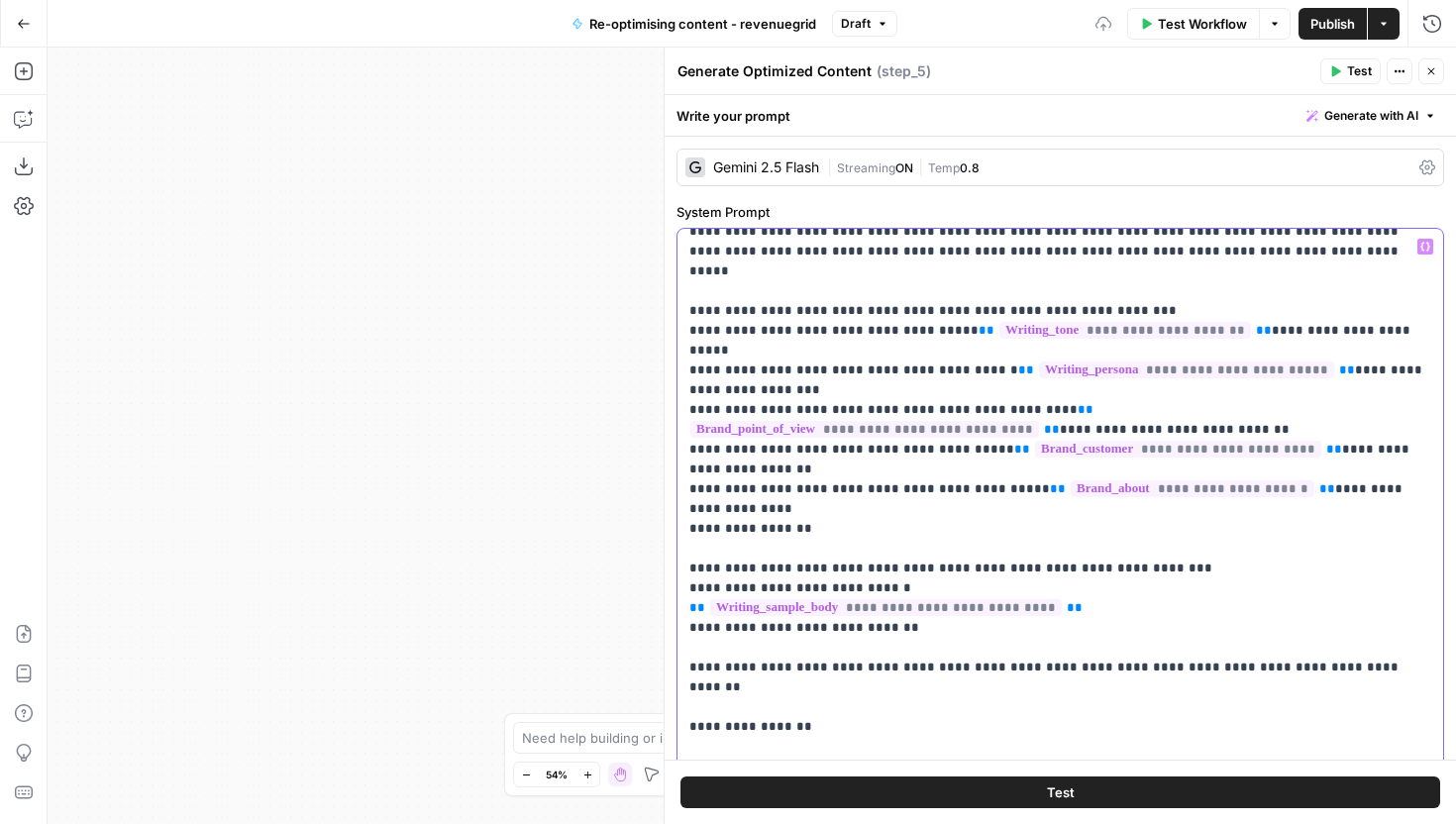 scroll, scrollTop: 0, scrollLeft: 0, axis: both 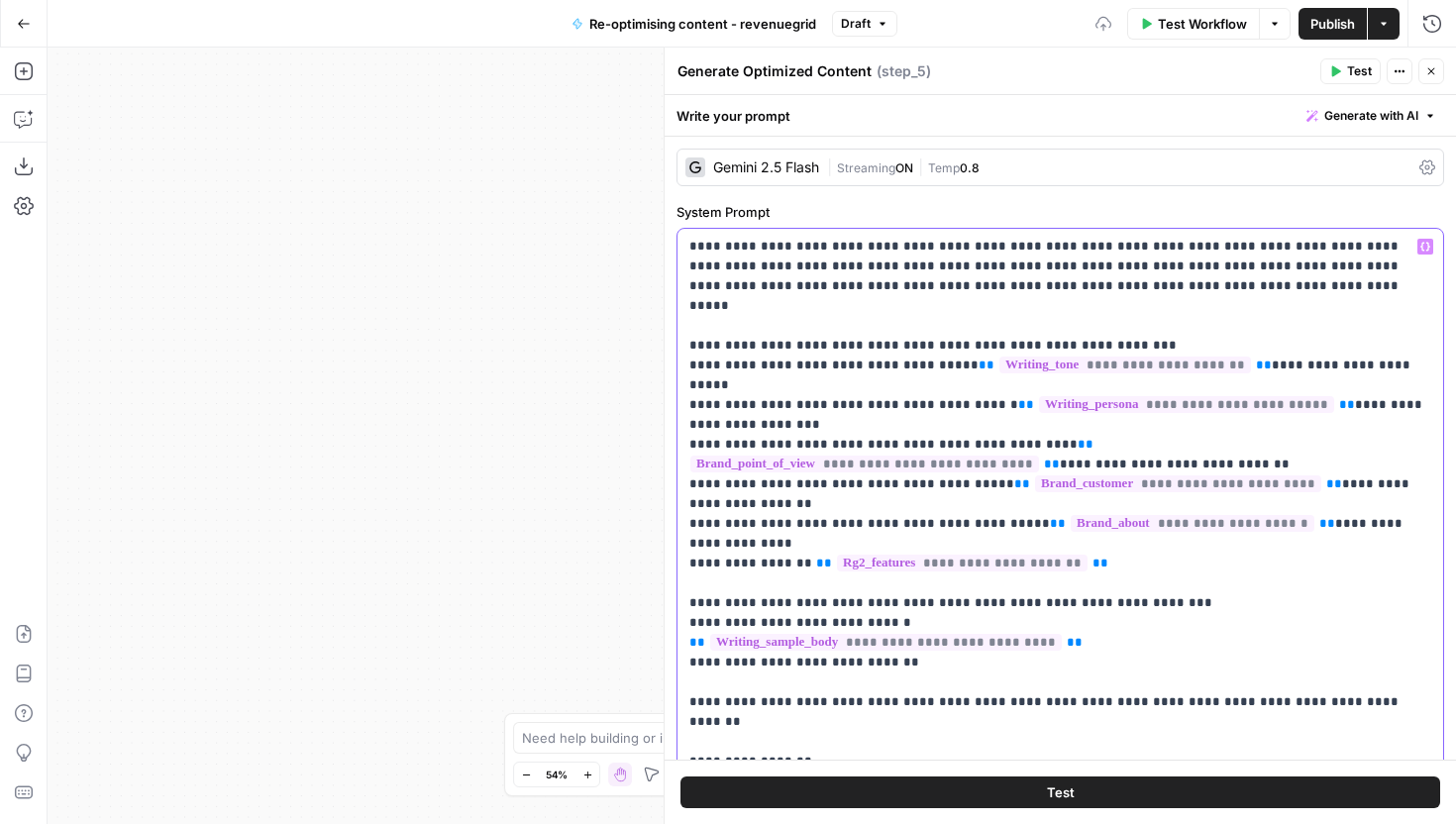 click on "**********" at bounding box center (1060, 1178) 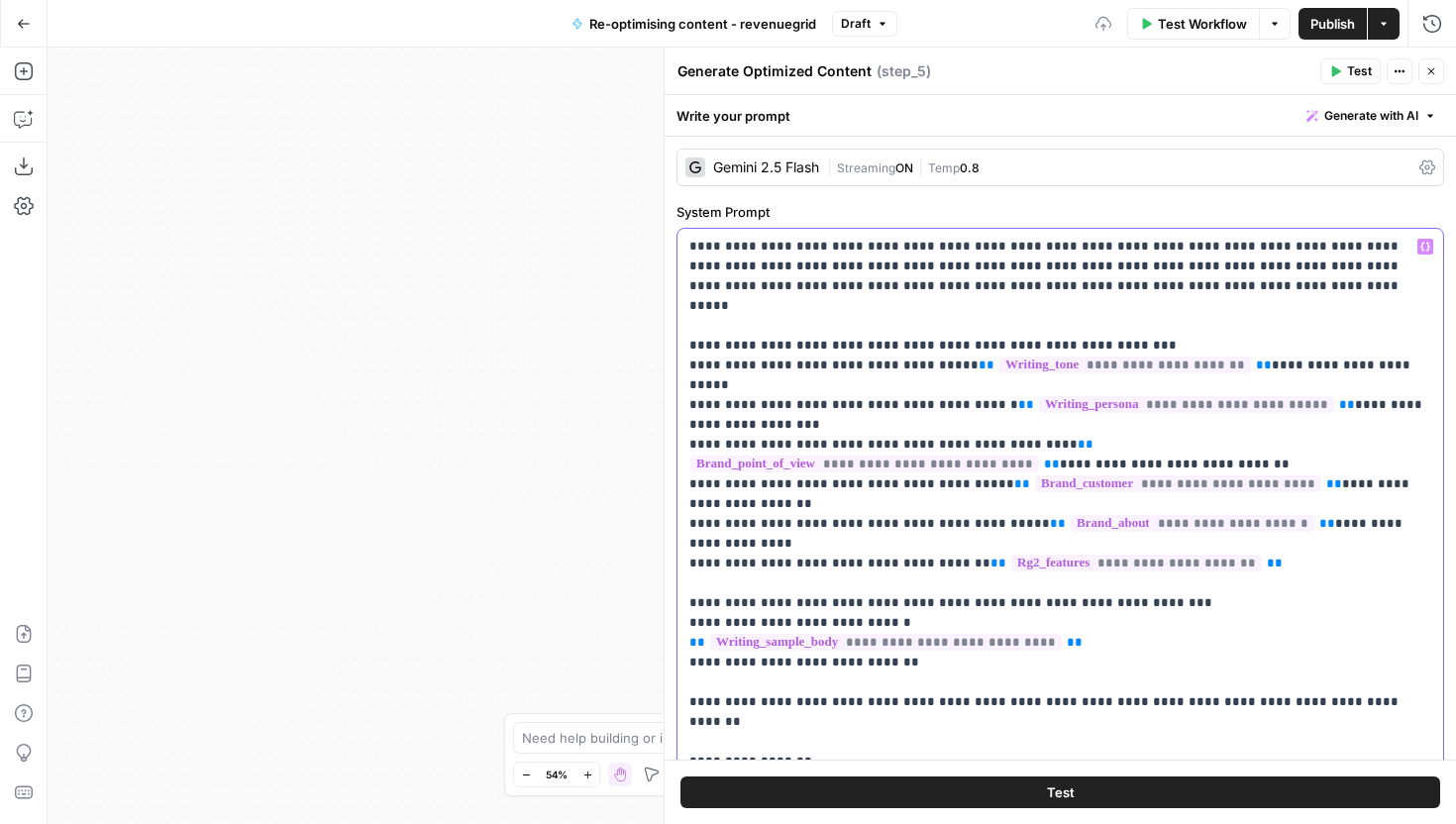 click on "**********" at bounding box center [1060, 1178] 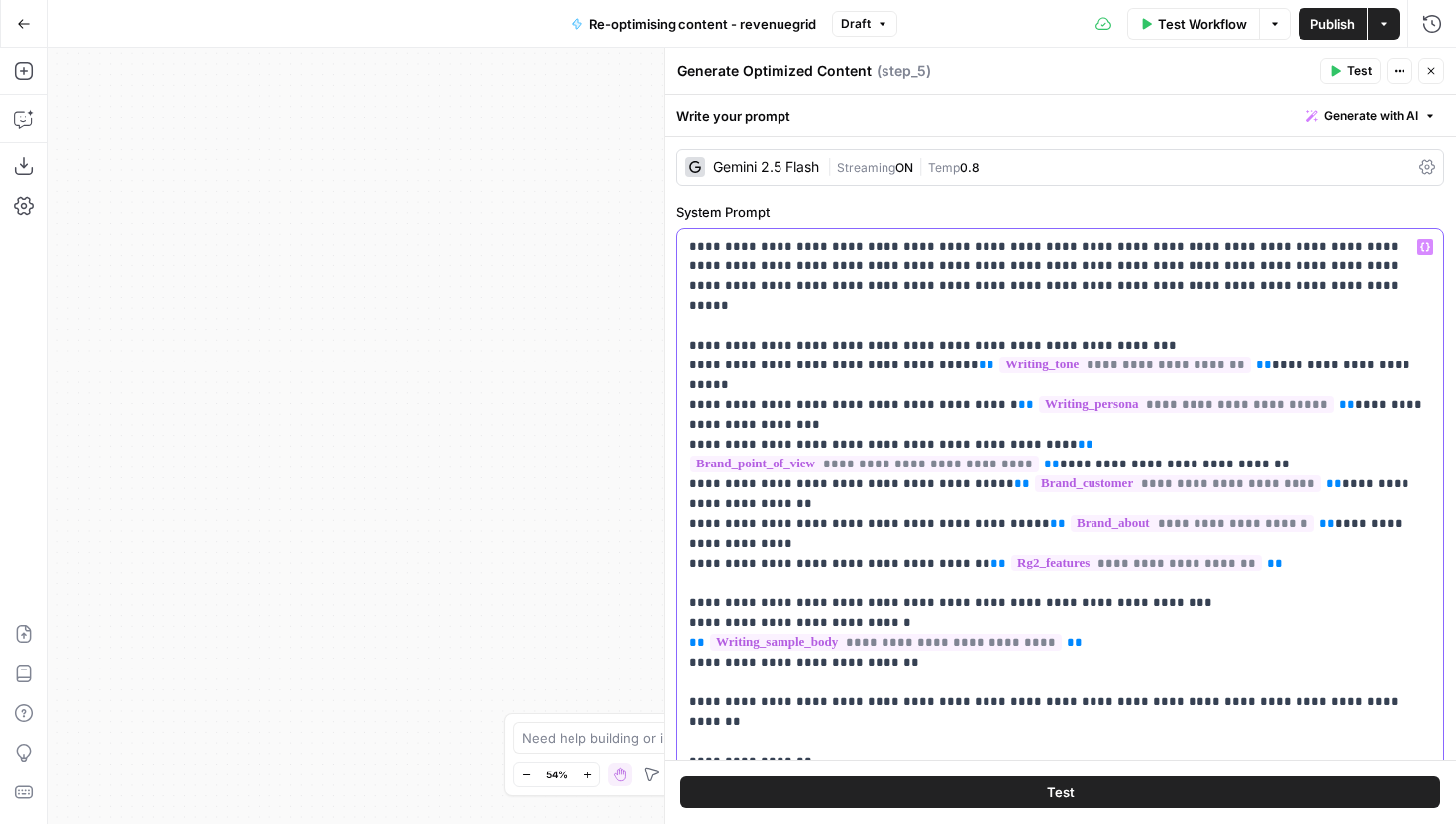copy on "**********" 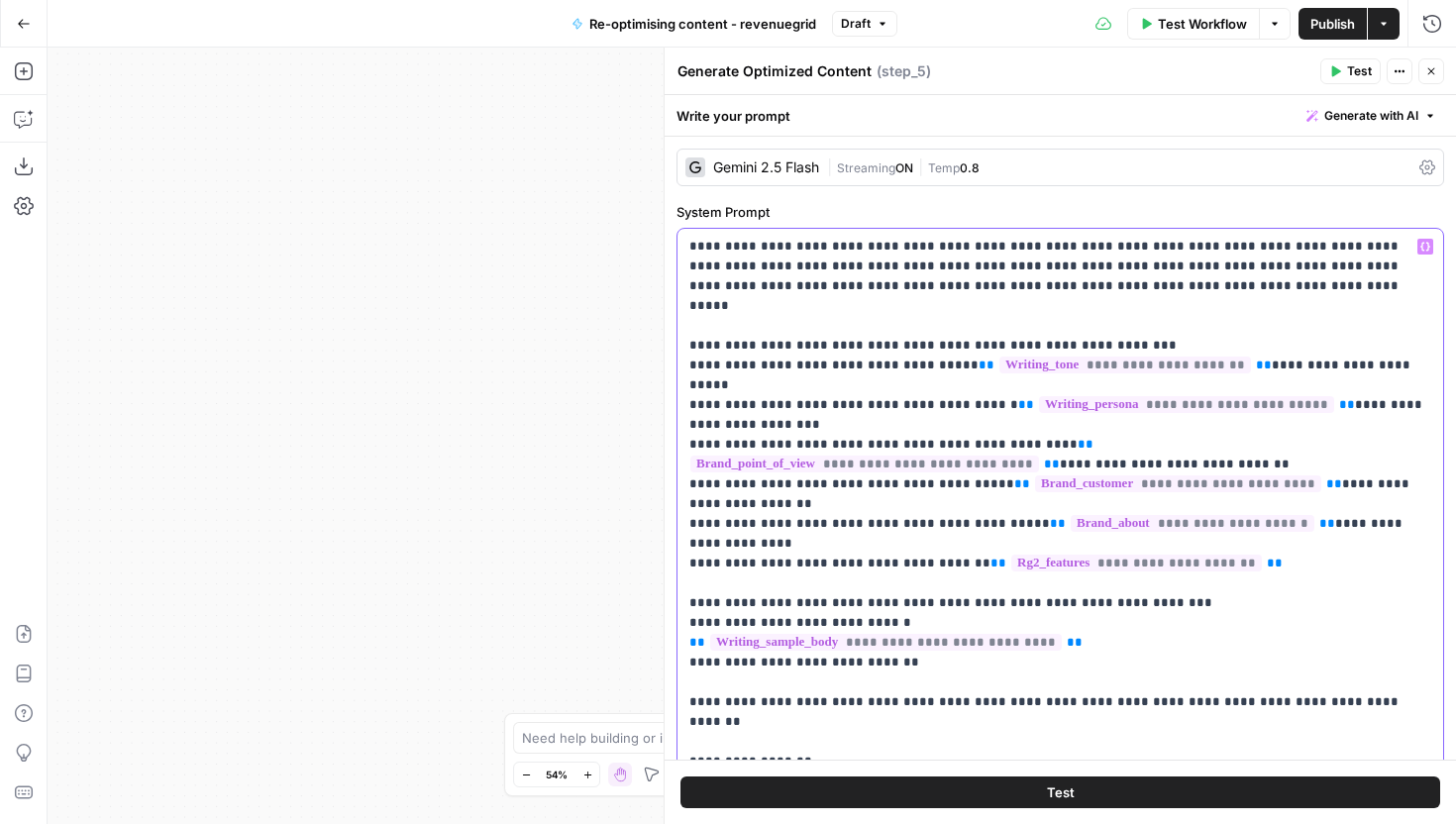 click on "**********" at bounding box center (1060, 1178) 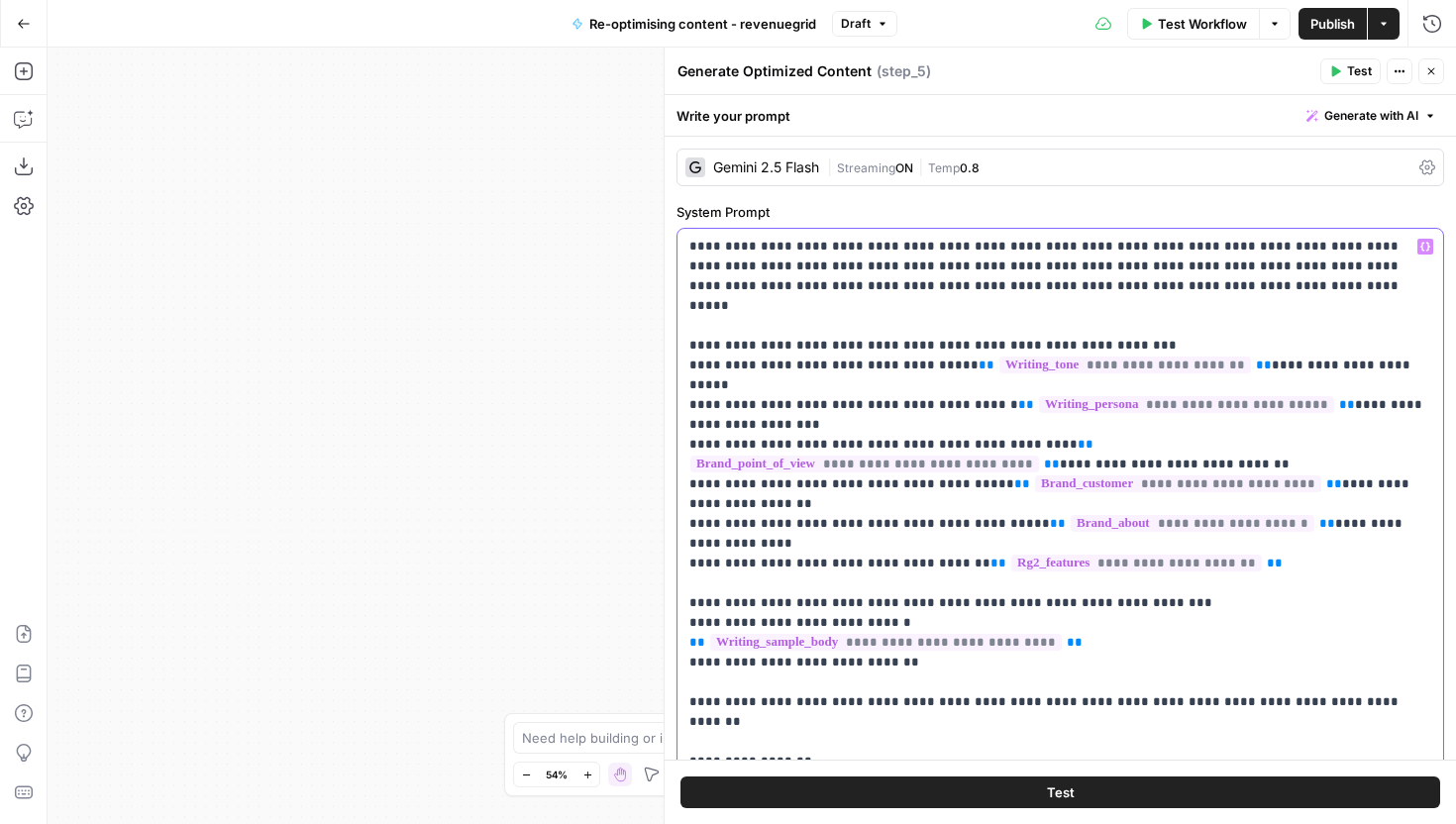 click on "**********" at bounding box center (1060, 1178) 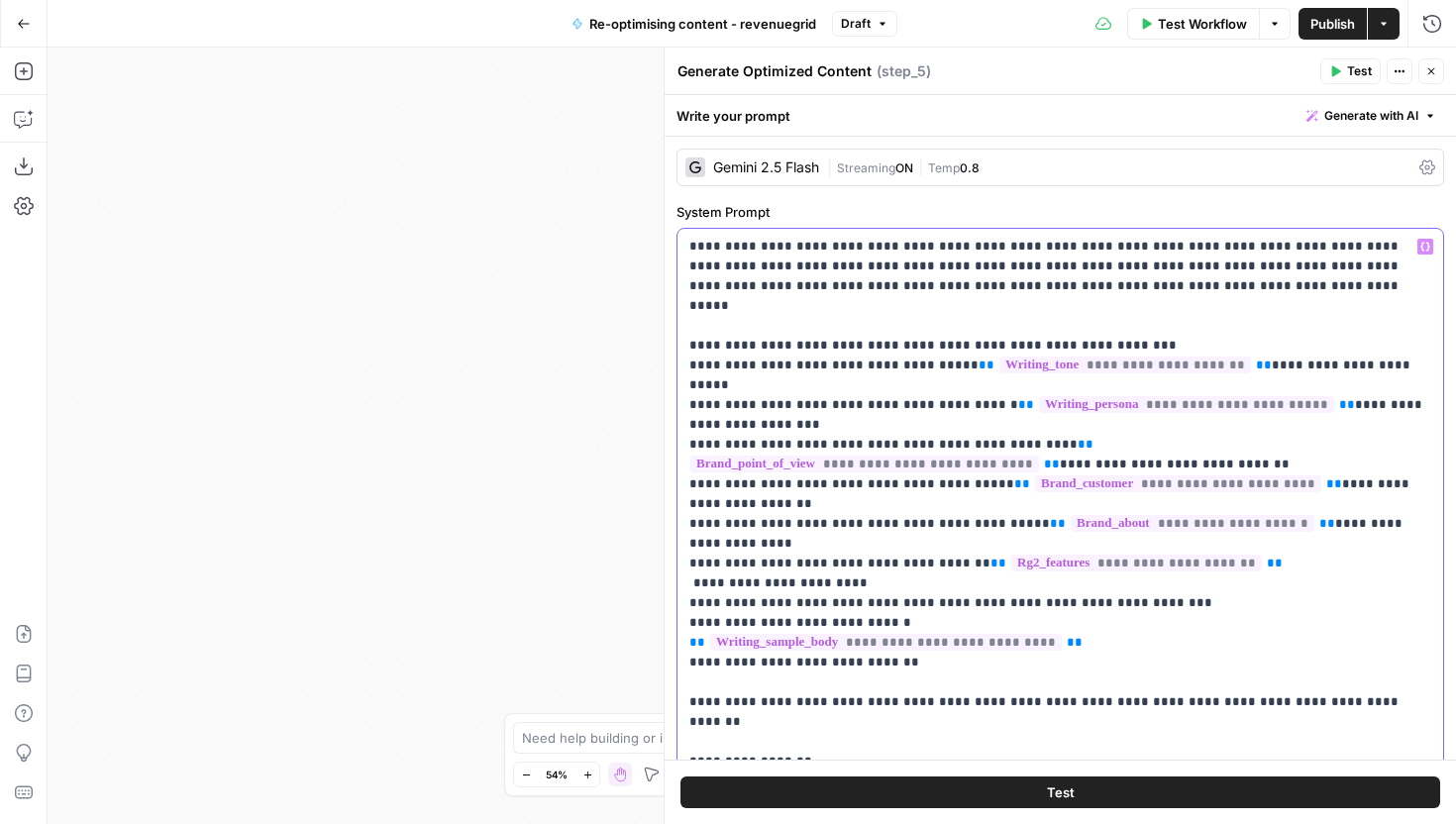 click on "**********" at bounding box center (1060, 1178) 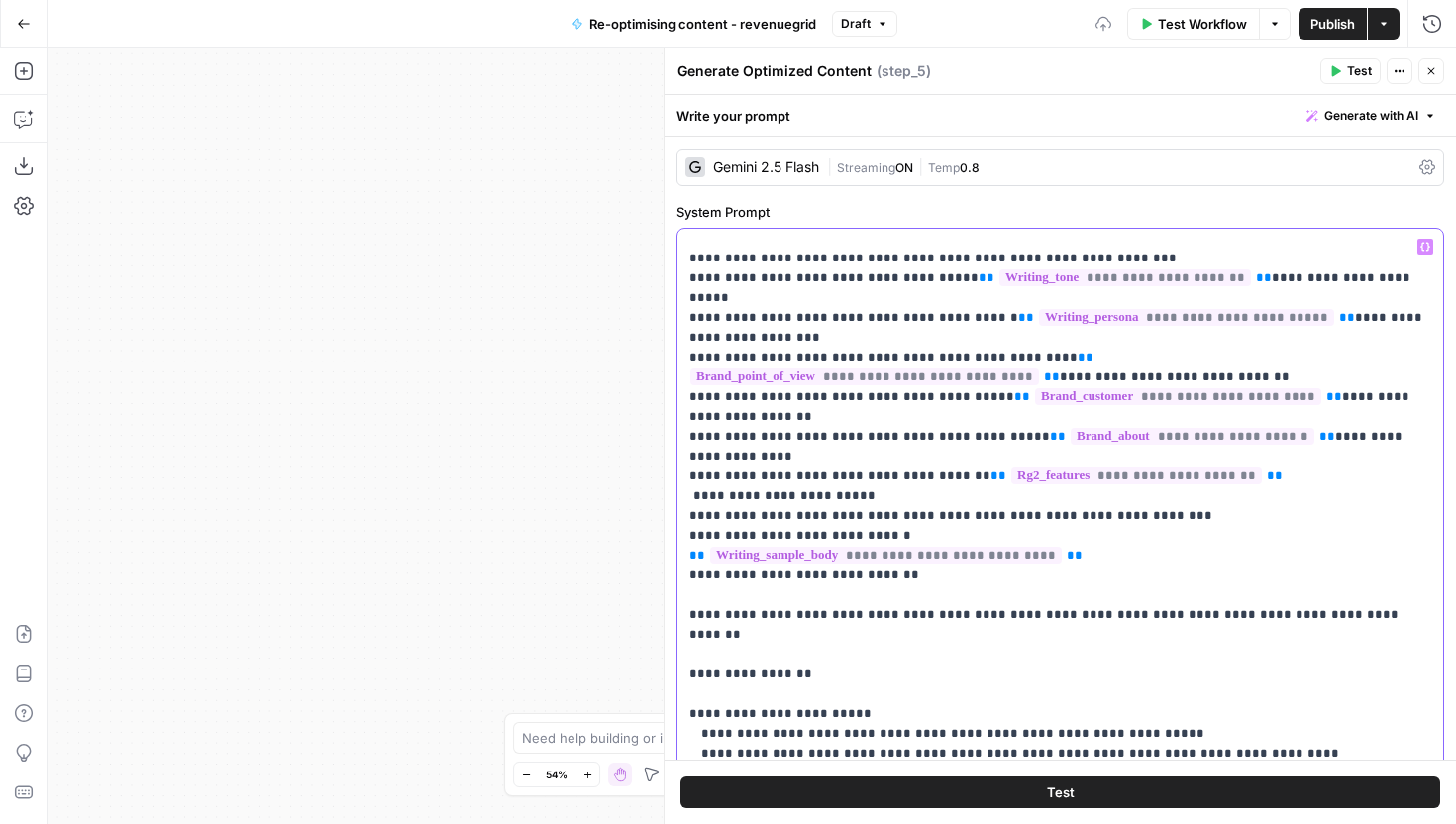 click on "**********" at bounding box center [1060, 1090] 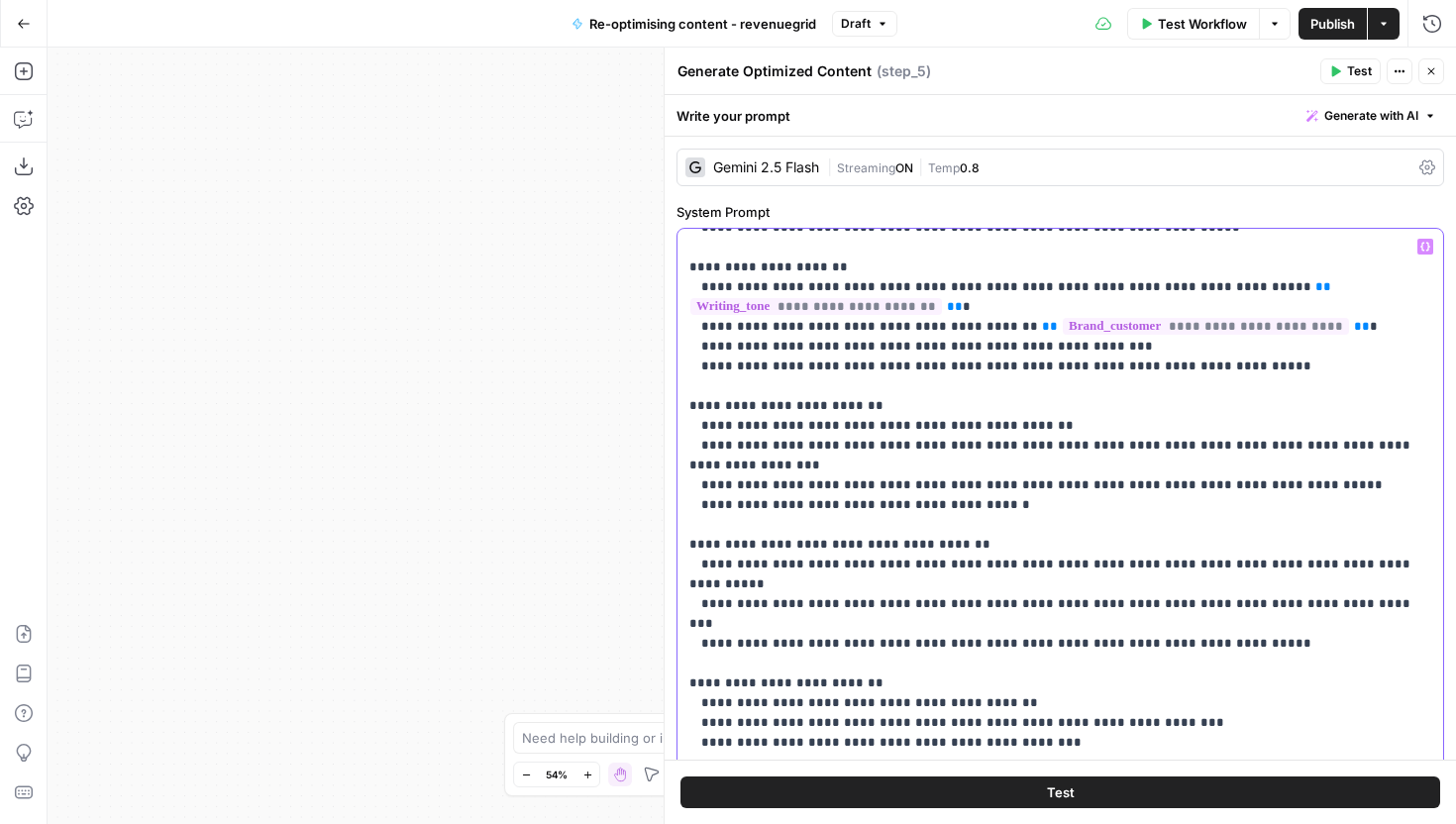 scroll, scrollTop: 971, scrollLeft: 0, axis: vertical 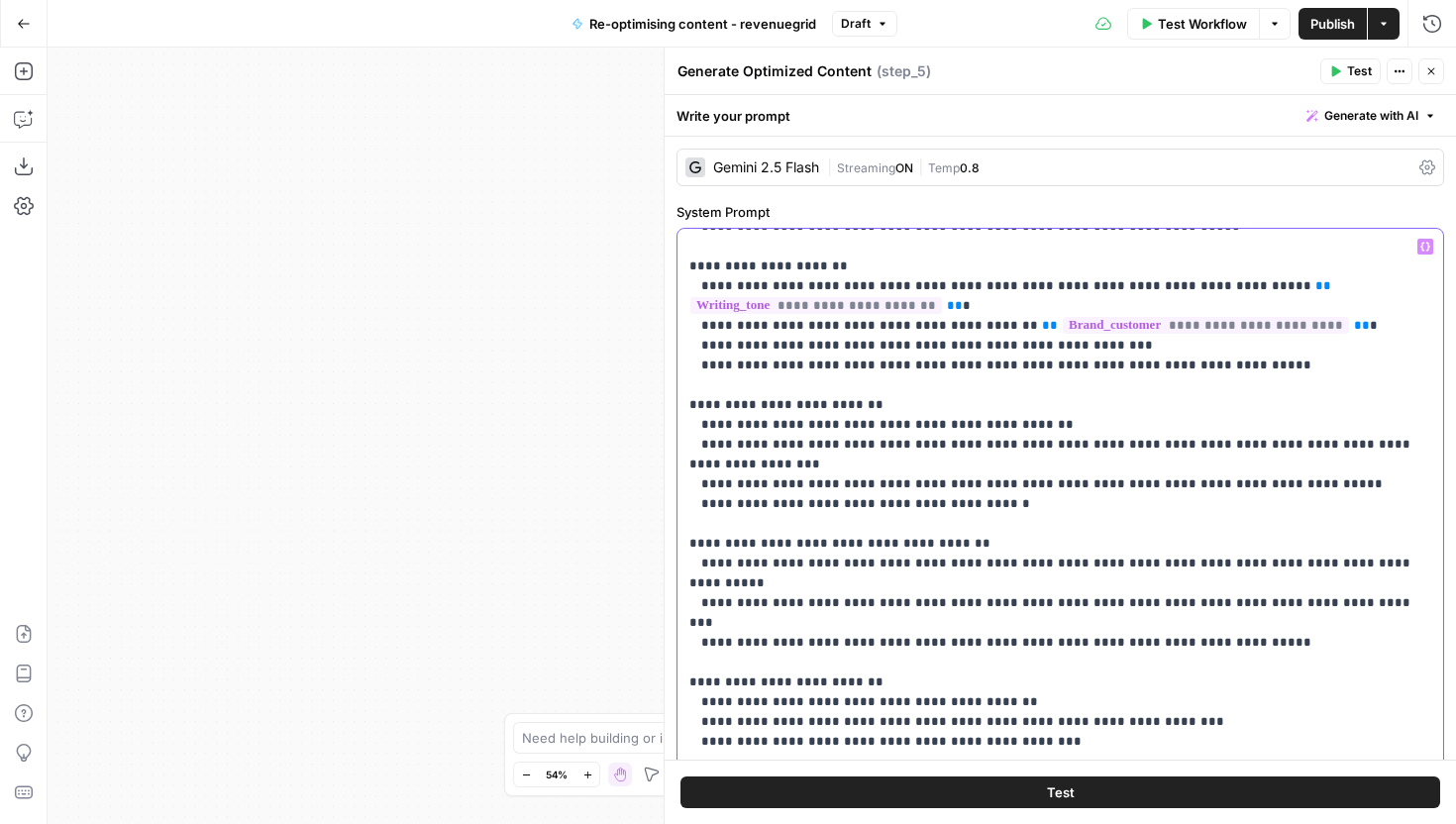 click on "**********" at bounding box center [1060, 207] 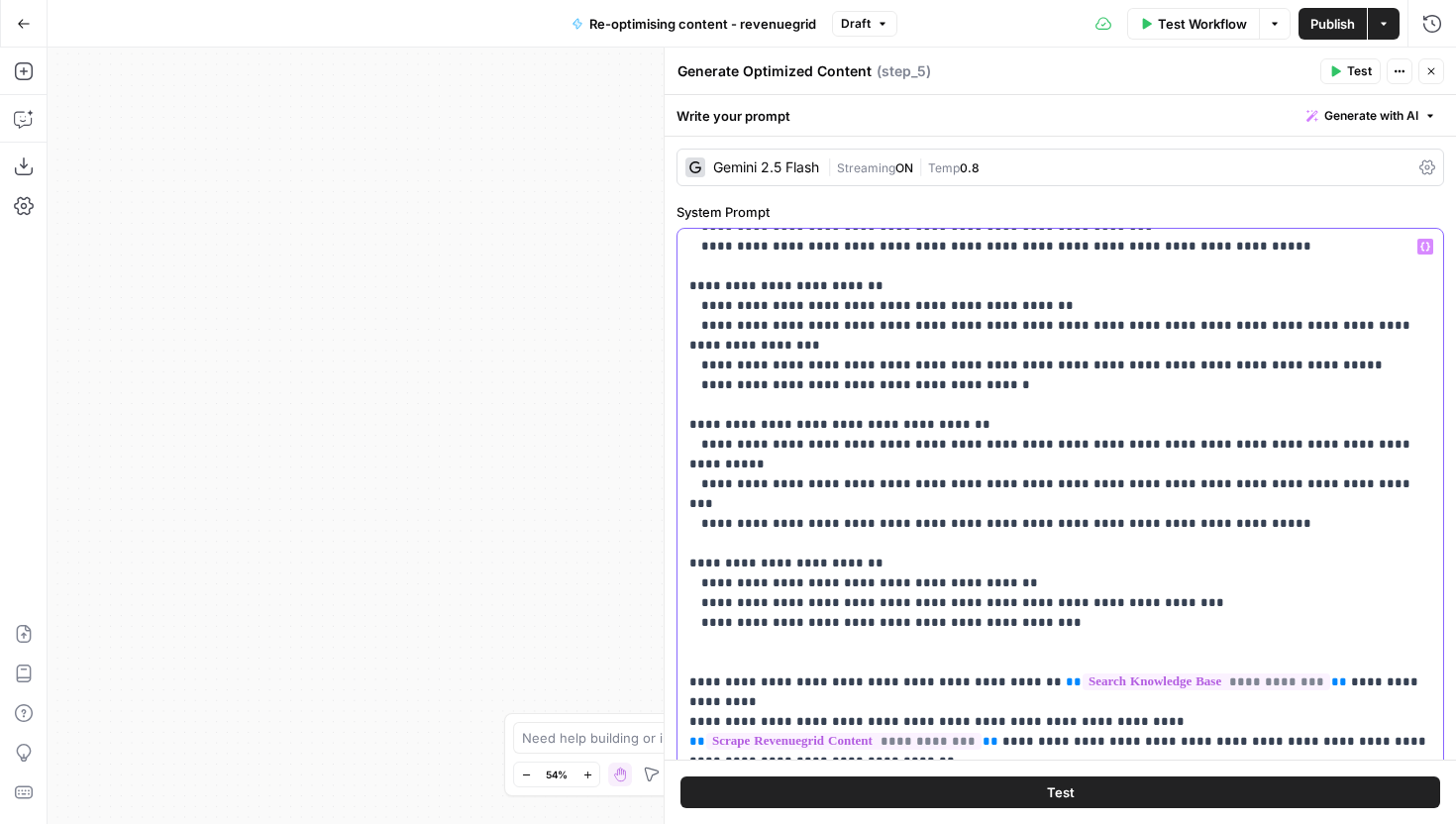 scroll, scrollTop: 1090, scrollLeft: 0, axis: vertical 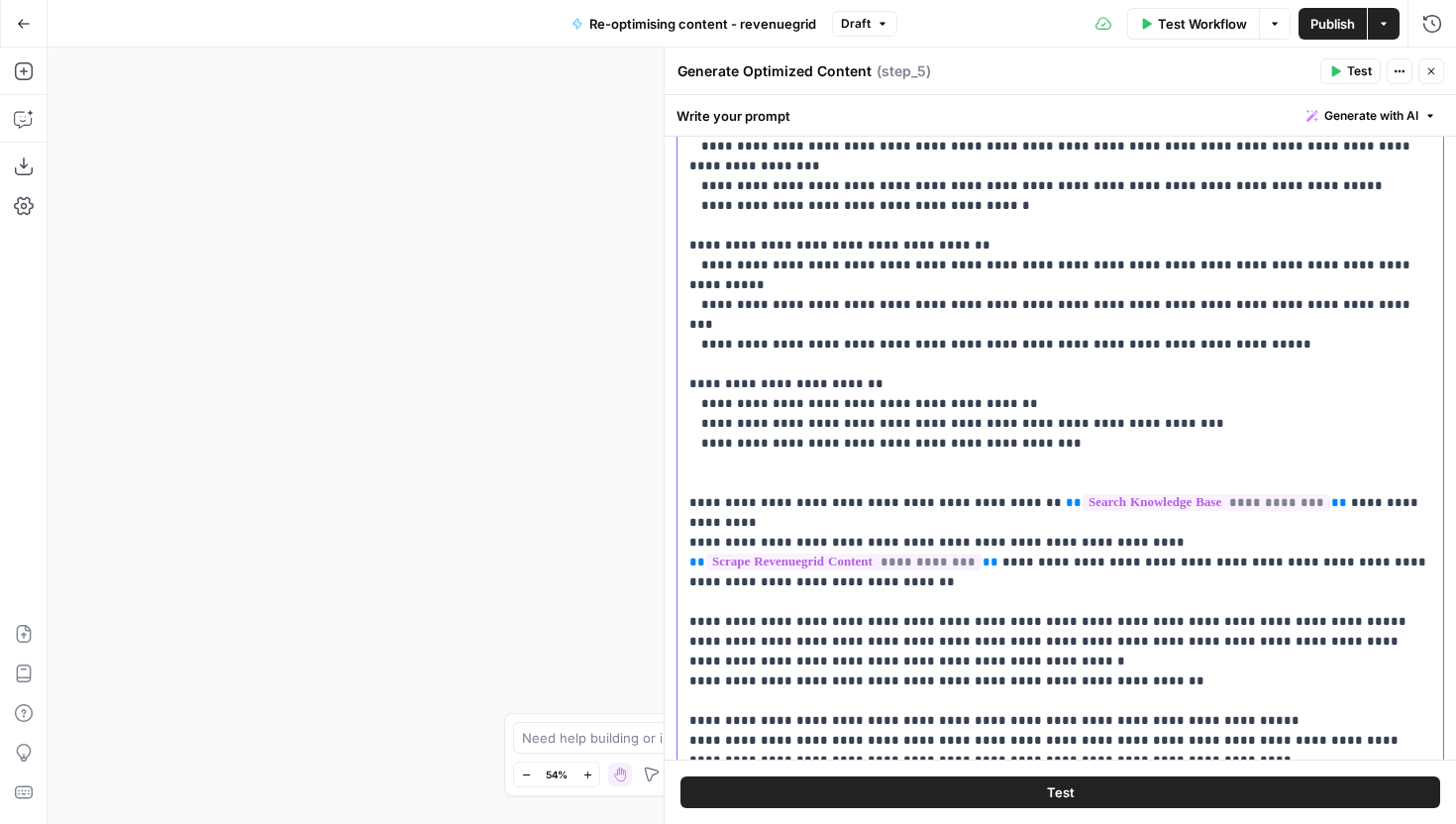 click on "**********" at bounding box center (1060, -91) 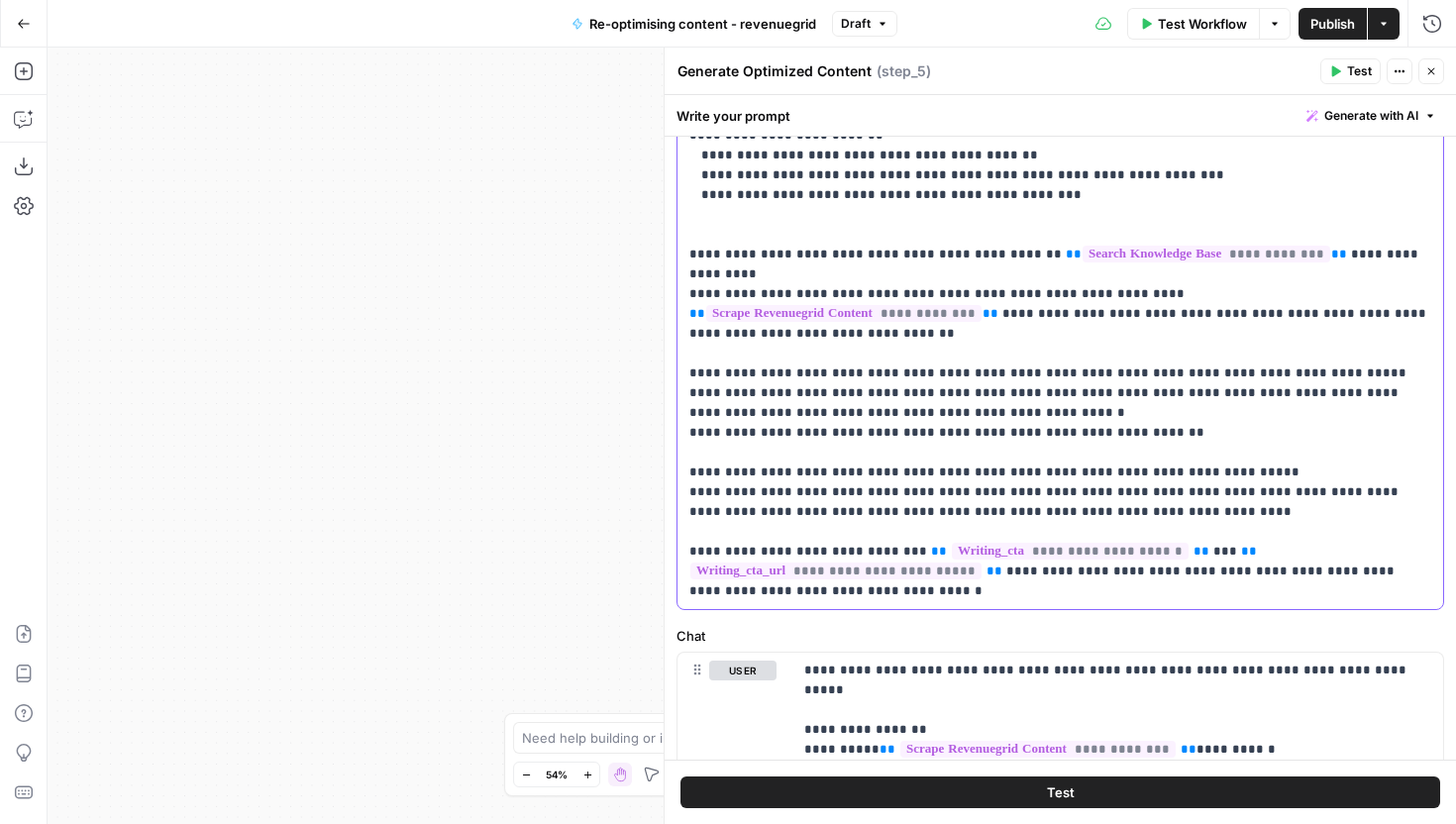 scroll, scrollTop: 435, scrollLeft: 0, axis: vertical 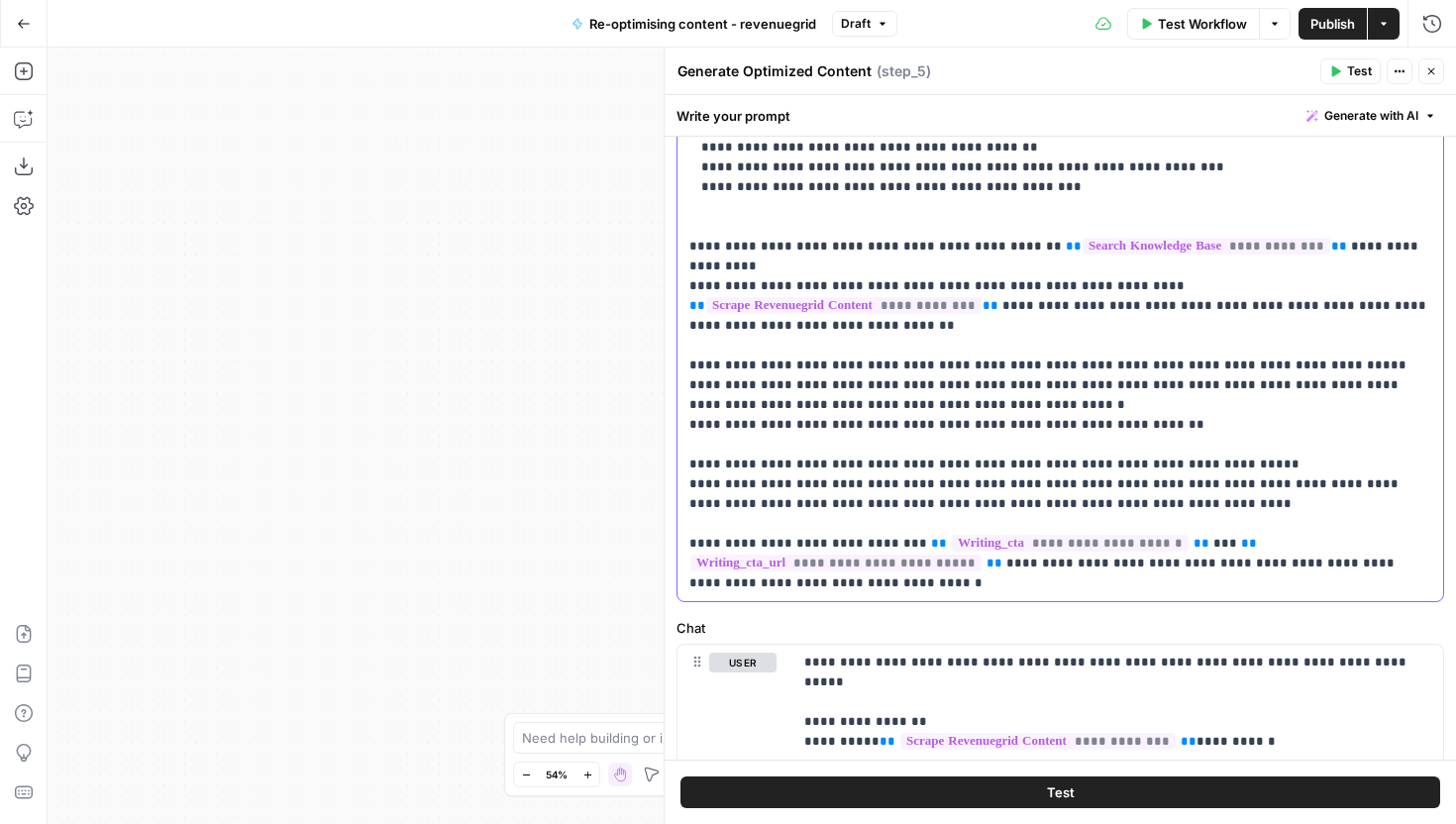 click on "**********" at bounding box center [1060, 197] 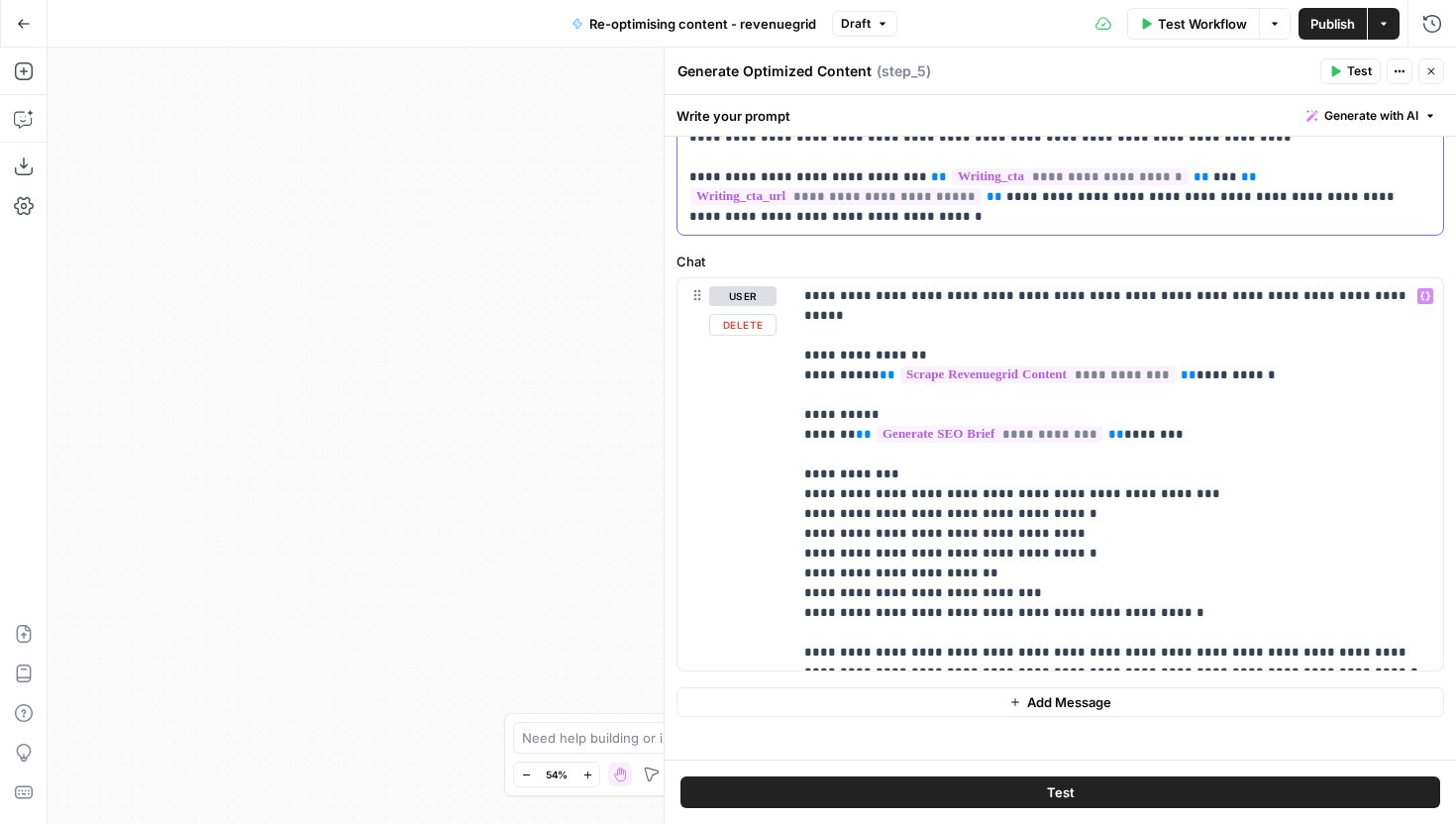 scroll, scrollTop: 731, scrollLeft: 0, axis: vertical 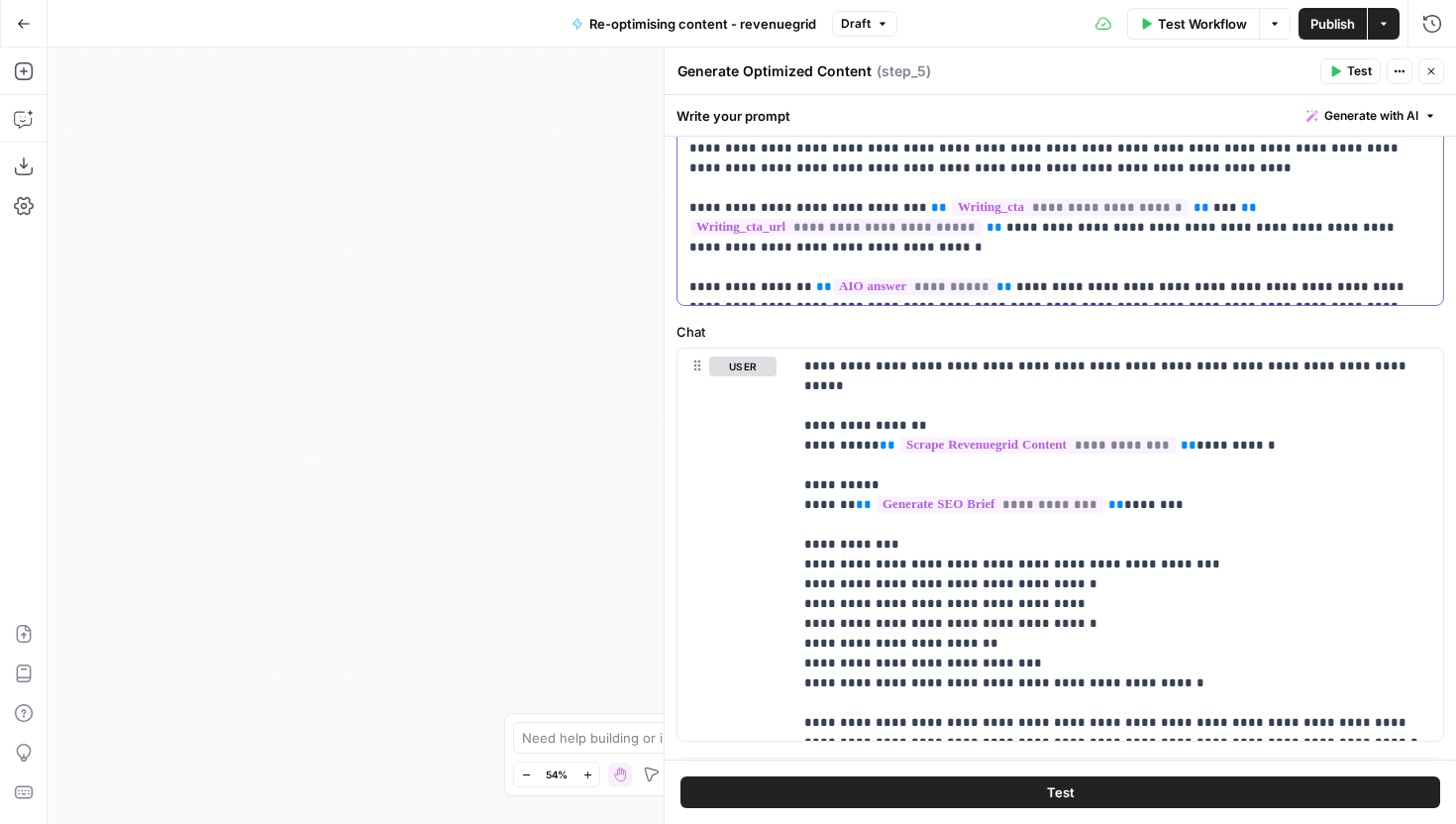 drag, startPoint x: 1191, startPoint y: 289, endPoint x: 1374, endPoint y: 291, distance: 183.0109 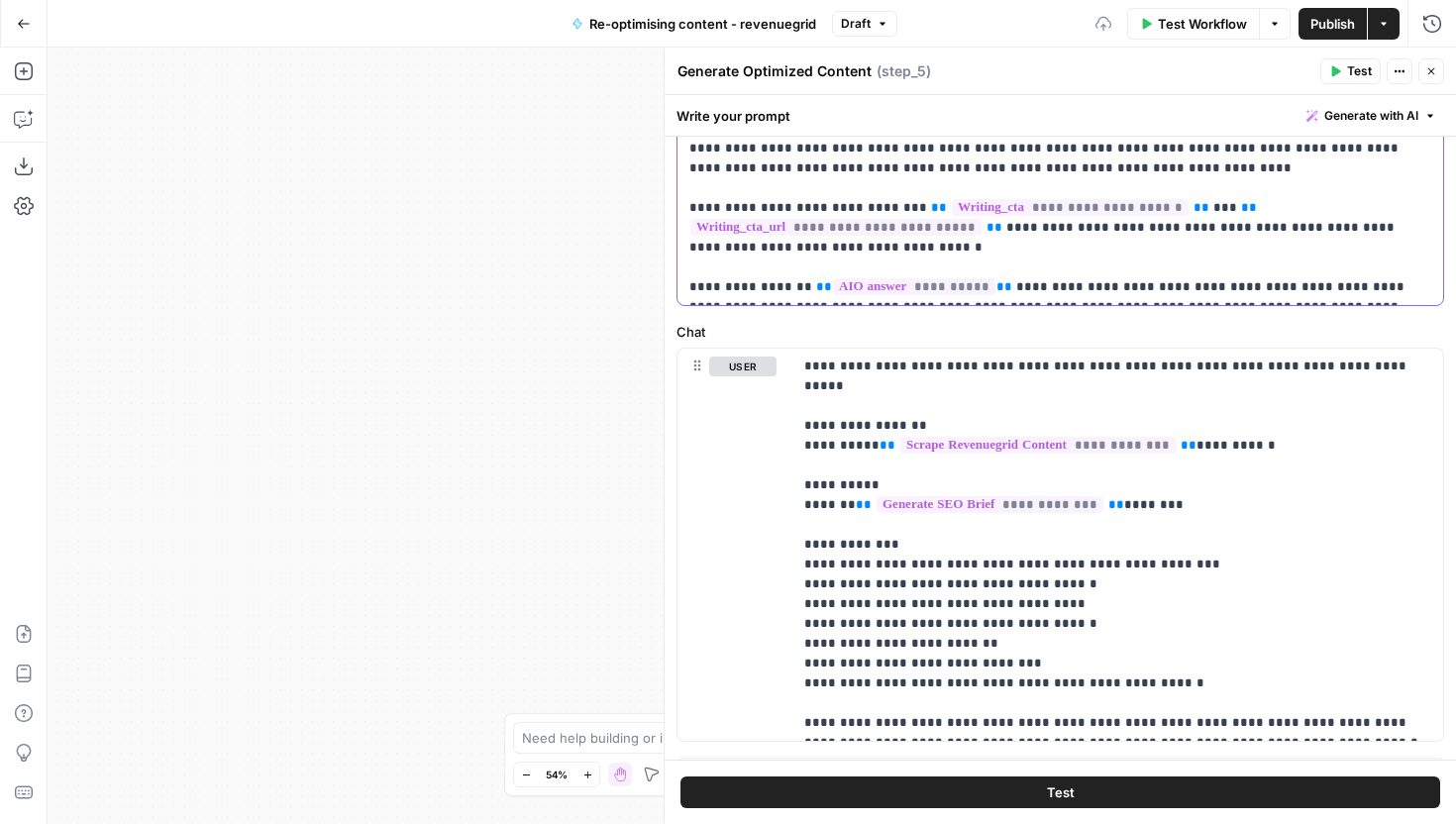 scroll, scrollTop: 1150, scrollLeft: 0, axis: vertical 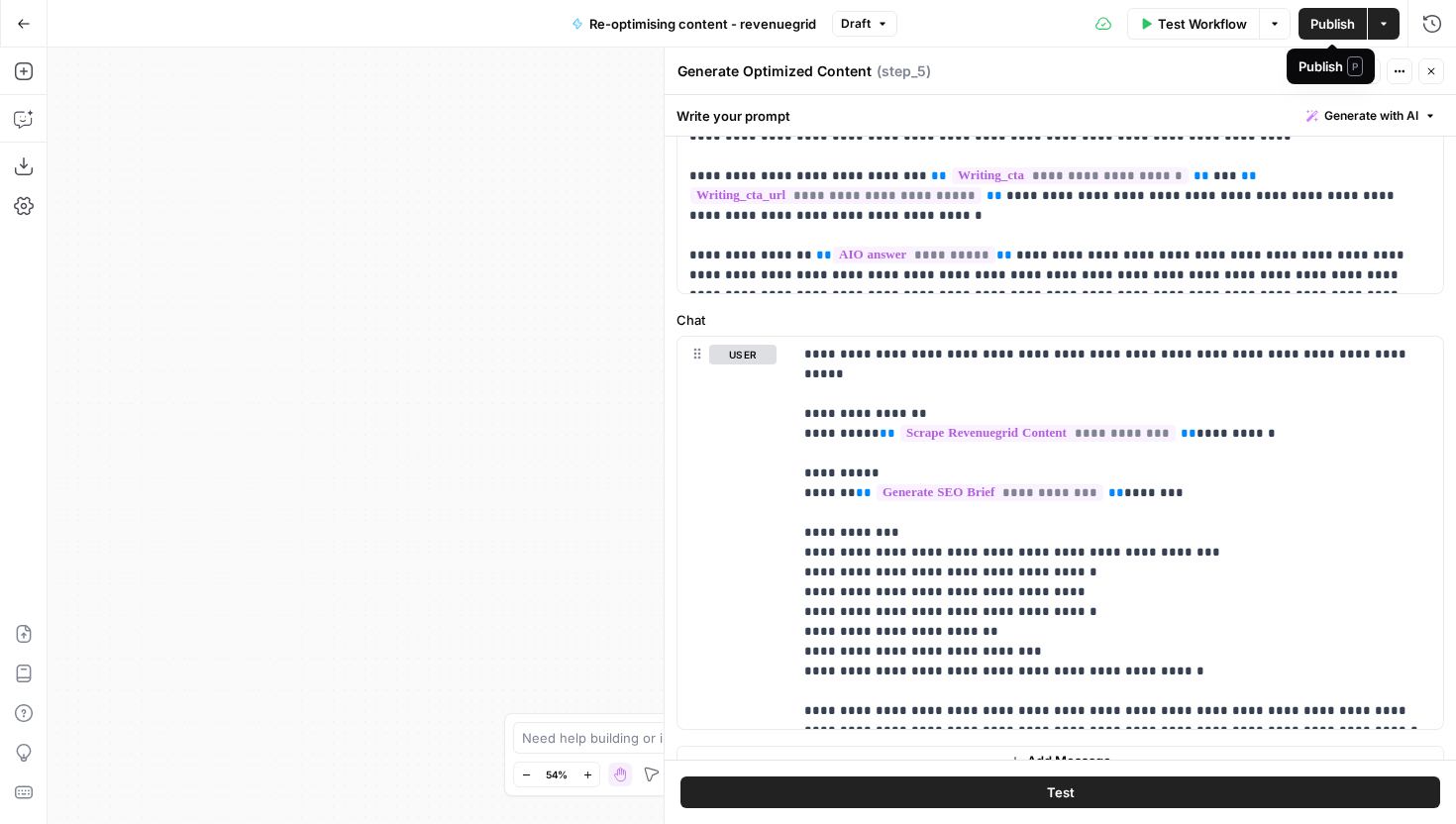 click on "Publish" at bounding box center (1332, 24) 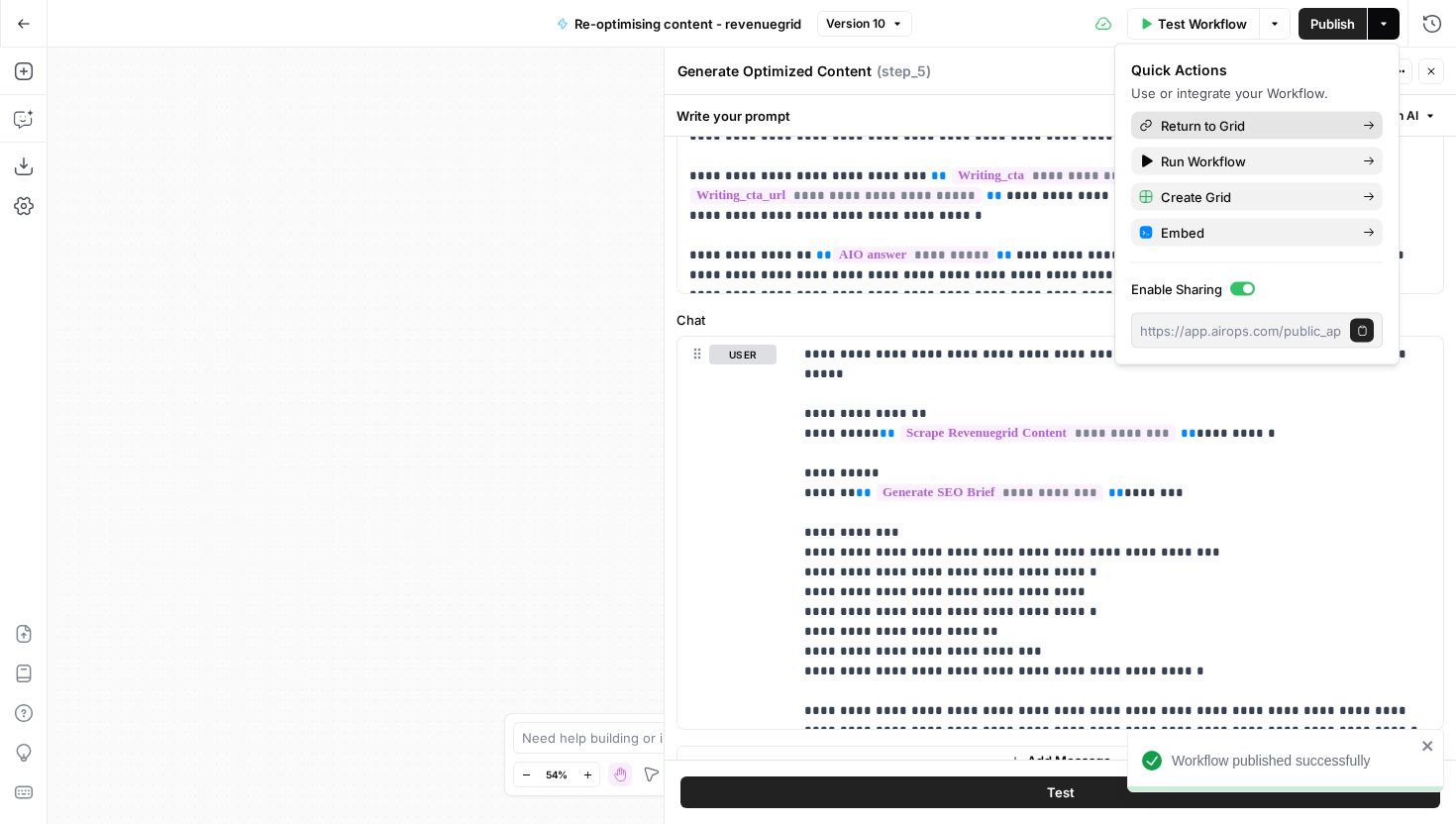click on "Return to Grid" at bounding box center (1254, 126) 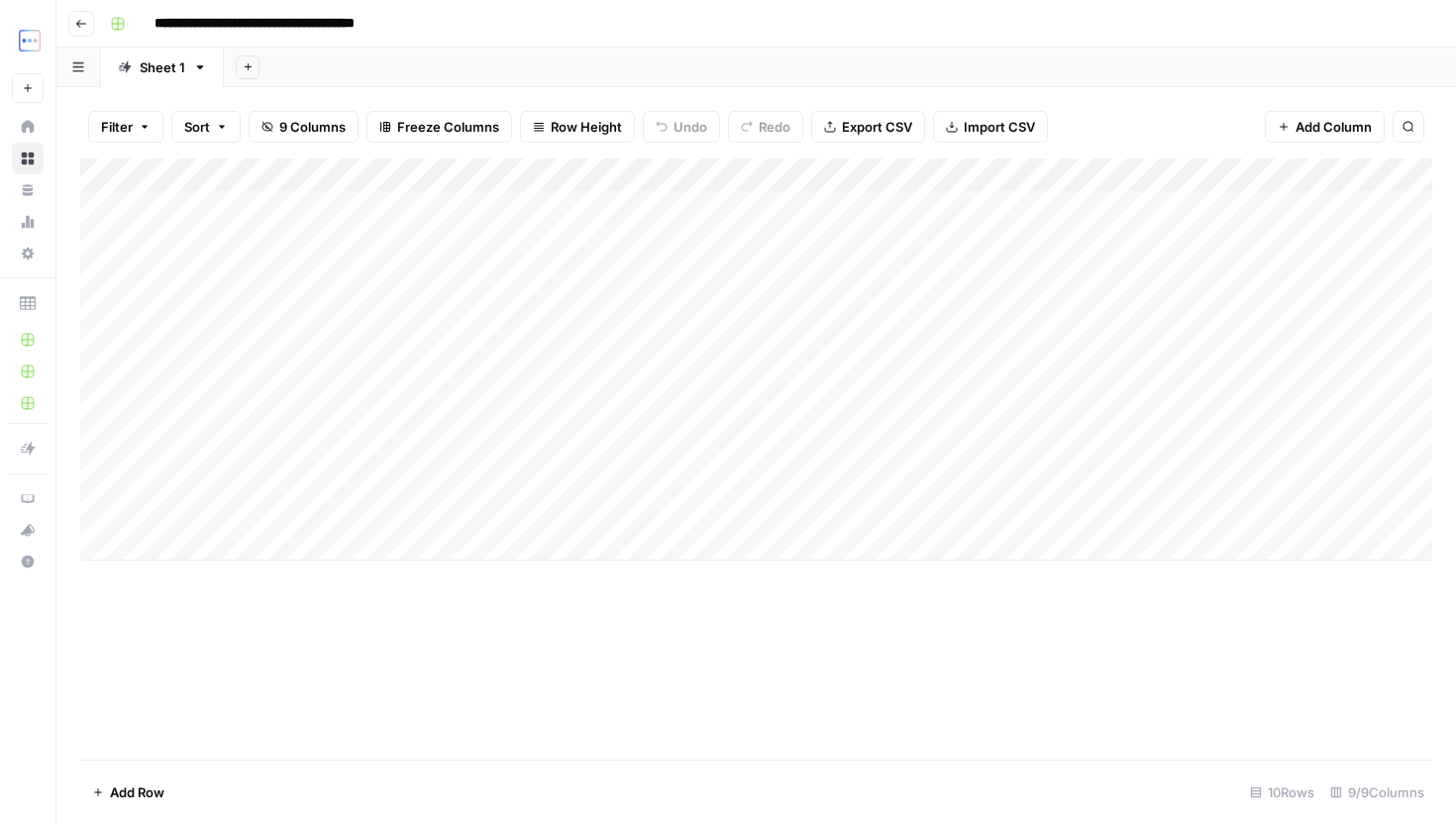 scroll, scrollTop: 0, scrollLeft: 0, axis: both 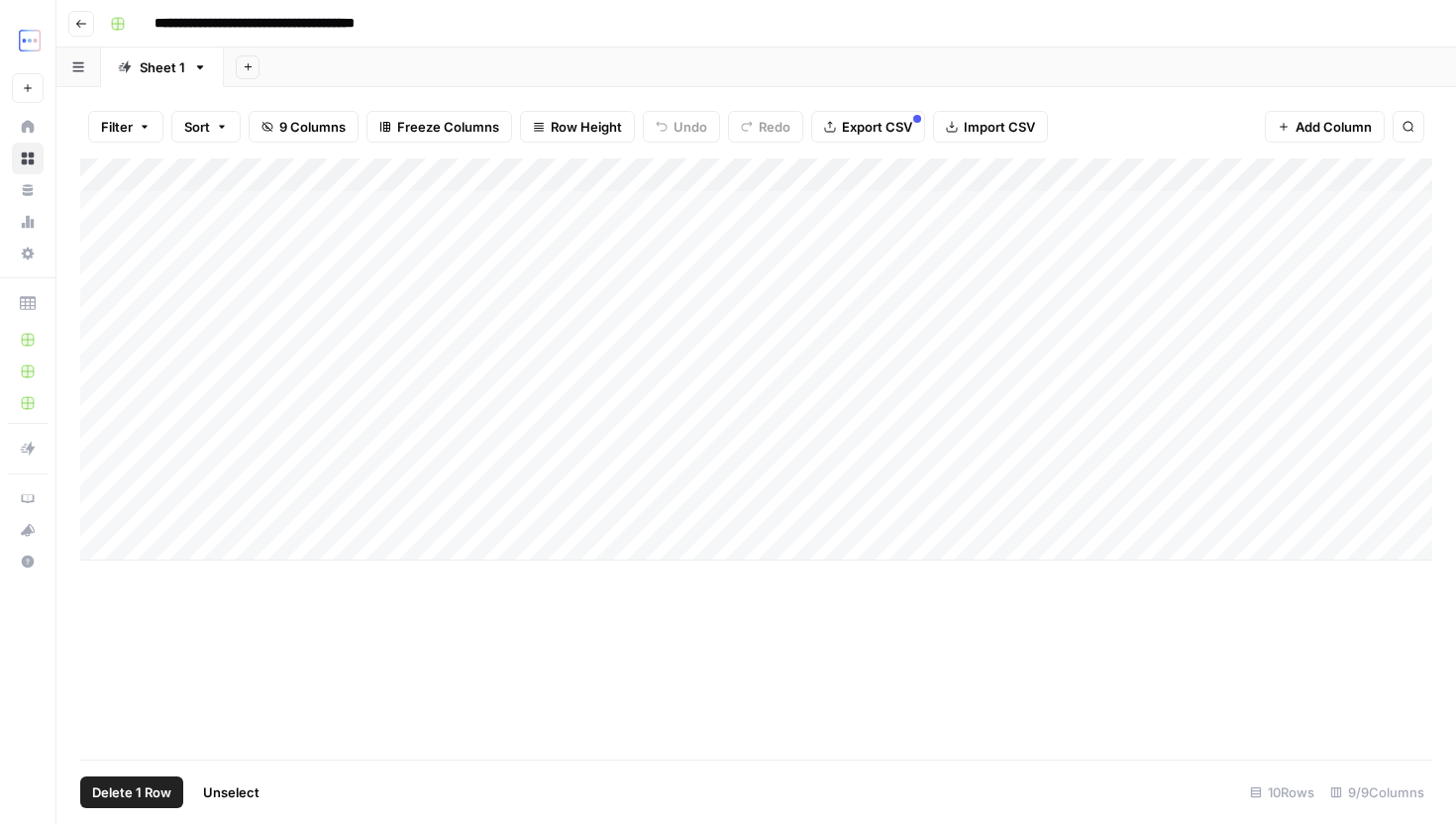 drag, startPoint x: 100, startPoint y: 471, endPoint x: 100, endPoint y: 448, distance: 23 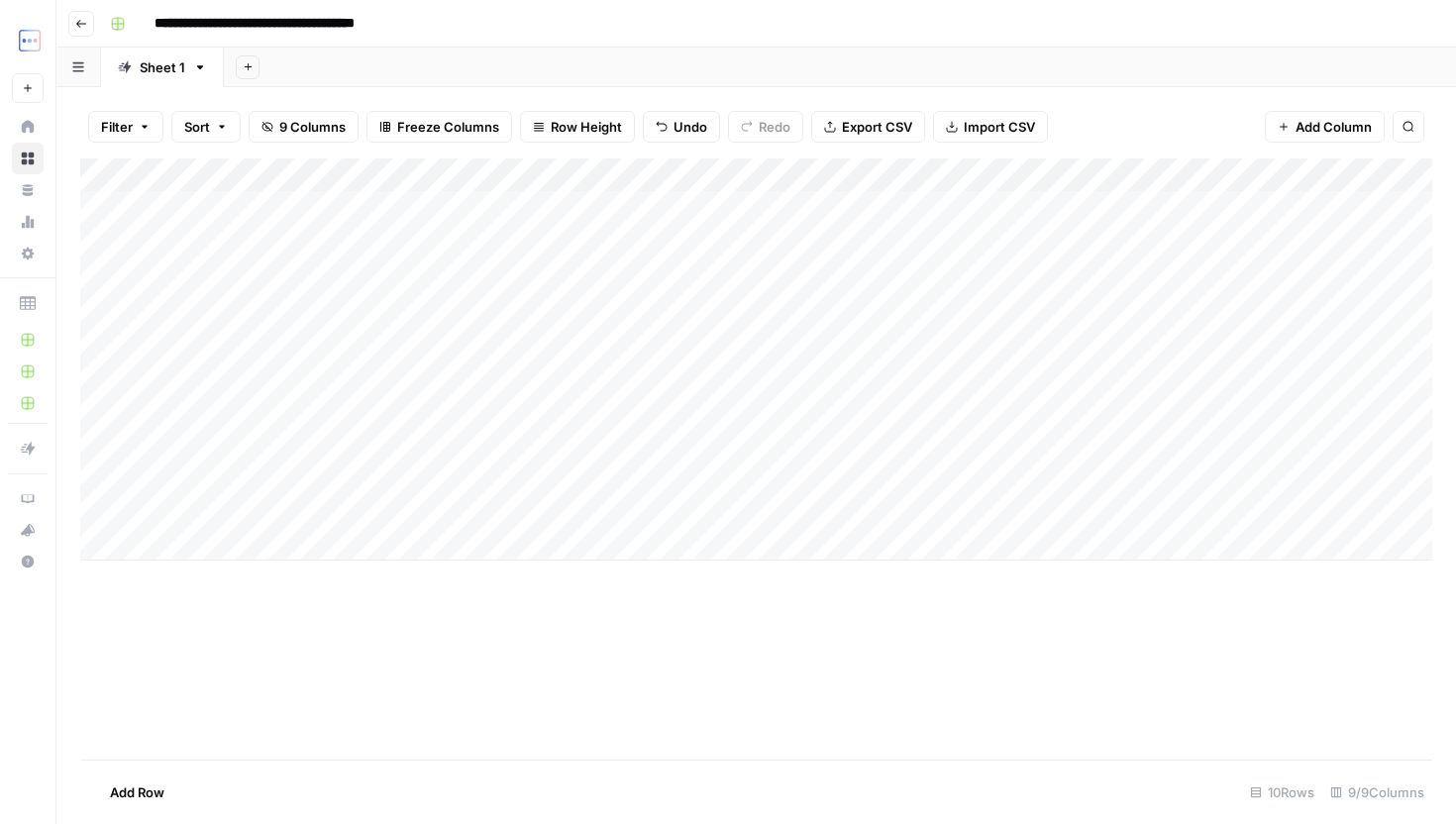 click on "Add Column" at bounding box center [756, 360] 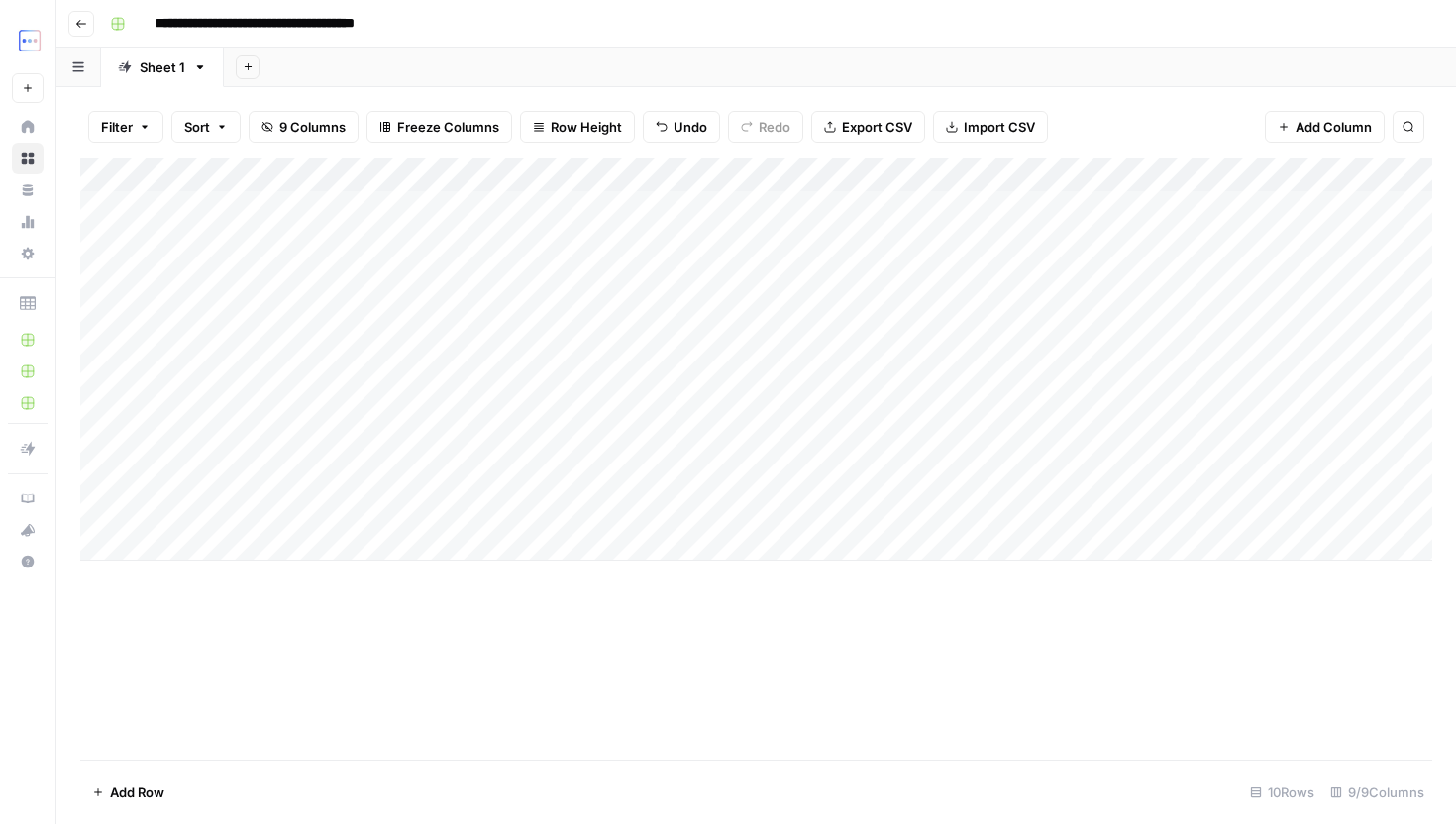click on "Add Column" at bounding box center (756, 360) 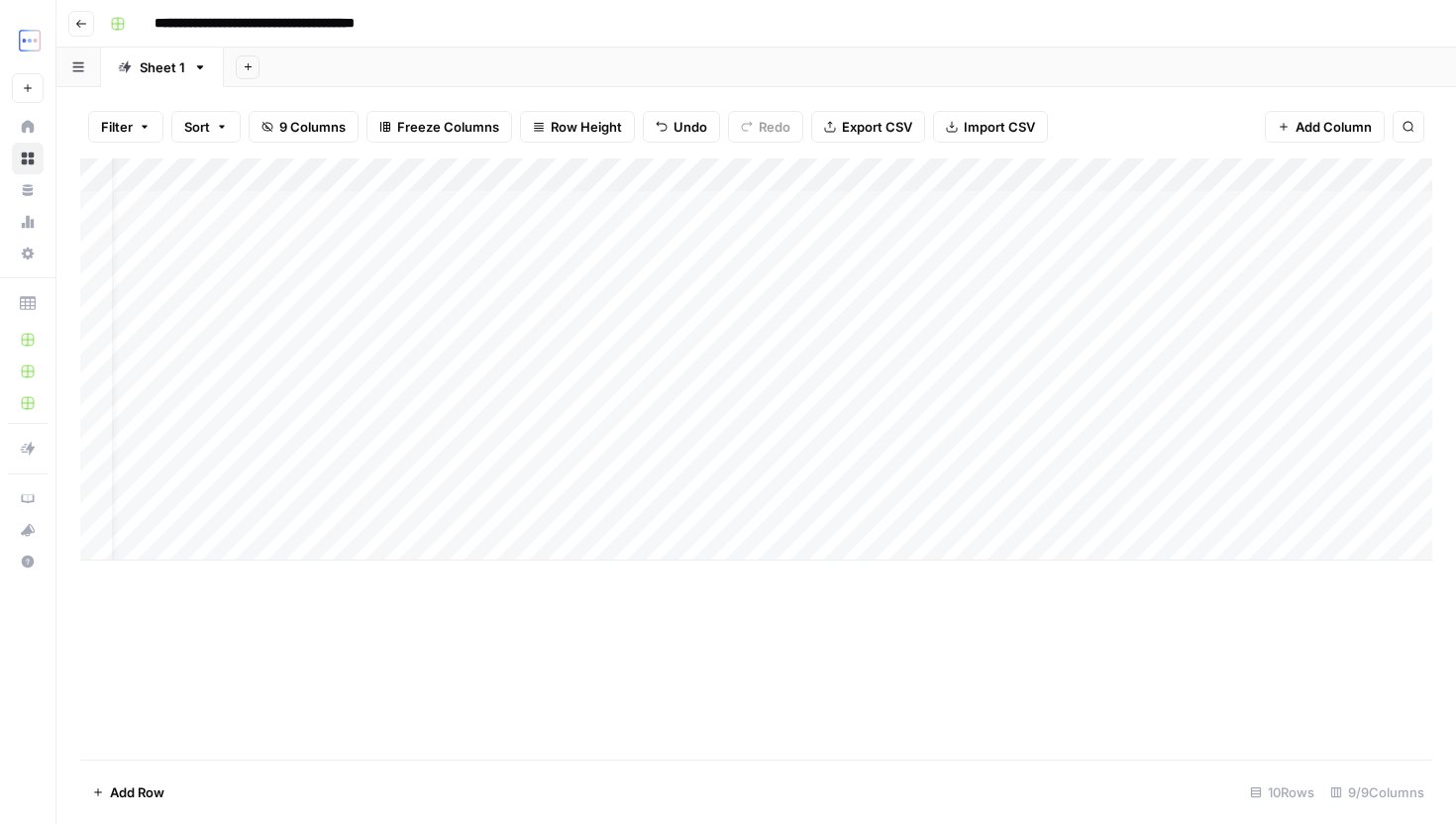 scroll, scrollTop: 0, scrollLeft: 0, axis: both 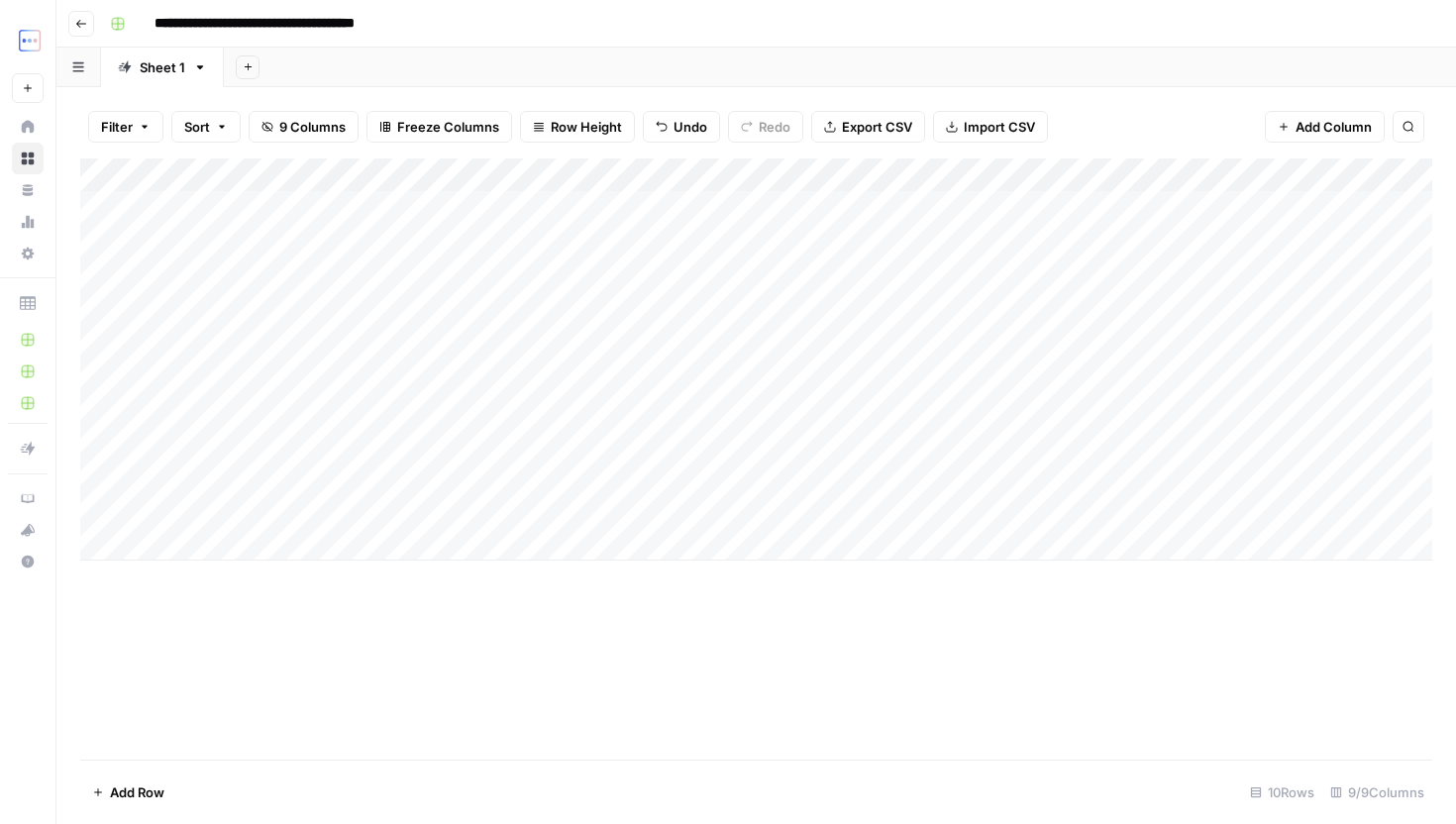 click on "Add Column" at bounding box center [756, 360] 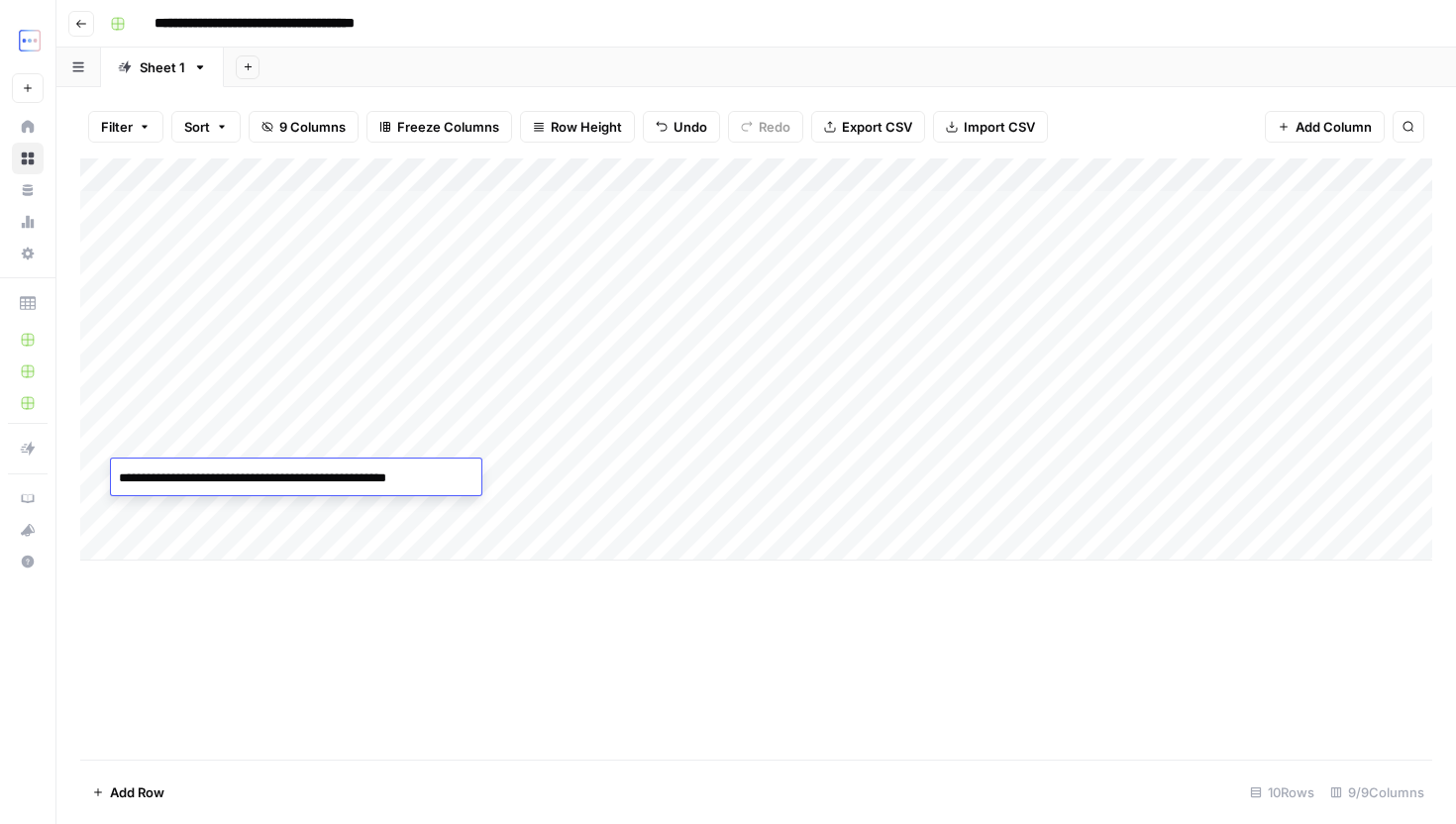 click on "**********" at bounding box center (296, 478) 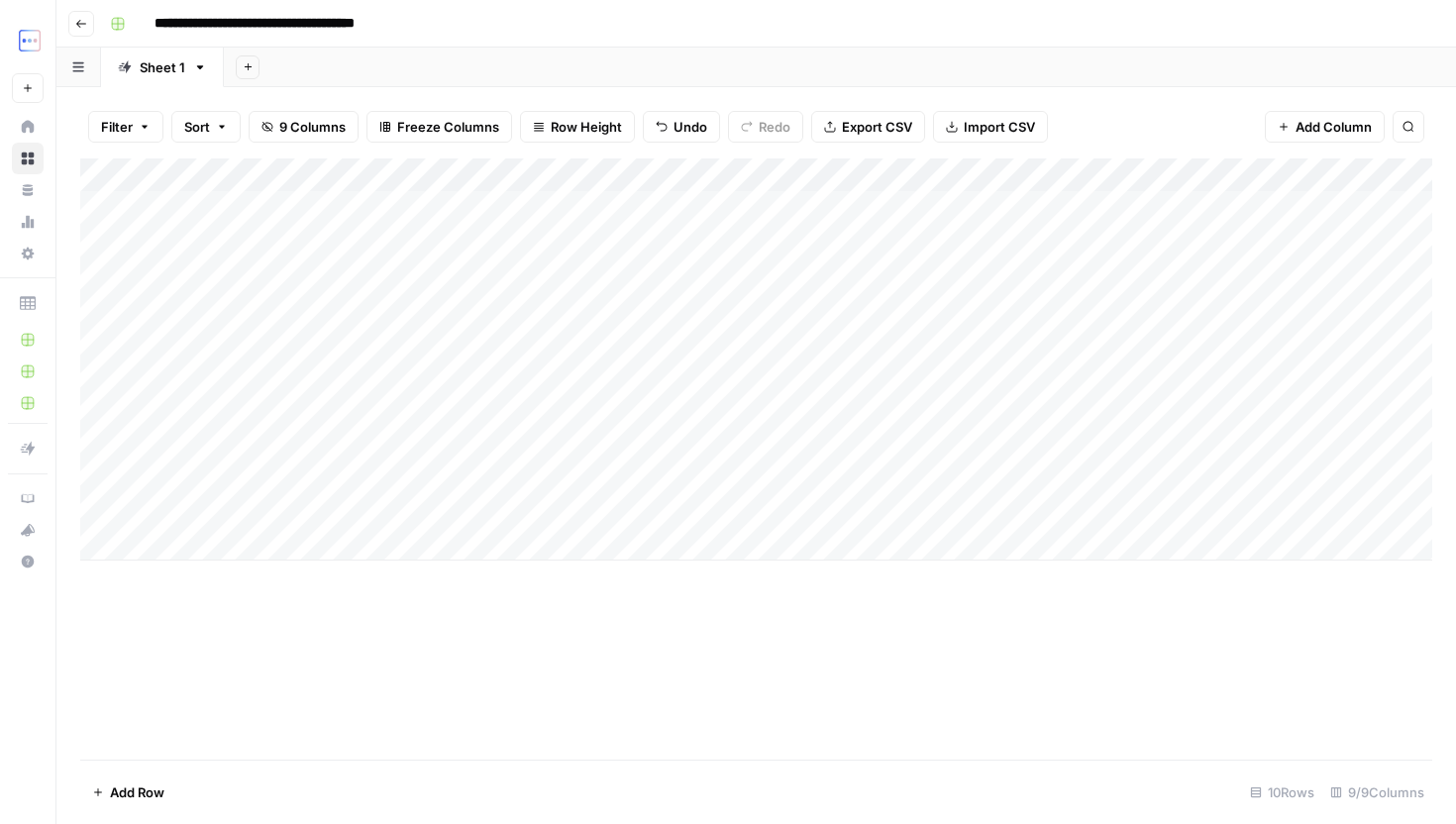 click on "Add Column" at bounding box center (756, 360) 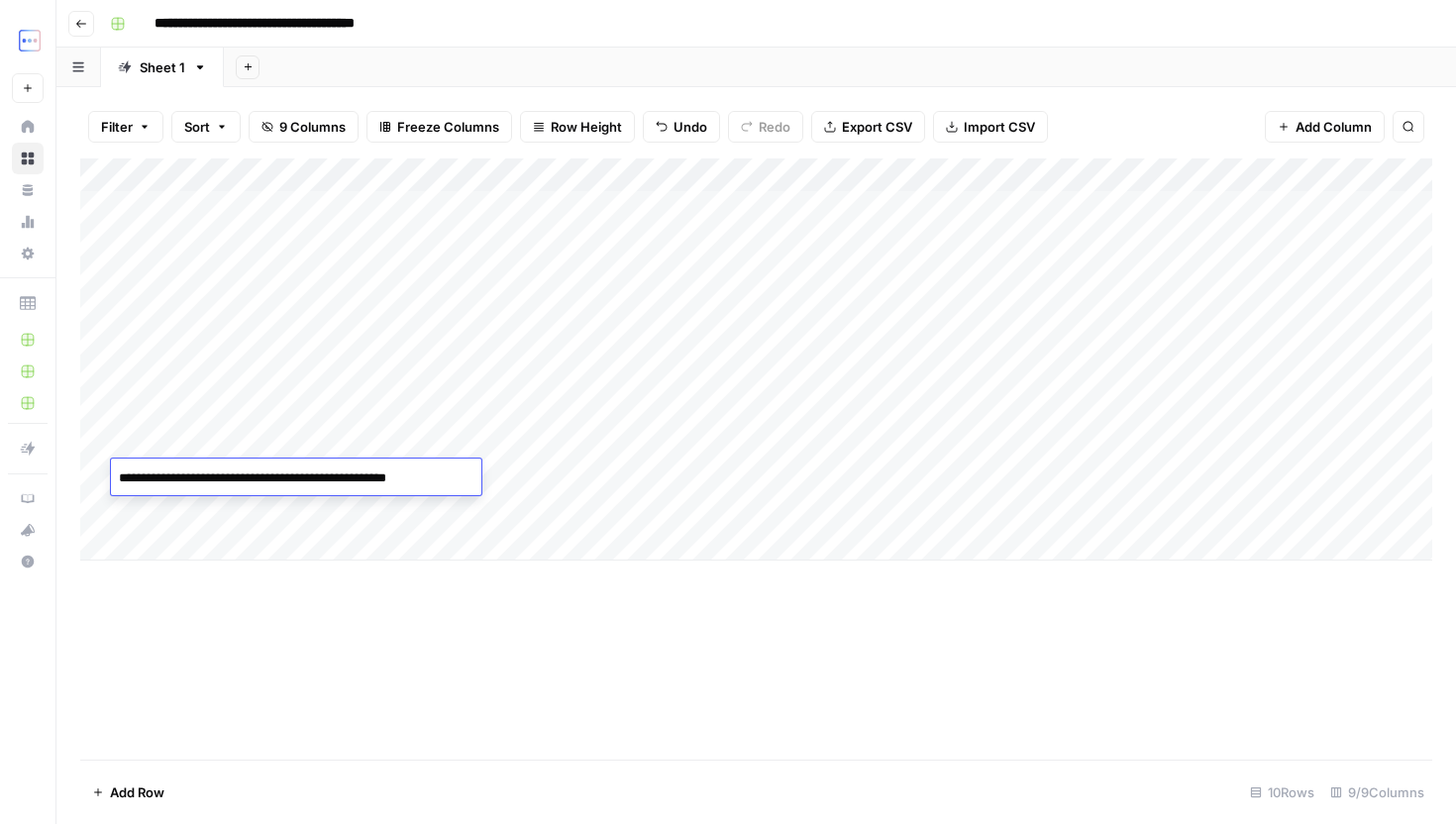 click on "Add Column" at bounding box center (756, 360) 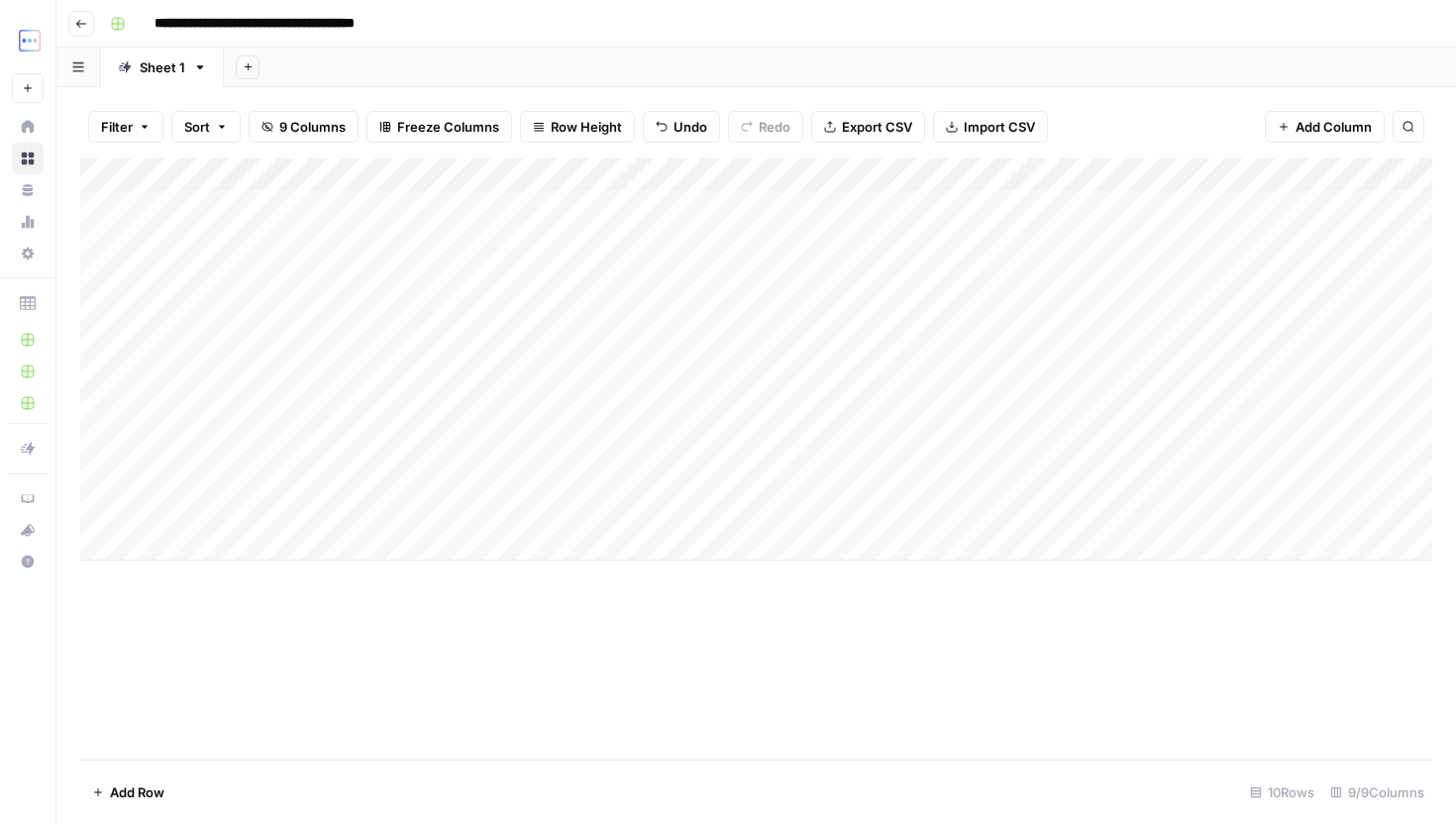 click on "Add Column" at bounding box center [756, 360] 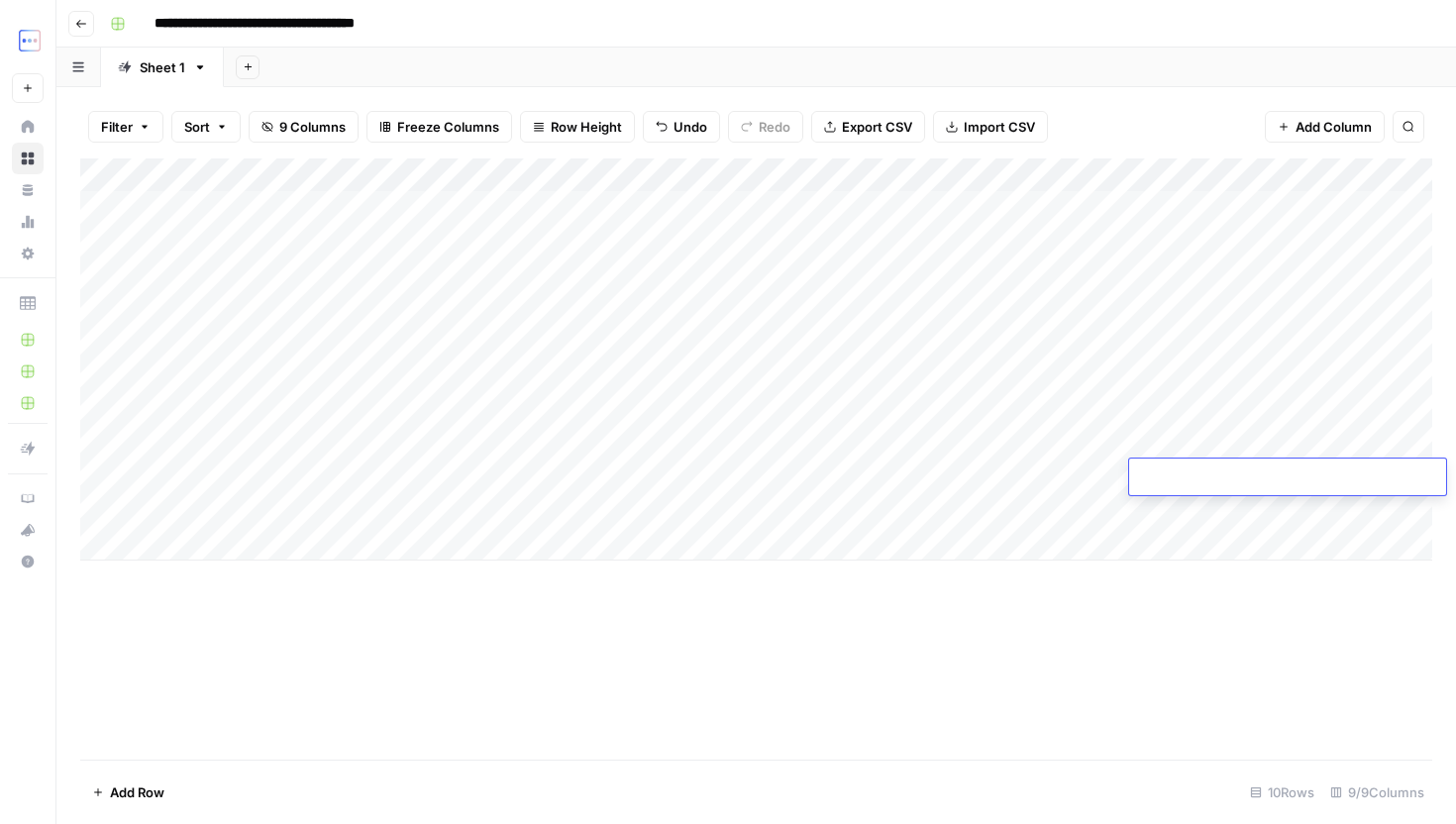 type on "**********" 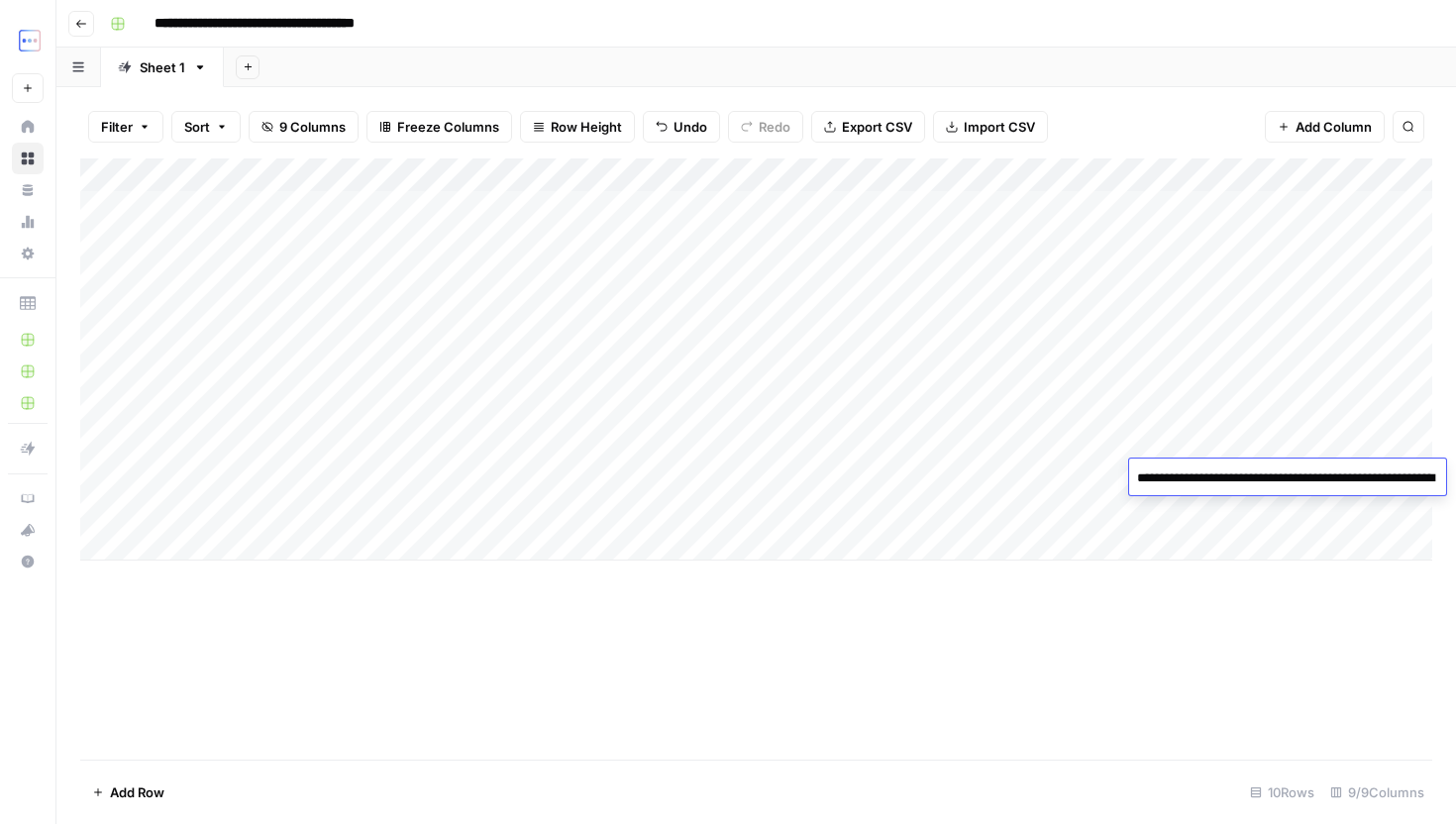 scroll, scrollTop: 483, scrollLeft: 0, axis: vertical 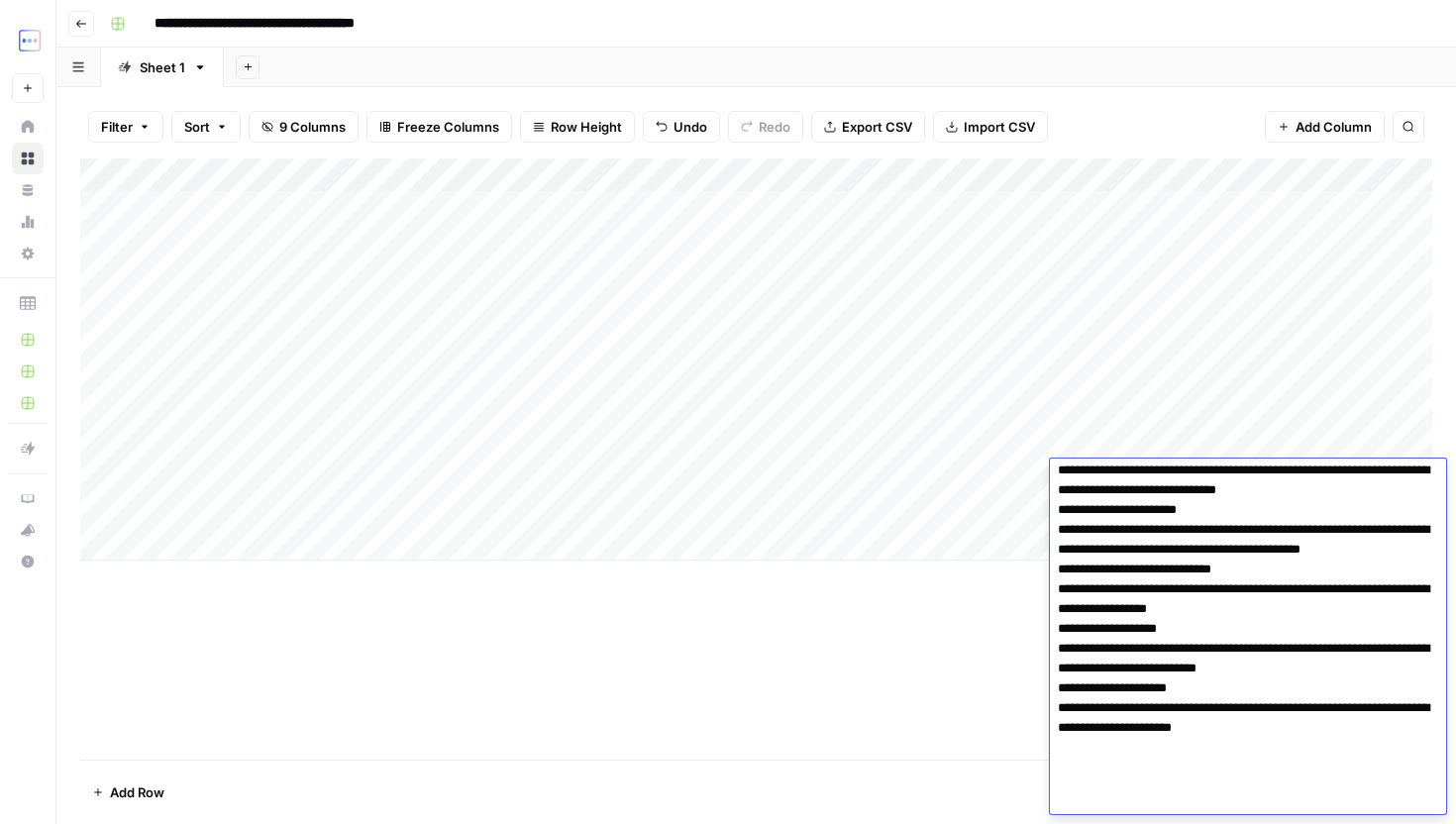 click on "Add Column" at bounding box center [756, 459] 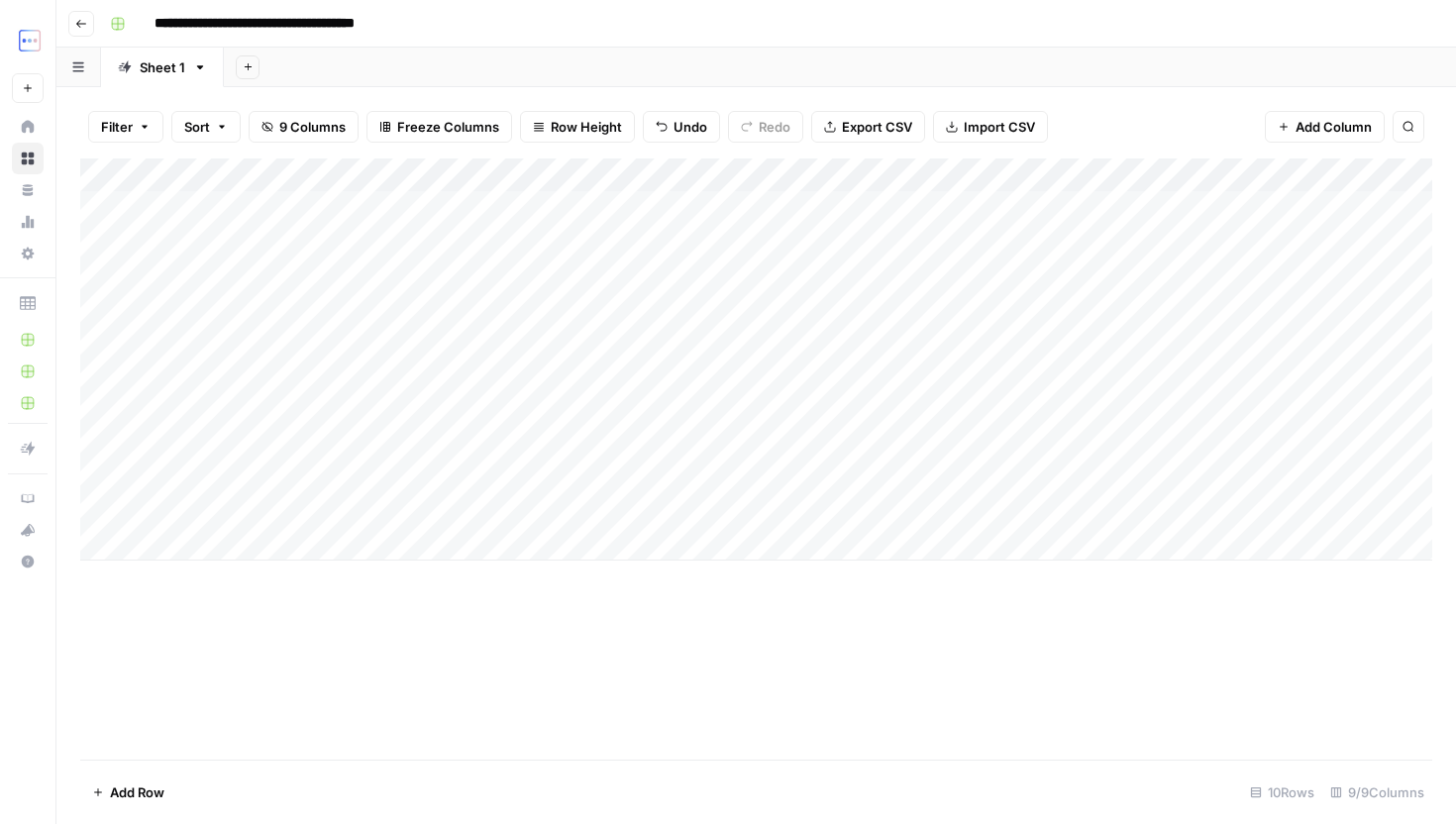 click on "Add Column" at bounding box center (756, 360) 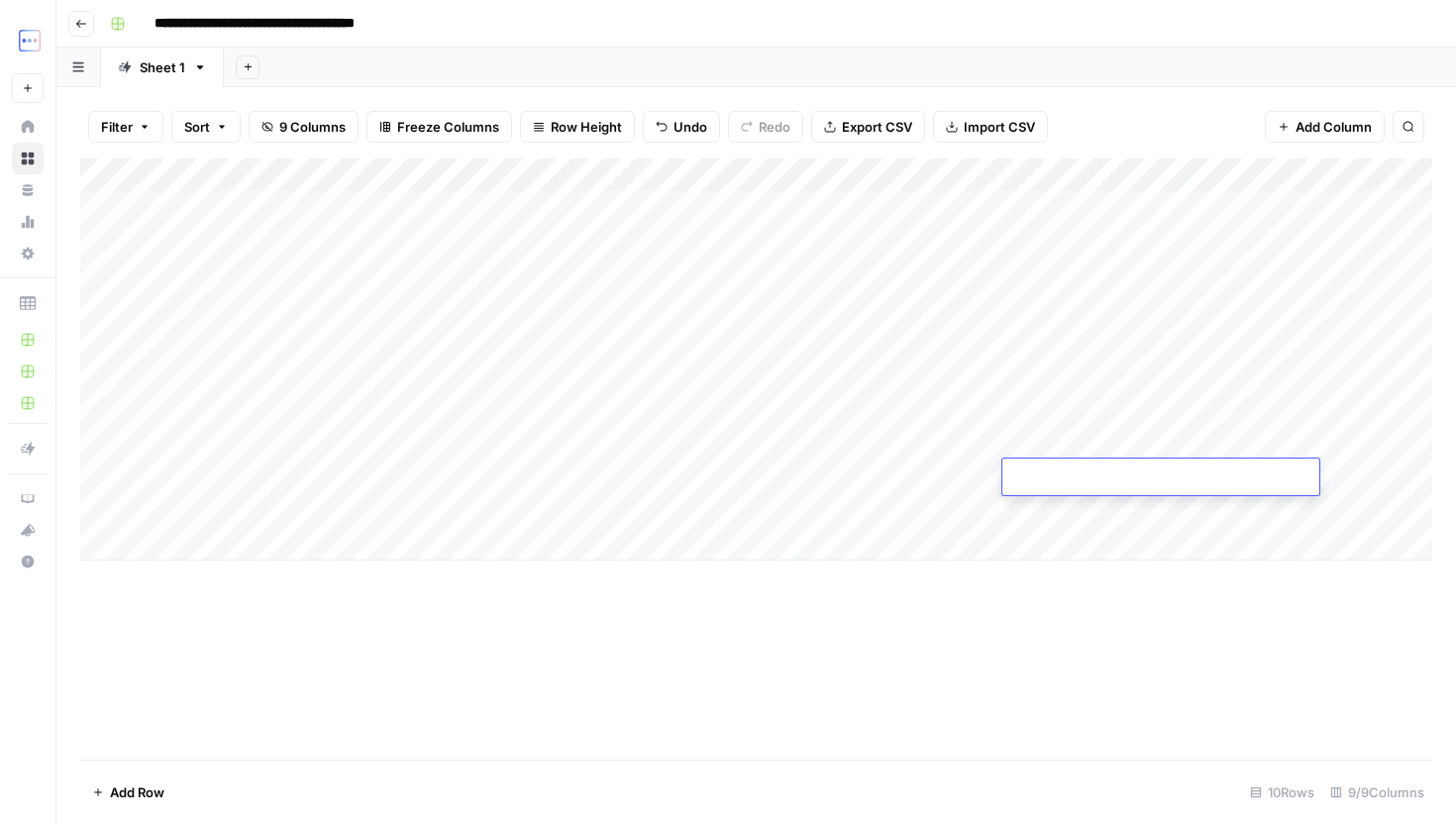 click on "Add Column" at bounding box center (756, 459) 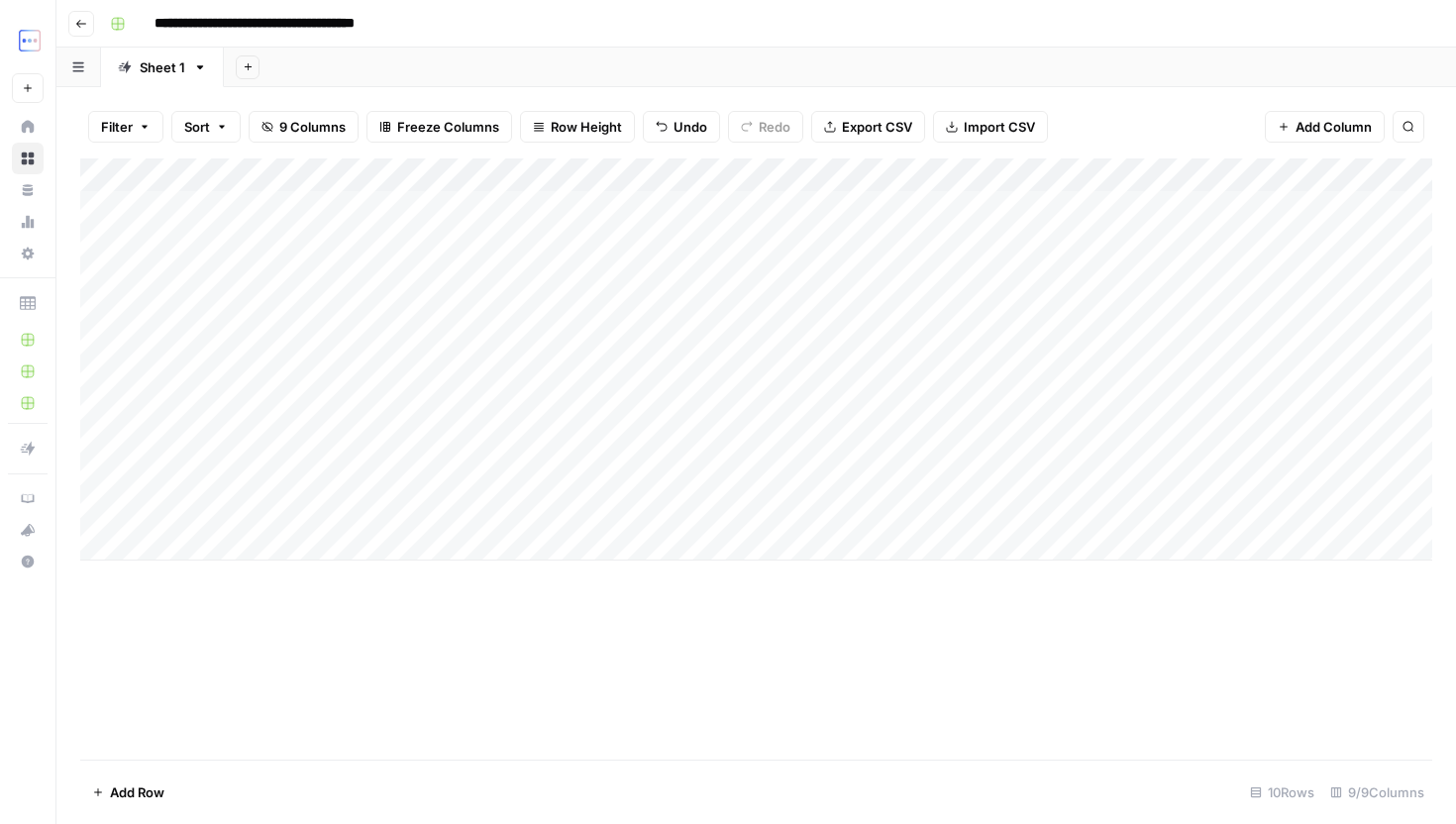 click on "Add Column" at bounding box center [756, 360] 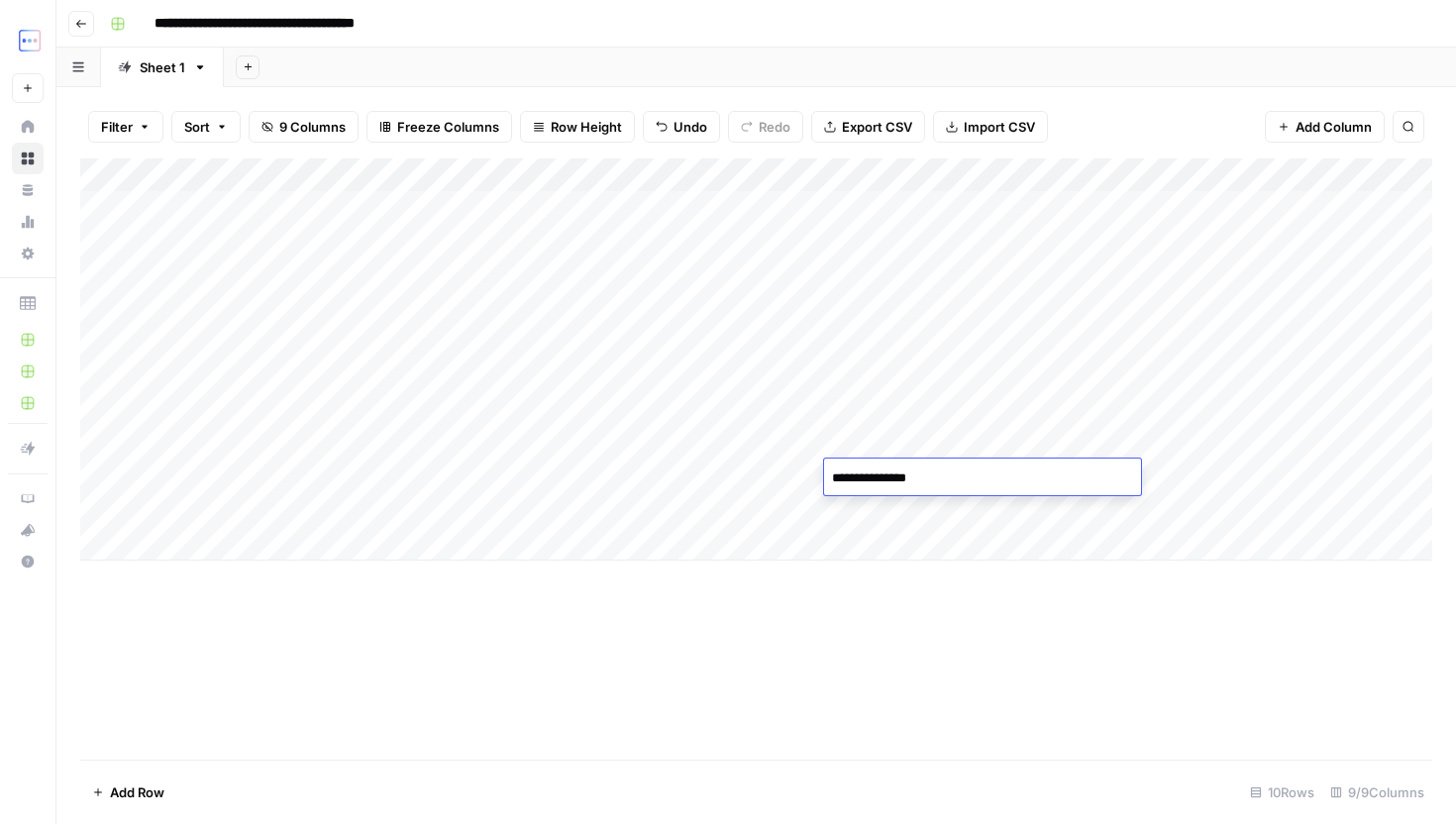 type on "**********" 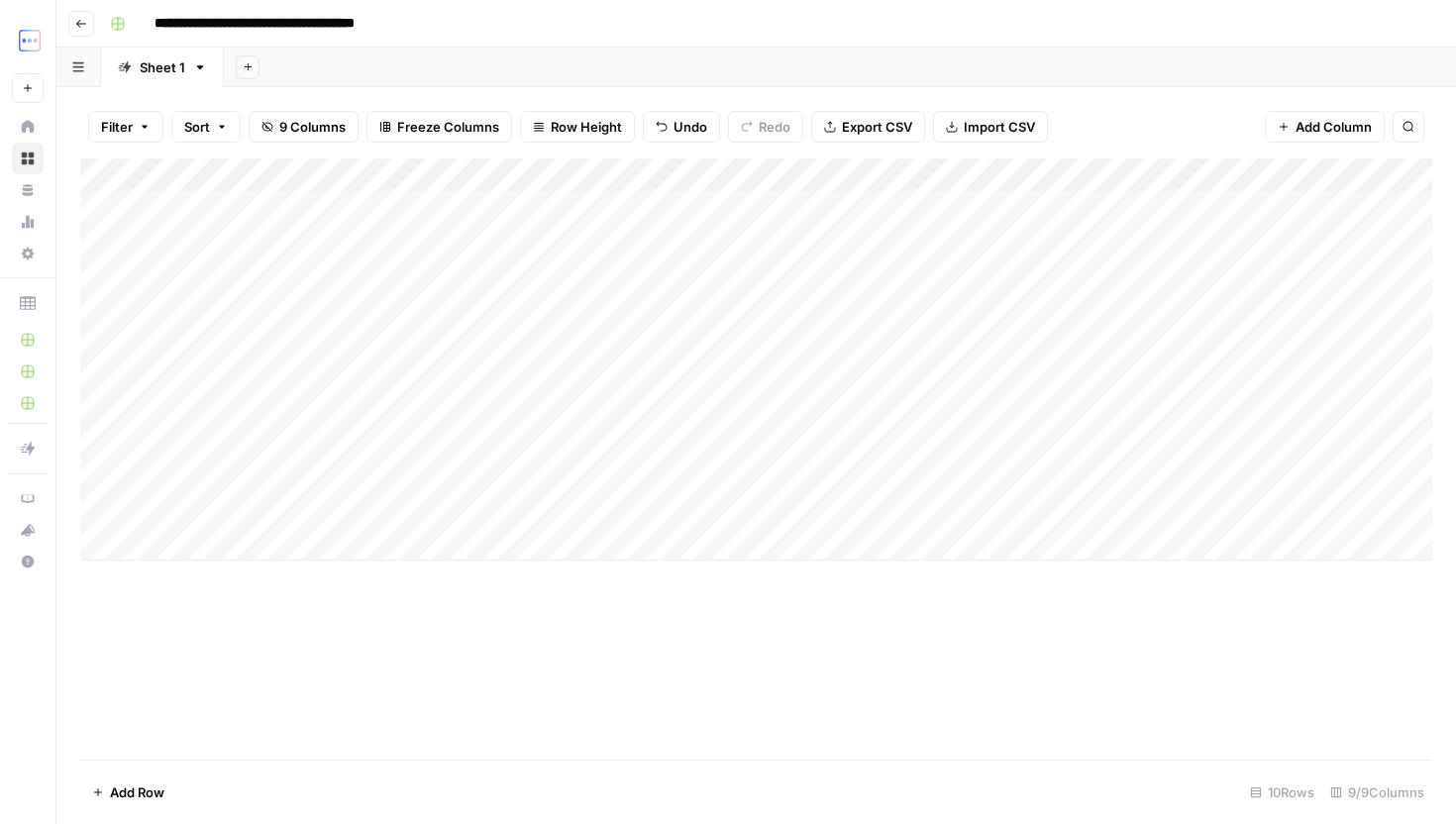 click on "Add Column" at bounding box center [756, 360] 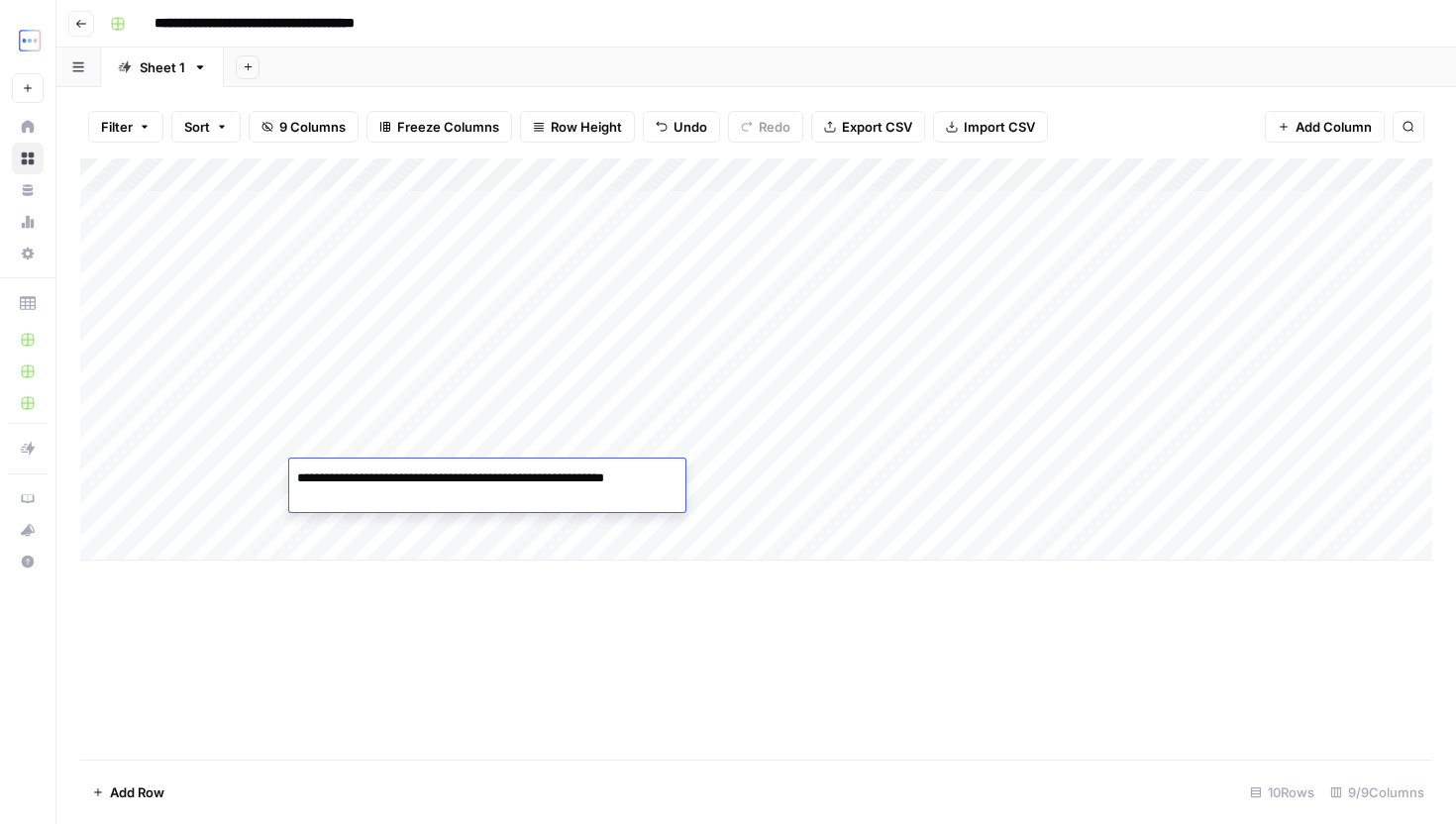type on "**********" 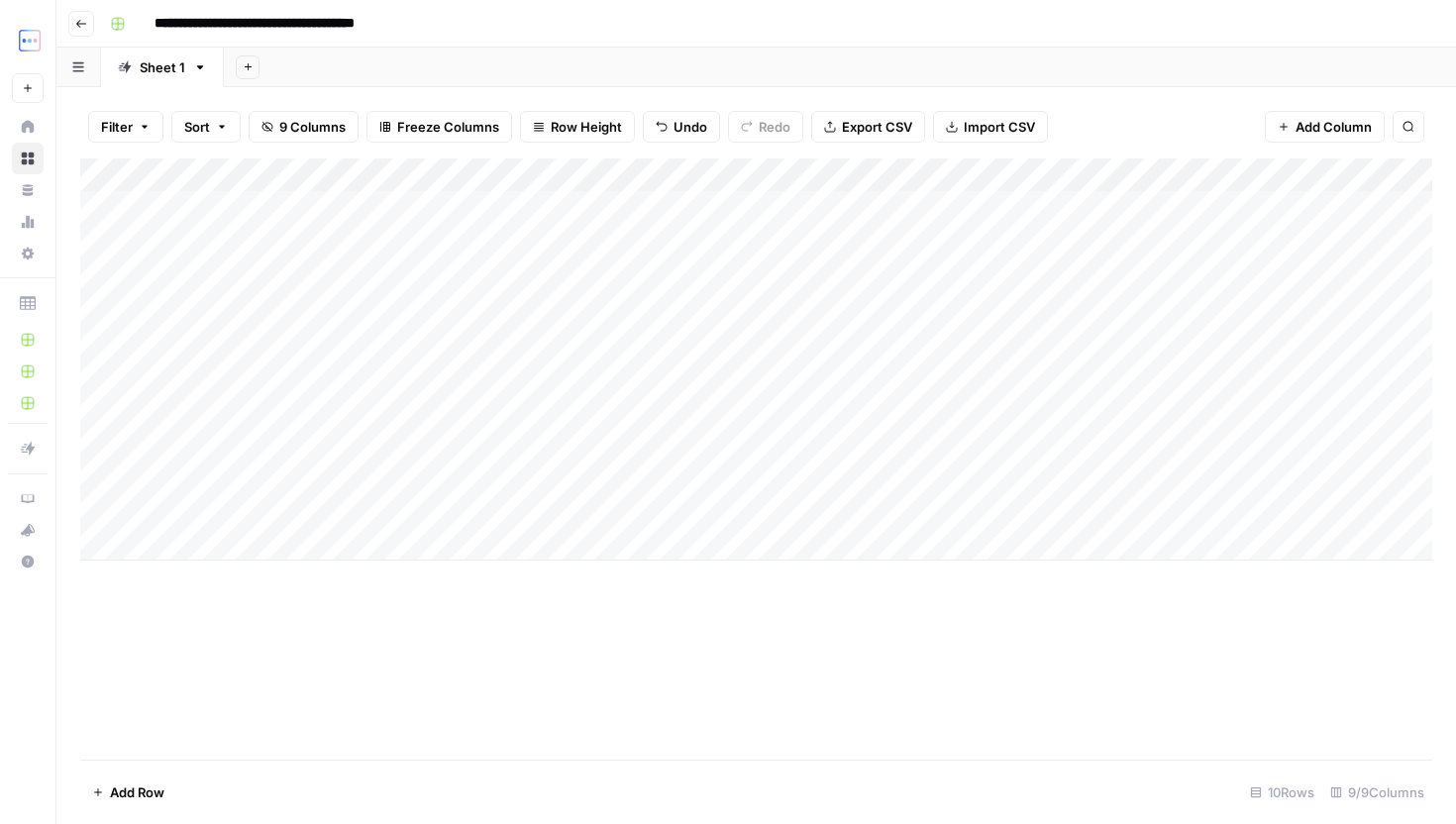 click on "Add Column" at bounding box center [756, 459] 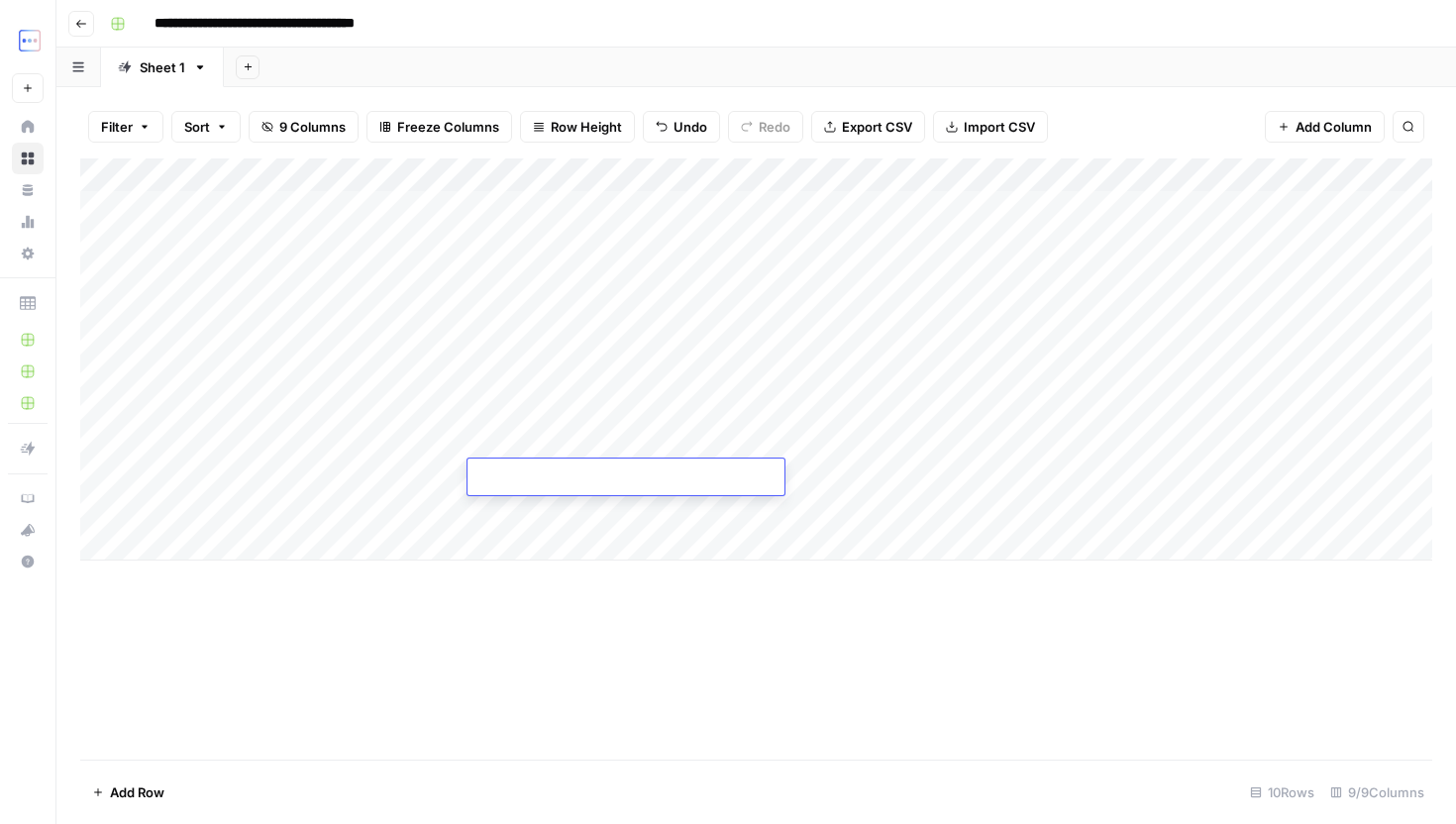 type on "**********" 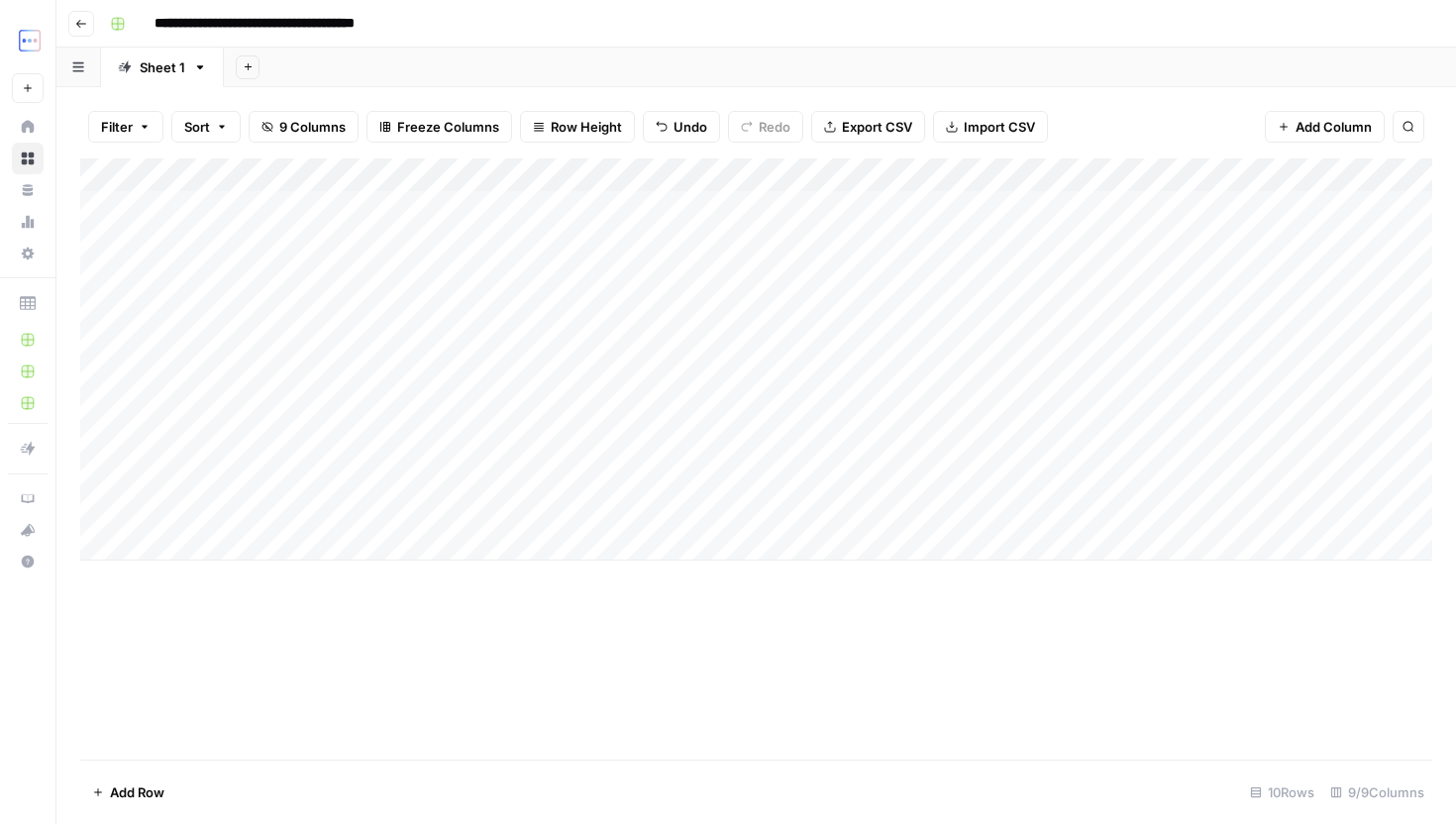 click on "Add Column" at bounding box center [756, 459] 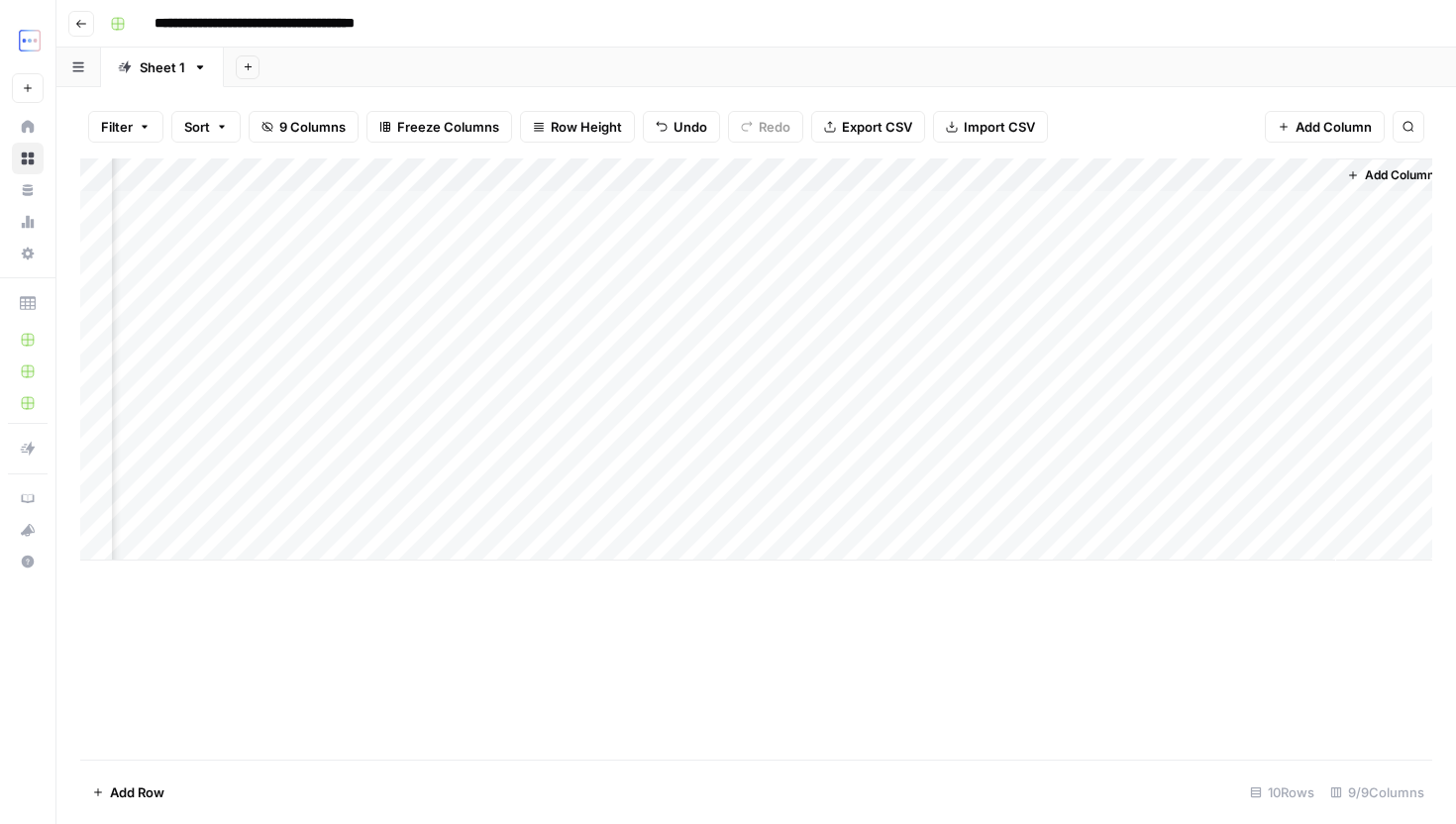 scroll, scrollTop: 0, scrollLeft: 395, axis: horizontal 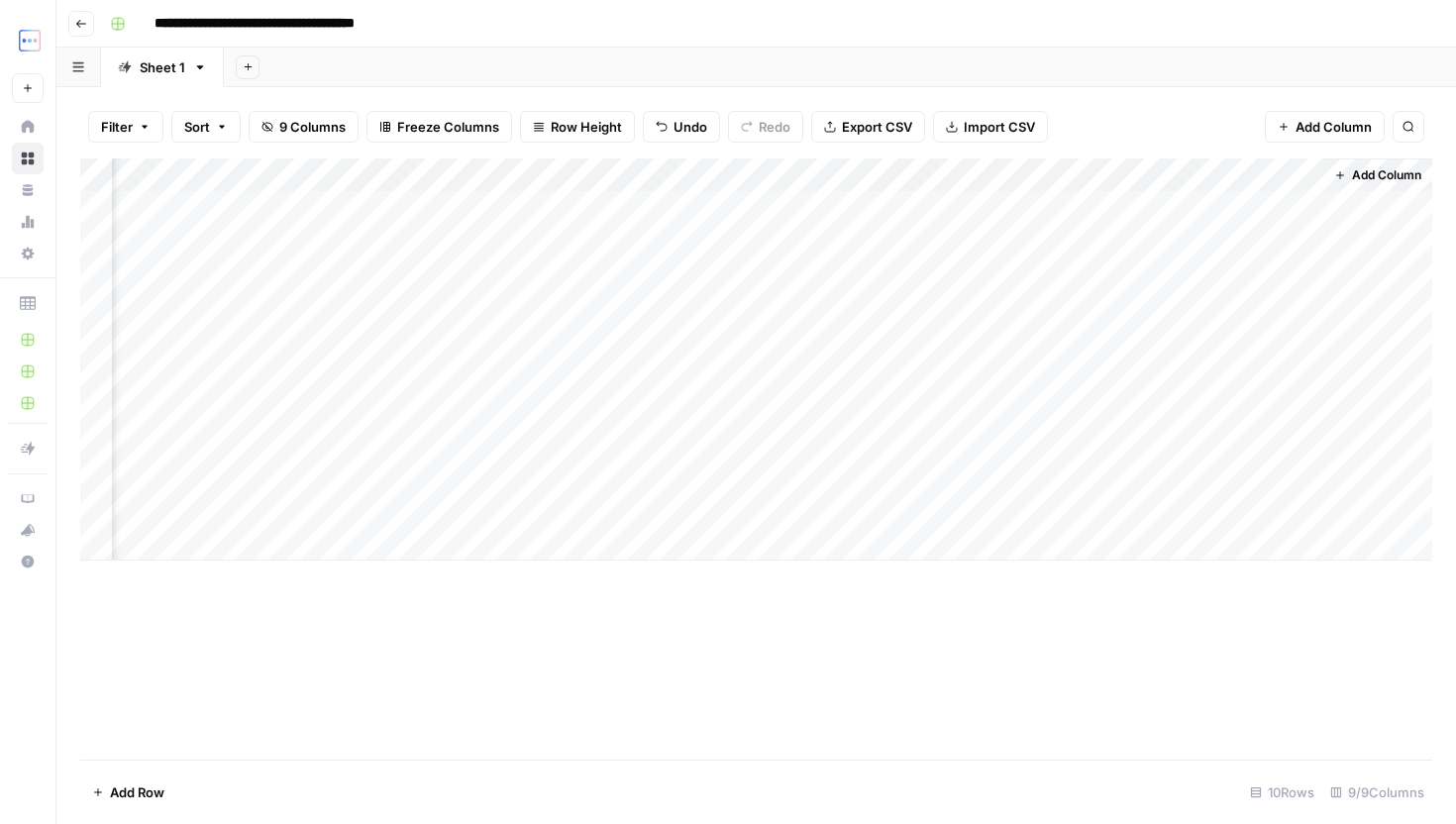 click on "Add Column" at bounding box center [756, 360] 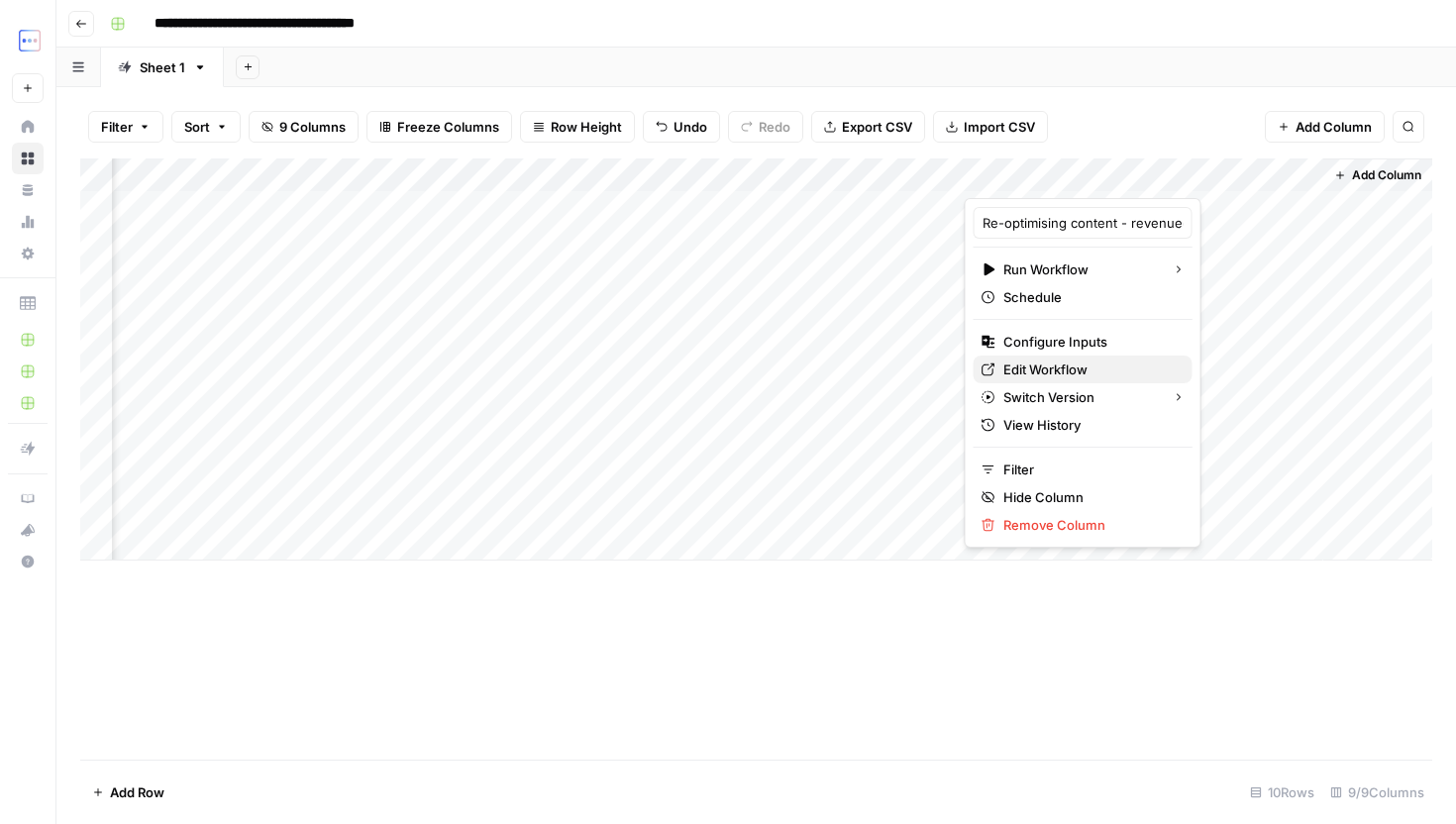 click on "Edit Workflow" at bounding box center (1090, 369) 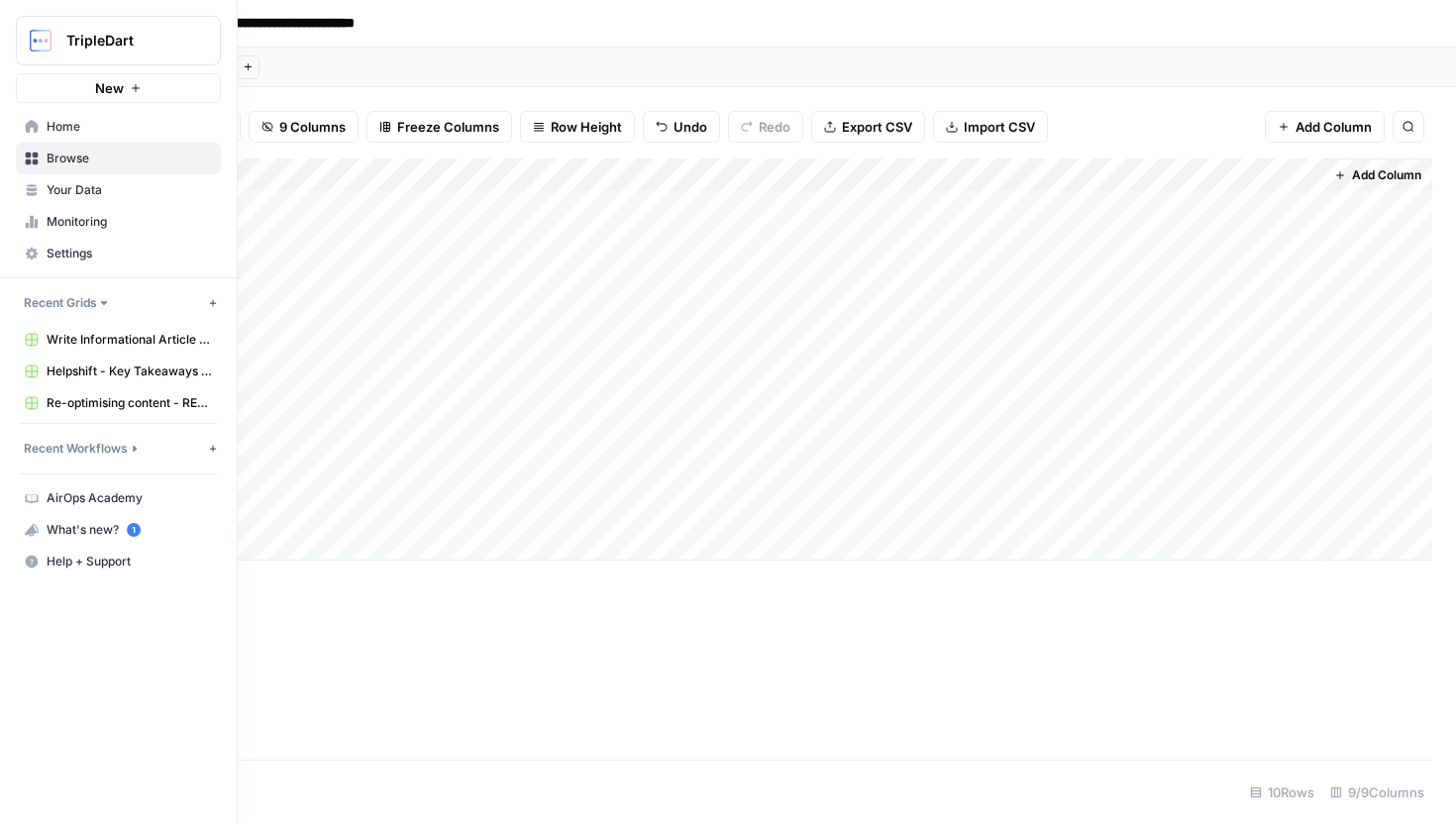click 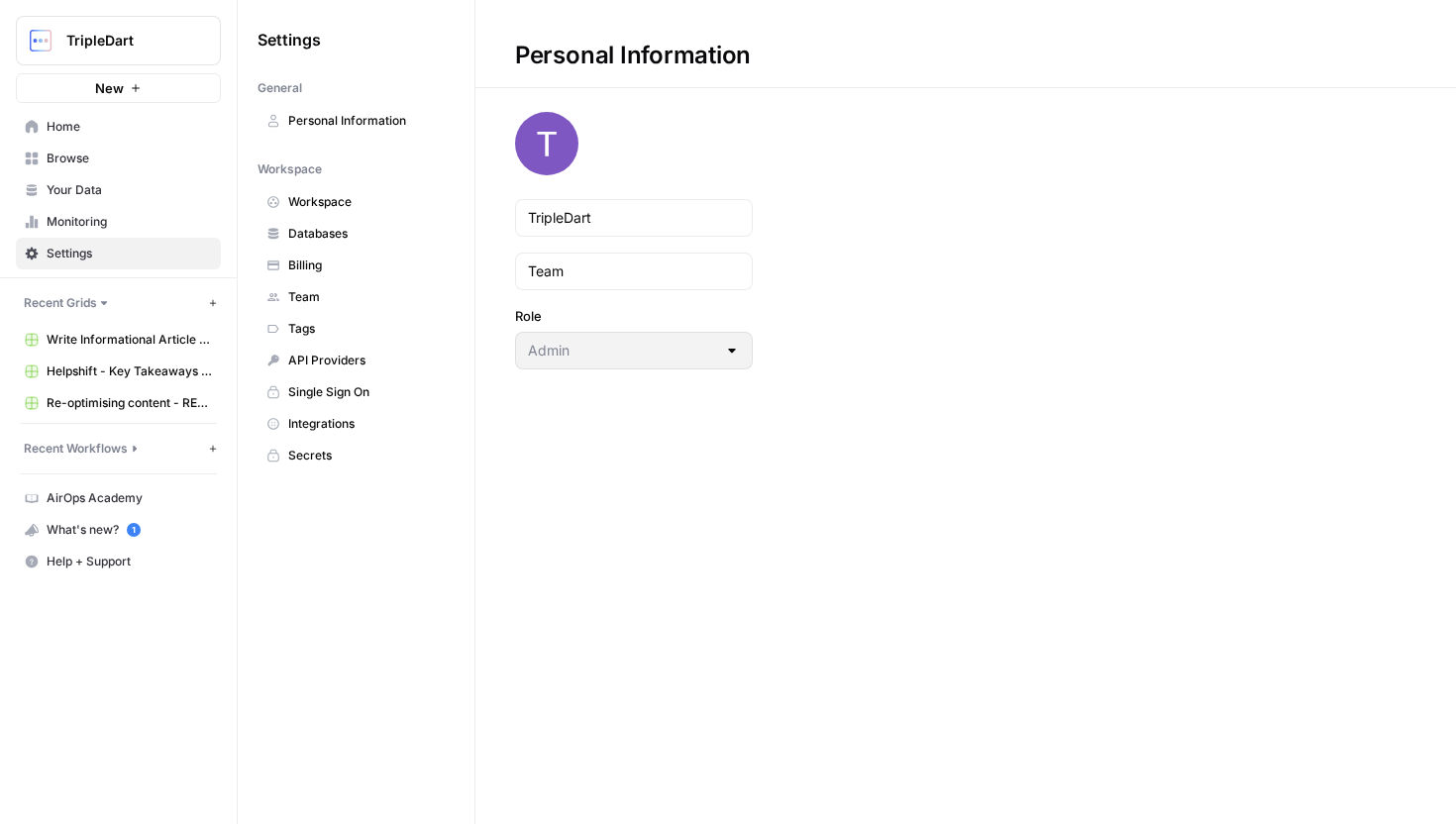 click on "Billing" at bounding box center (366, 265) 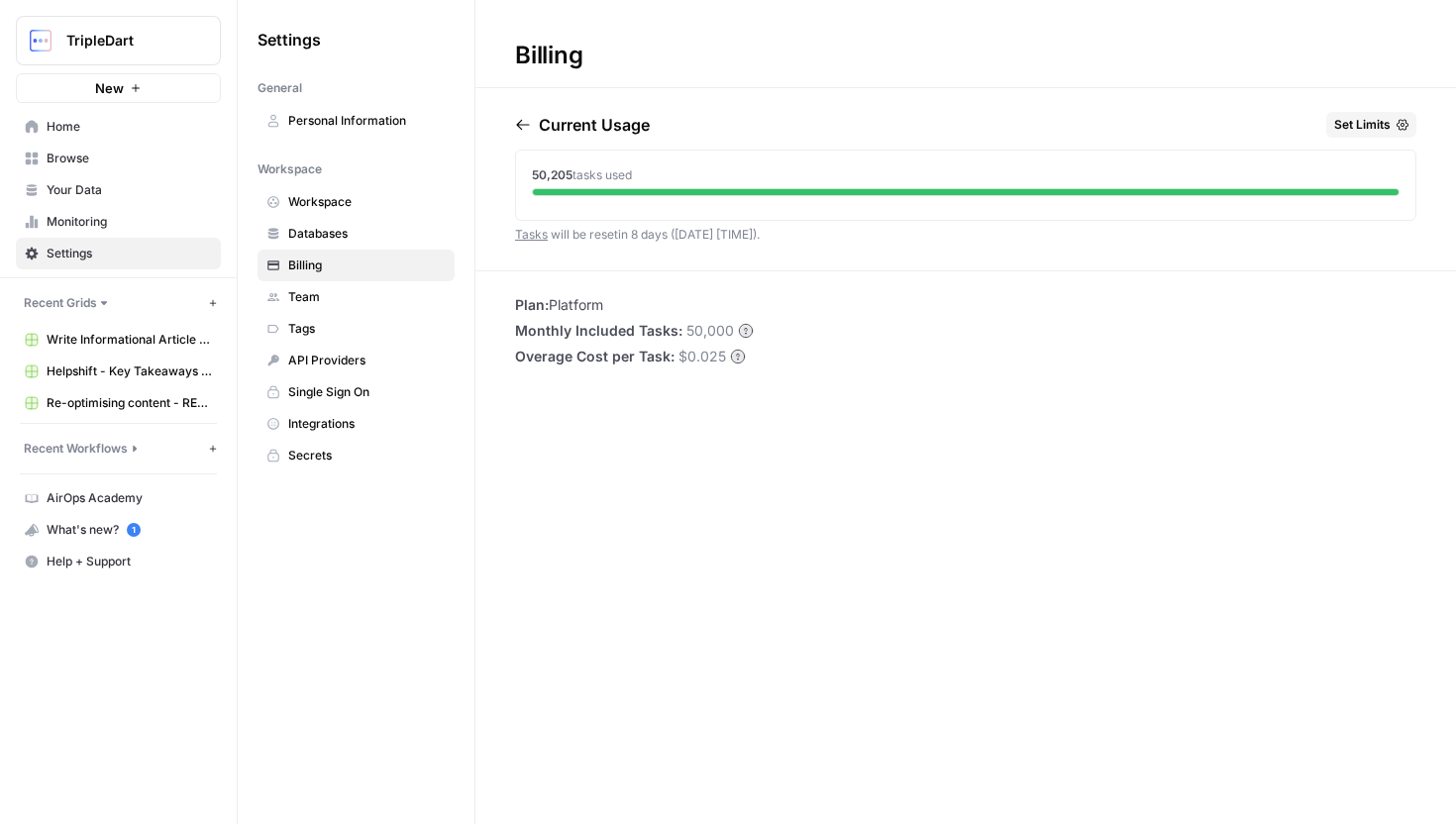 click on "Monitoring" at bounding box center [129, 222] 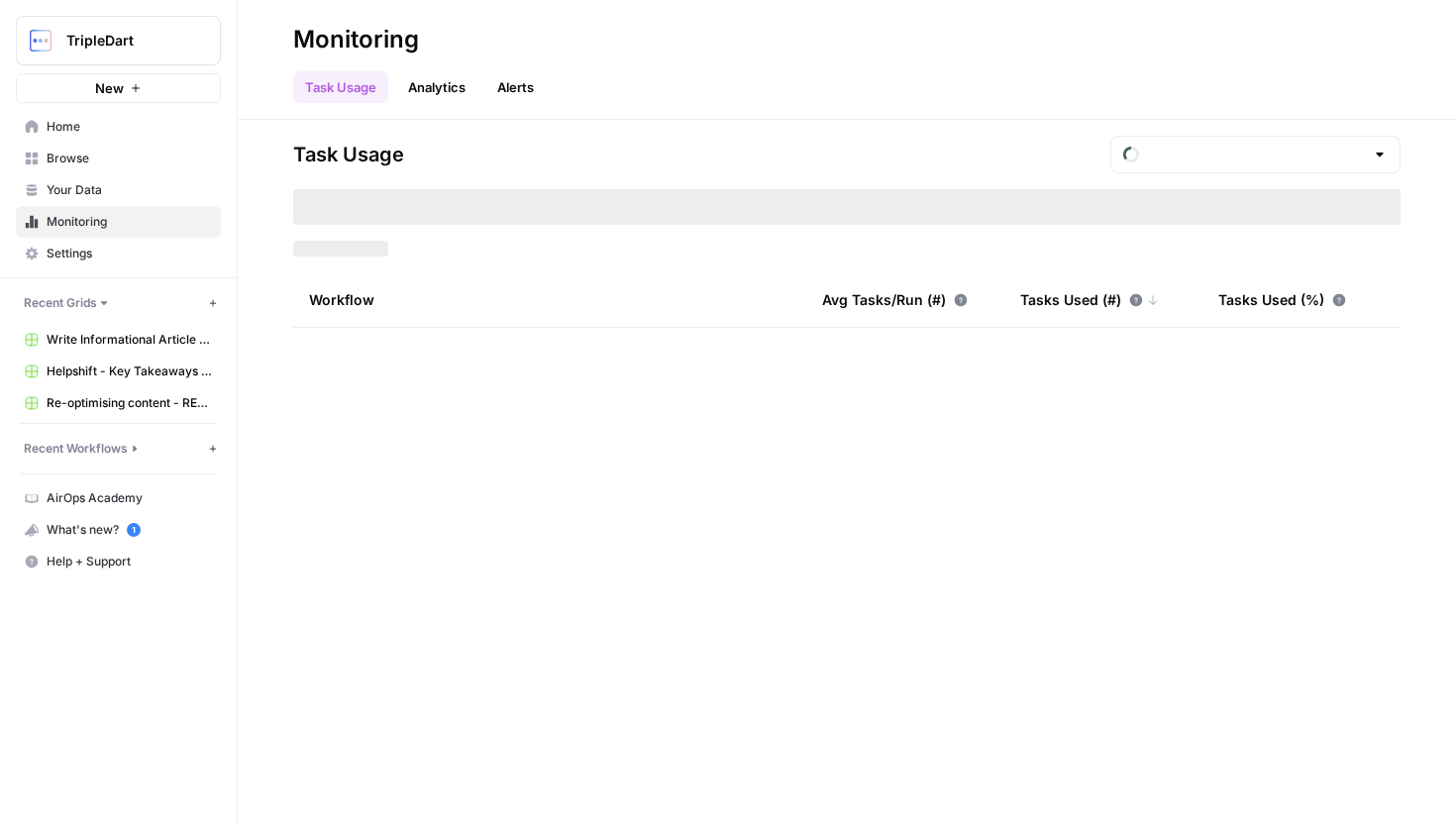 type on "July Tasks" 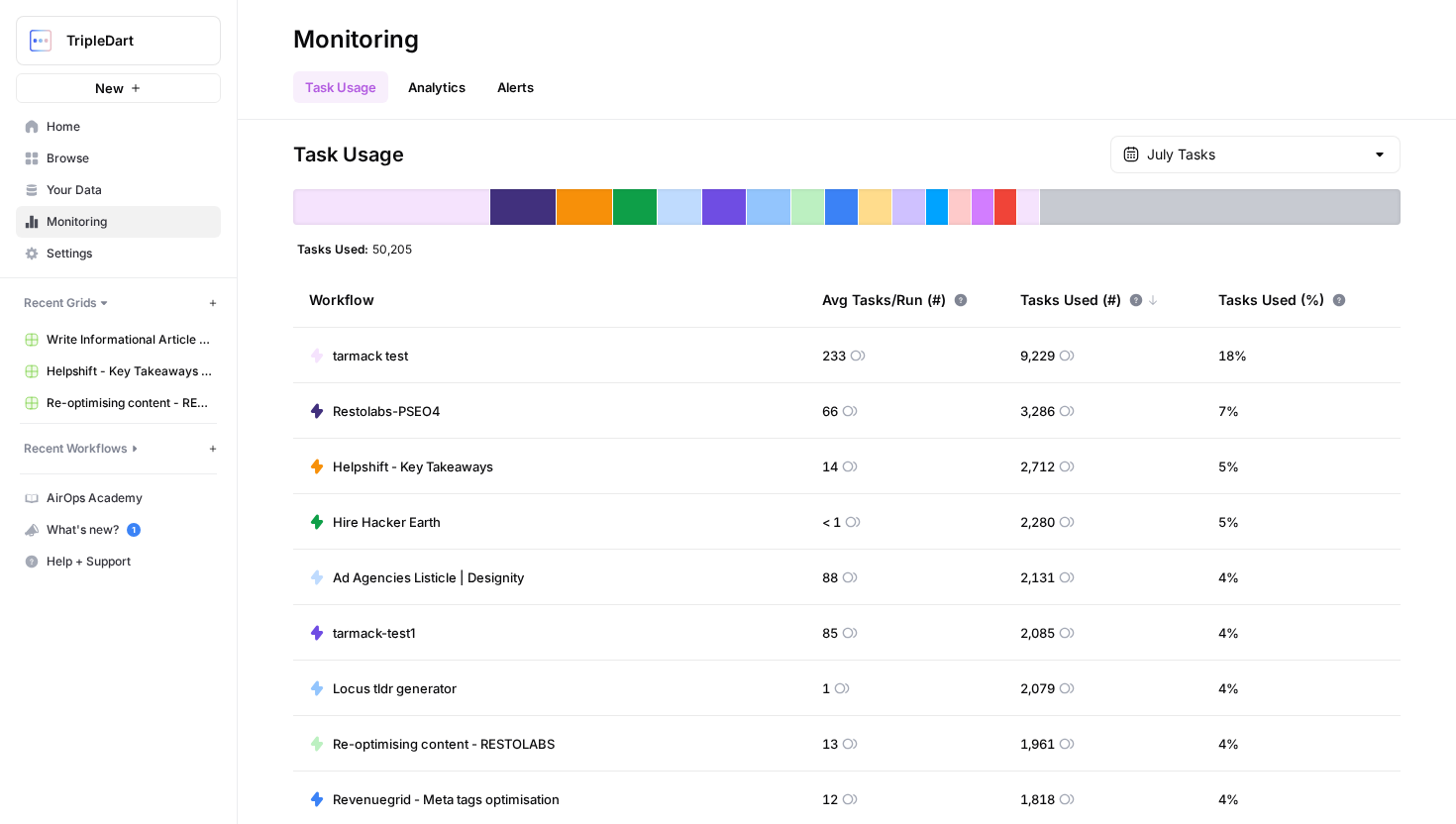 click on "Settings" at bounding box center [129, 254] 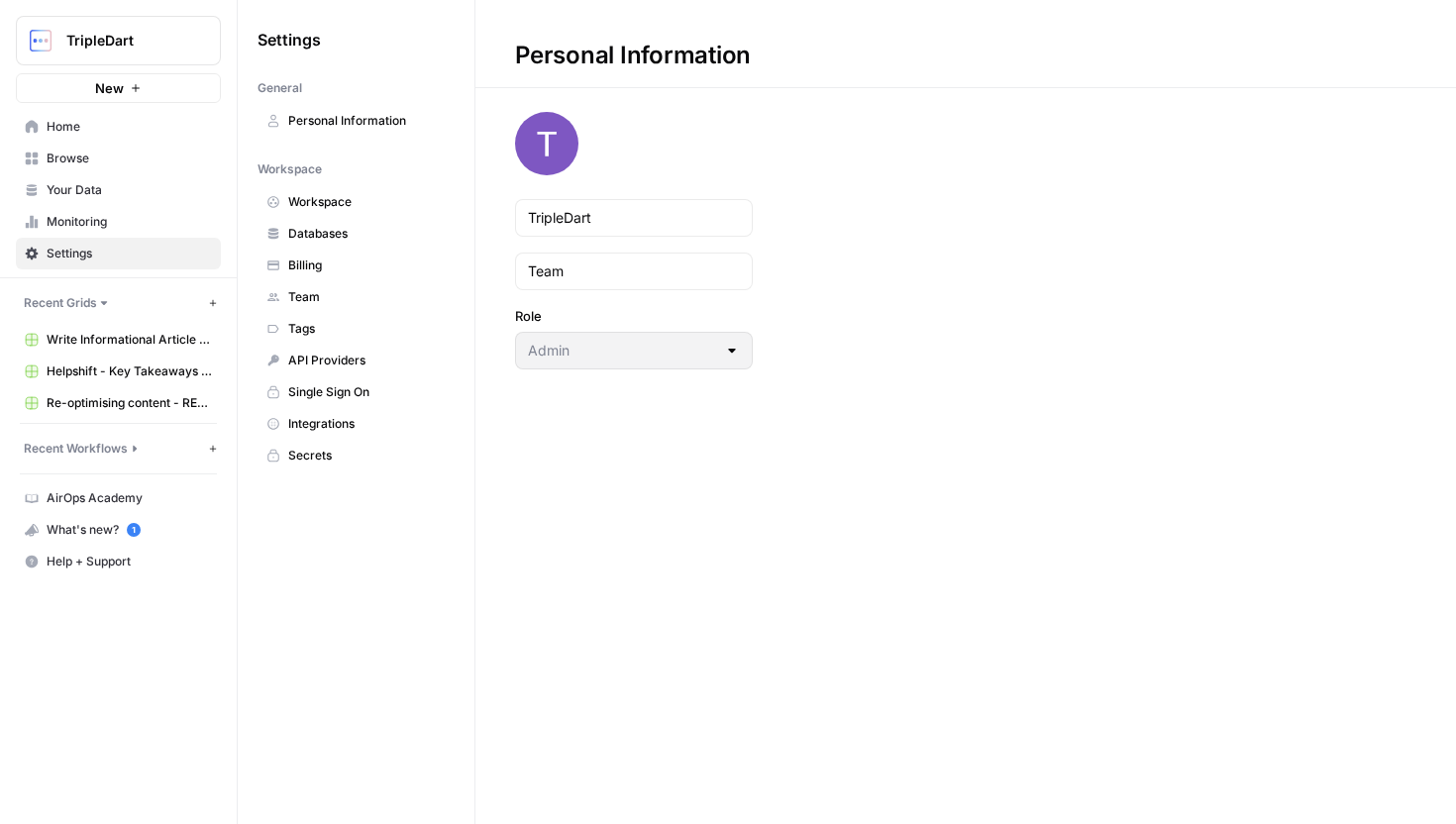 click on "Billing" at bounding box center (356, 265) 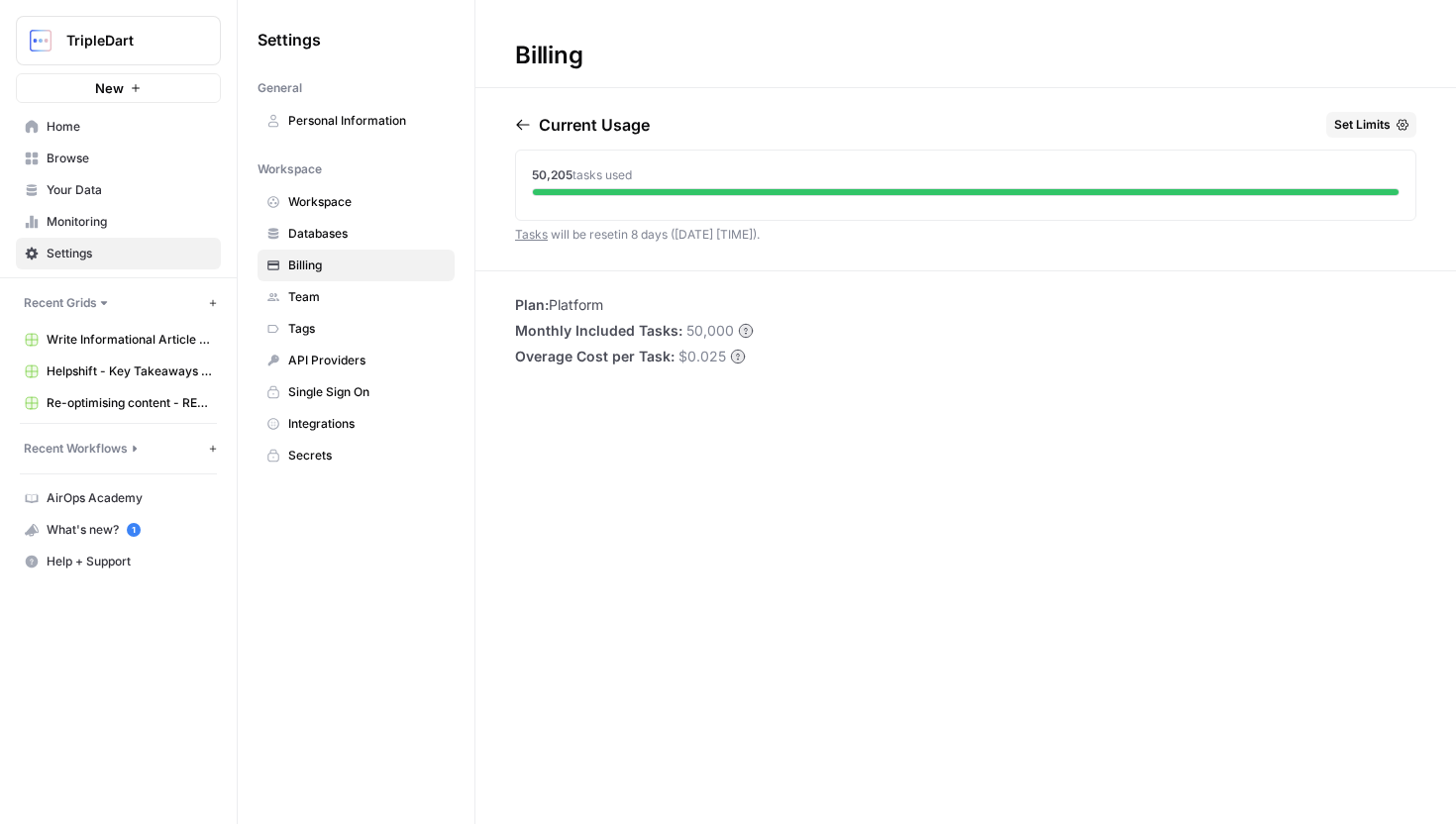 click at bounding box center [966, 192] 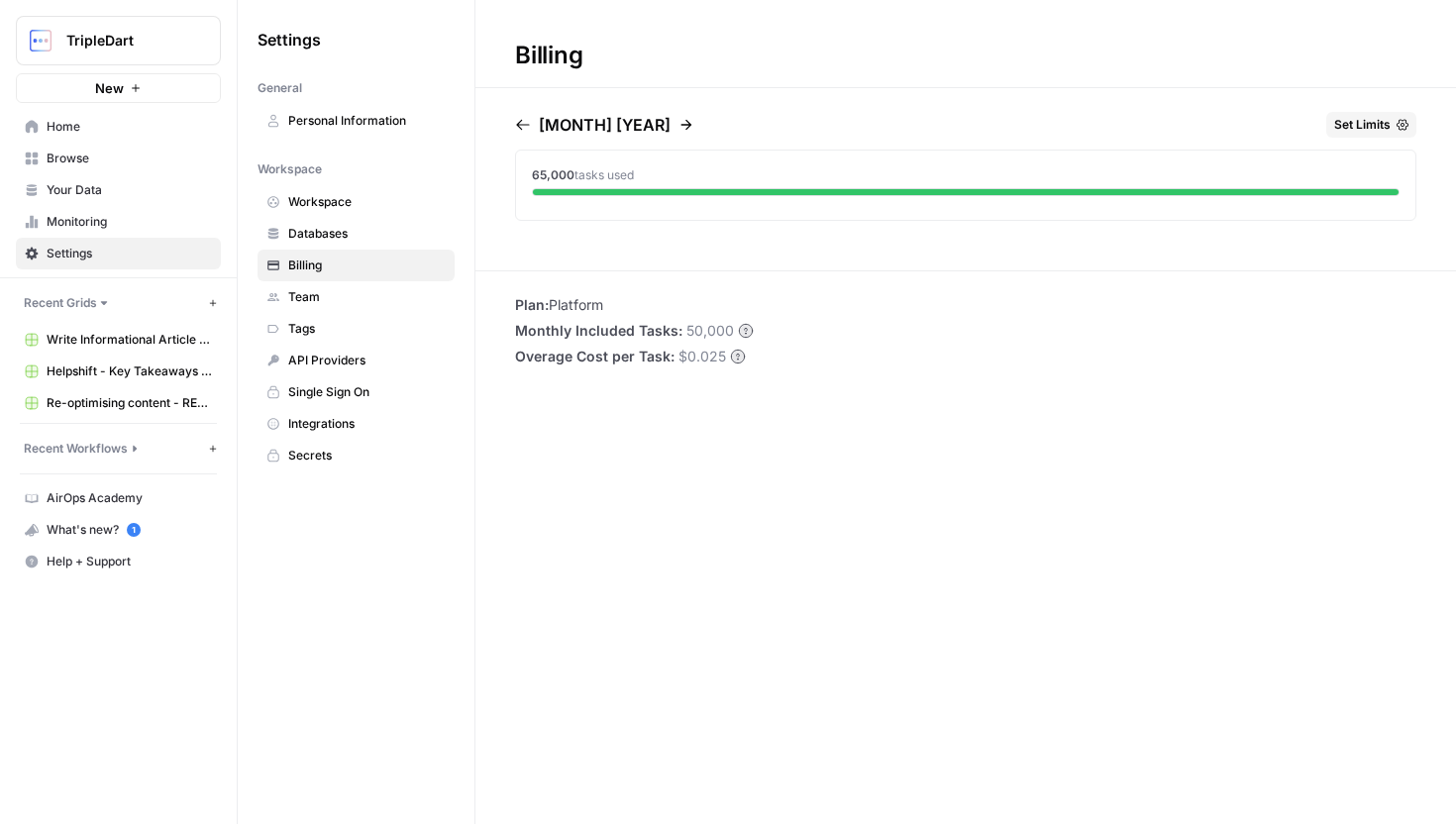 click 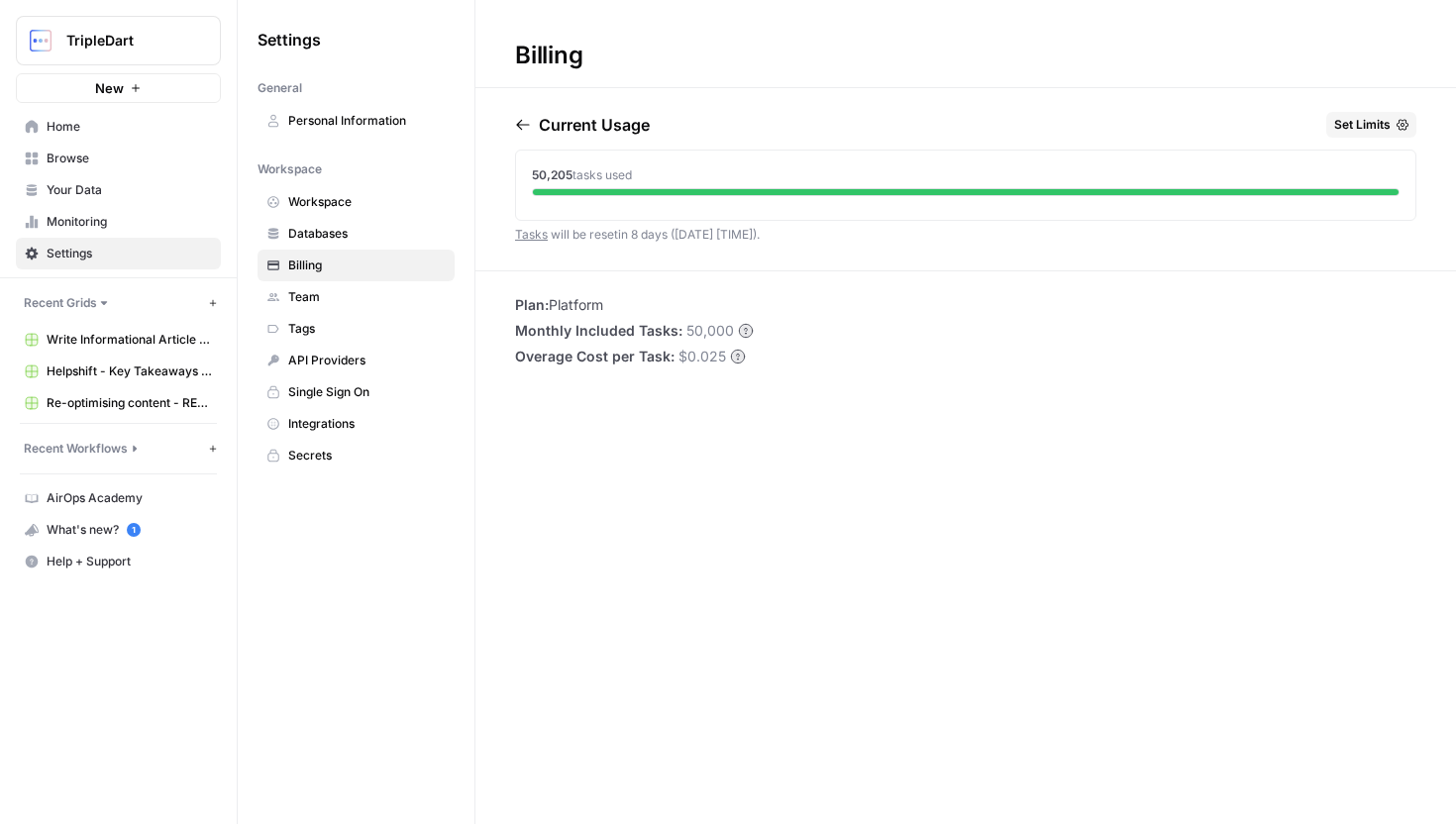 drag, startPoint x: 752, startPoint y: 236, endPoint x: 632, endPoint y: 246, distance: 120.41595 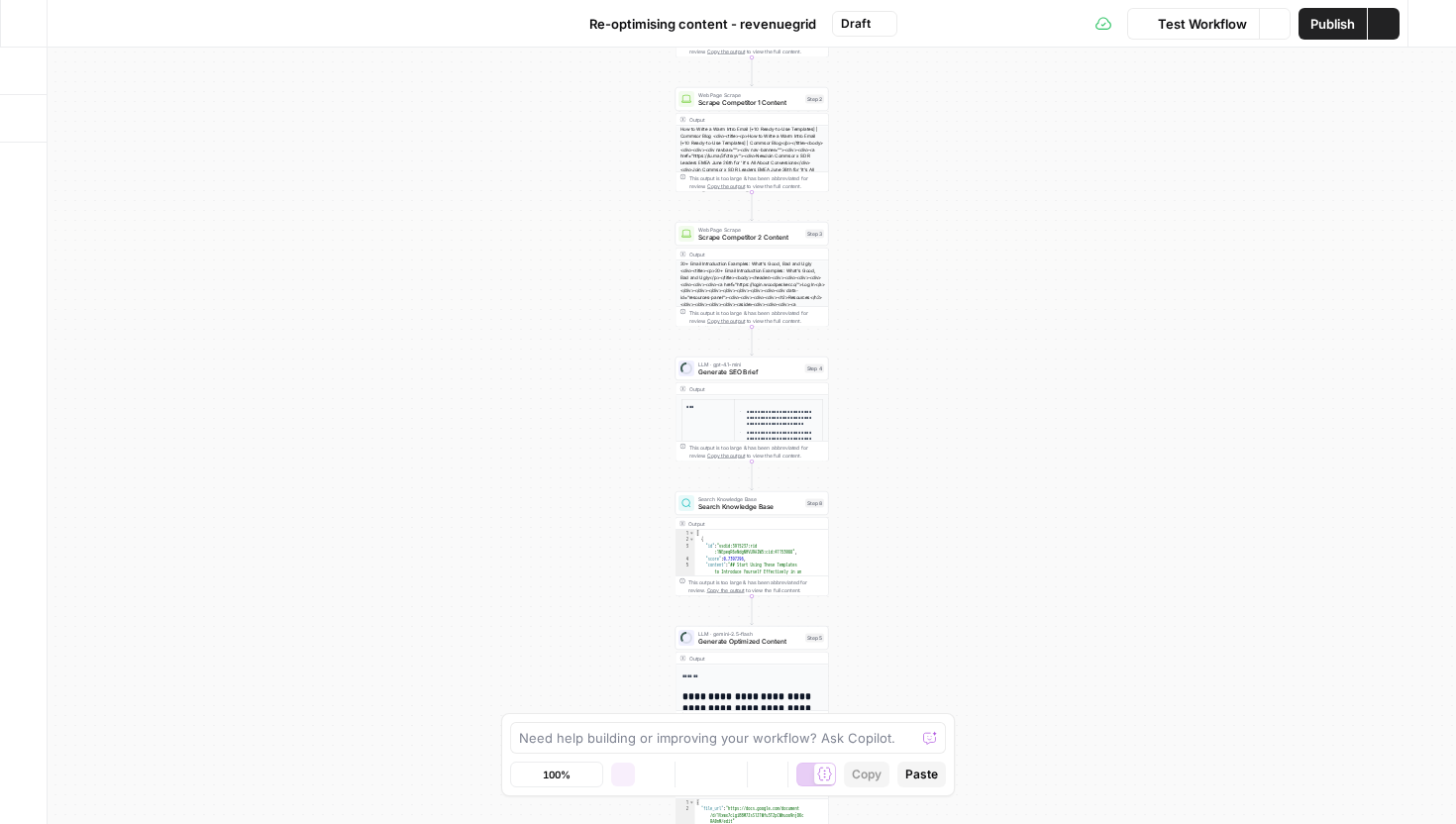 scroll, scrollTop: 0, scrollLeft: 0, axis: both 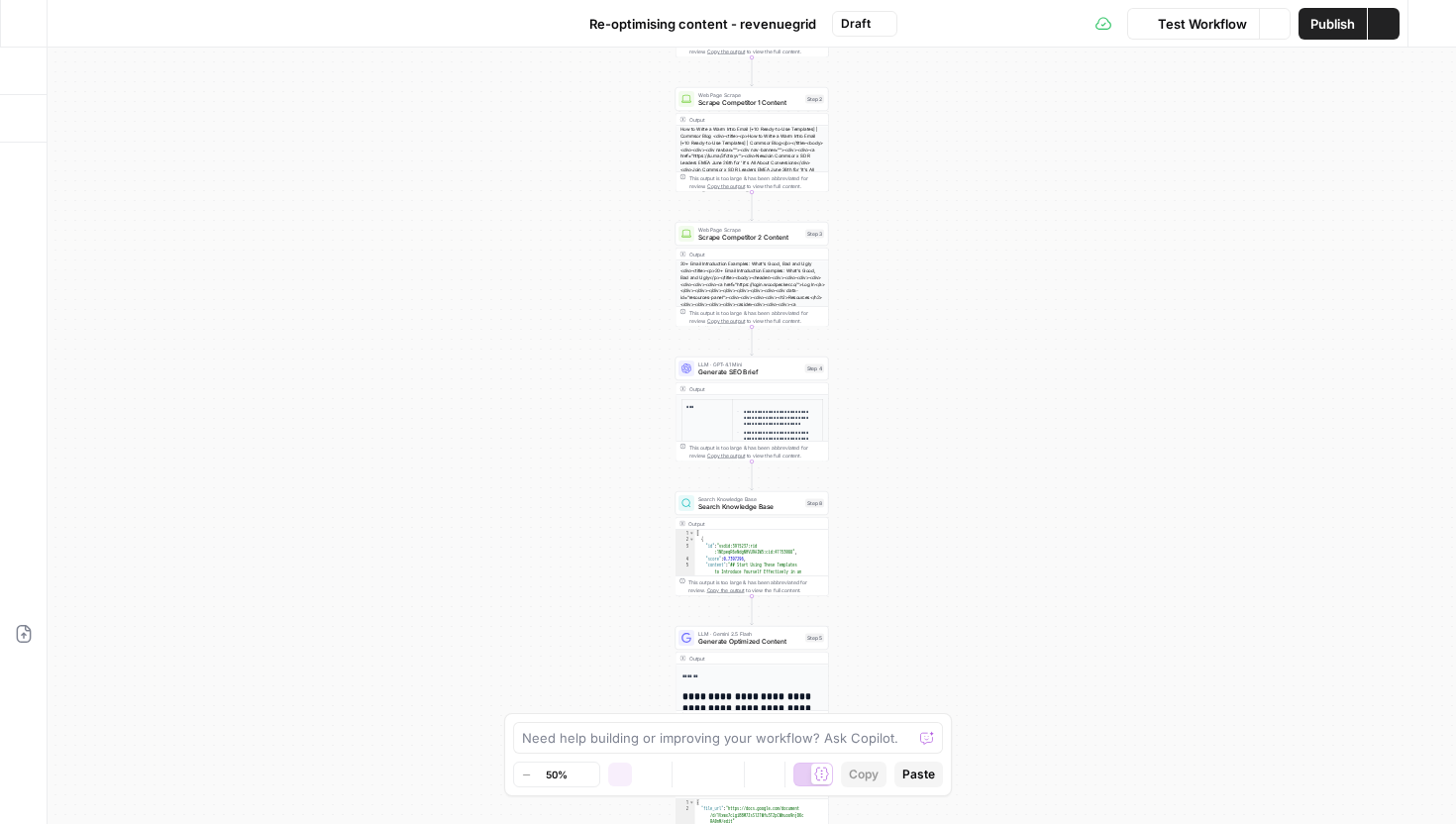 click on "Go Back" at bounding box center (24, 24) 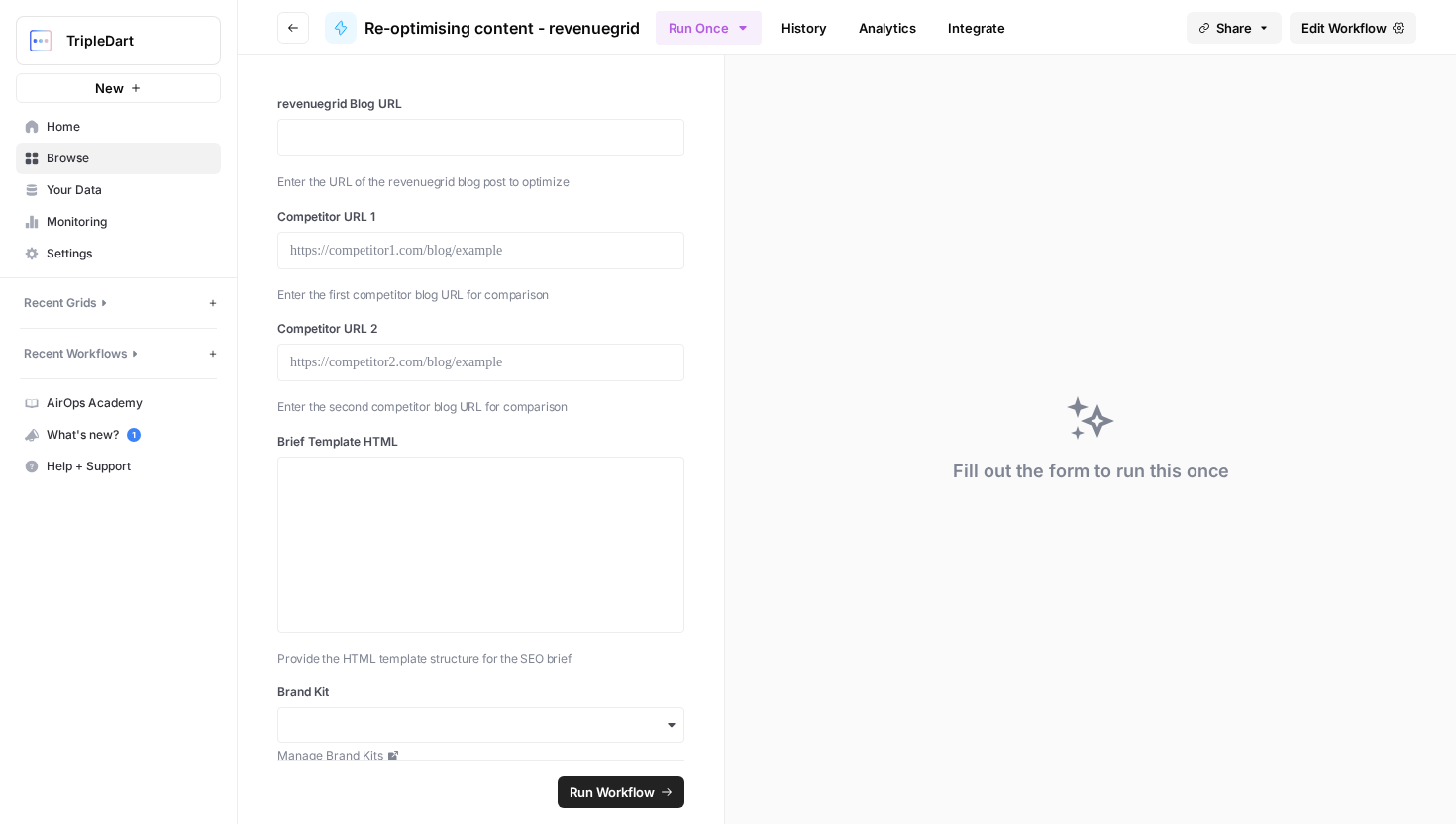 scroll, scrollTop: 0, scrollLeft: 0, axis: both 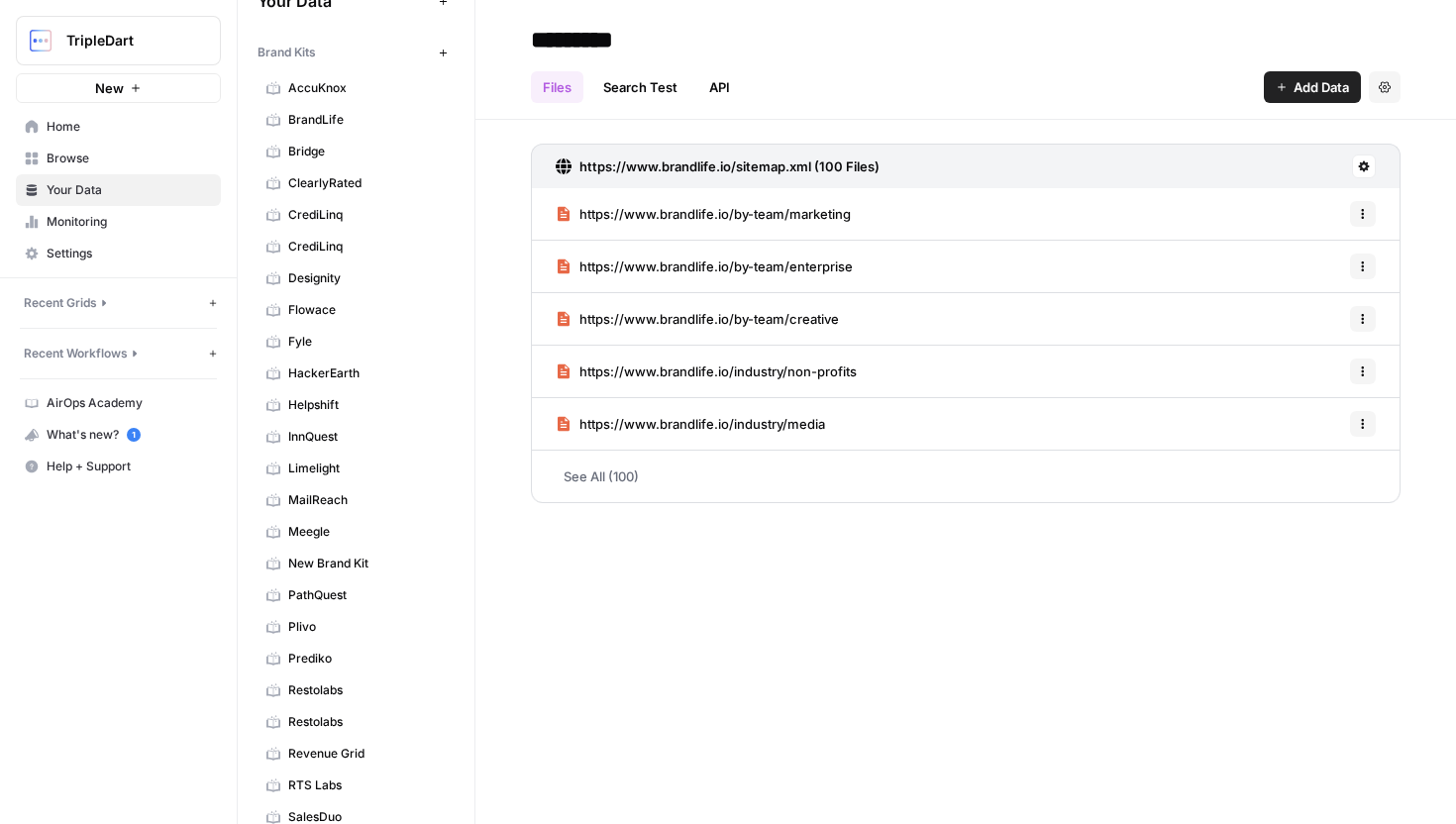 click on "BrandLife" at bounding box center [366, 120] 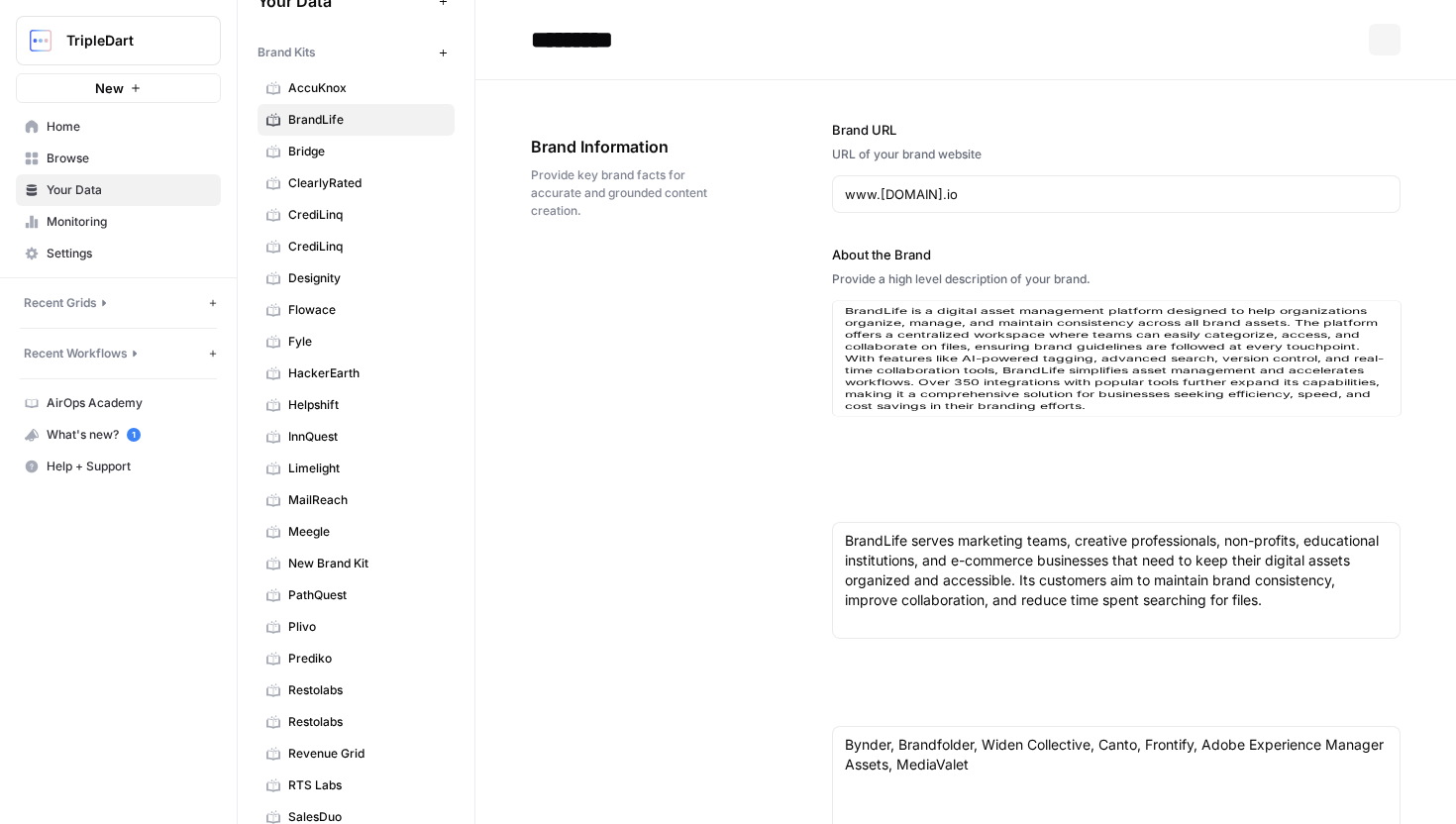 type on "www.brandlife.io" 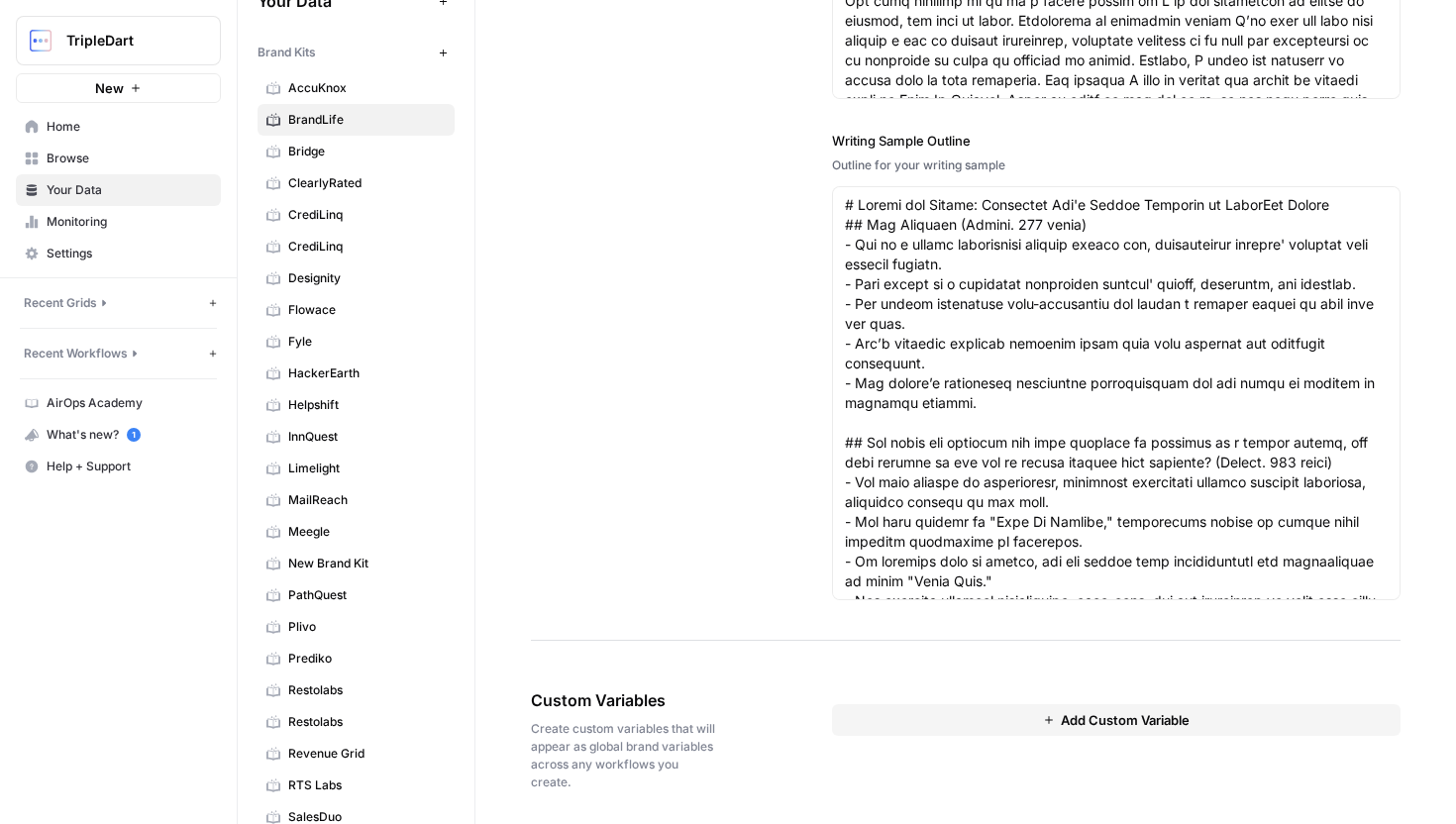 scroll, scrollTop: 2898, scrollLeft: 0, axis: vertical 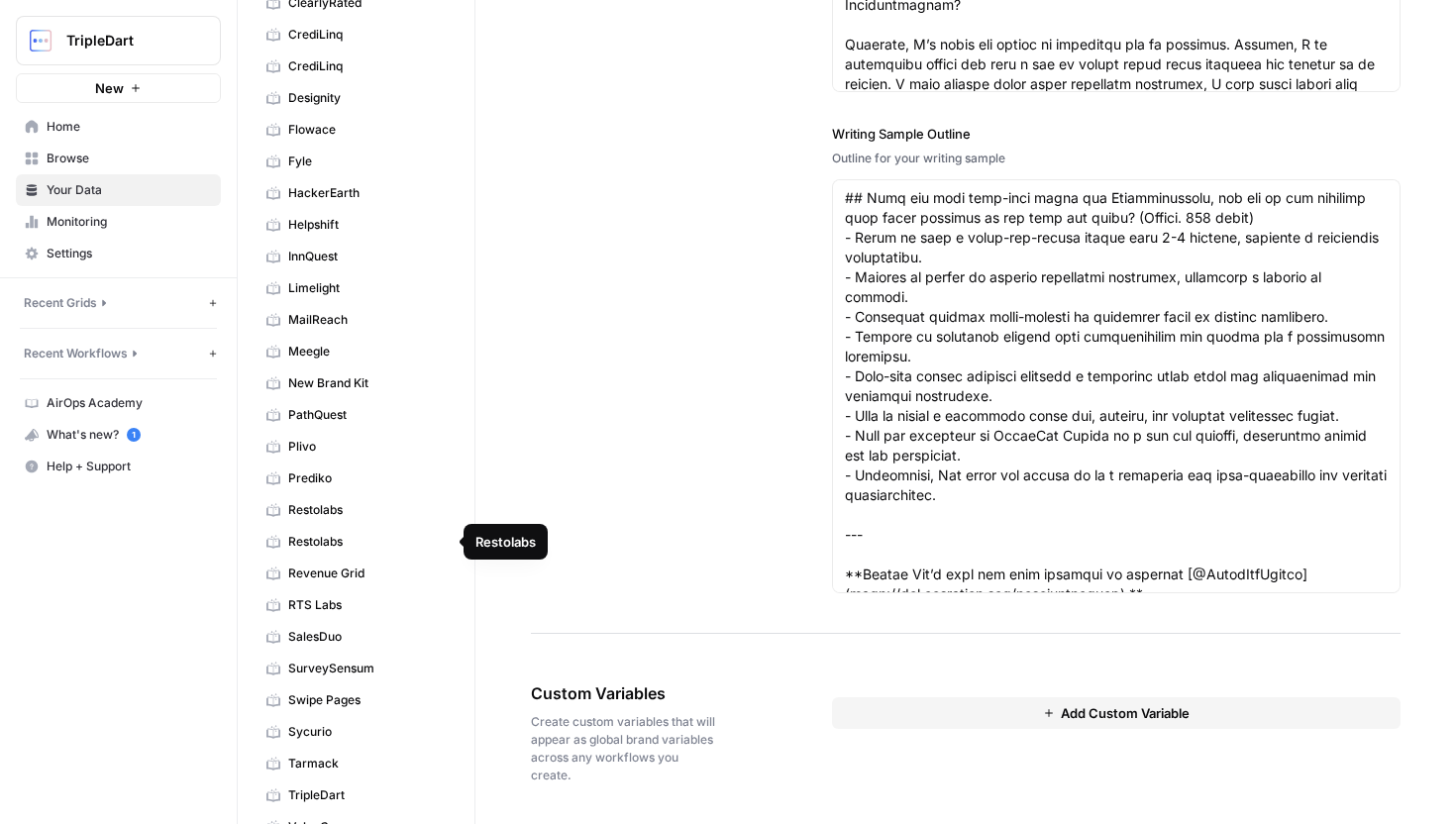click on "Revenue Grid" at bounding box center (366, 573) 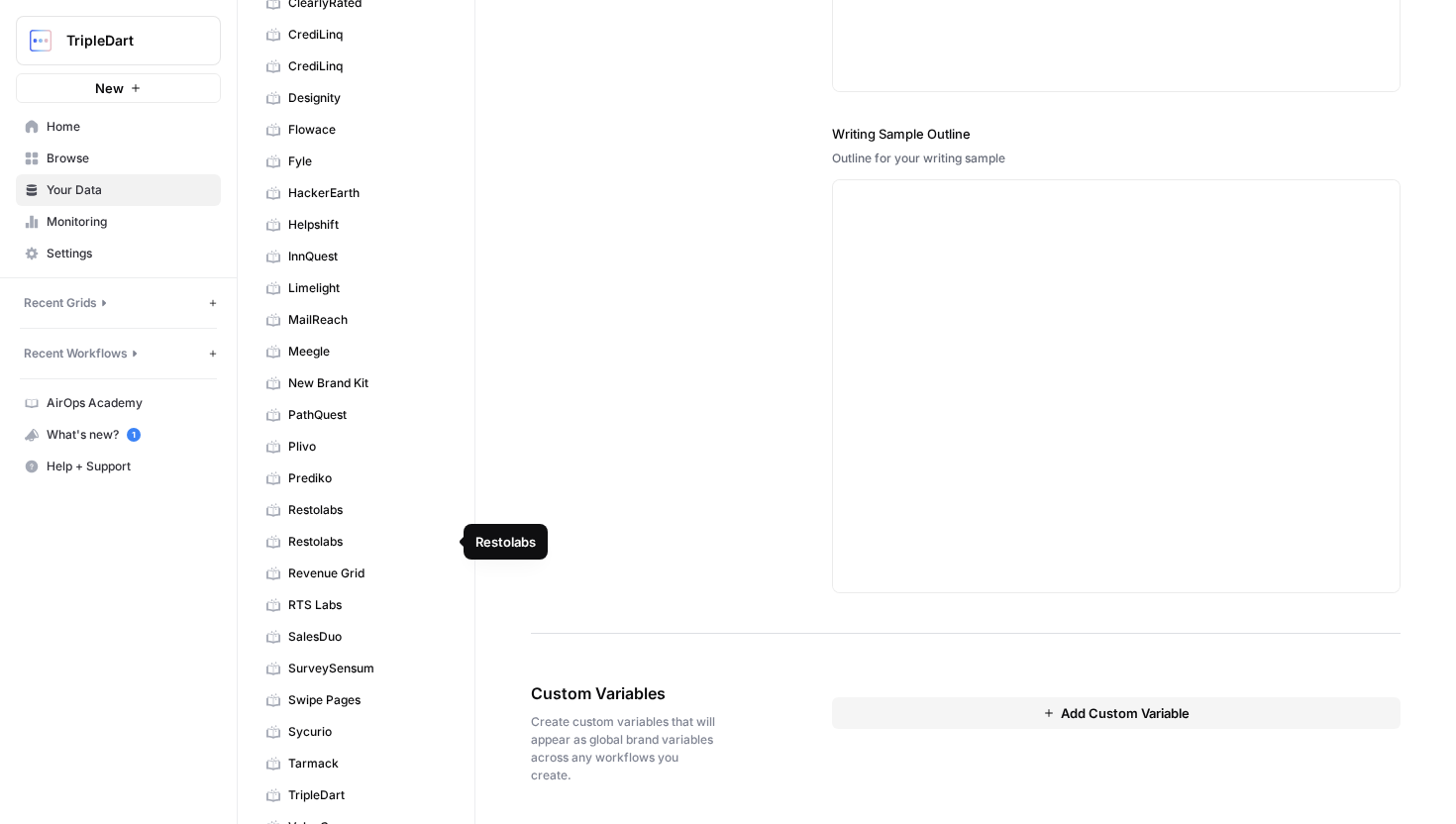 scroll, scrollTop: 0, scrollLeft: 0, axis: both 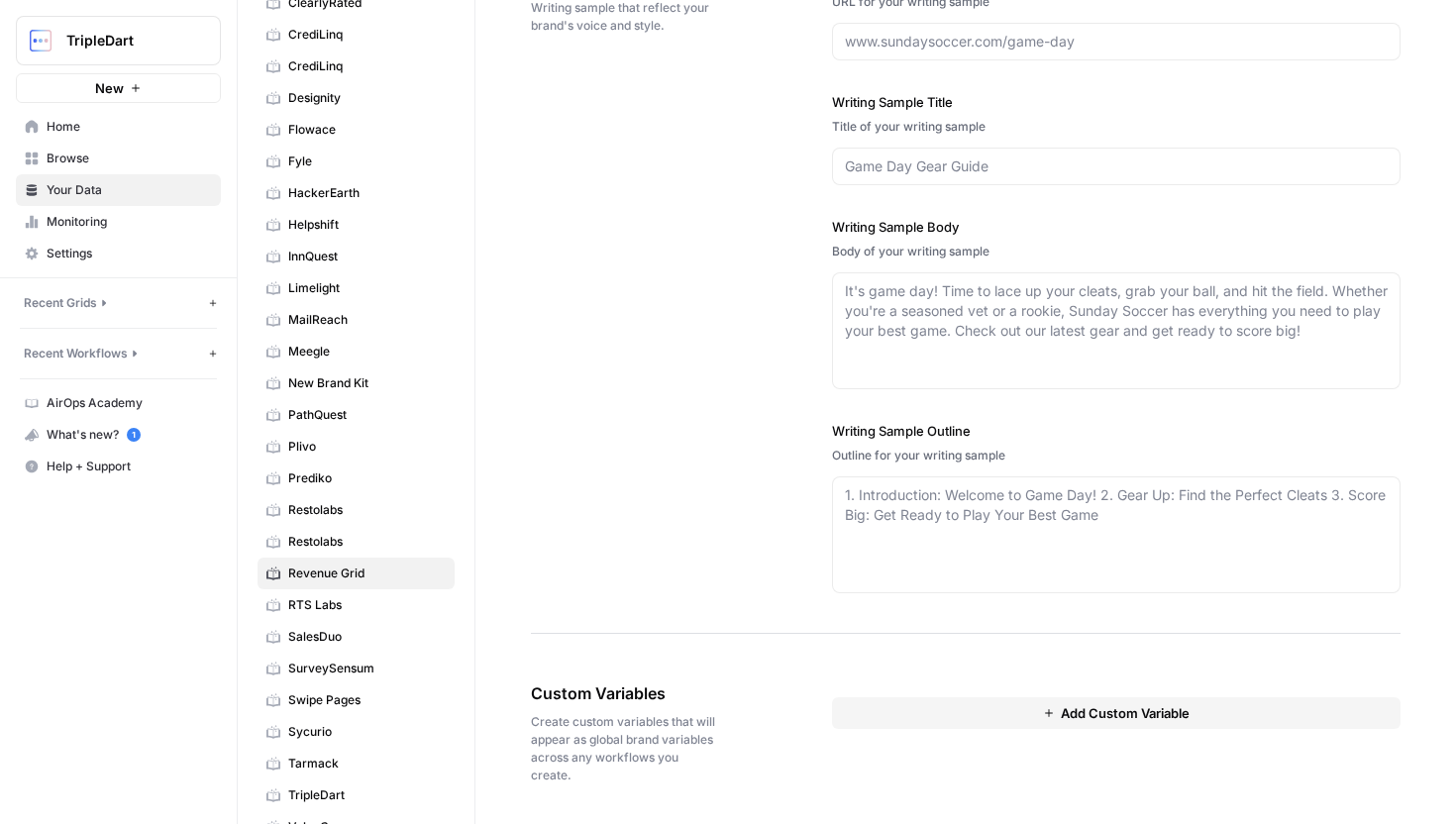 type on "https://revenuegrid.com/" 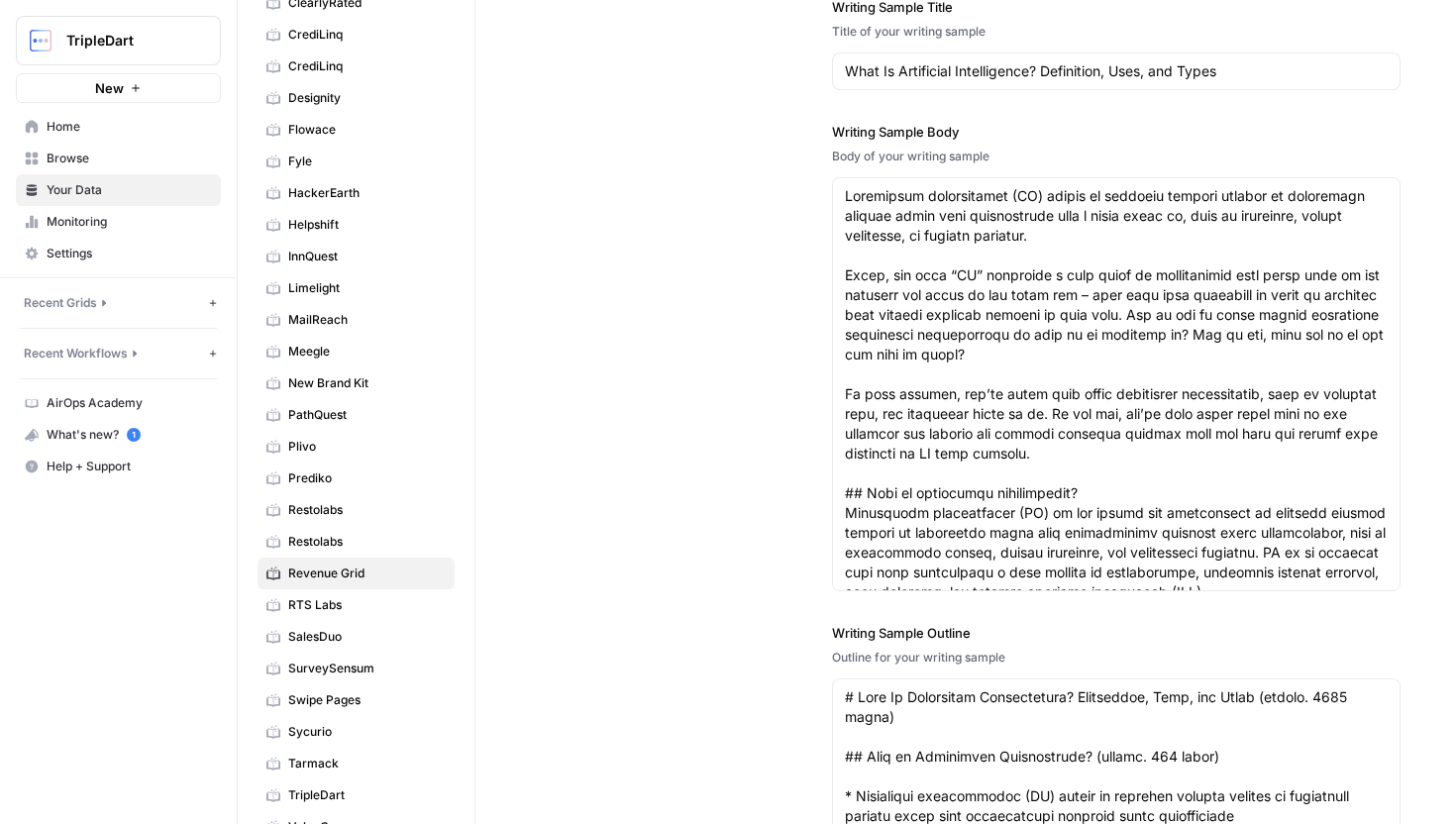 scroll, scrollTop: 3114, scrollLeft: 0, axis: vertical 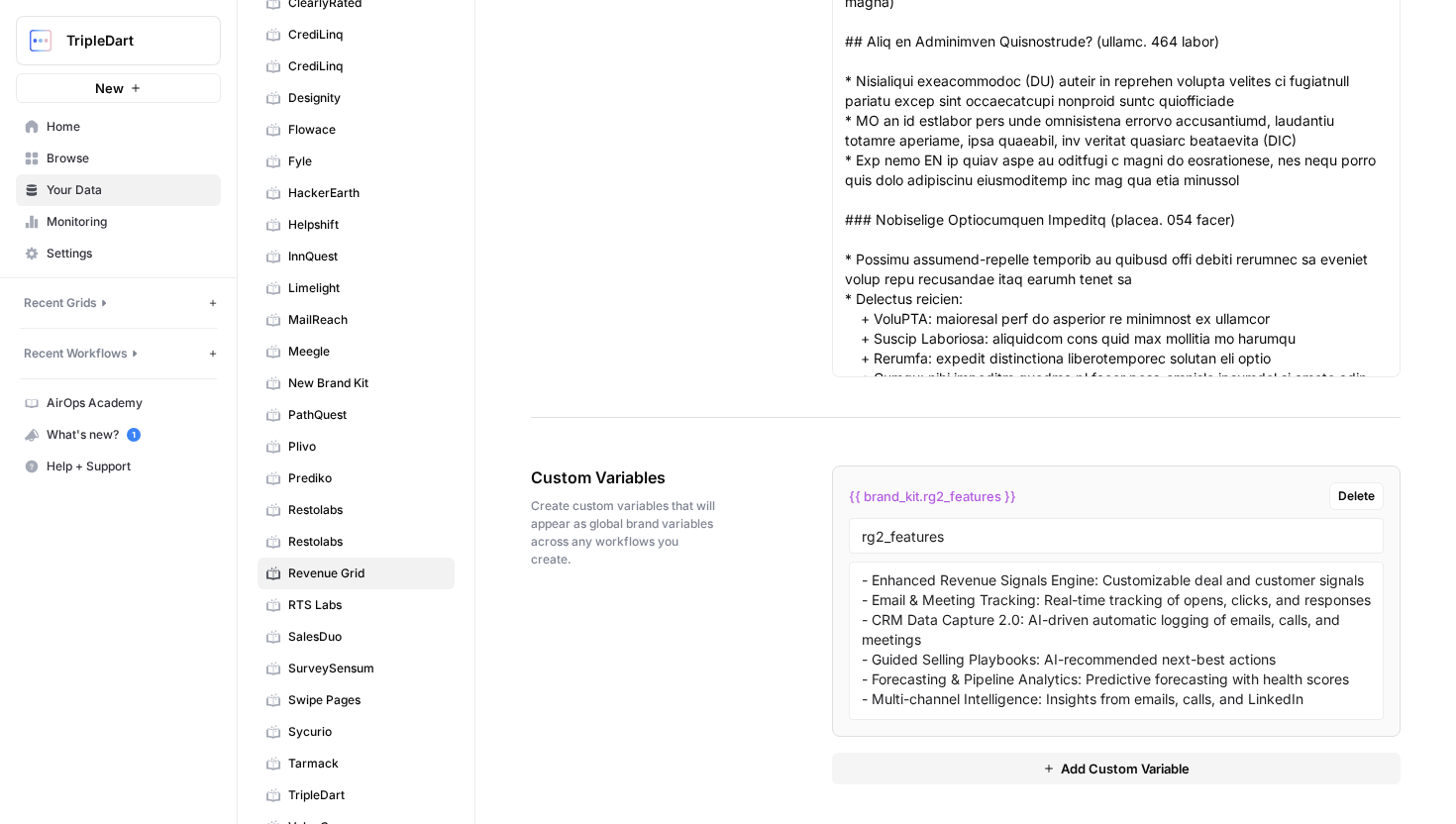 drag, startPoint x: 1087, startPoint y: 497, endPoint x: 851, endPoint y: 490, distance: 236.10379 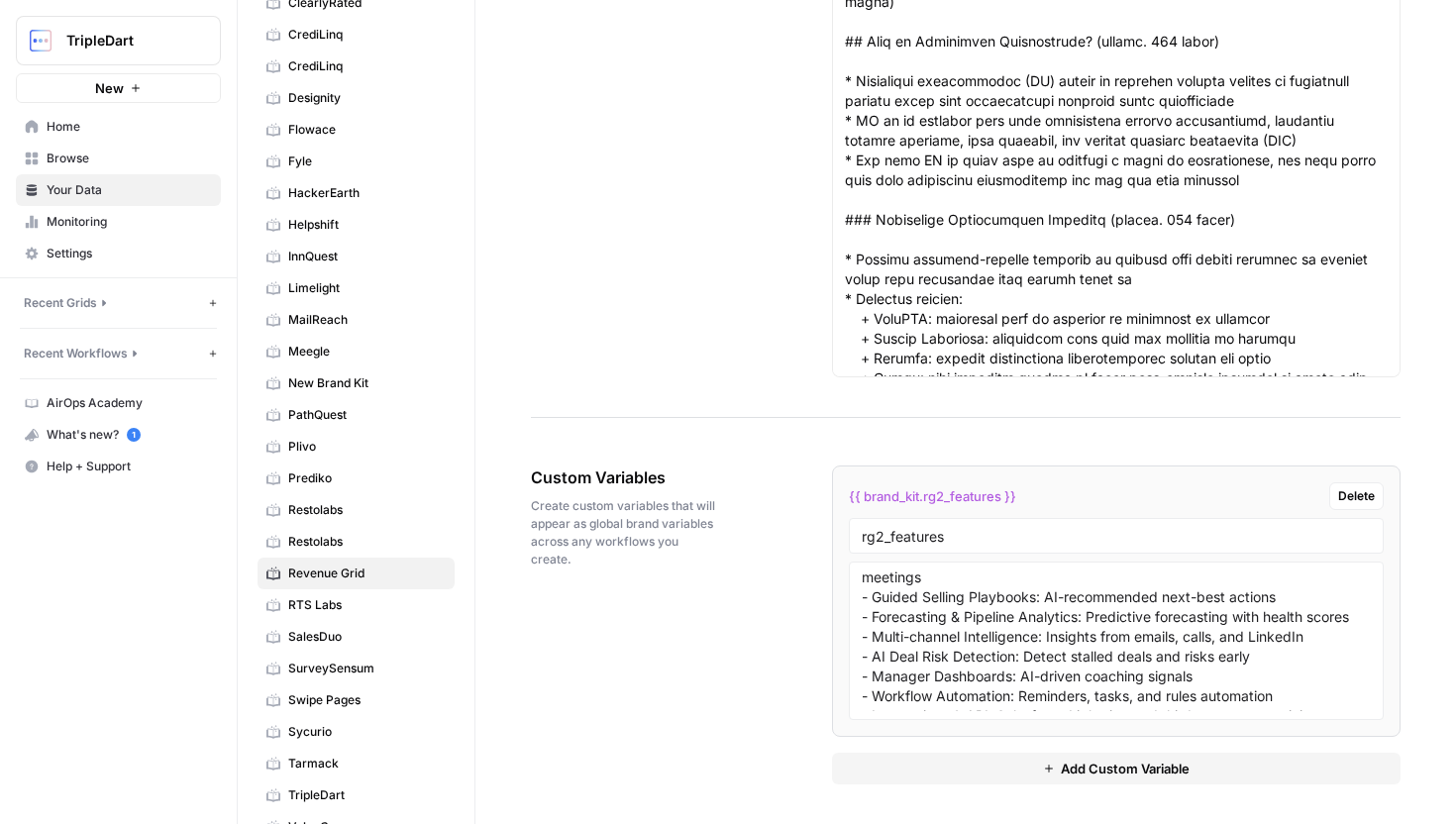 scroll, scrollTop: 0, scrollLeft: 0, axis: both 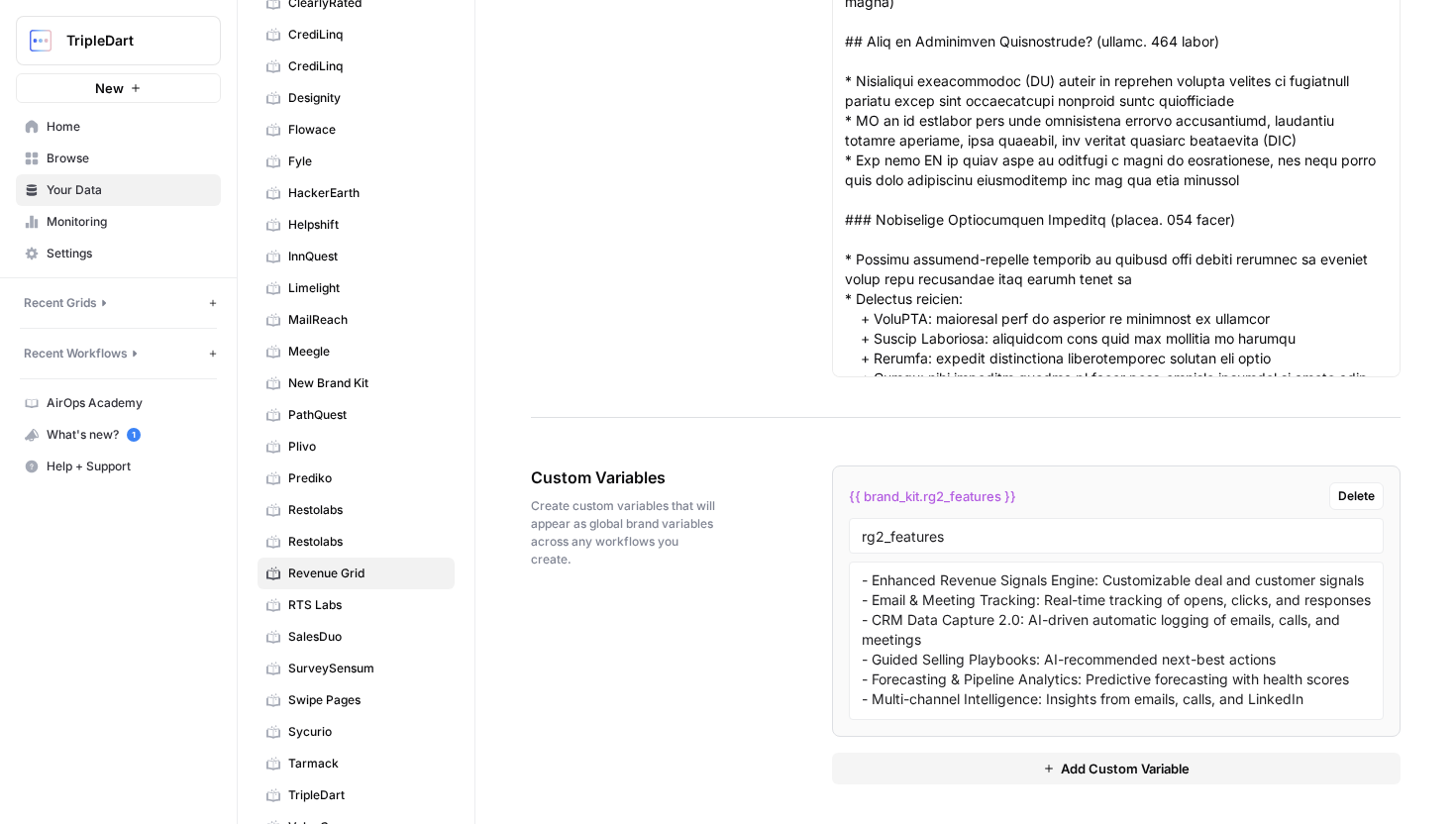 copy on "{{ brand_kit.rg2_features }}" 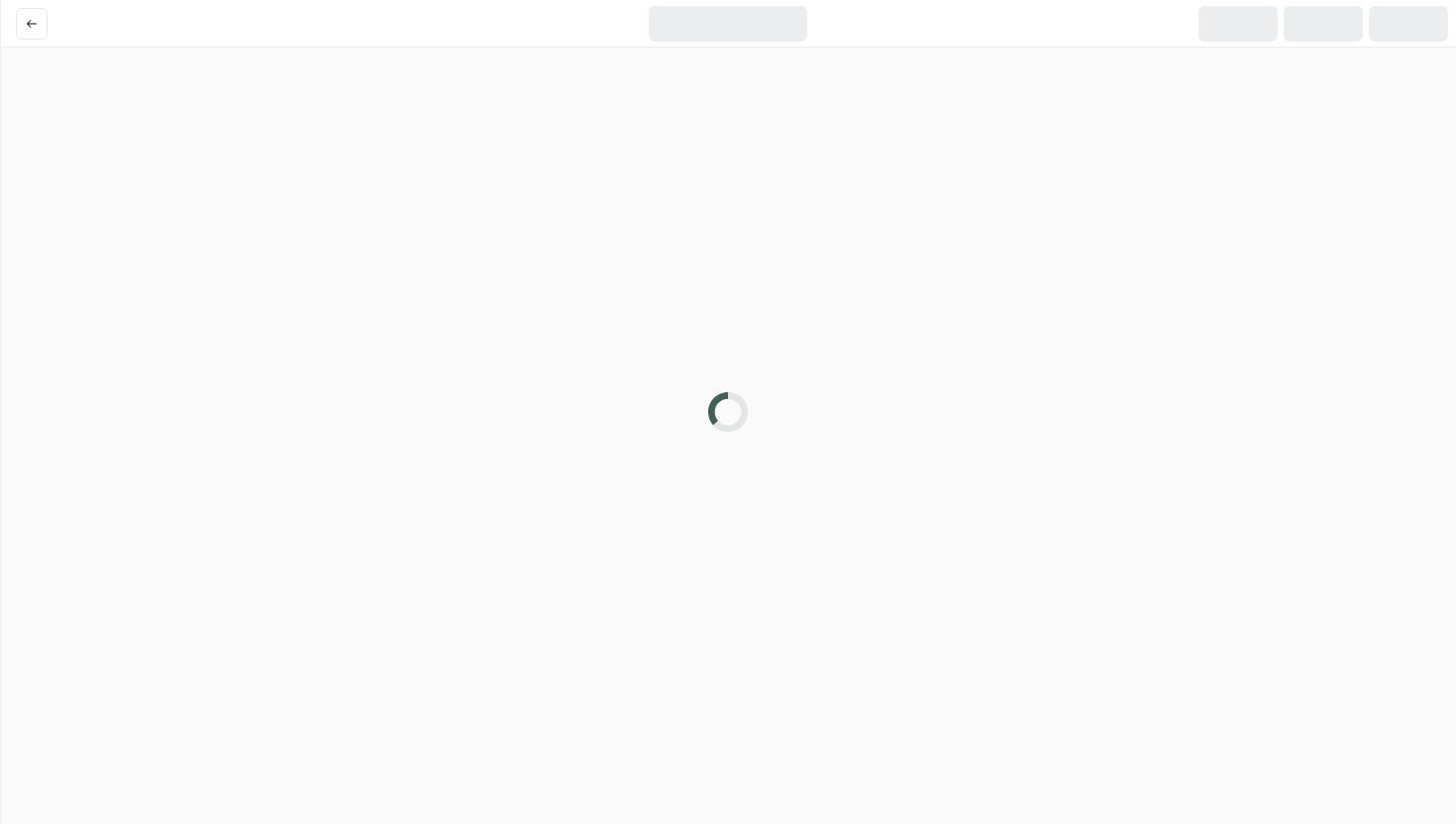 scroll, scrollTop: 0, scrollLeft: 0, axis: both 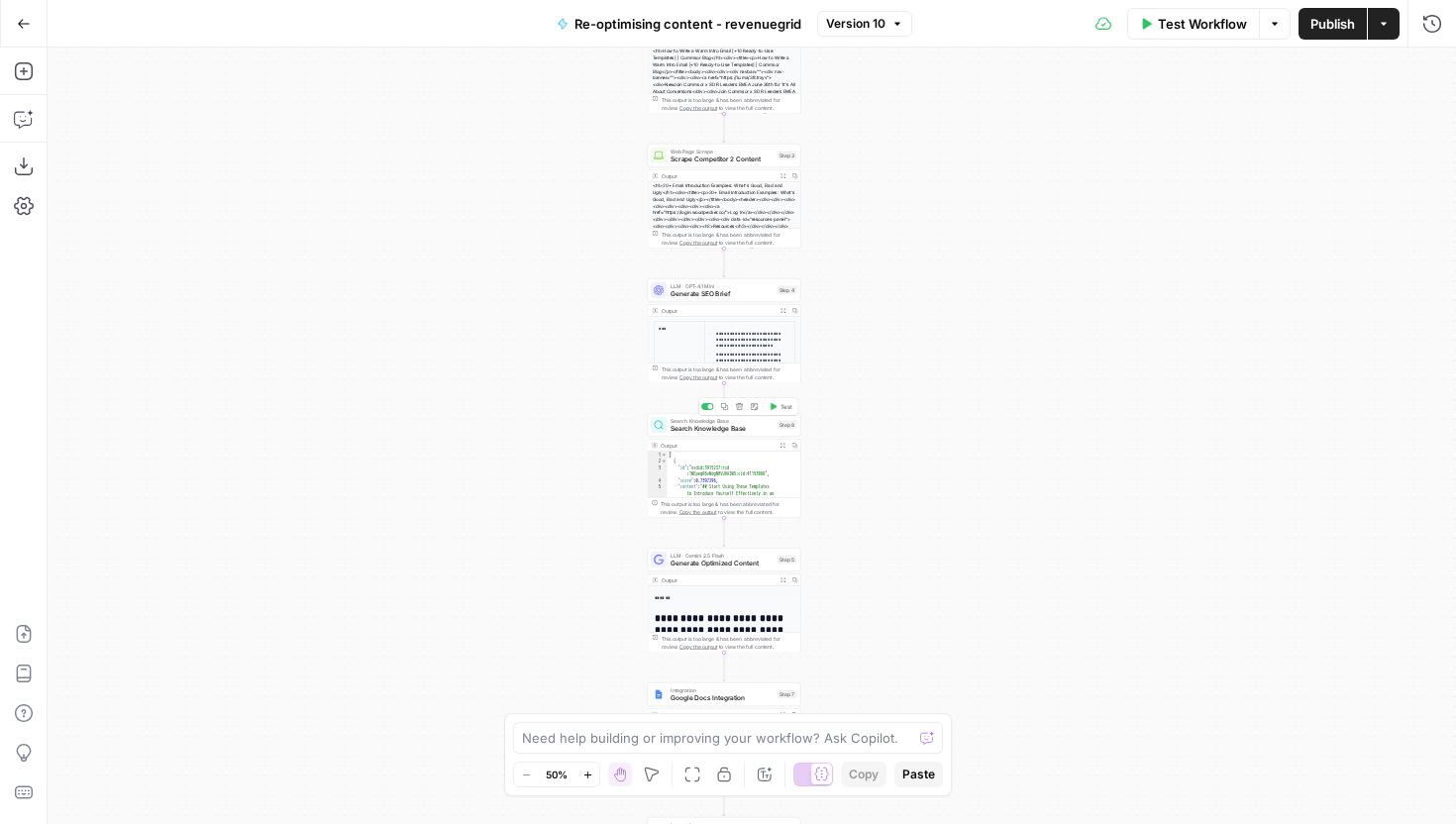 click on "Search Knowledge Base" at bounding box center [722, 429] 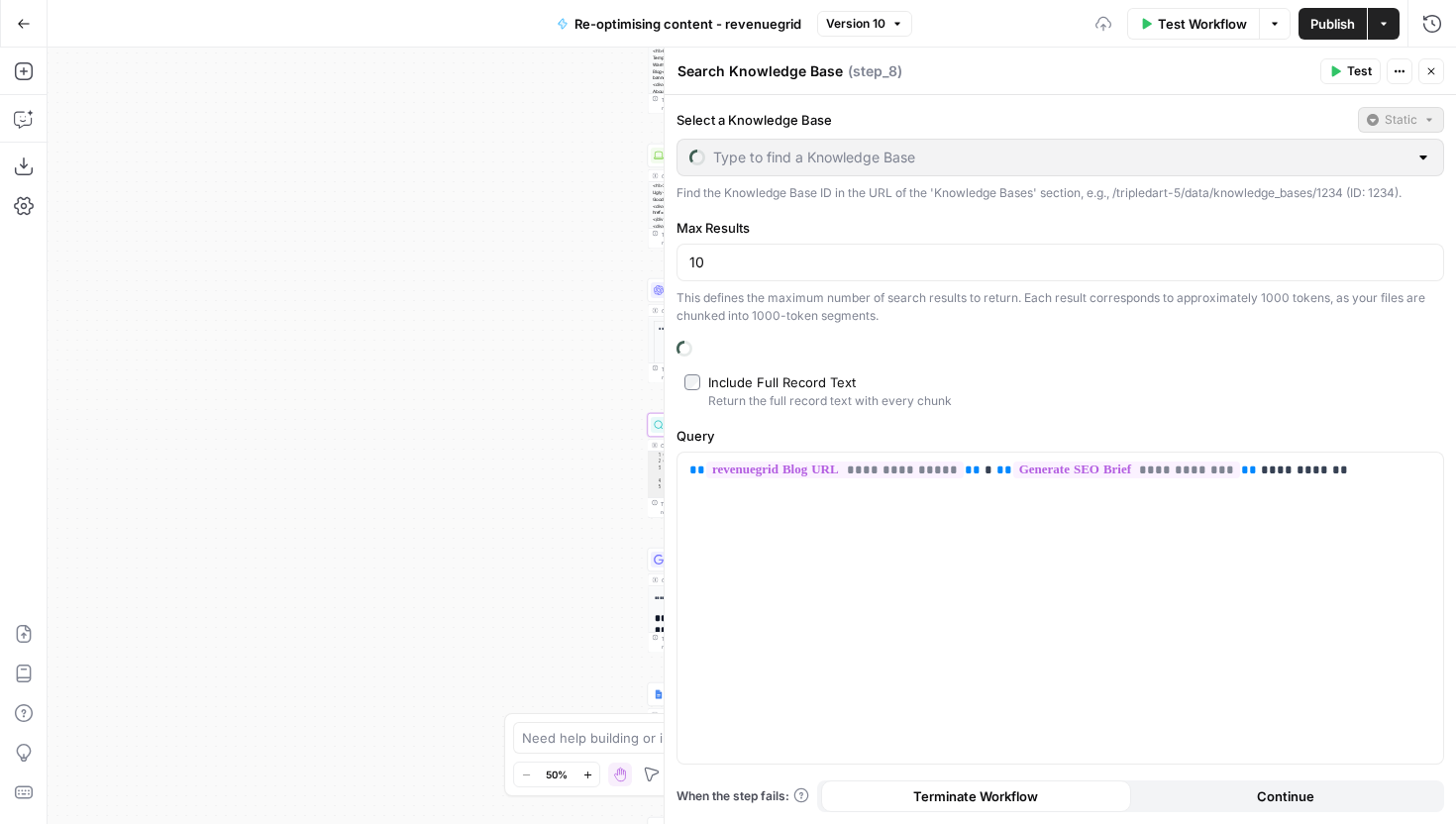 type on "Revenuegrid" 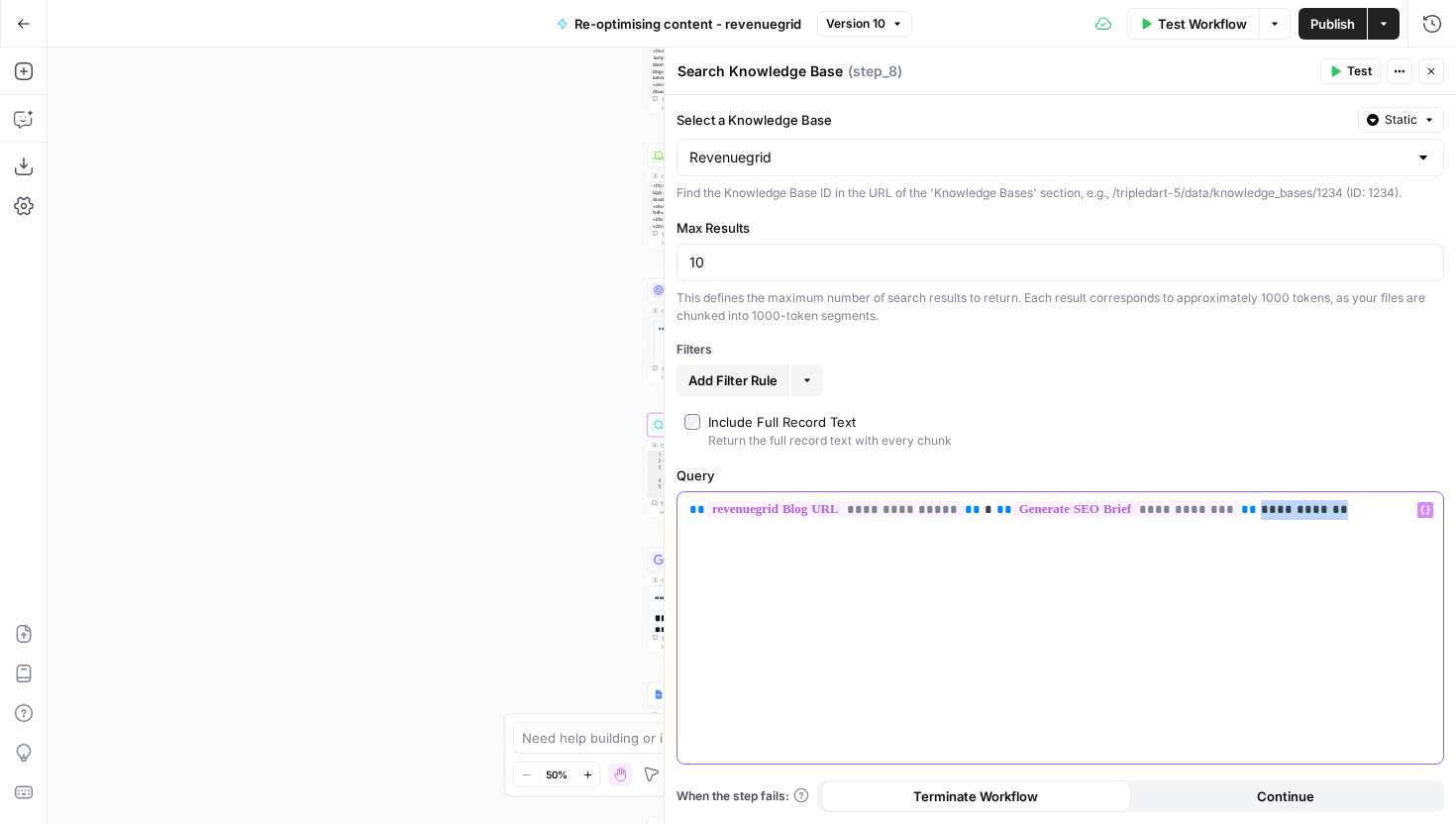 drag, startPoint x: 1228, startPoint y: 511, endPoint x: 1375, endPoint y: 511, distance: 147 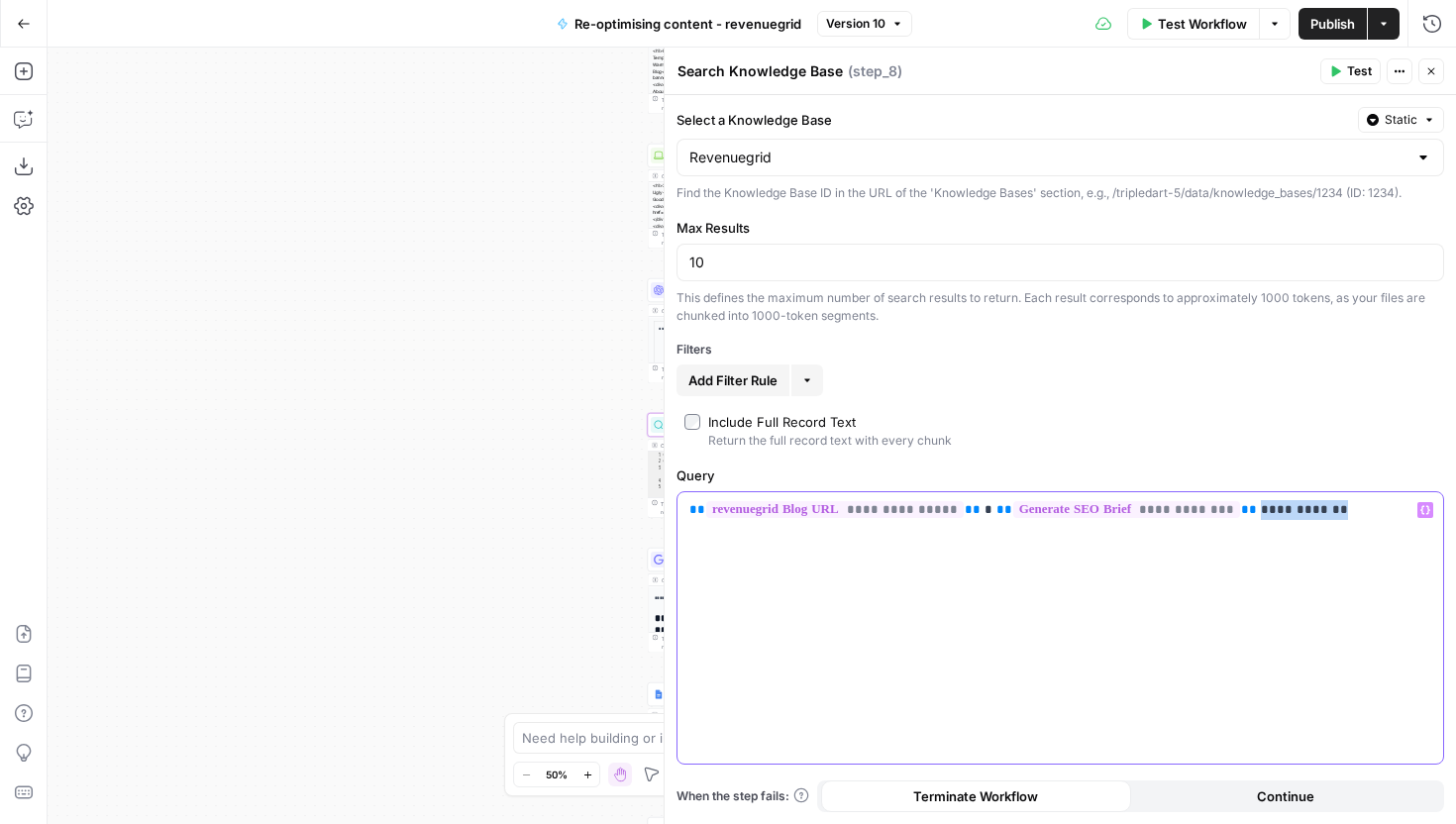 click on "**********" at bounding box center [1060, 510] 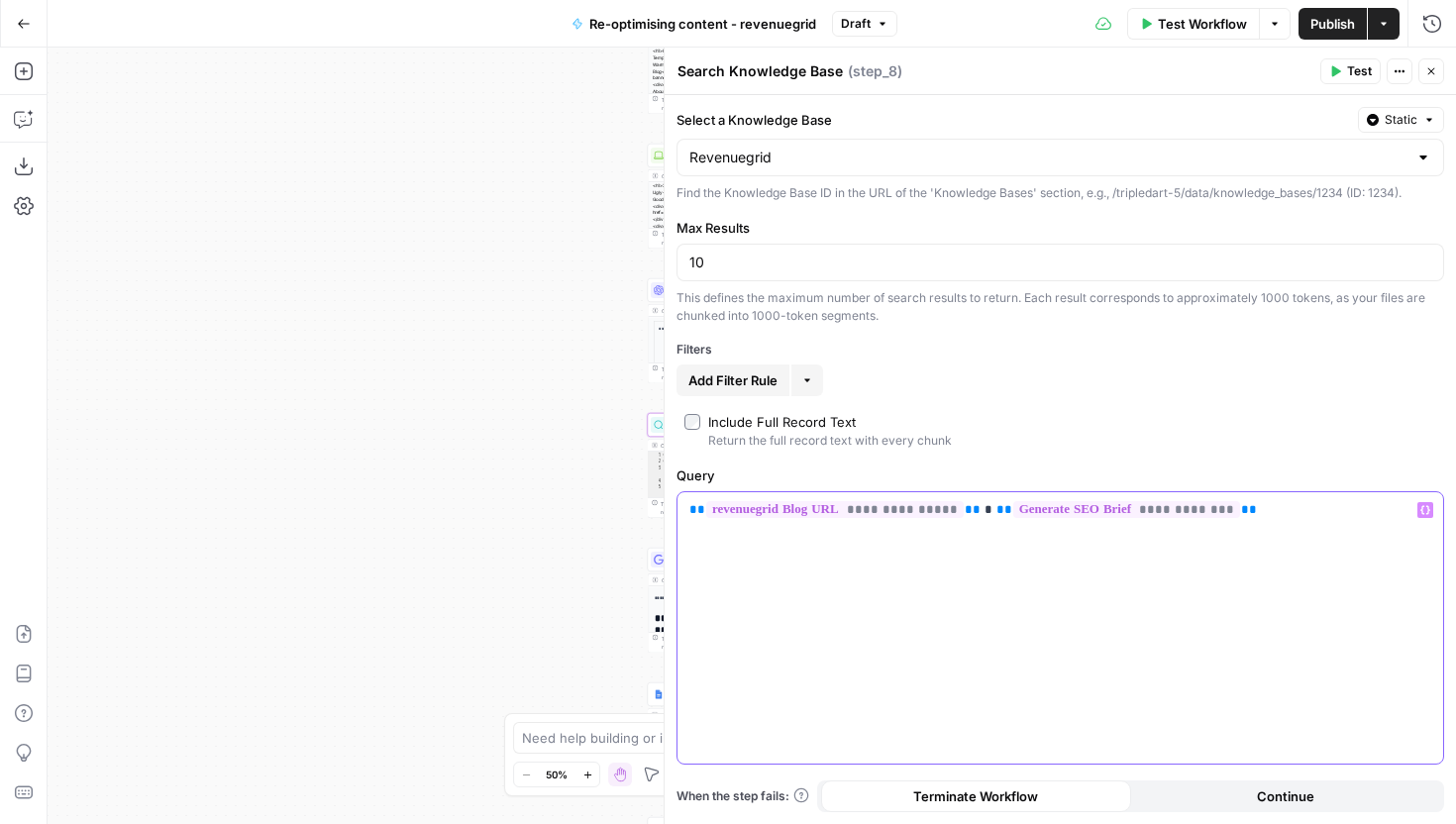 click on "**********" at bounding box center [1060, 510] 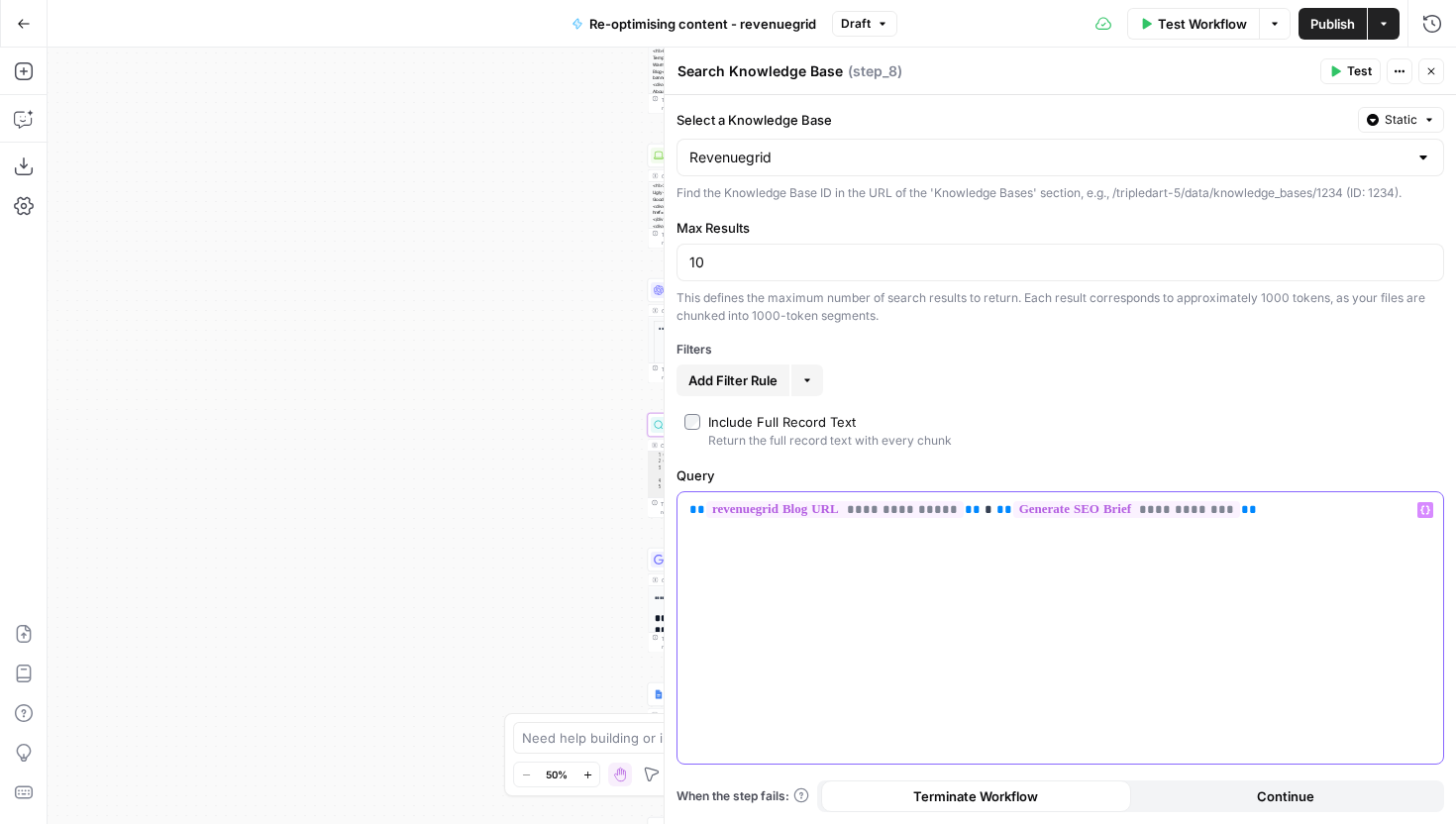 type 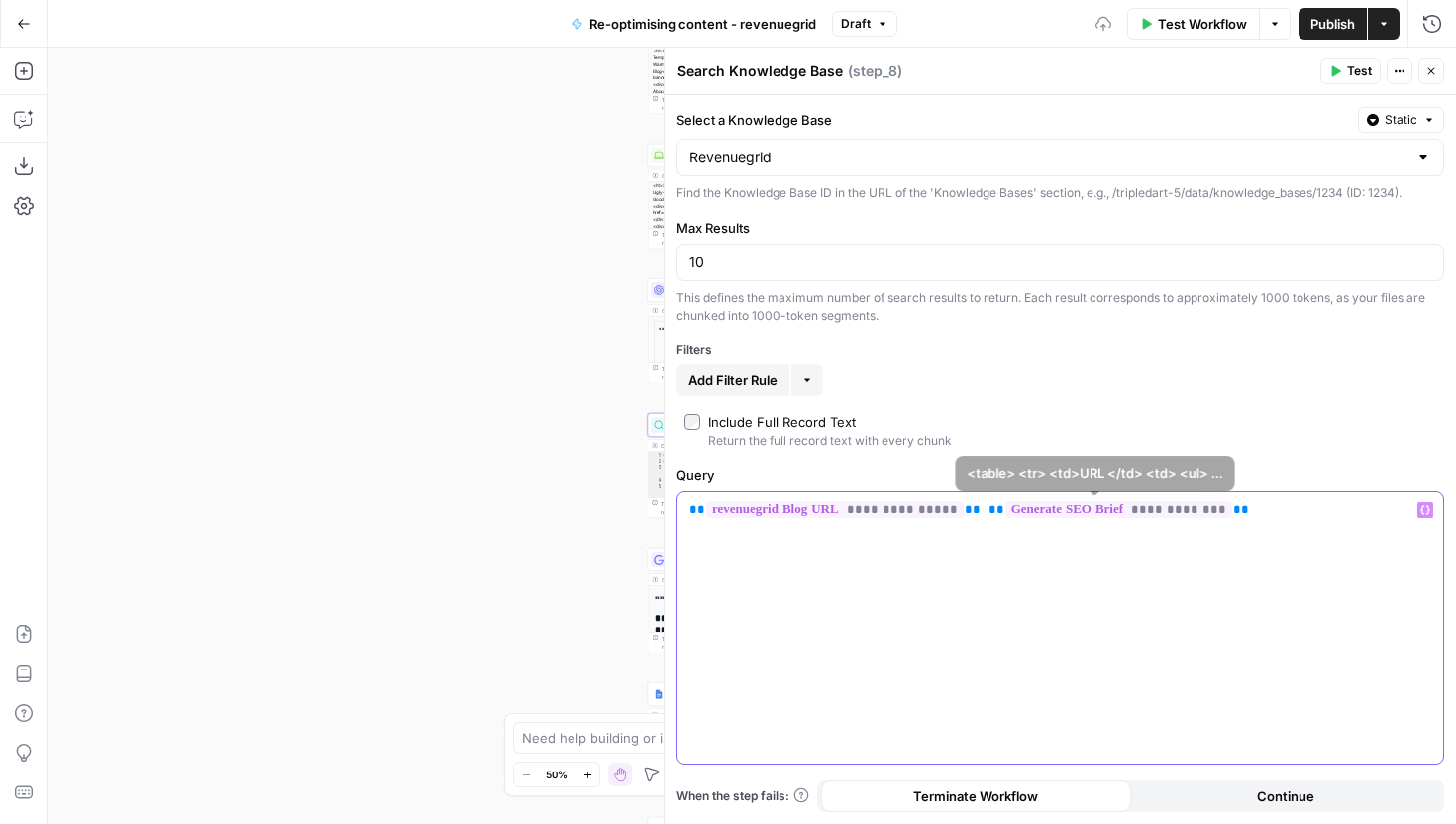 click on "**********" at bounding box center (1060, 510) 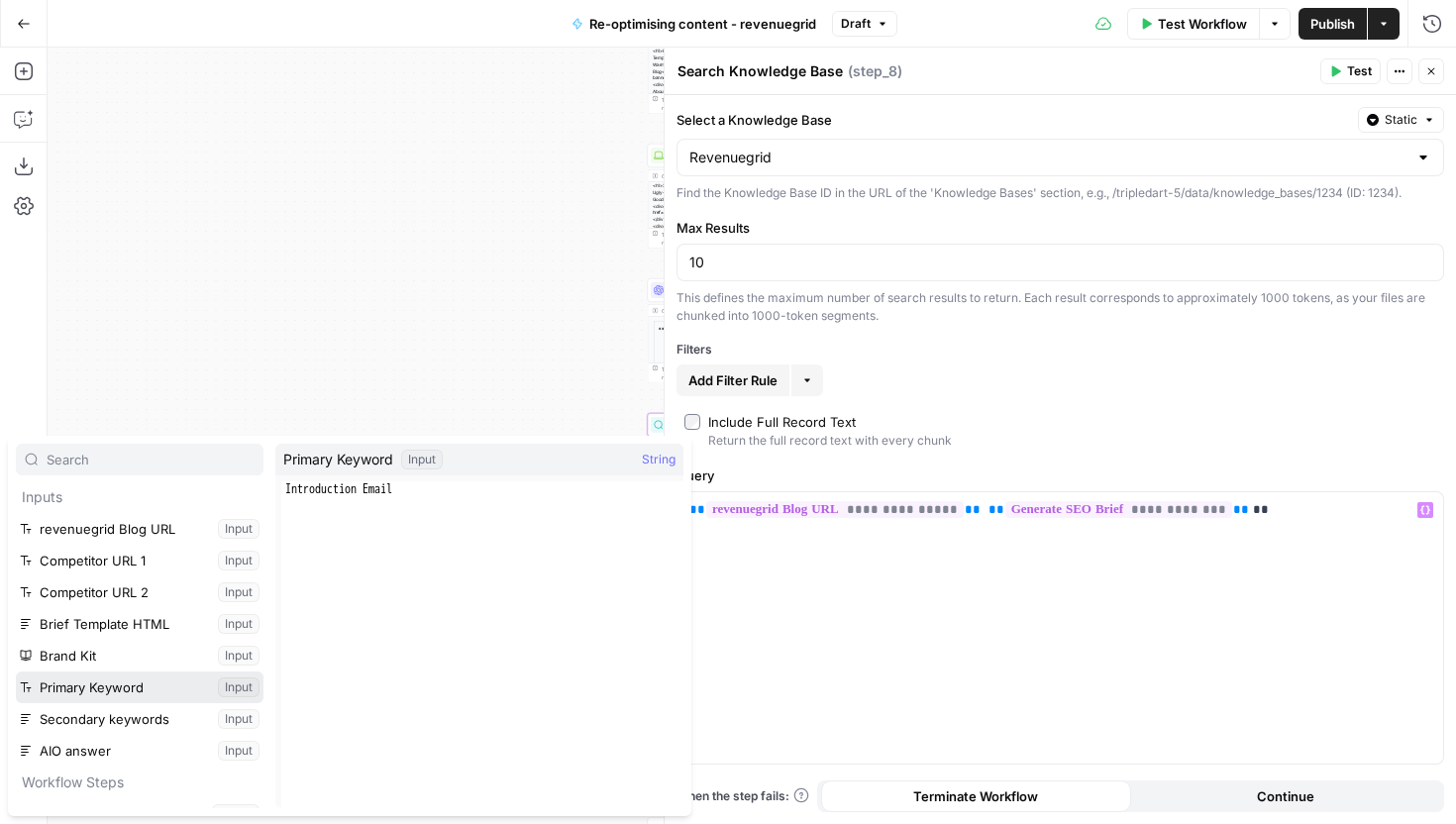 click at bounding box center (140, 687) 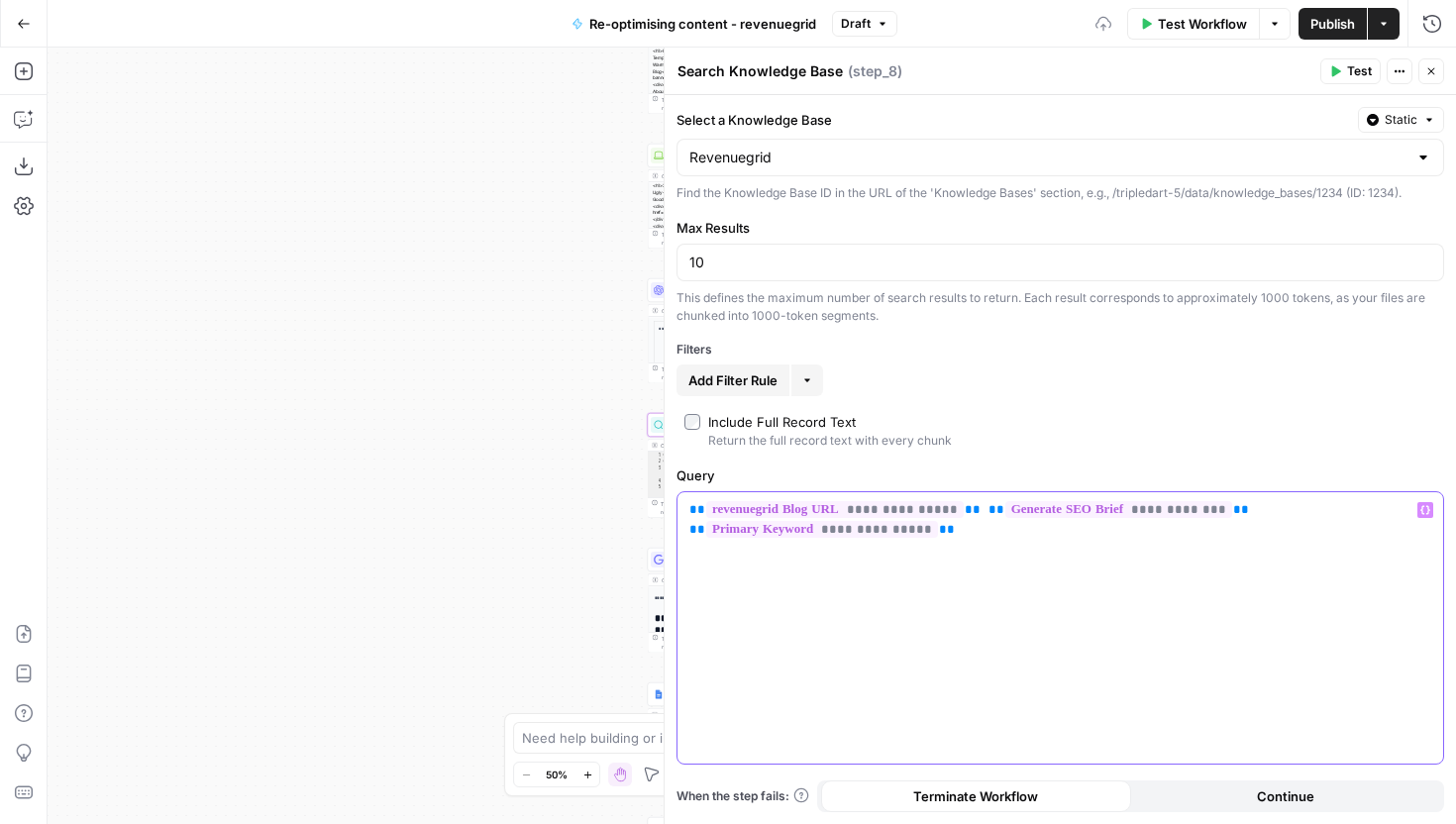 click on "**********" at bounding box center (1060, 628) 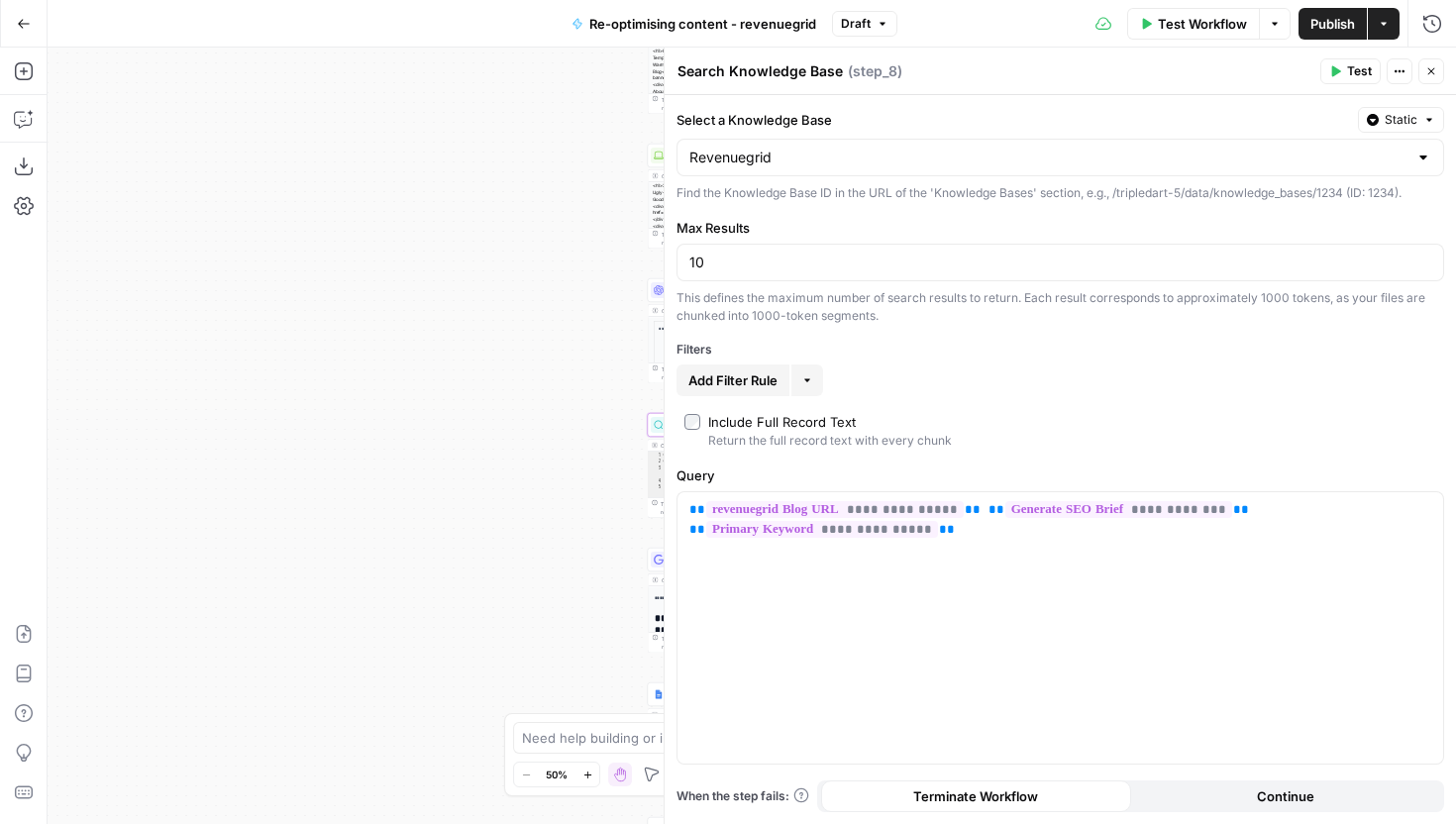 click on "Search Knowledge Base Search Knowledge Base  ( step_8 ) Test Actions Close" at bounding box center [1060, 71] 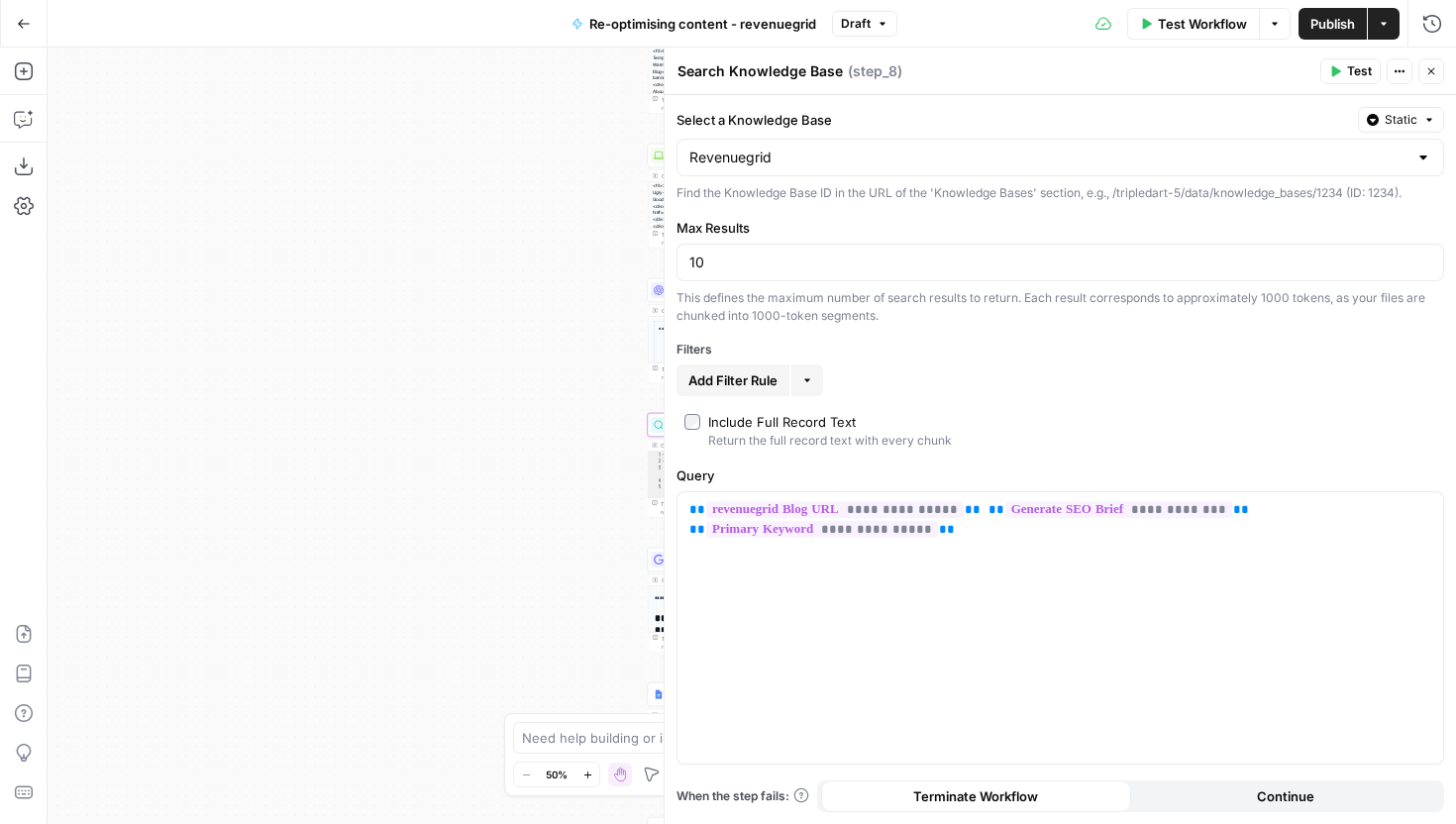 click on "Test Actions Close" at bounding box center [1382, 71] 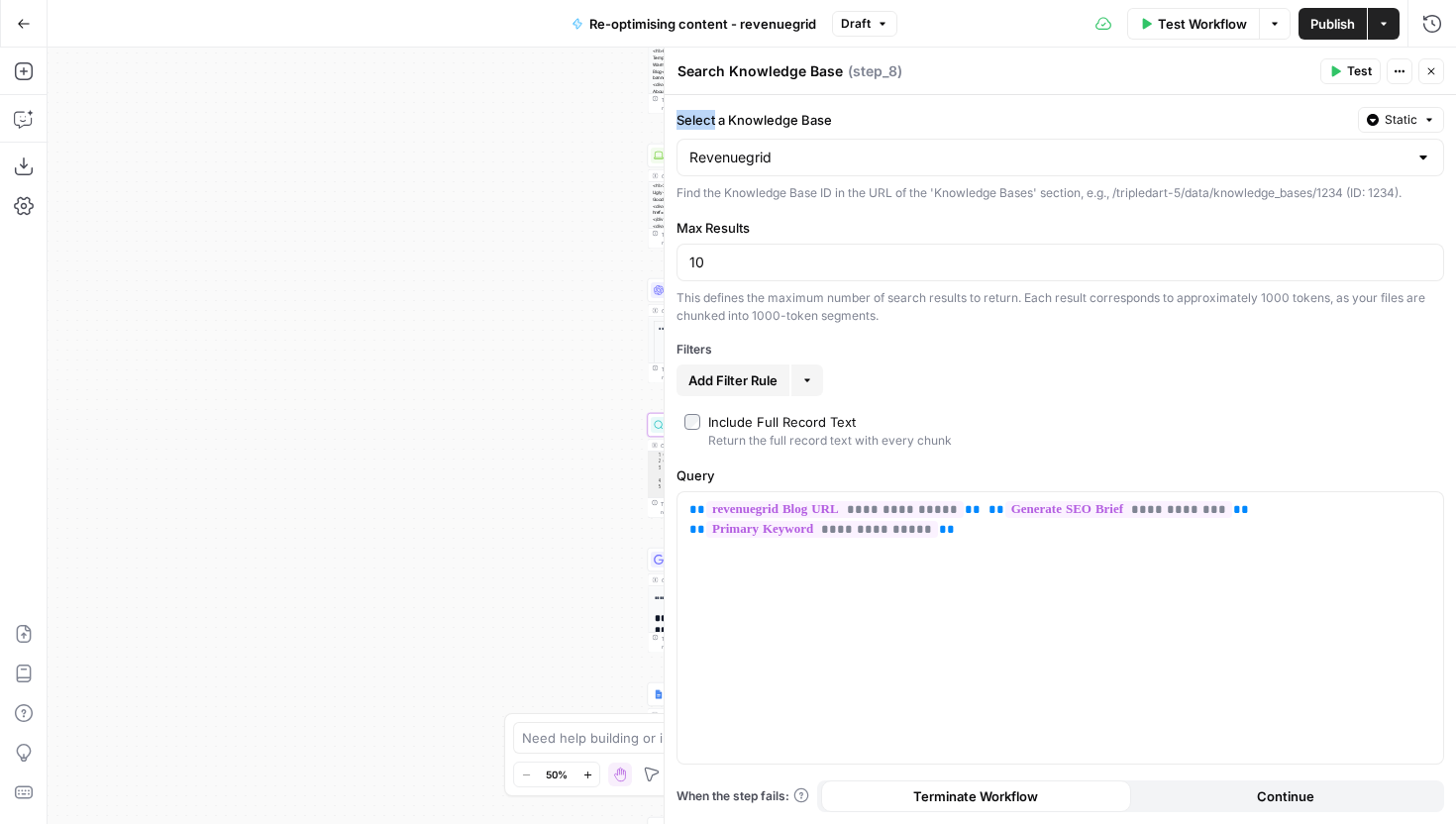 click on "Test Actions Close" at bounding box center [1382, 71] 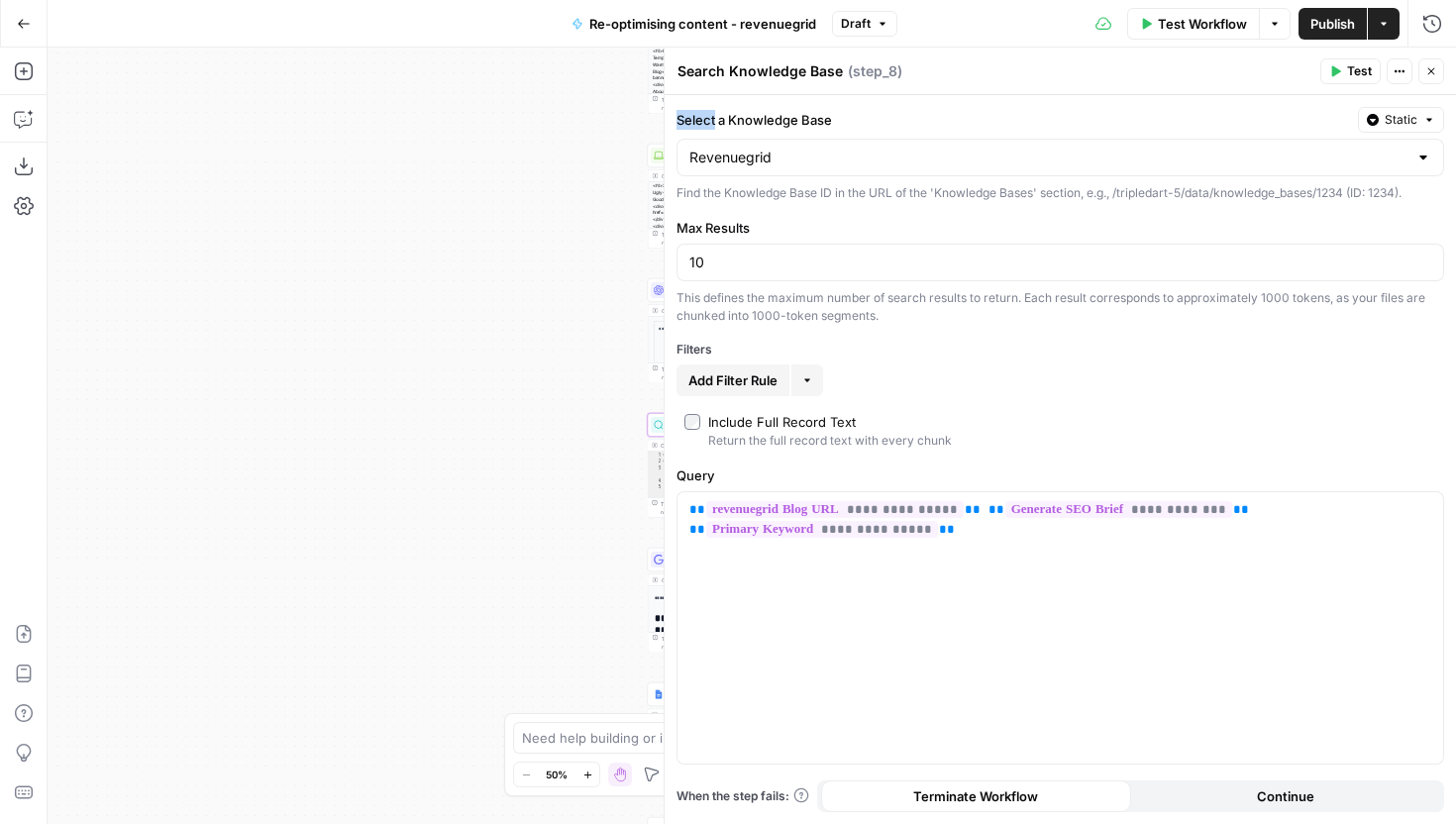 click on "Close" at bounding box center (1431, 71) 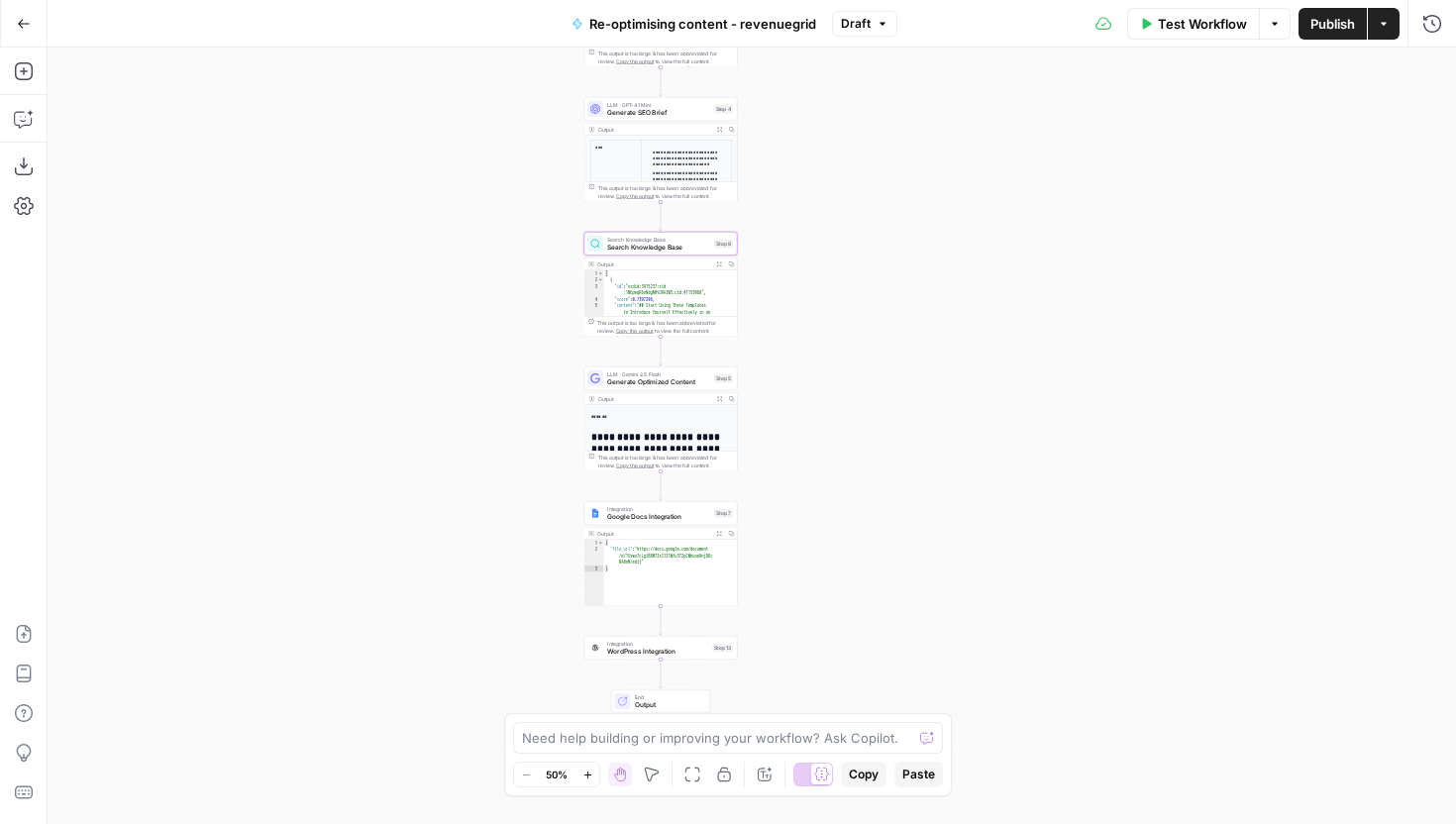click on "Generate Optimized Content" at bounding box center (659, 382) 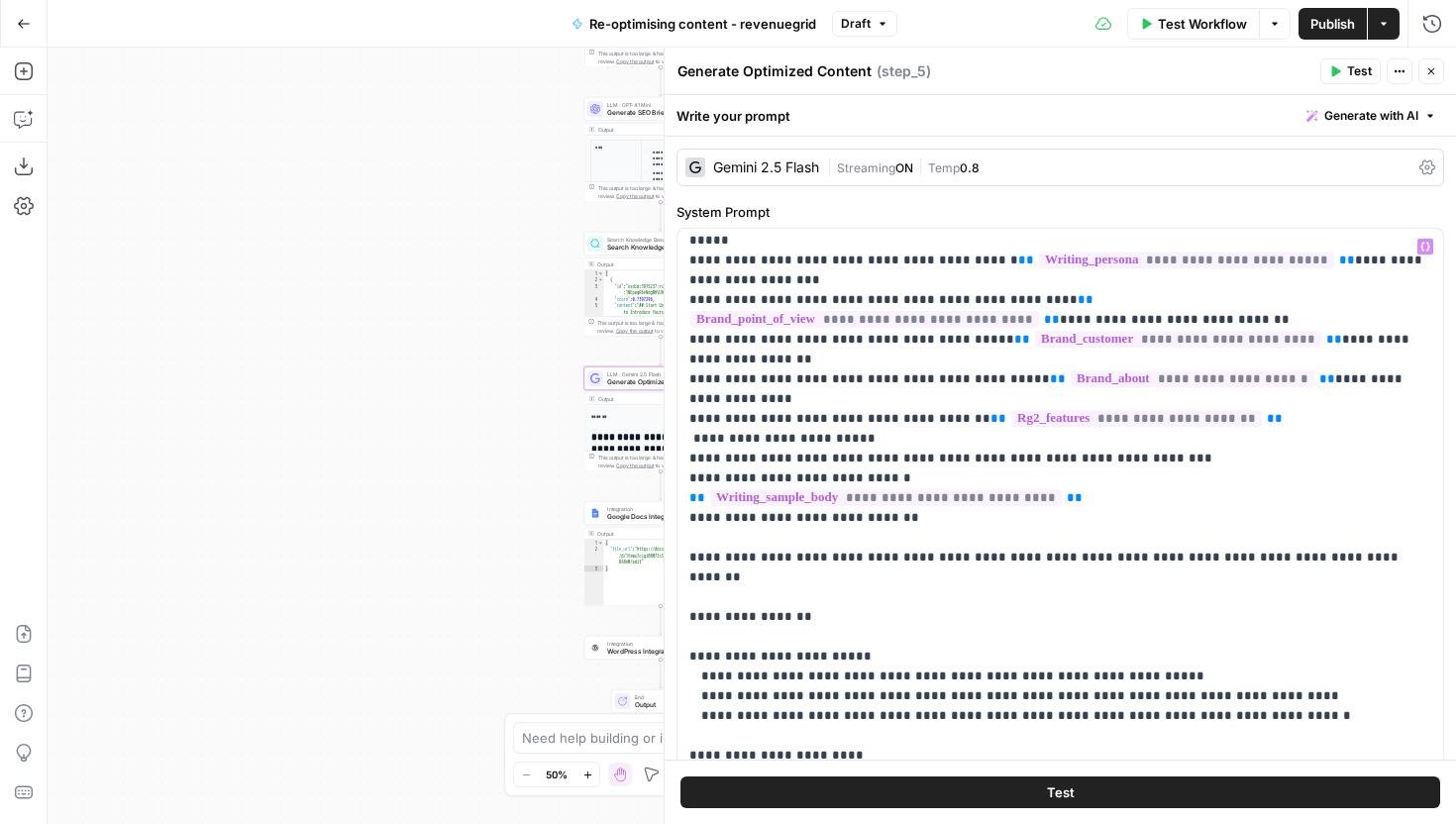 scroll, scrollTop: 0, scrollLeft: 0, axis: both 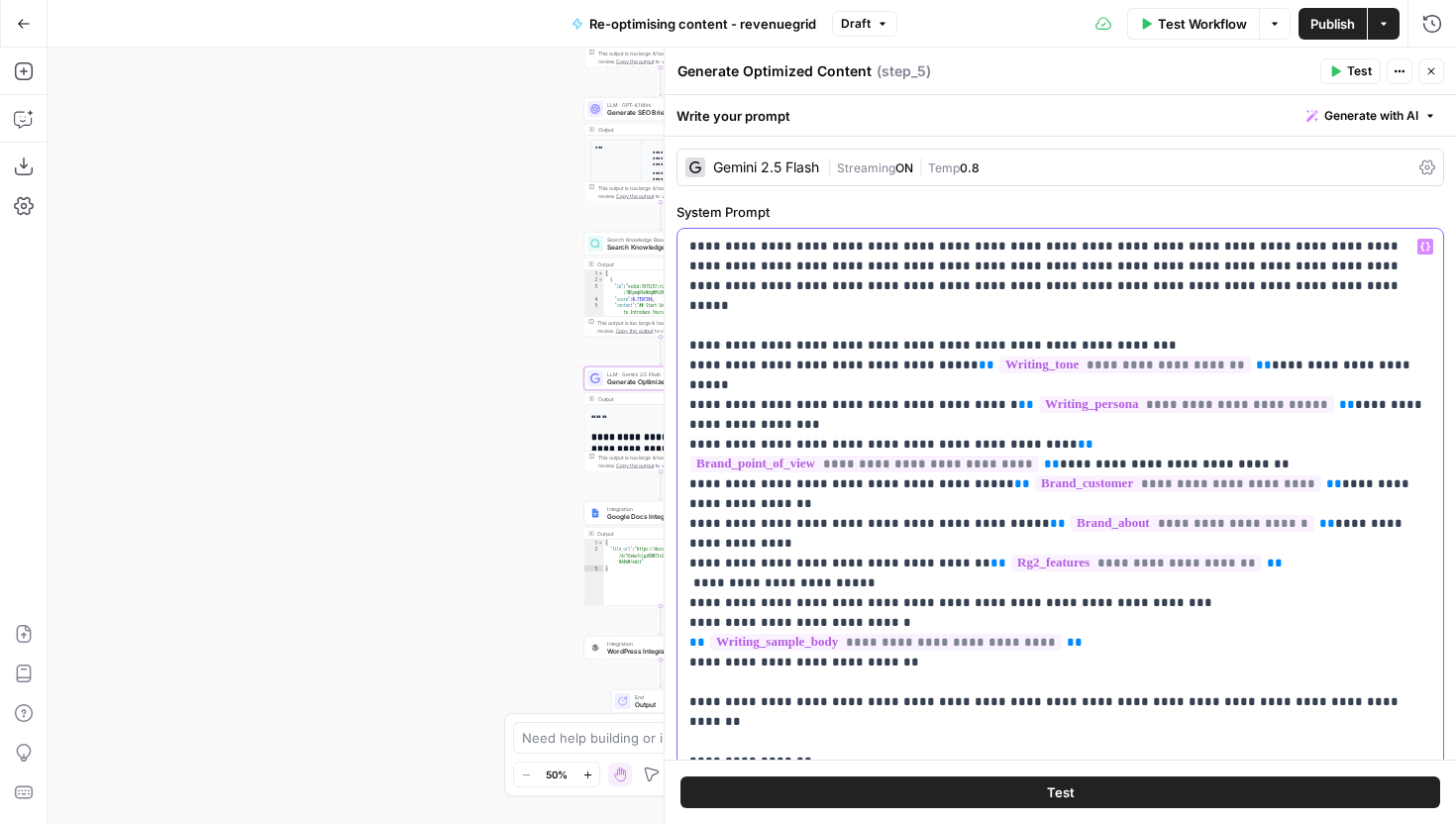 click on "**********" at bounding box center (1060, 1207) 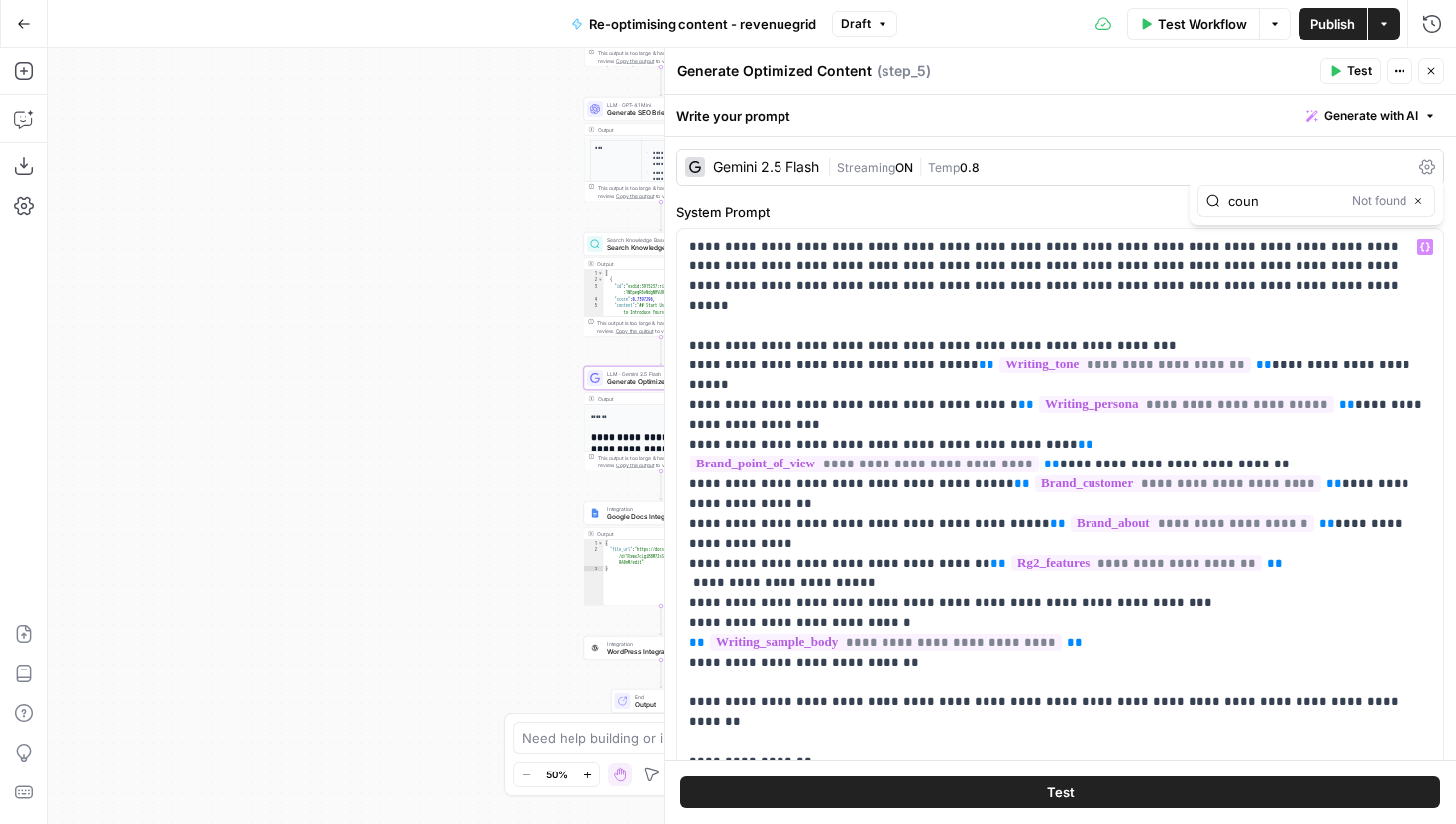 type on "count" 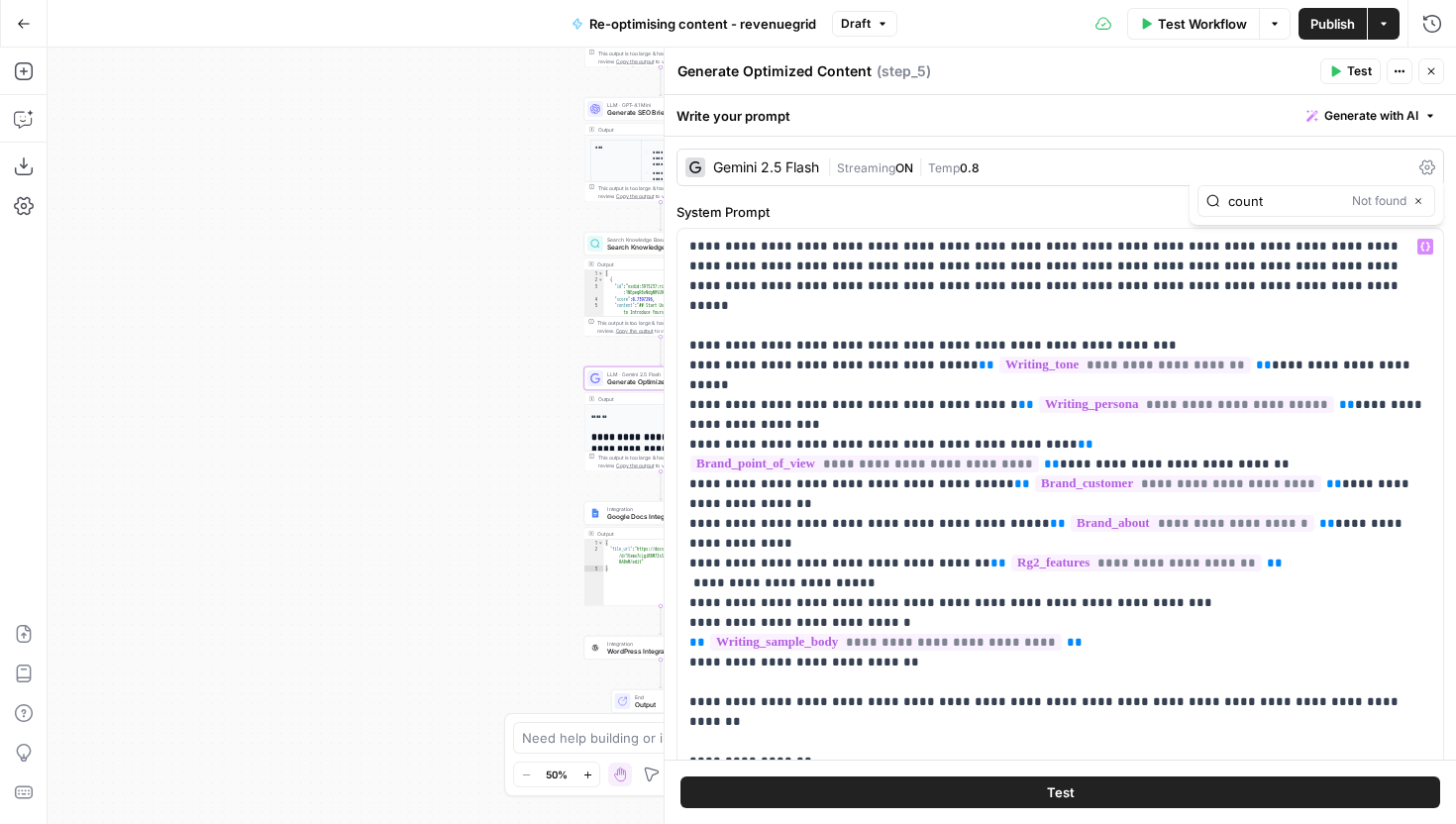 type 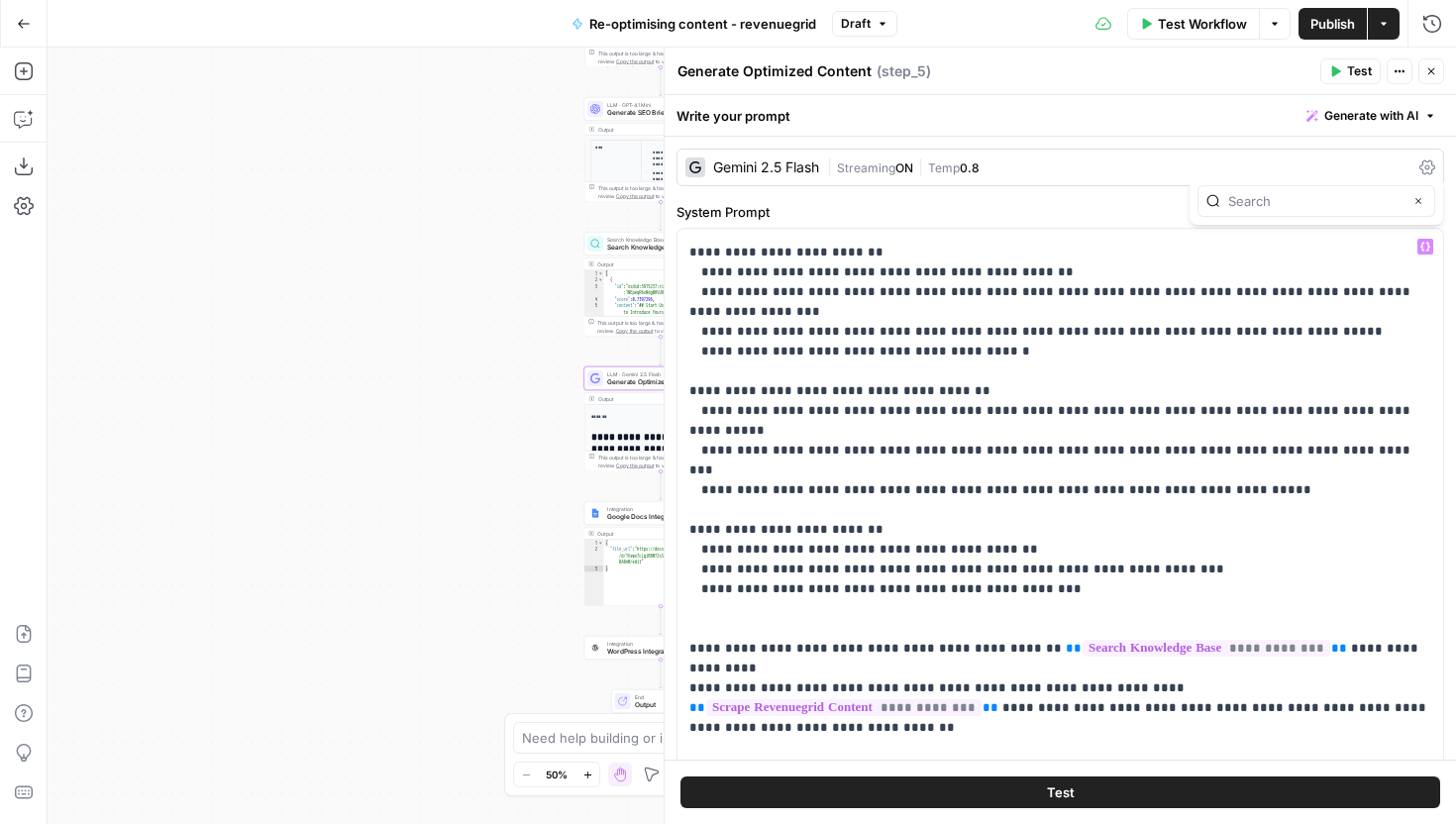 scroll, scrollTop: 1150, scrollLeft: 0, axis: vertical 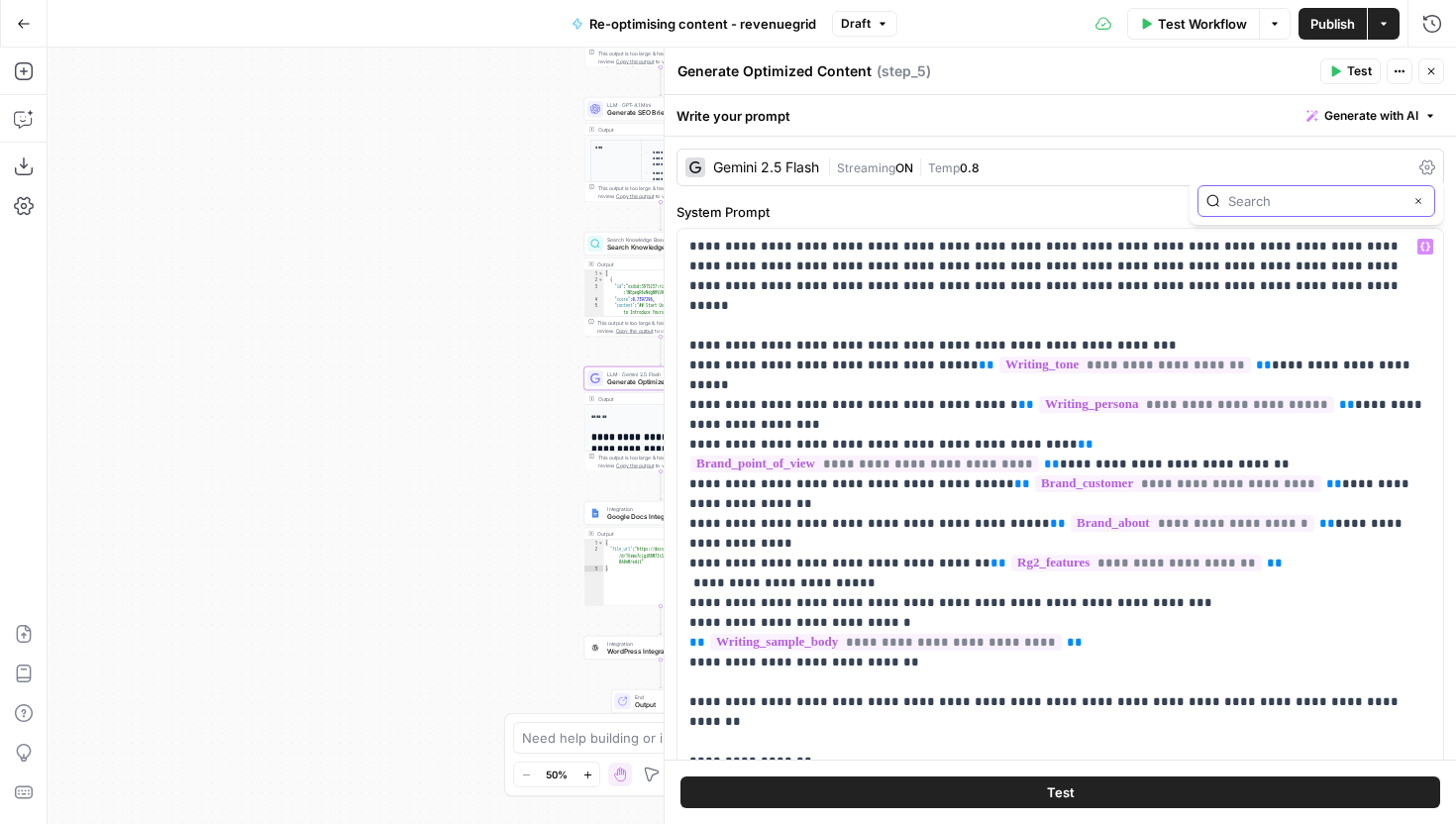 click 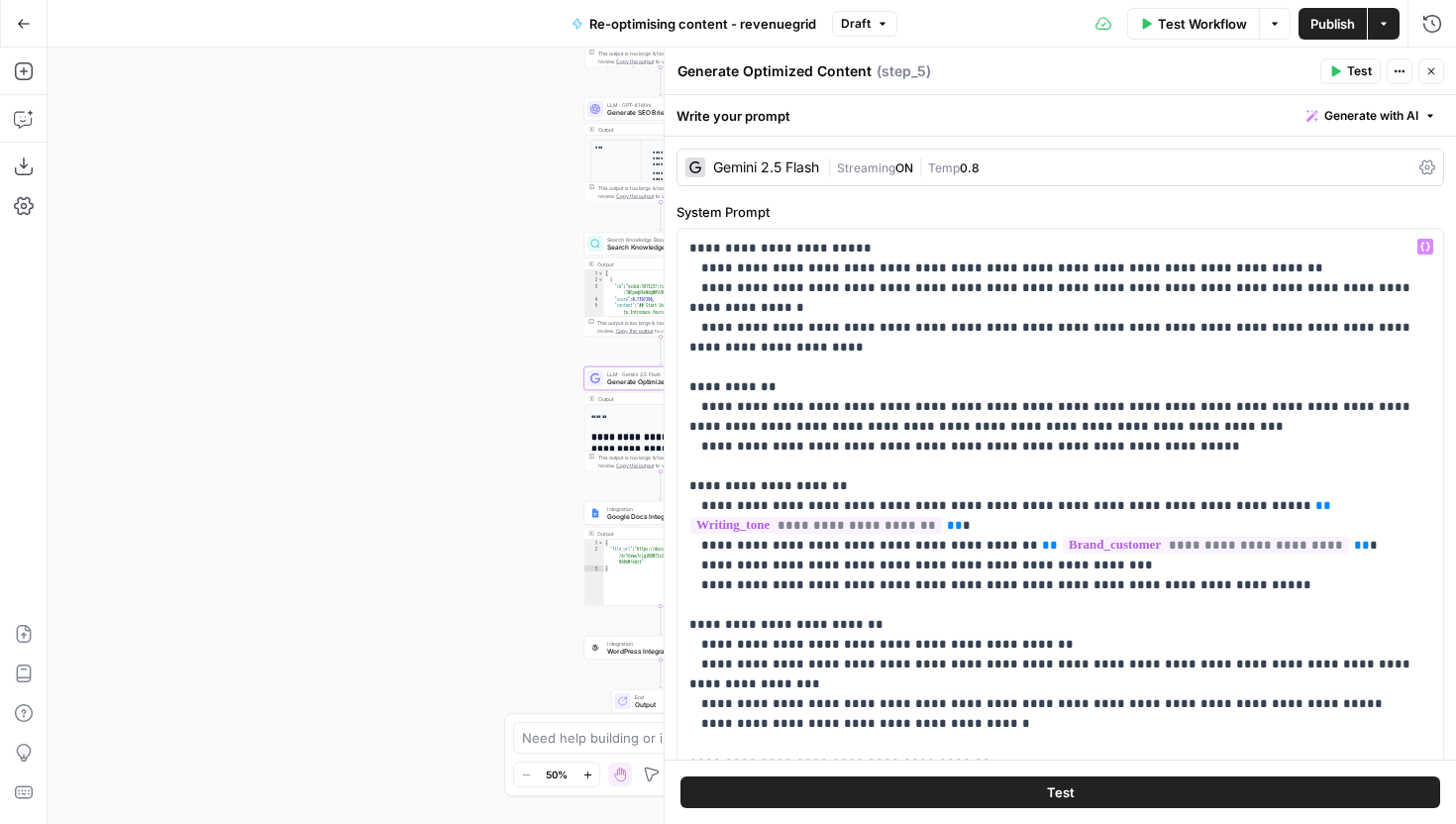scroll, scrollTop: 1150, scrollLeft: 0, axis: vertical 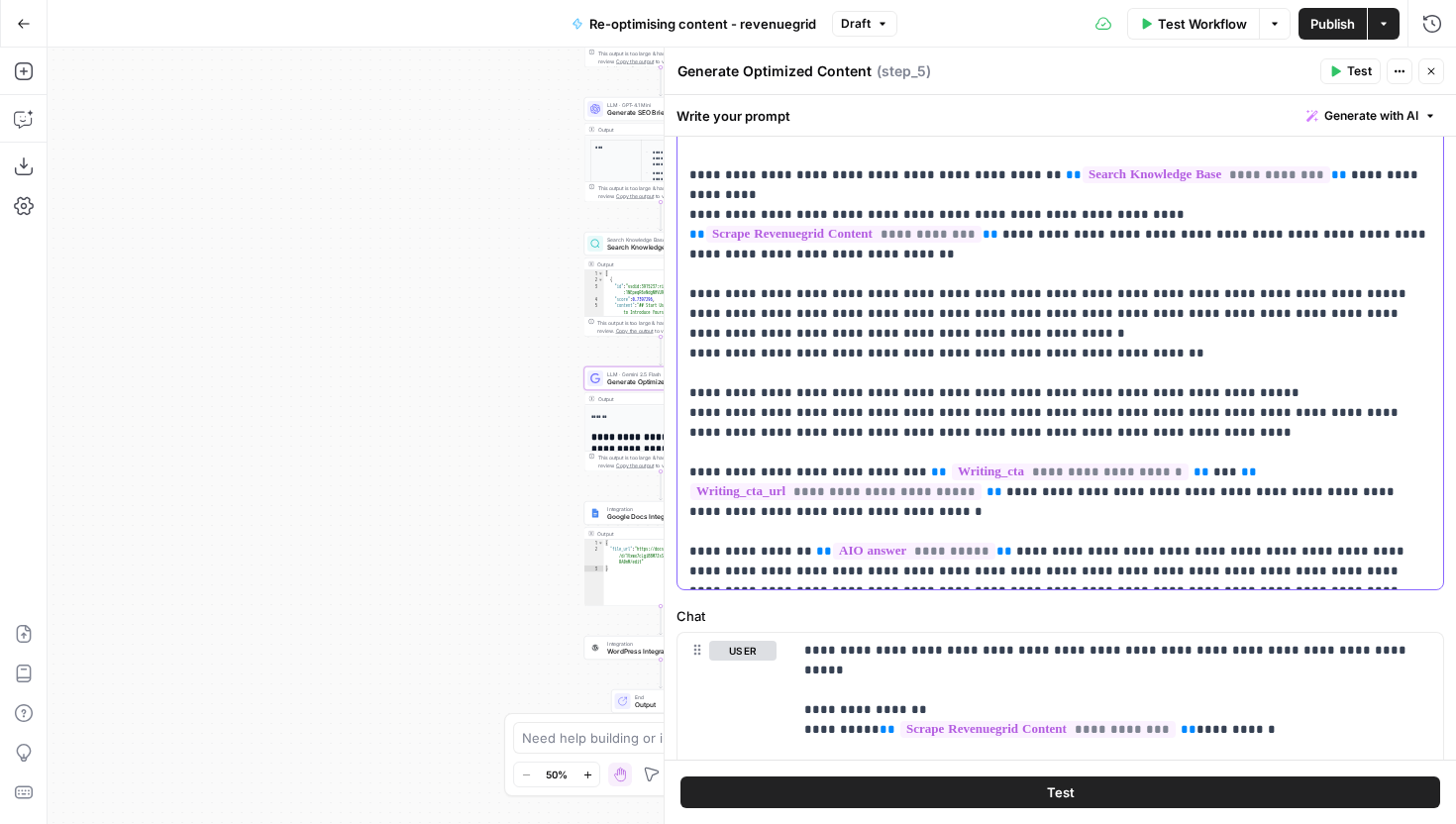 click on "**********" at bounding box center (1060, -389) 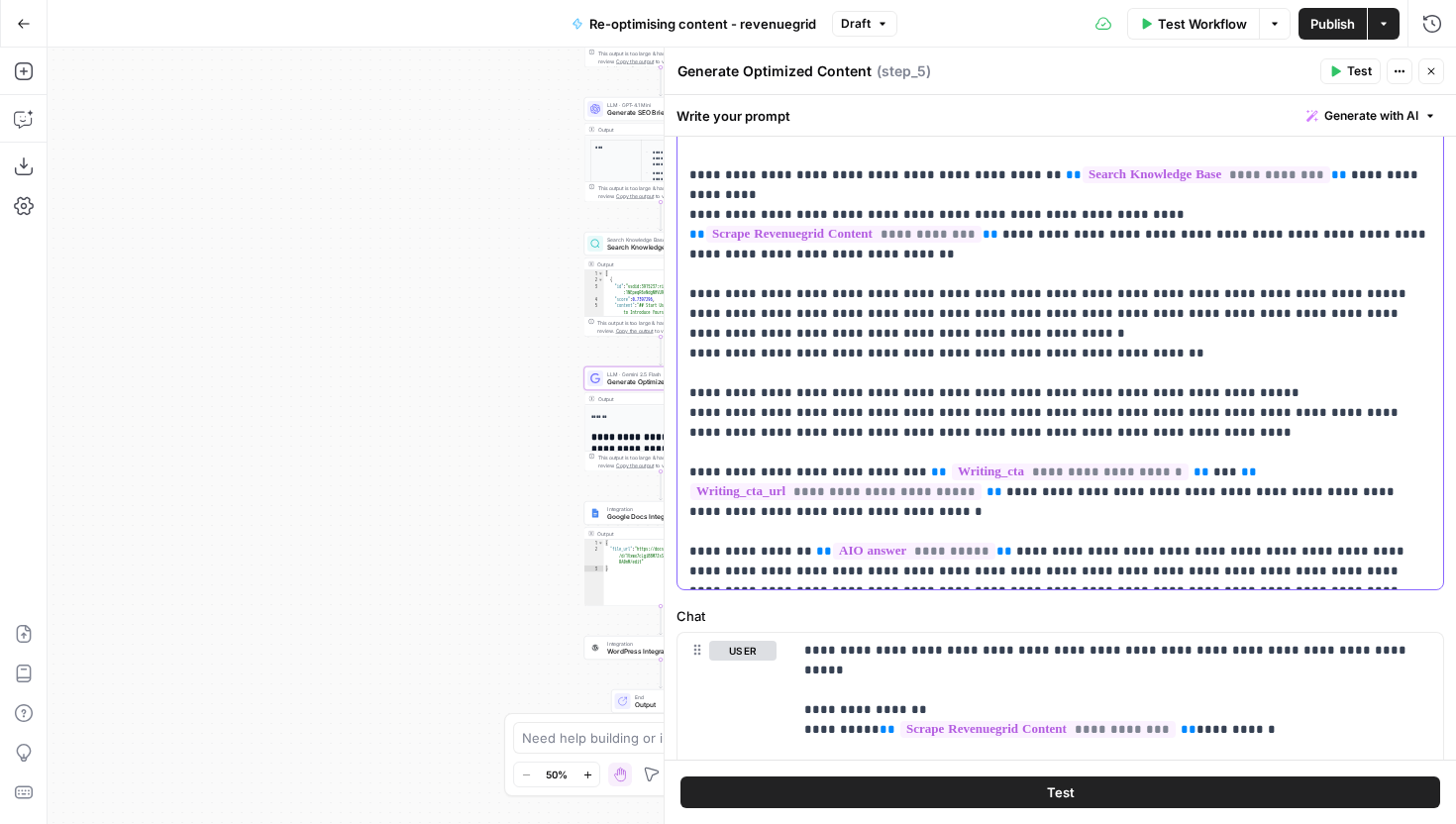 type 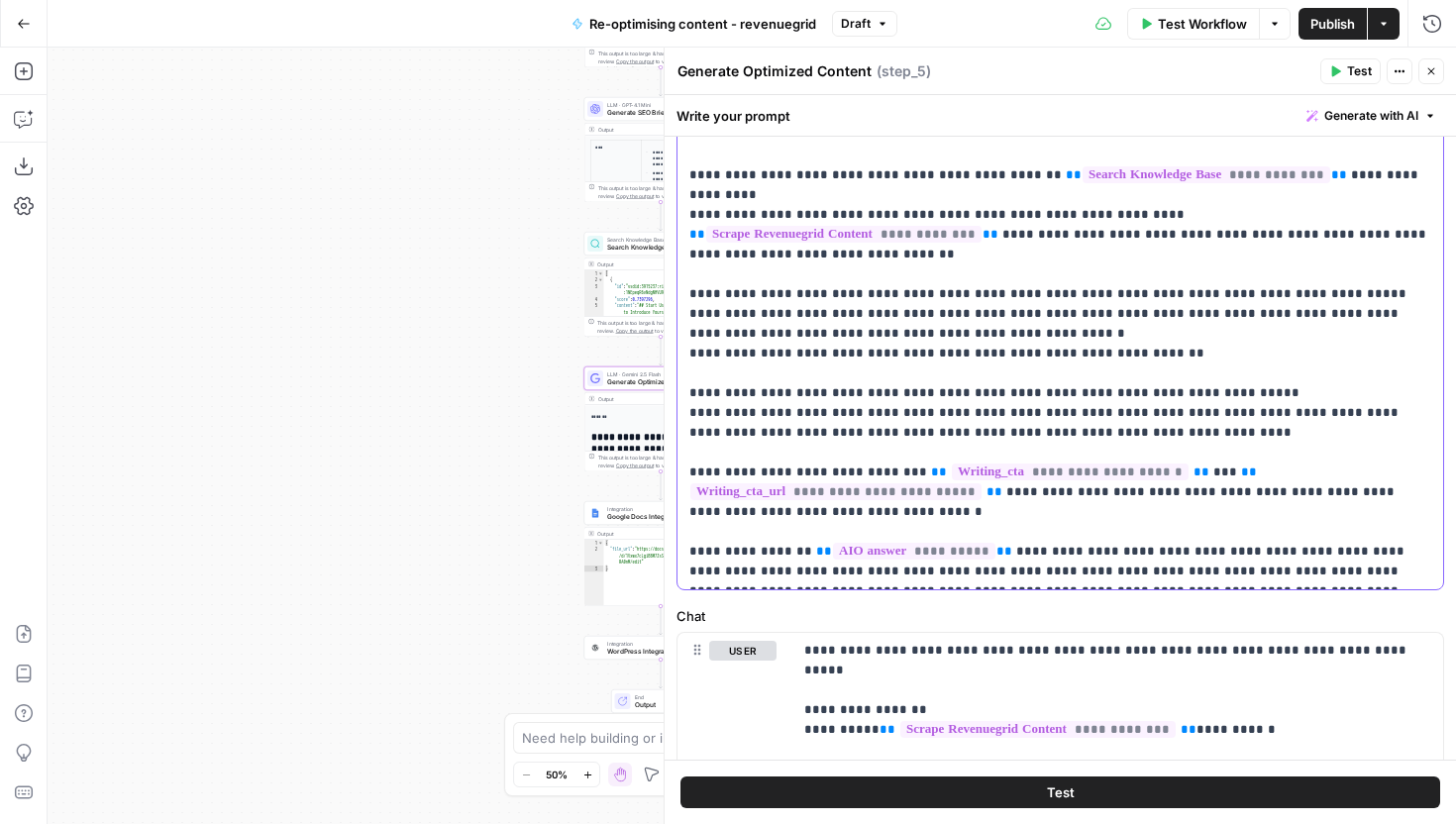 scroll, scrollTop: 1184, scrollLeft: 0, axis: vertical 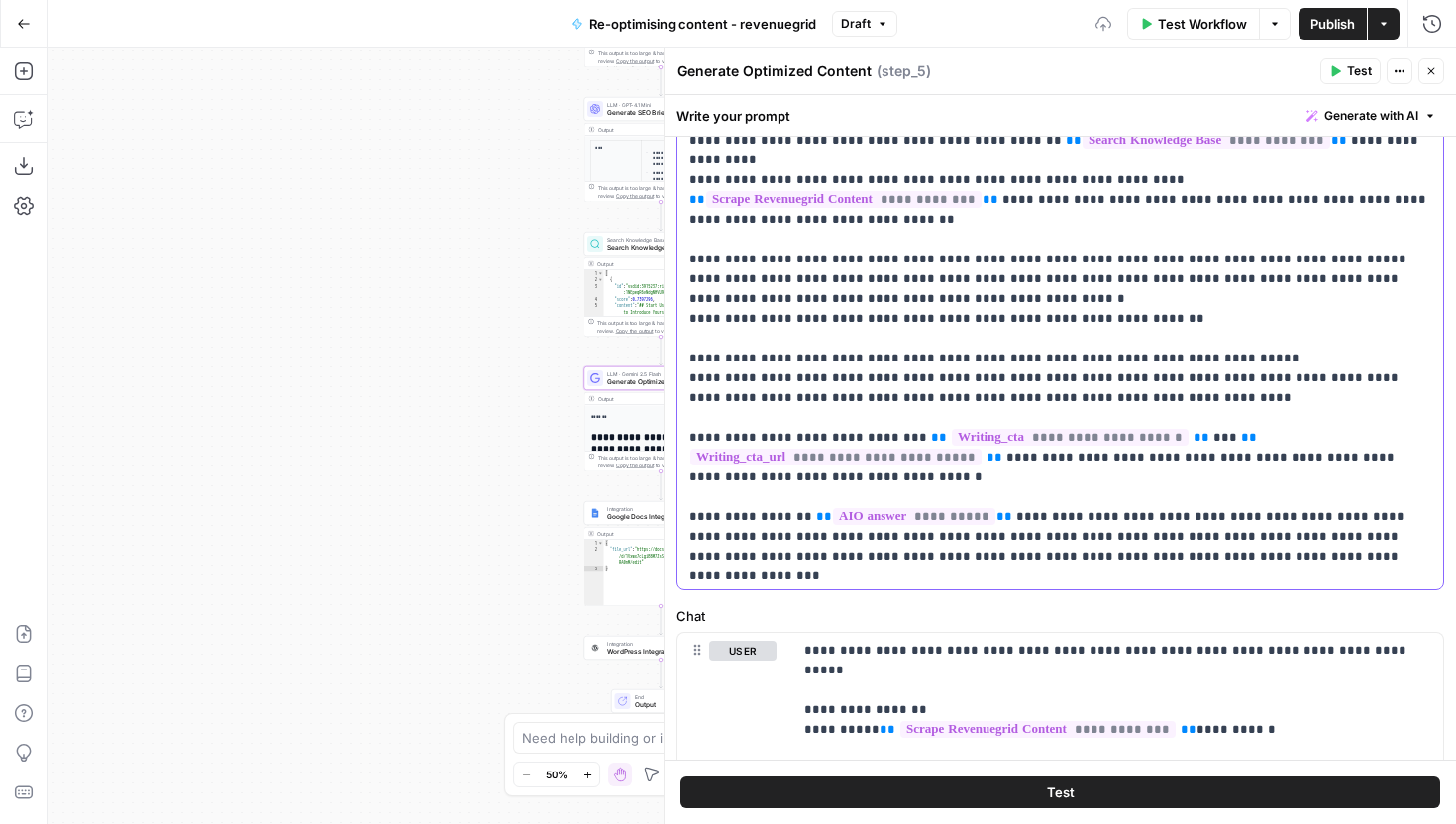 click on "**********" at bounding box center (1060, -404) 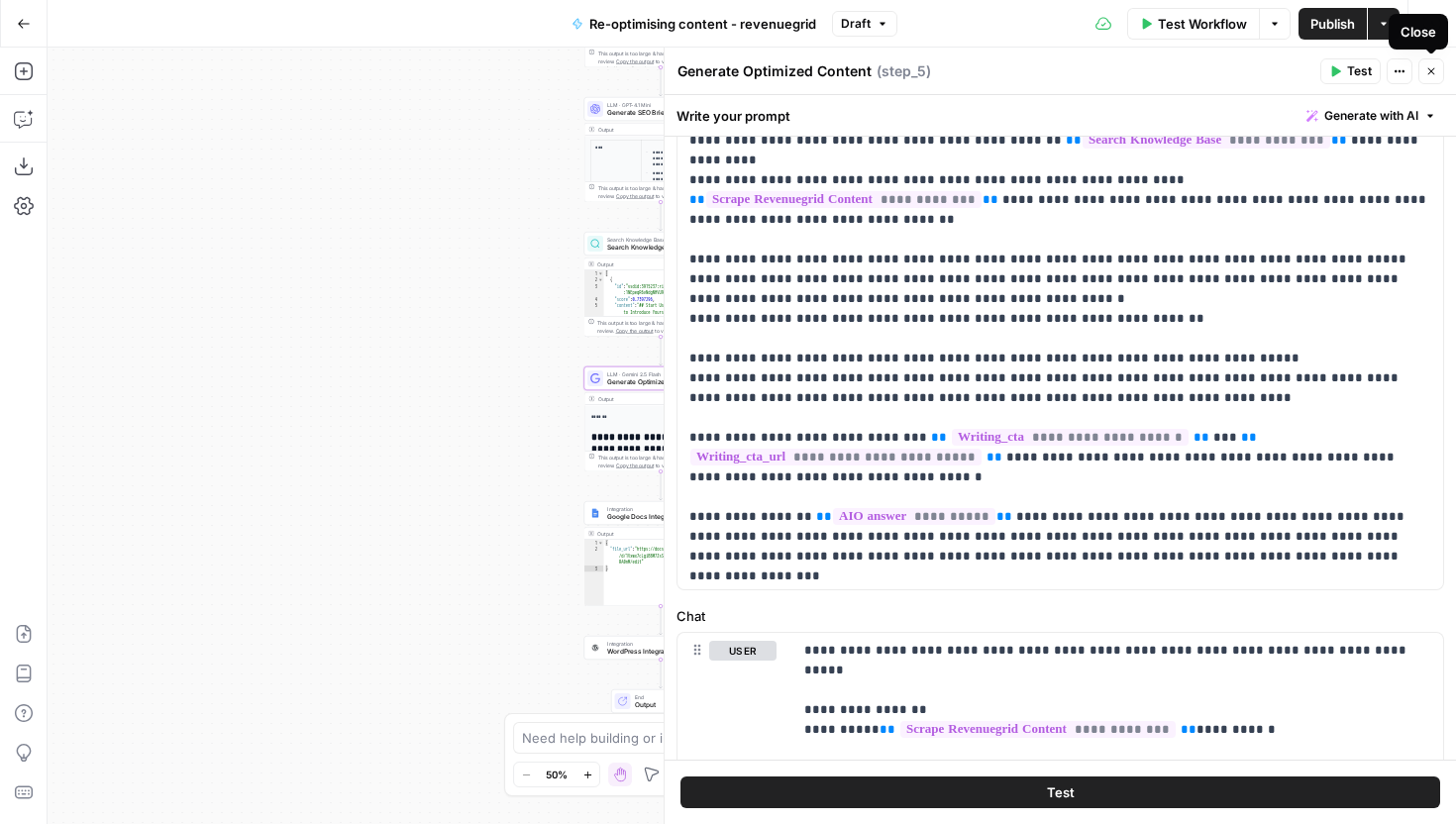 click on "Publish" at bounding box center [1332, 24] 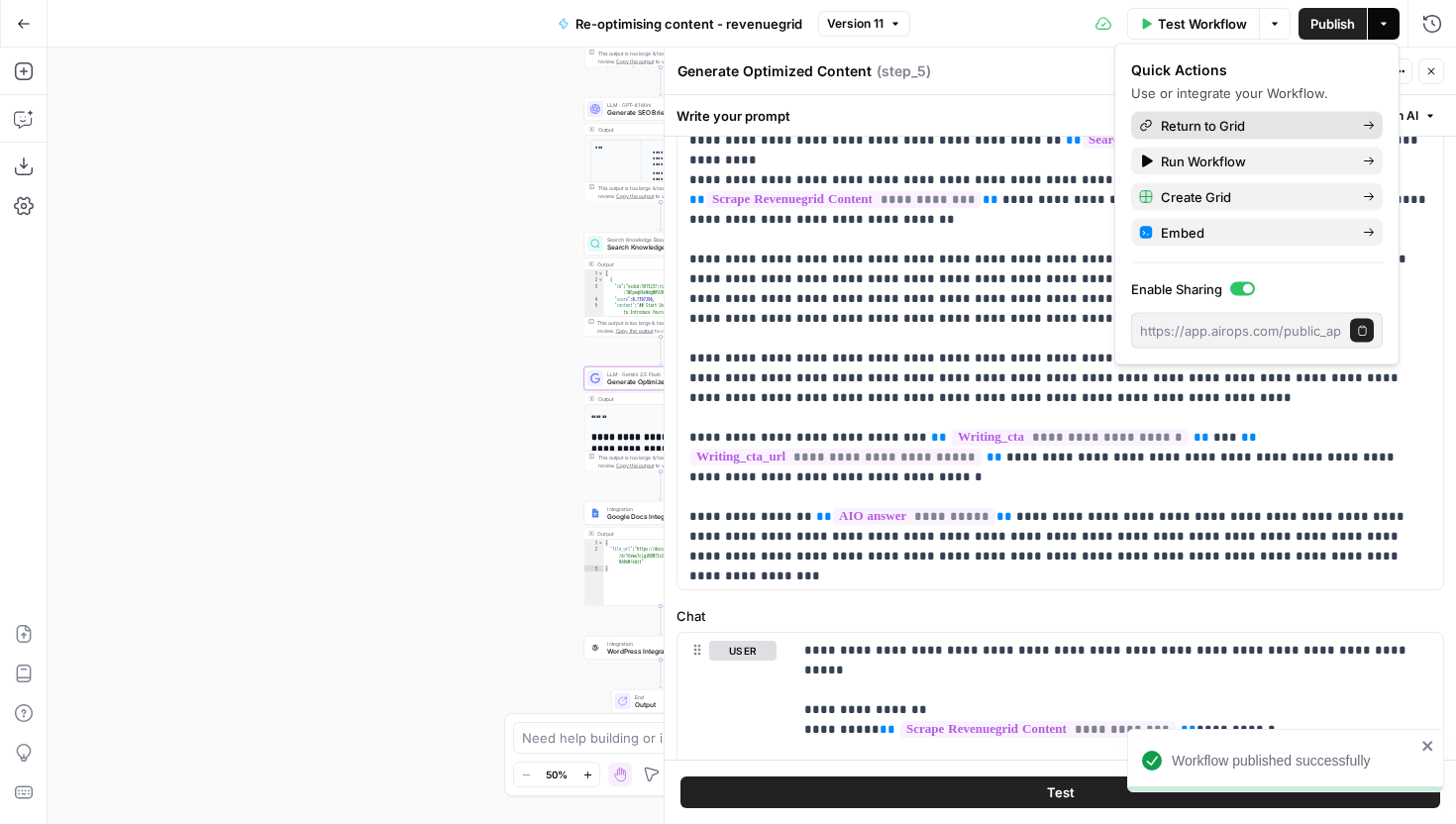 click on "Return to Grid" at bounding box center (1254, 126) 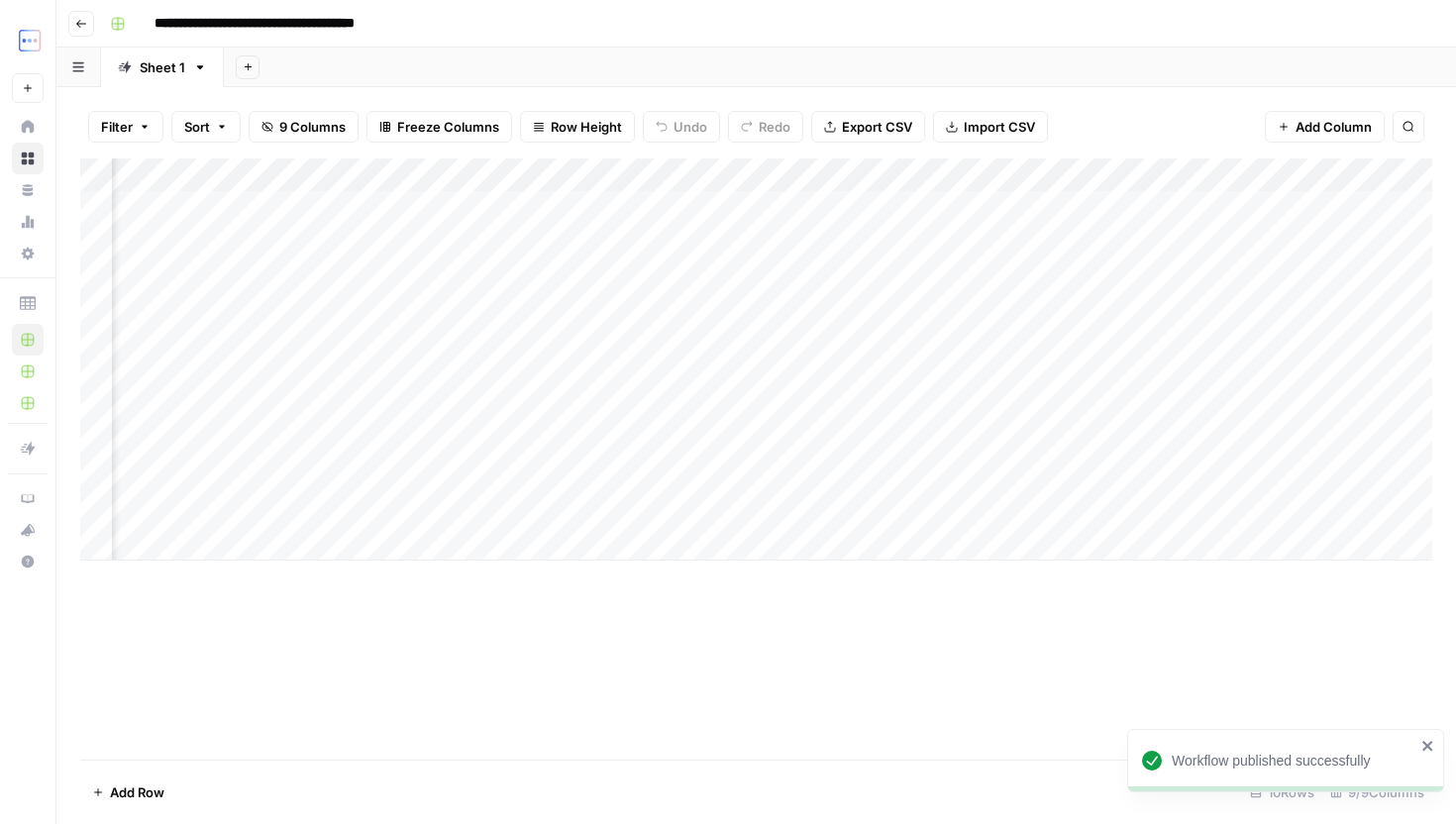scroll, scrollTop: 0, scrollLeft: 231, axis: horizontal 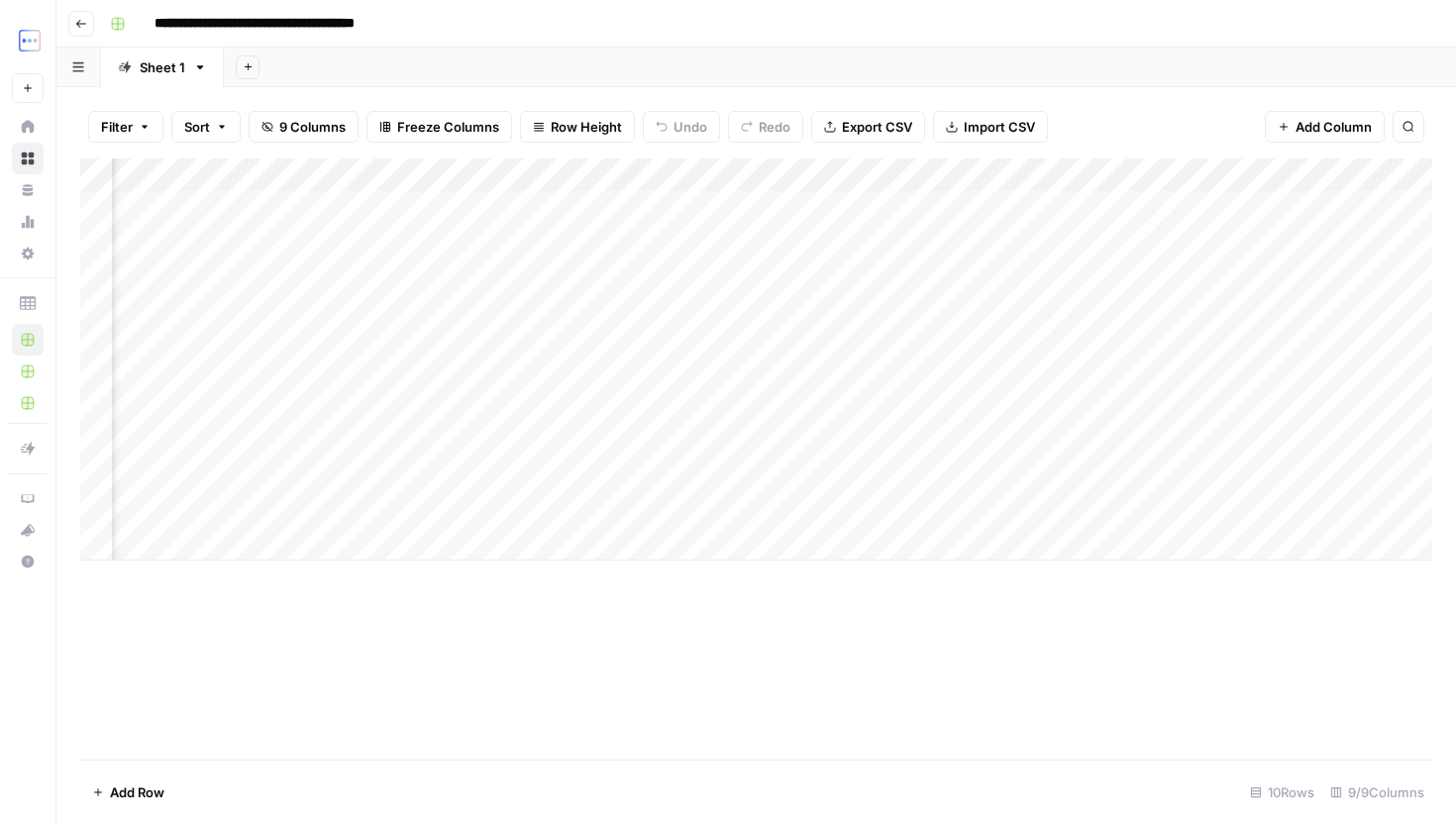 click on "Add Column" at bounding box center [756, 360] 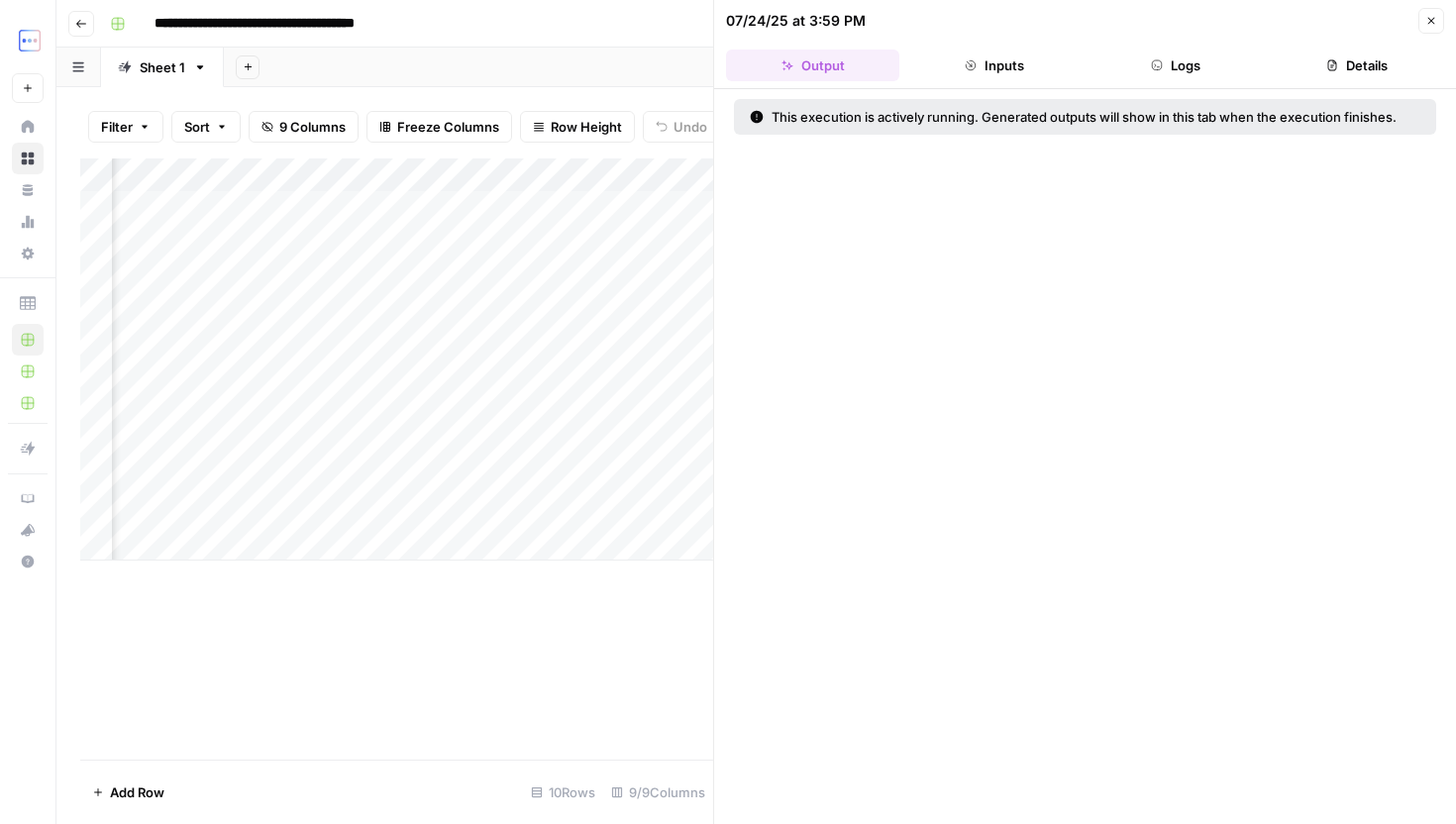 click on "Logs" at bounding box center (1176, 65) 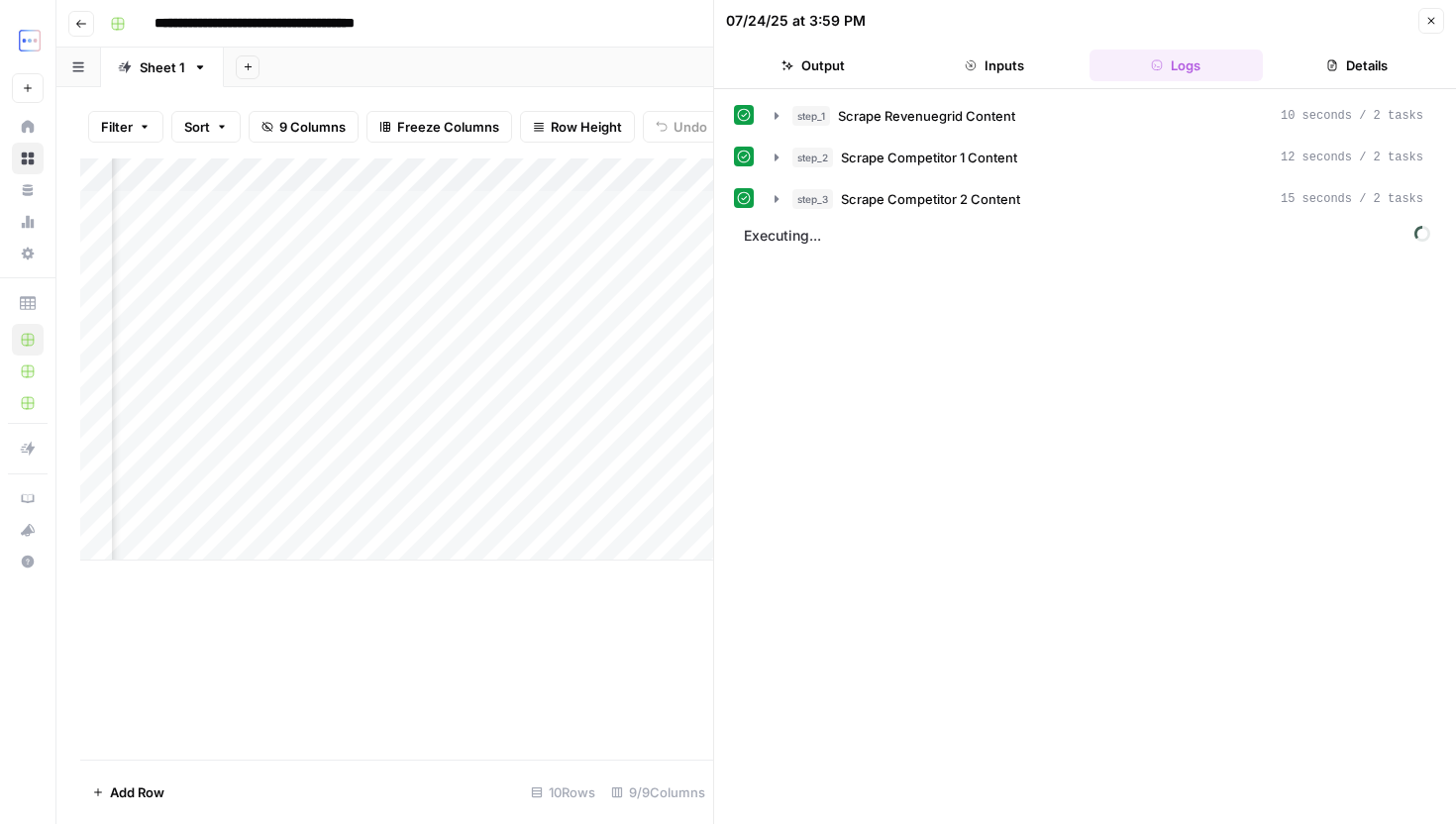 click on "Inputs" at bounding box center (993, 65) 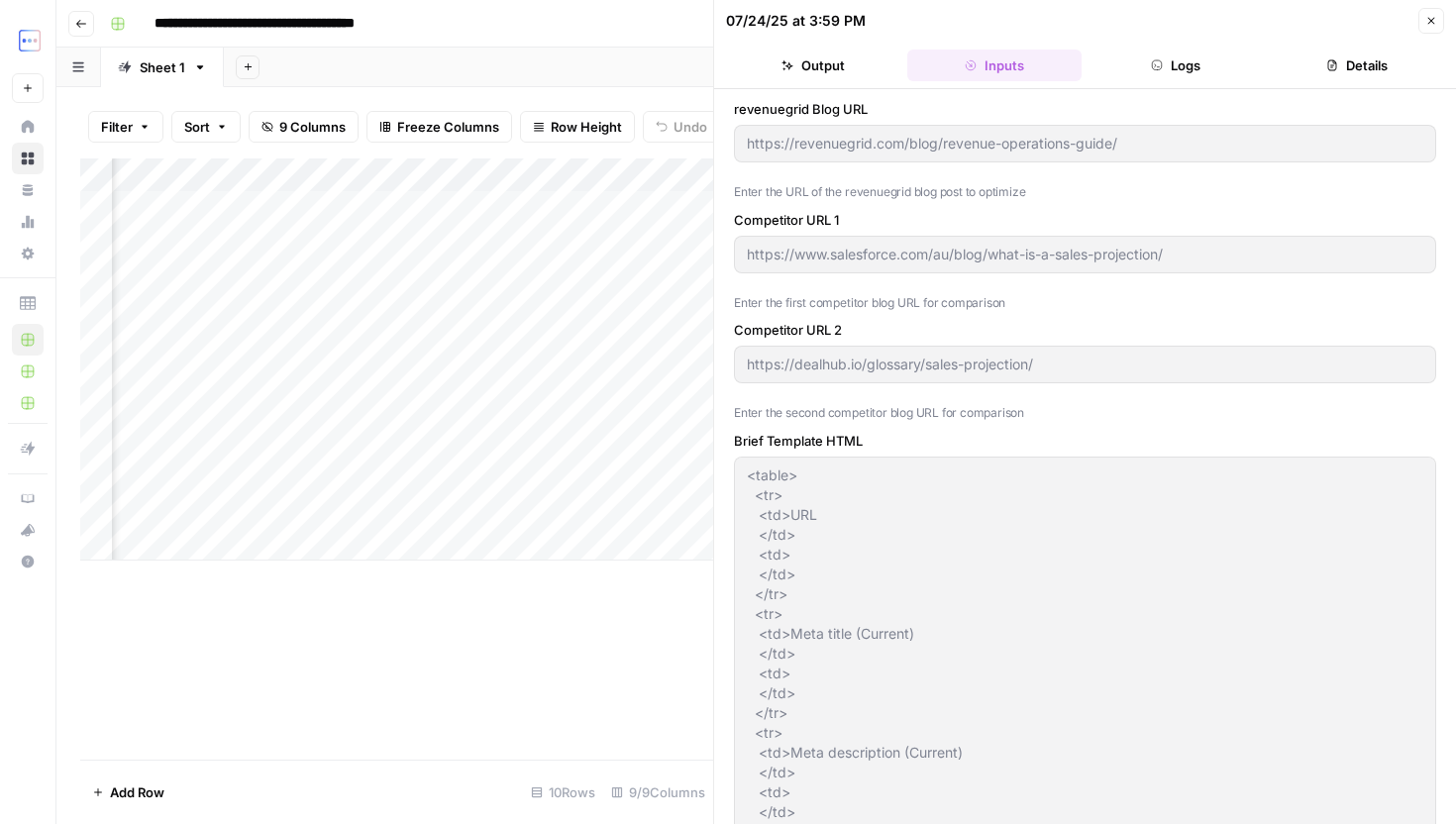 type on "Revenue Grid" 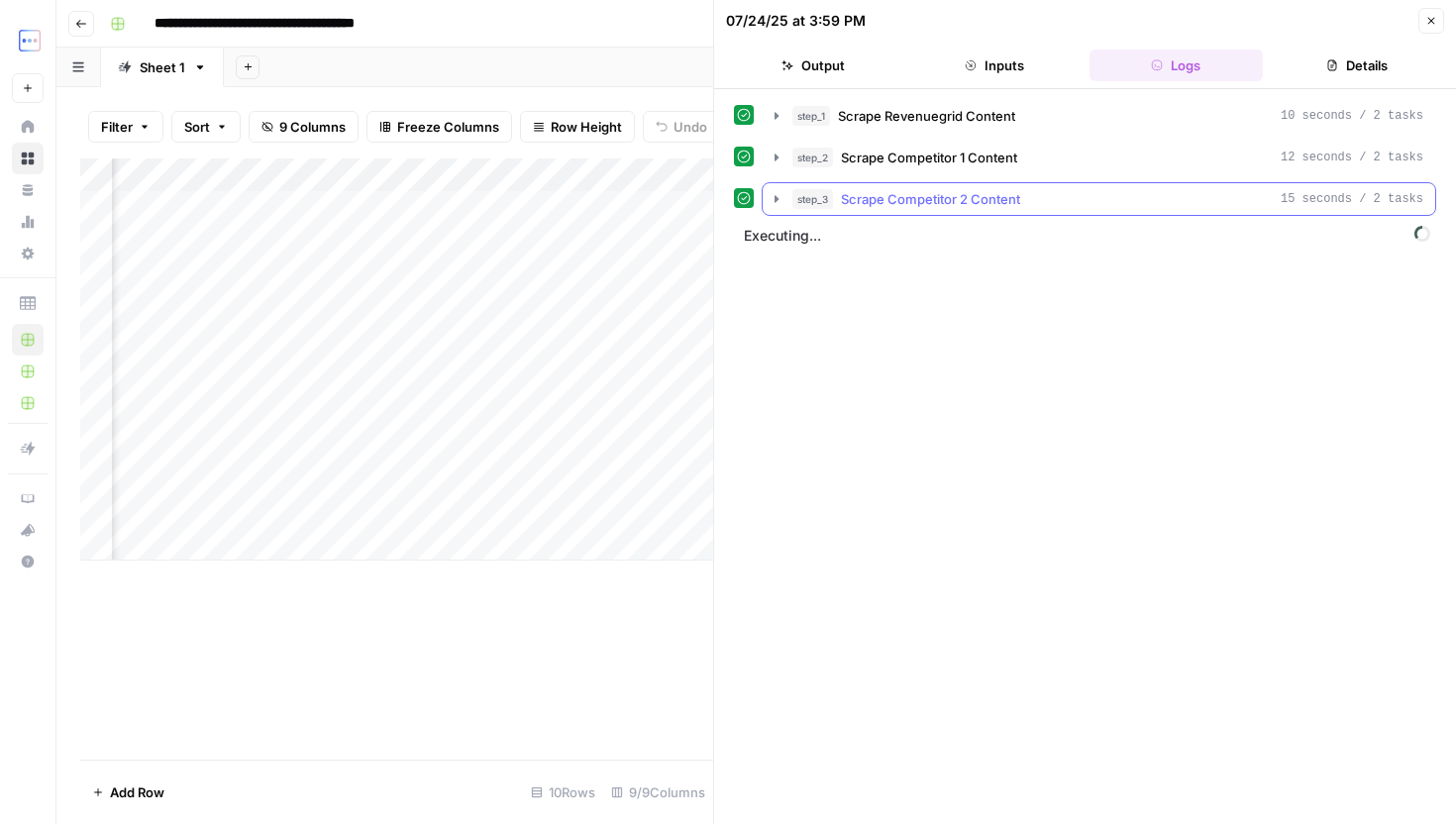 click on "Scrape Competitor 2 Content" at bounding box center (930, 199) 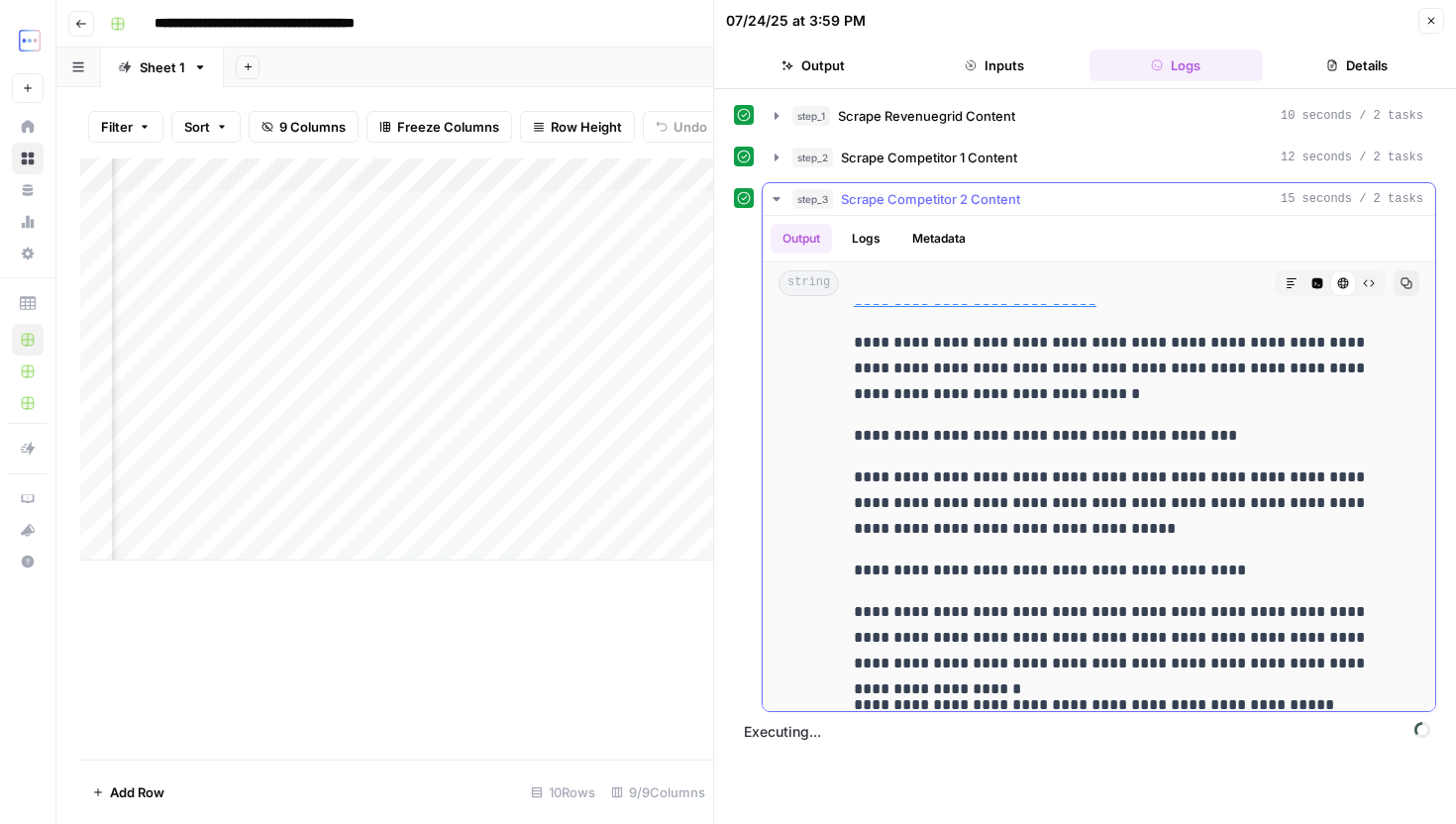 scroll, scrollTop: 5480, scrollLeft: 0, axis: vertical 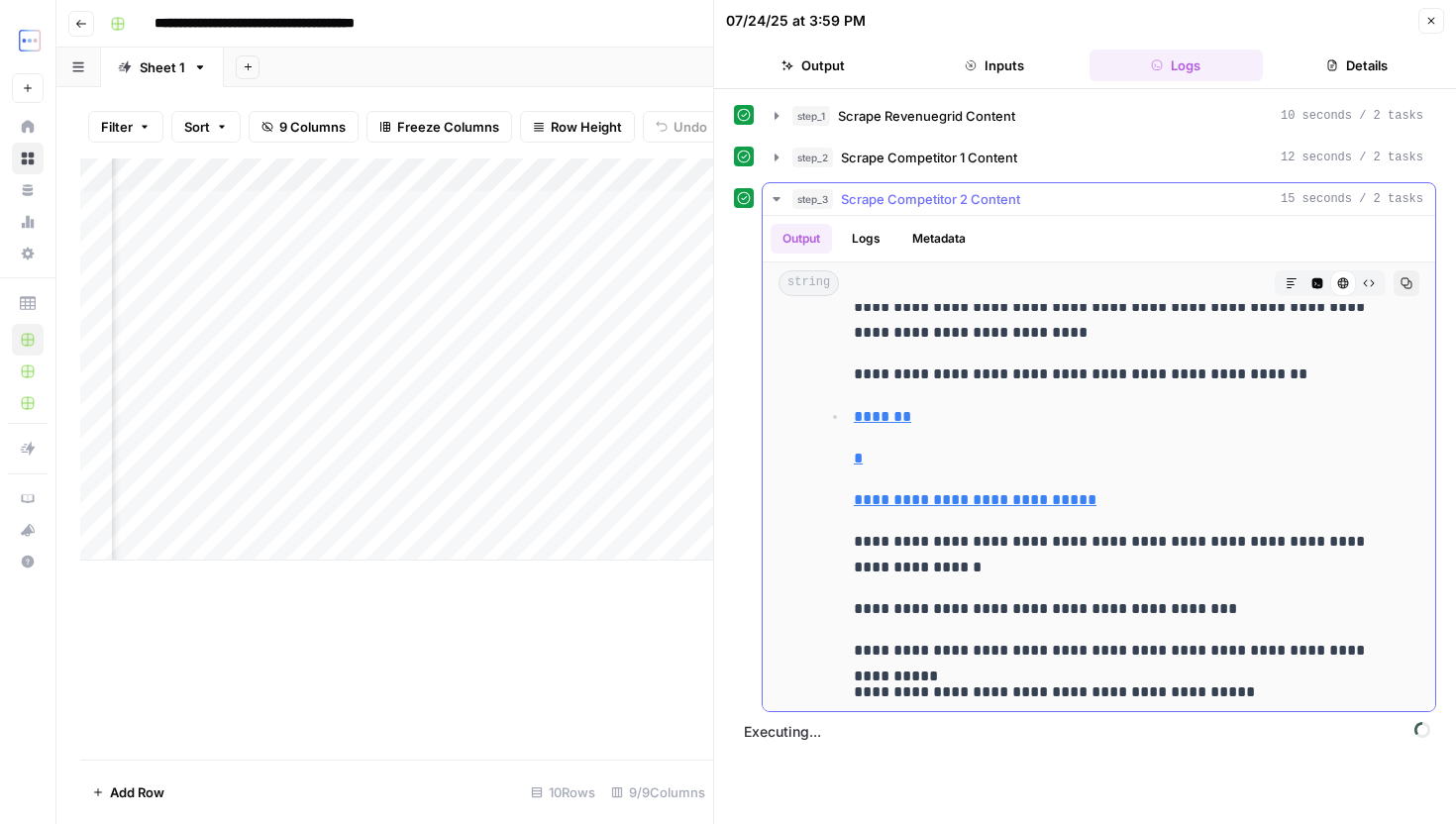 click on "Scrape Competitor 2 Content" at bounding box center [930, 199] 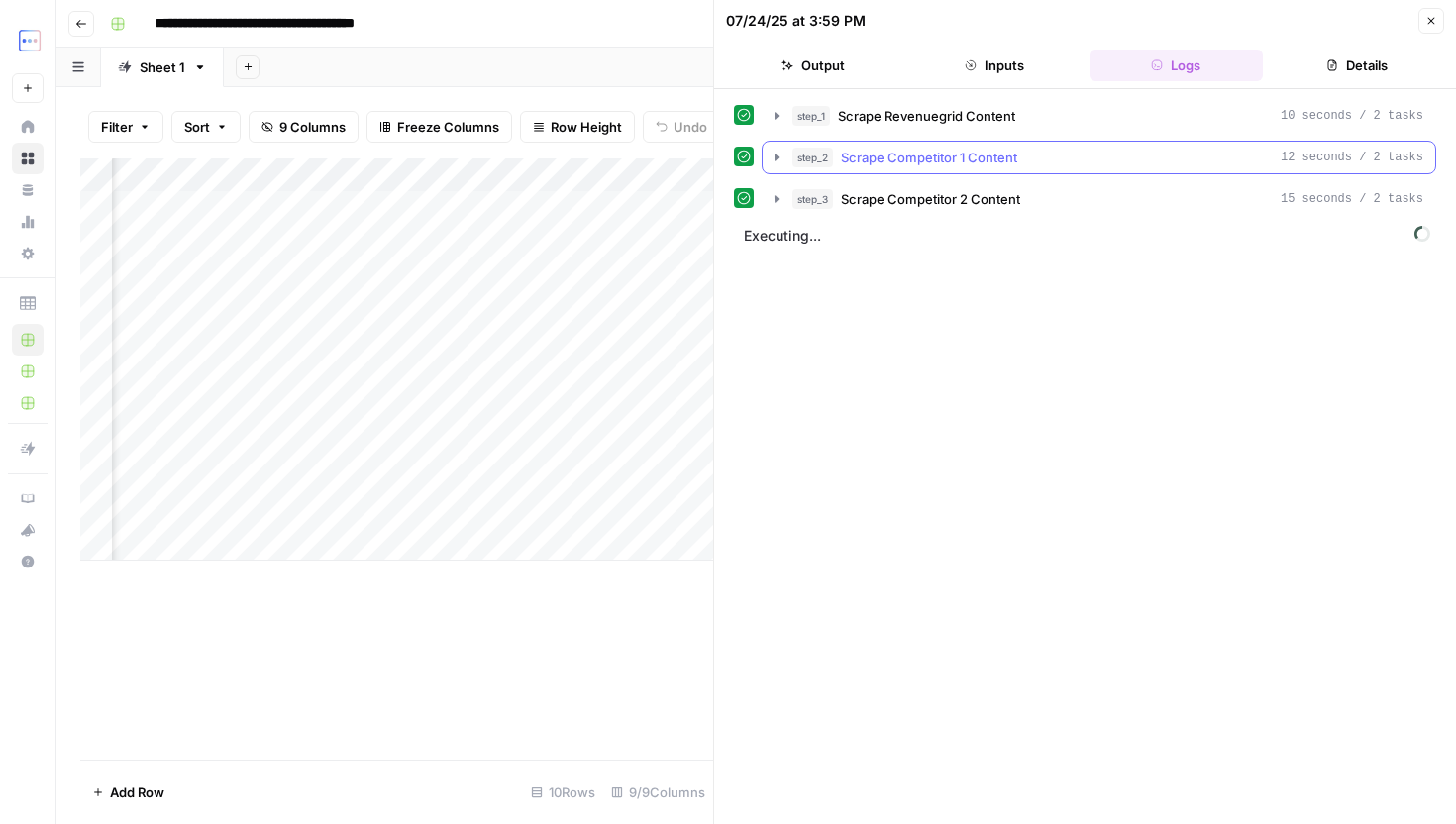 click on "Scrape Competitor 1 Content" at bounding box center (929, 157) 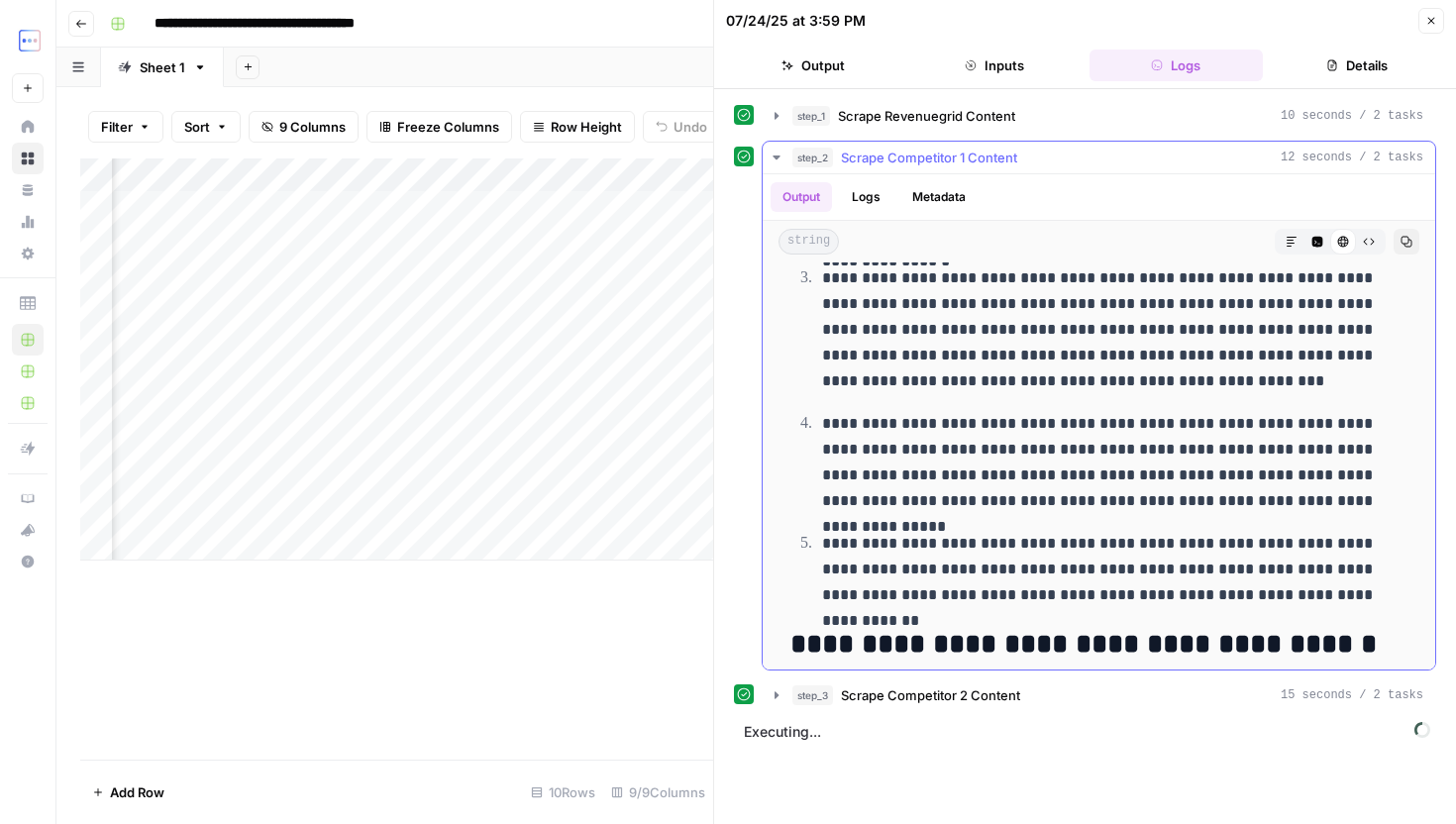 scroll, scrollTop: 7453, scrollLeft: 0, axis: vertical 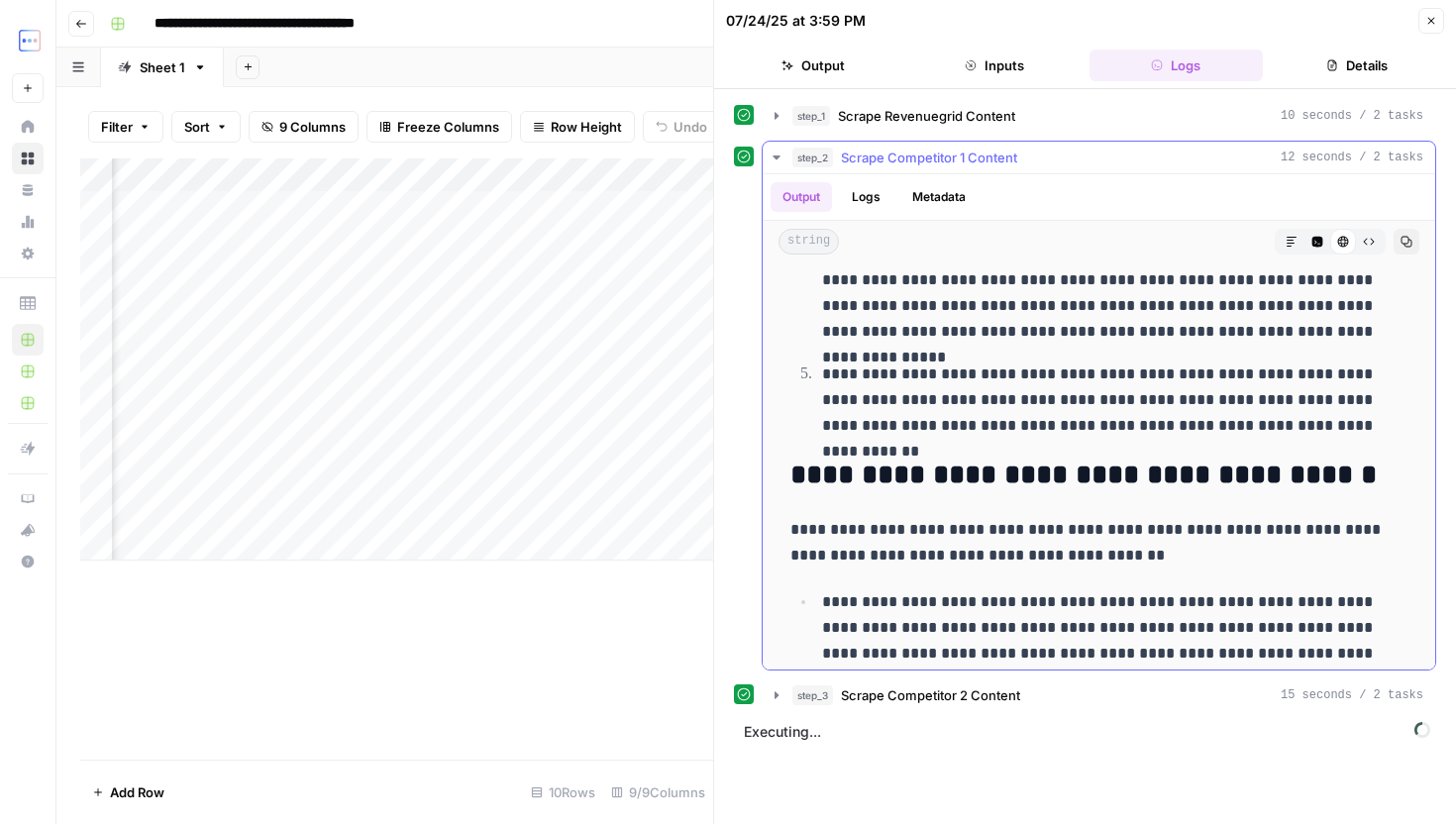 click on "Scrape Competitor 1 Content" at bounding box center (929, 157) 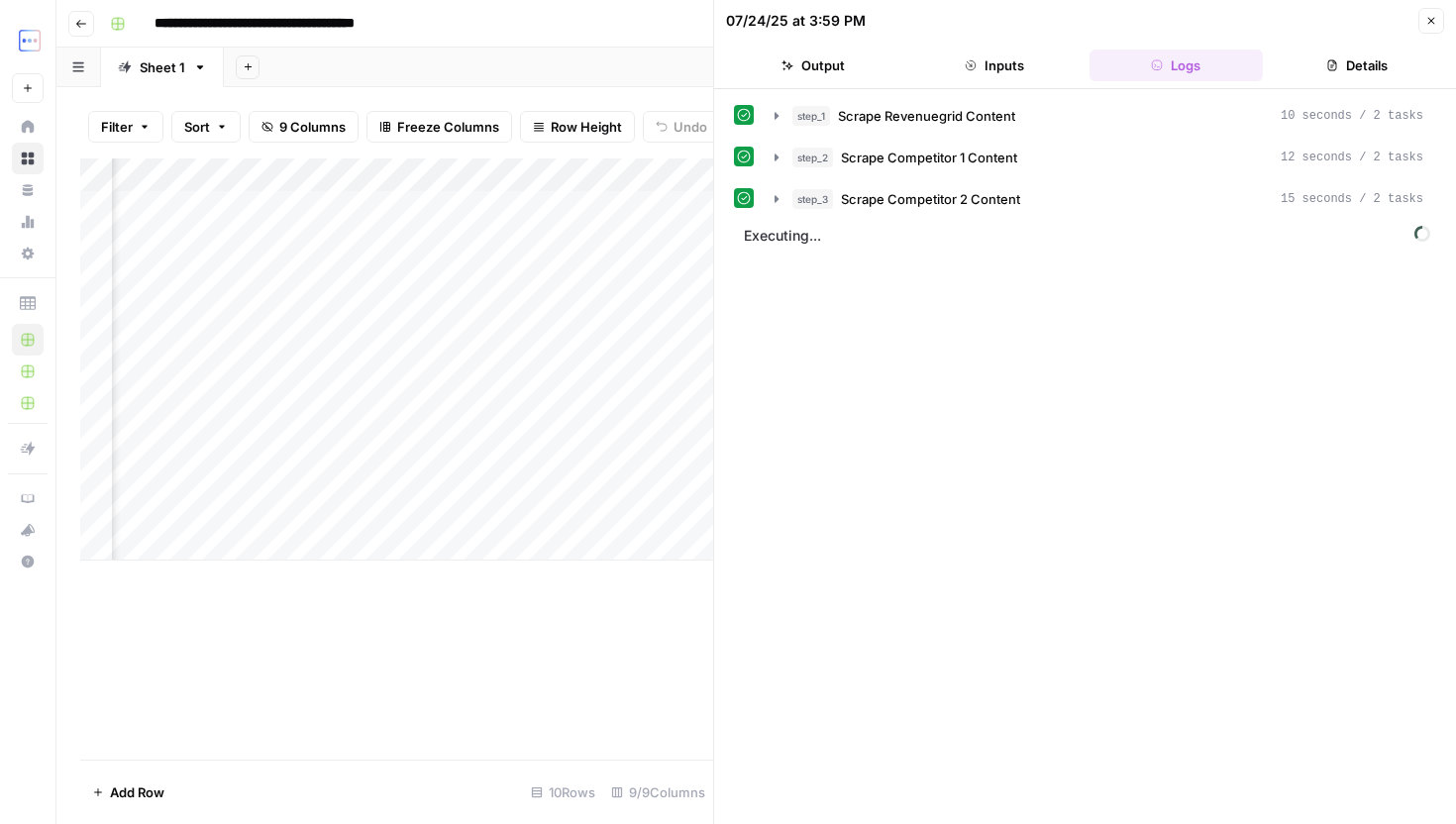 click 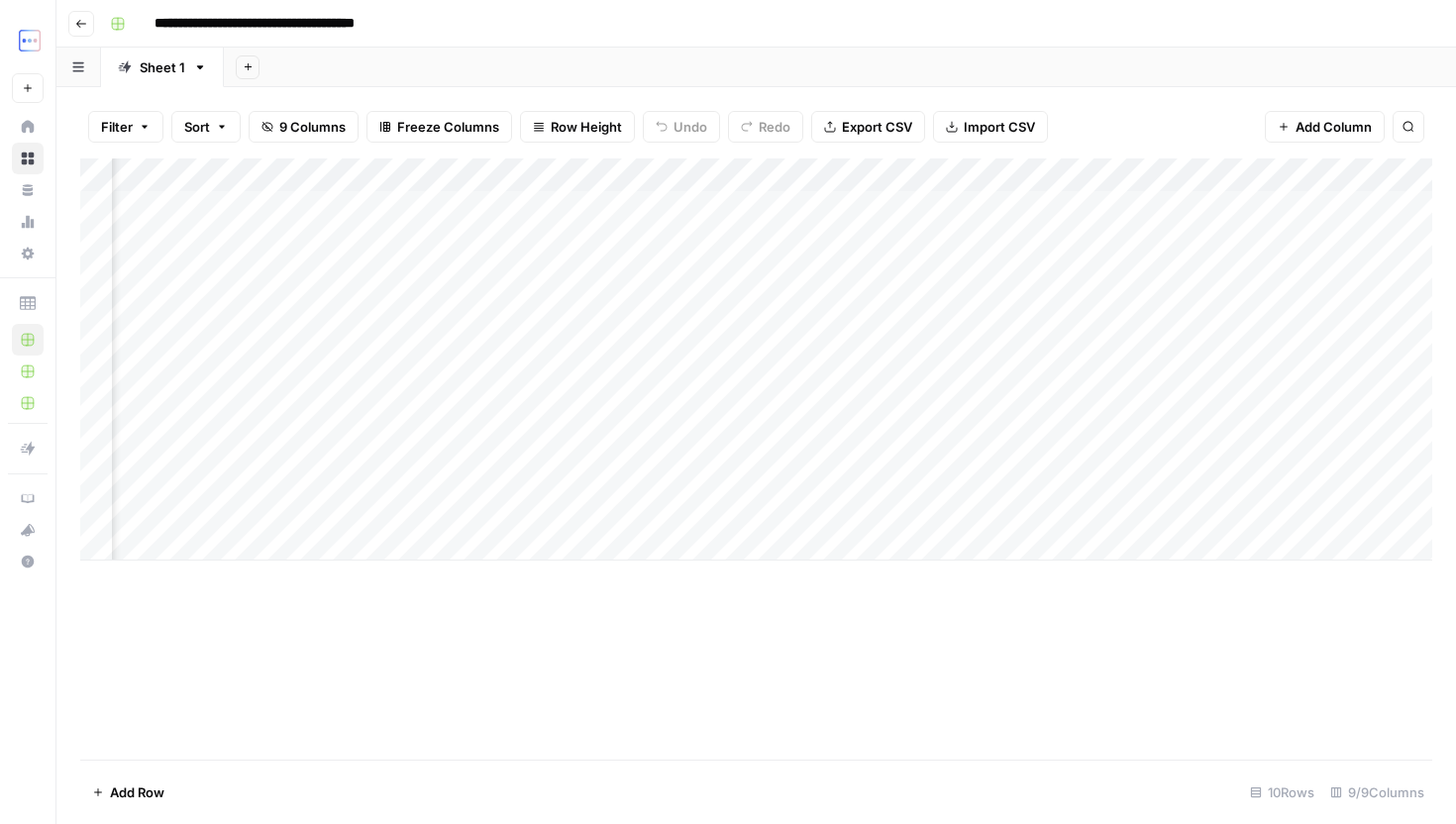 click on "Add Column" at bounding box center (756, 360) 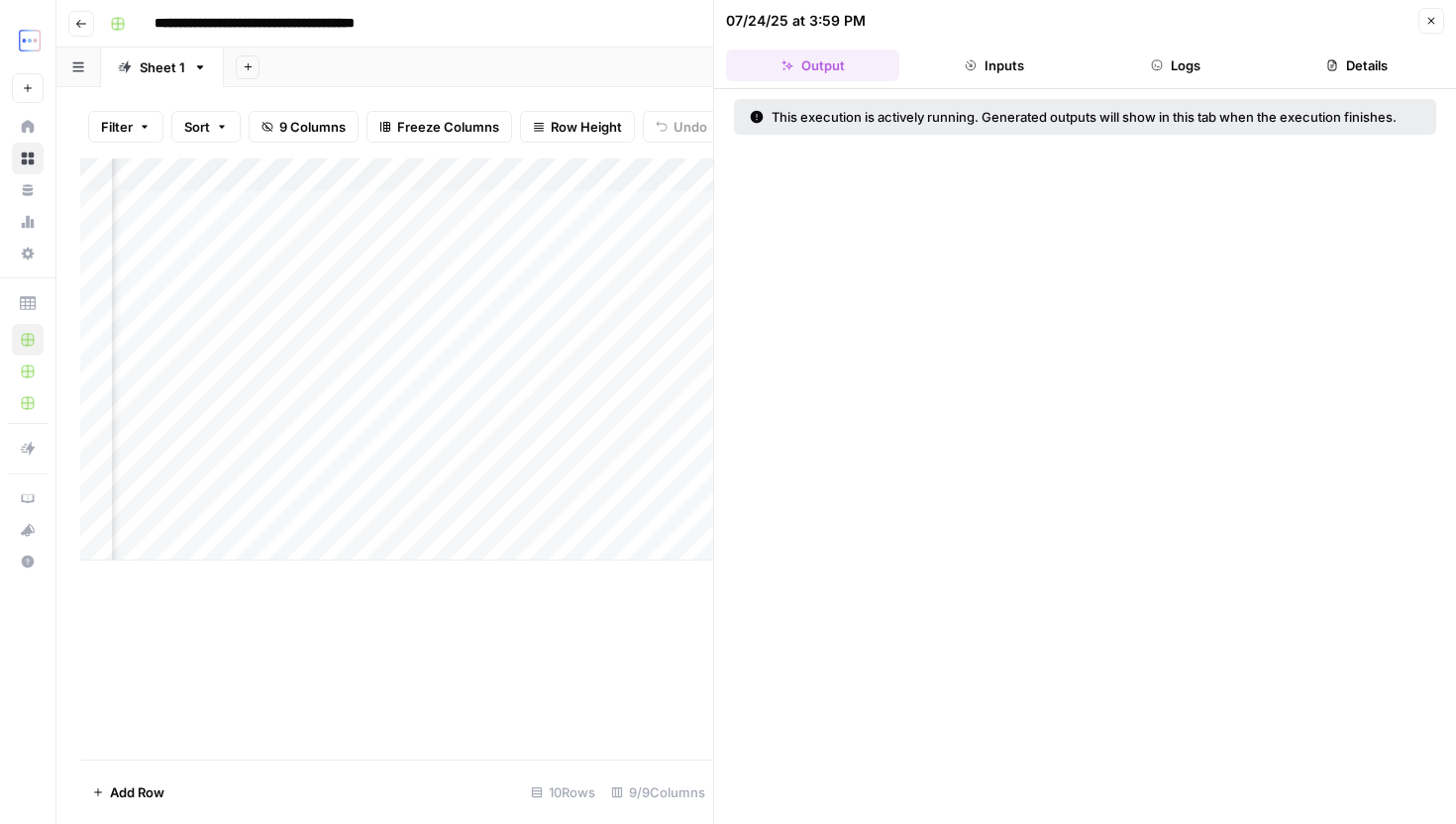 click on "Logs" at bounding box center (1176, 65) 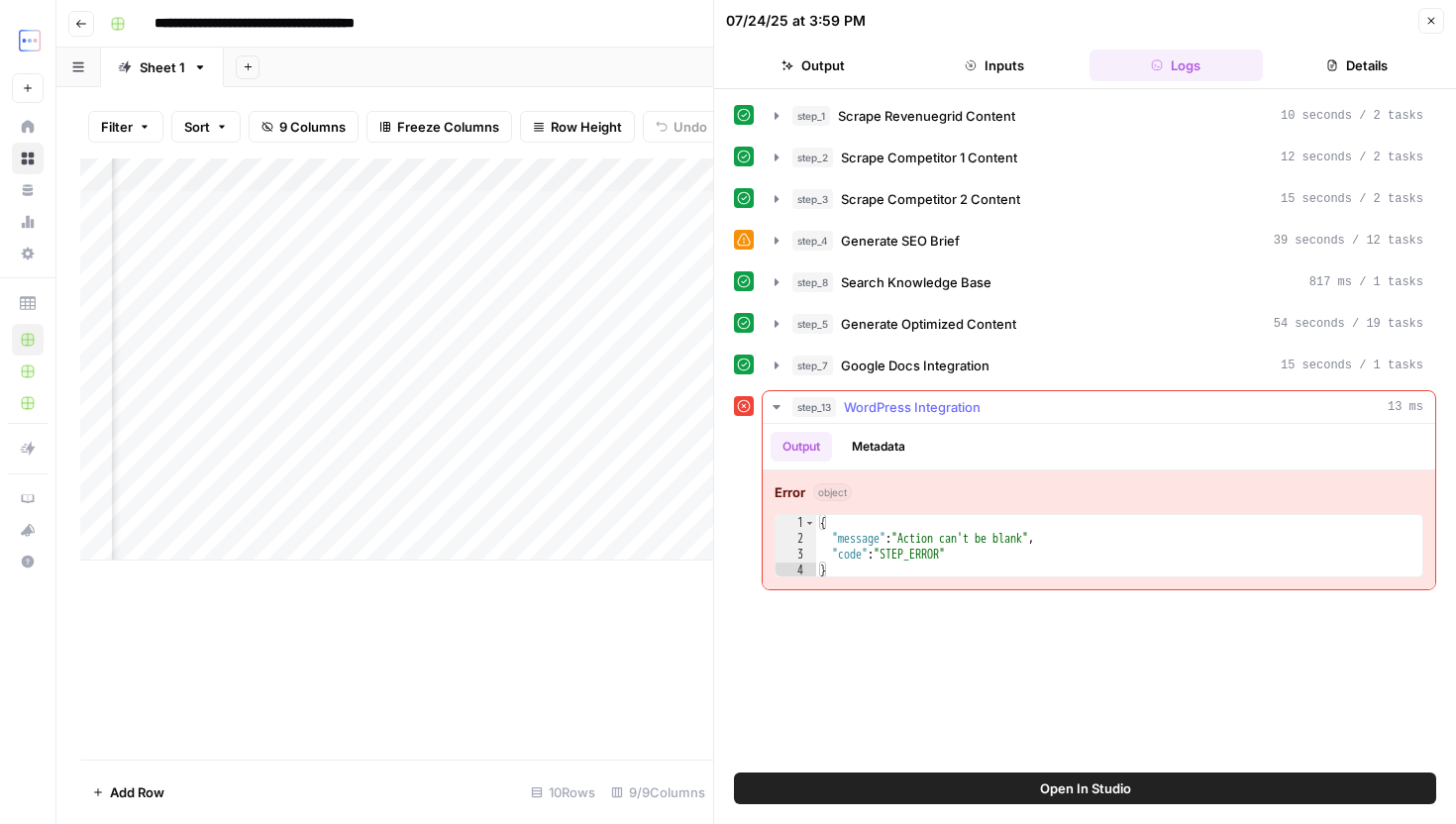 click on "step_13 WordPress Integration 13 ms" at bounding box center [1107, 407] 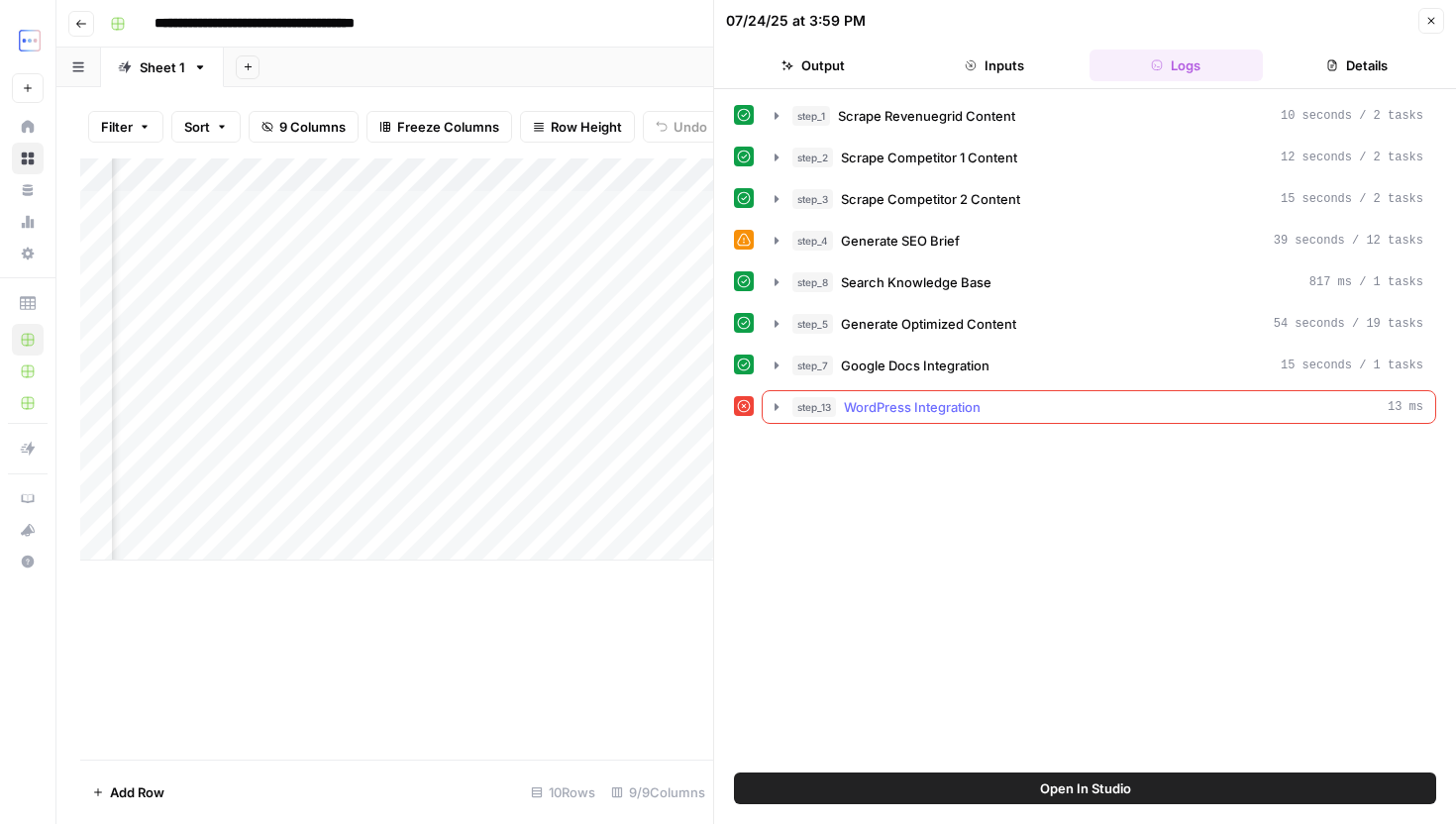 click on "step_13 WordPress Integration 13 ms" at bounding box center [1107, 407] 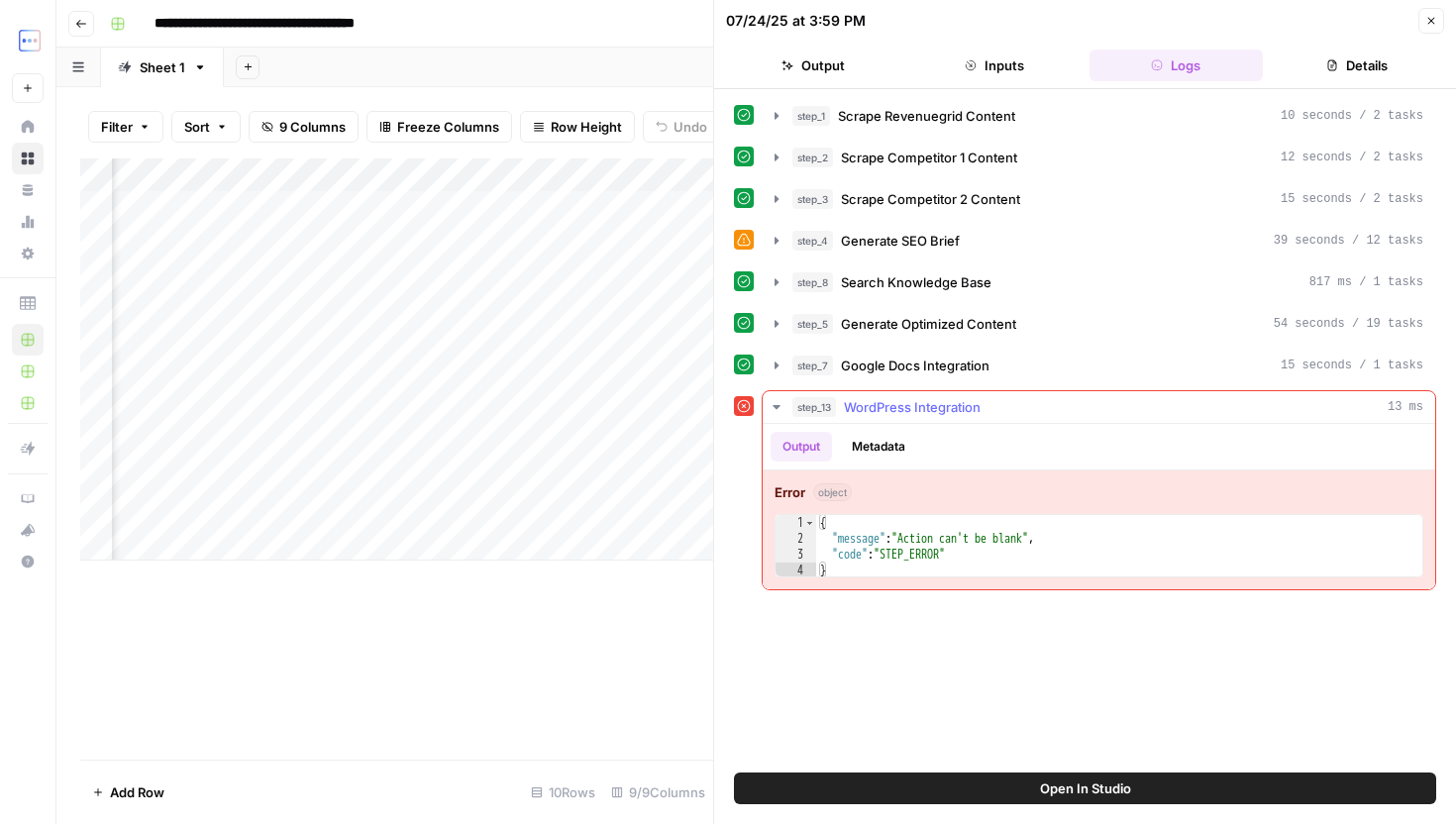 click on "step_13 WordPress Integration 13 ms" at bounding box center (1107, 407) 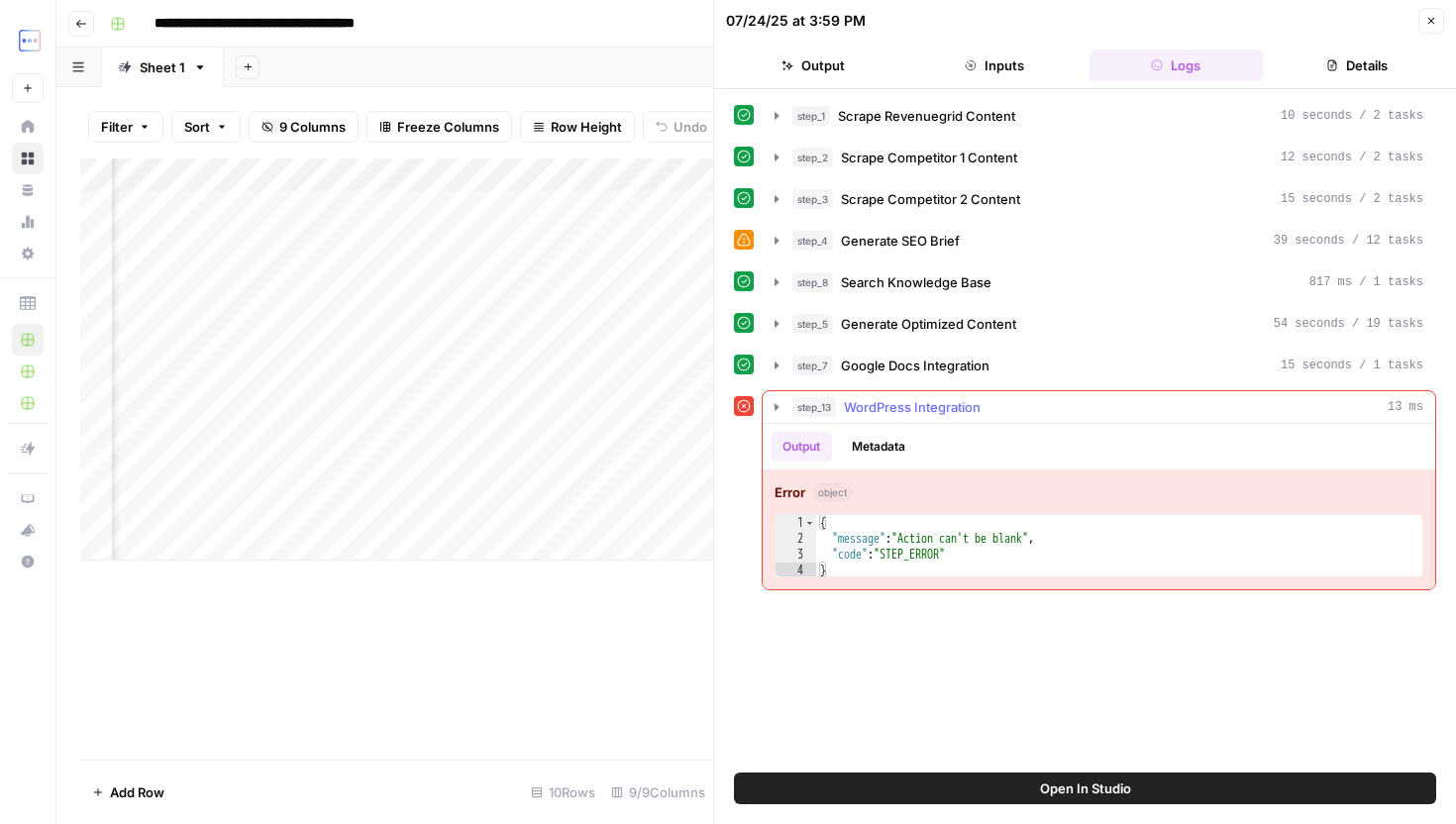 click on "step_13 WordPress Integration 13 ms" at bounding box center (1107, 407) 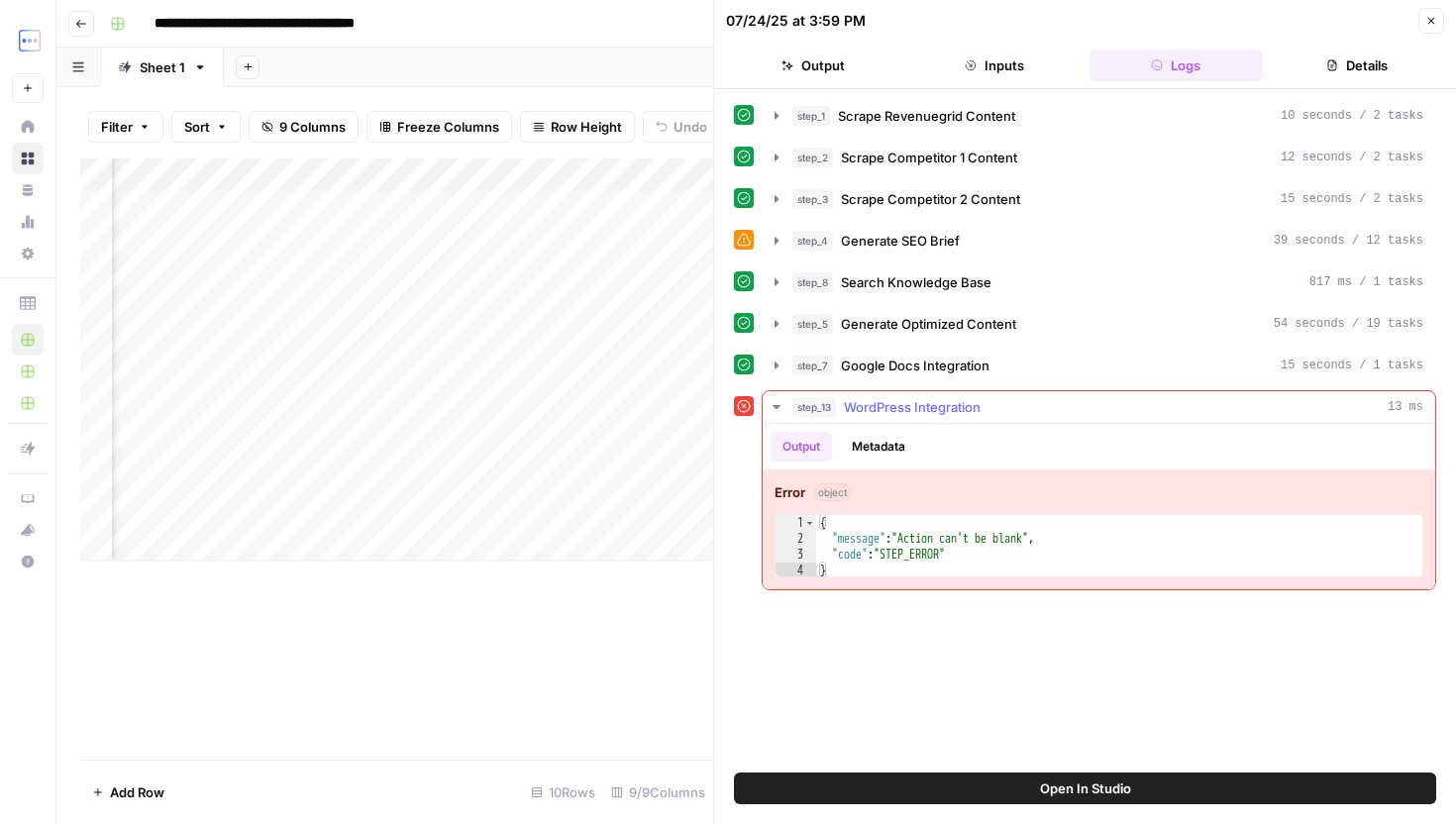 click on "step_13 WordPress Integration 13 ms" at bounding box center [1107, 407] 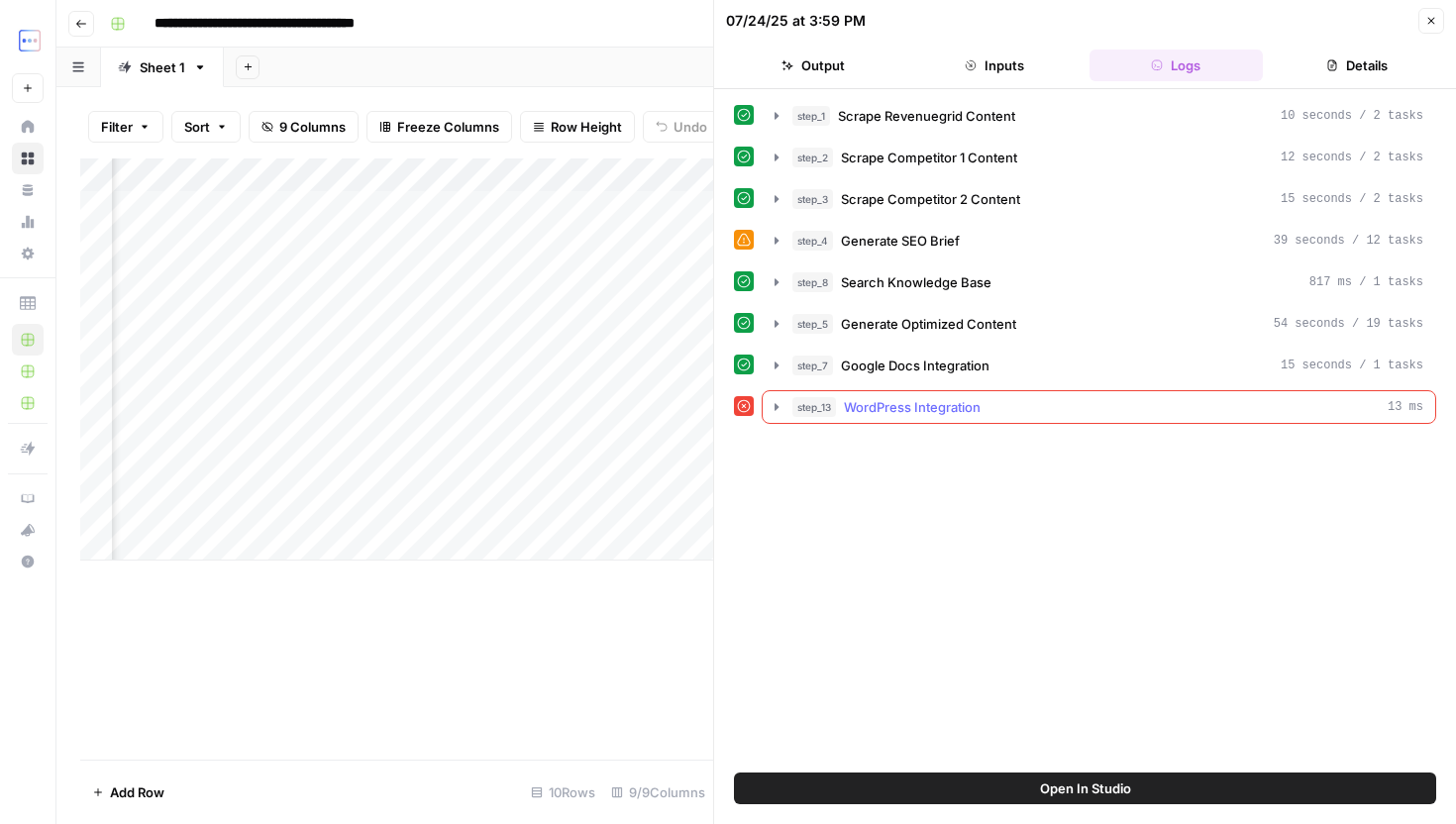 click on "step_13 WordPress Integration 13 ms" at bounding box center [1107, 407] 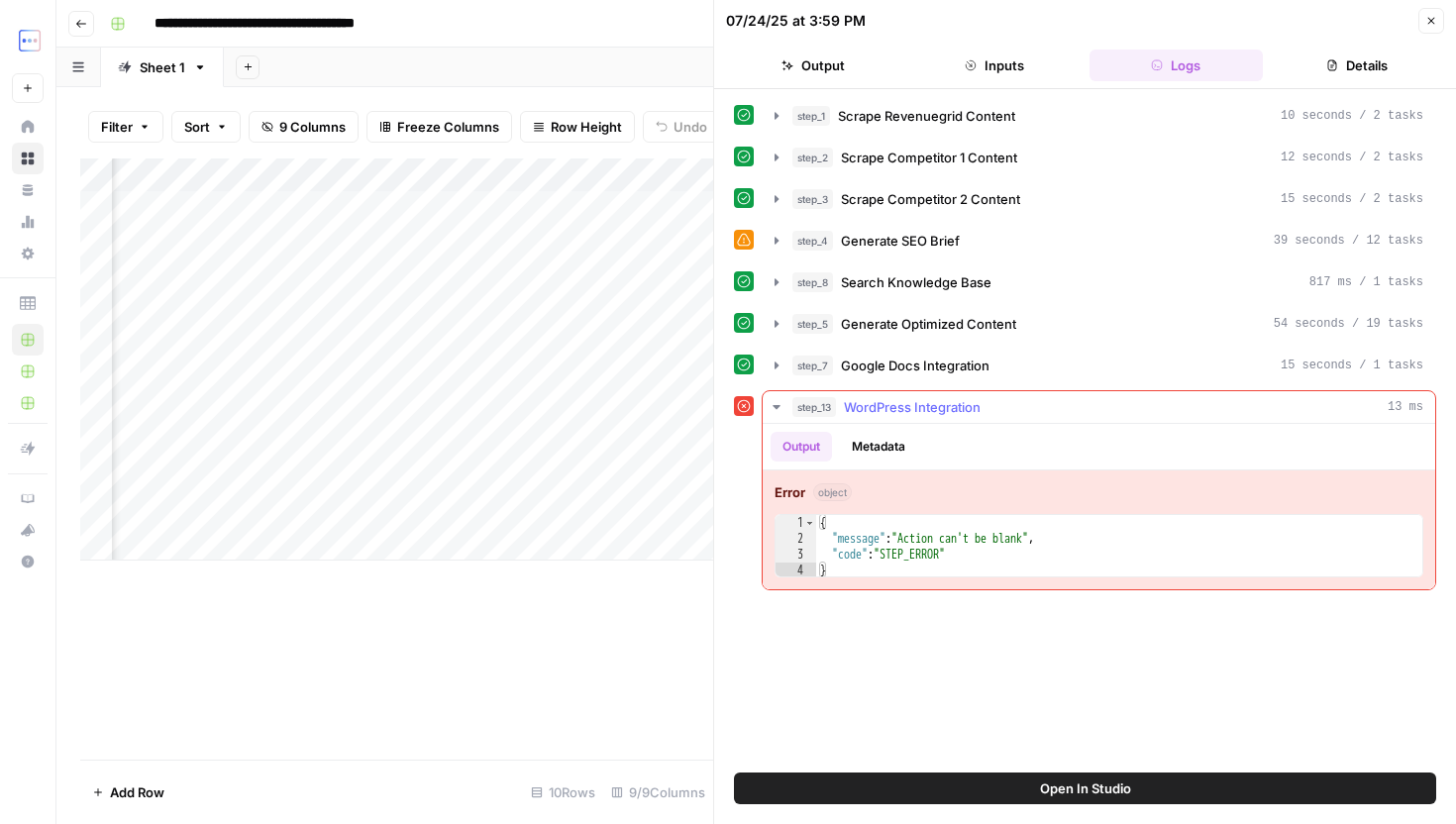 click on "step_13 WordPress Integration 13 ms" at bounding box center [1107, 407] 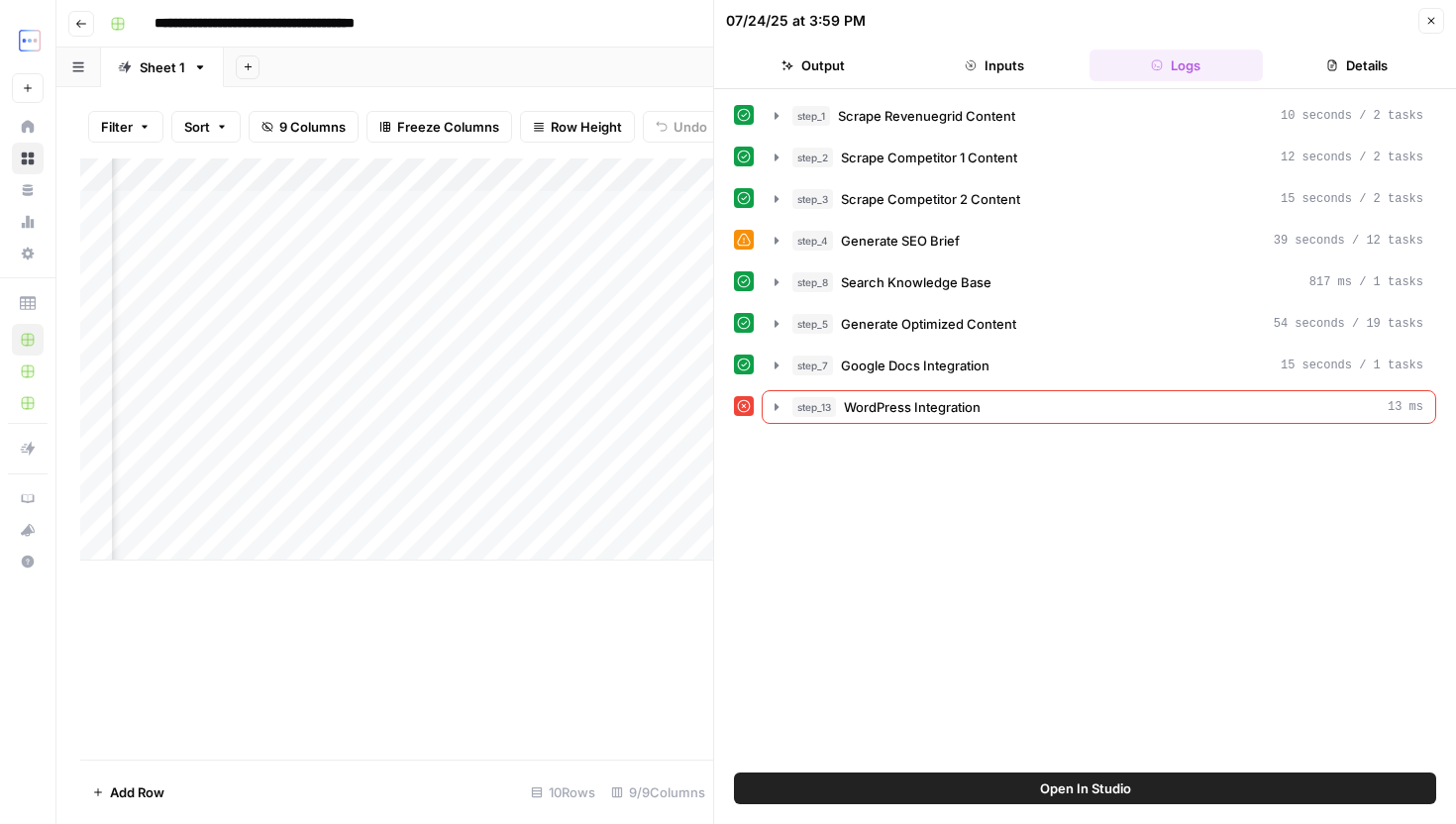 click 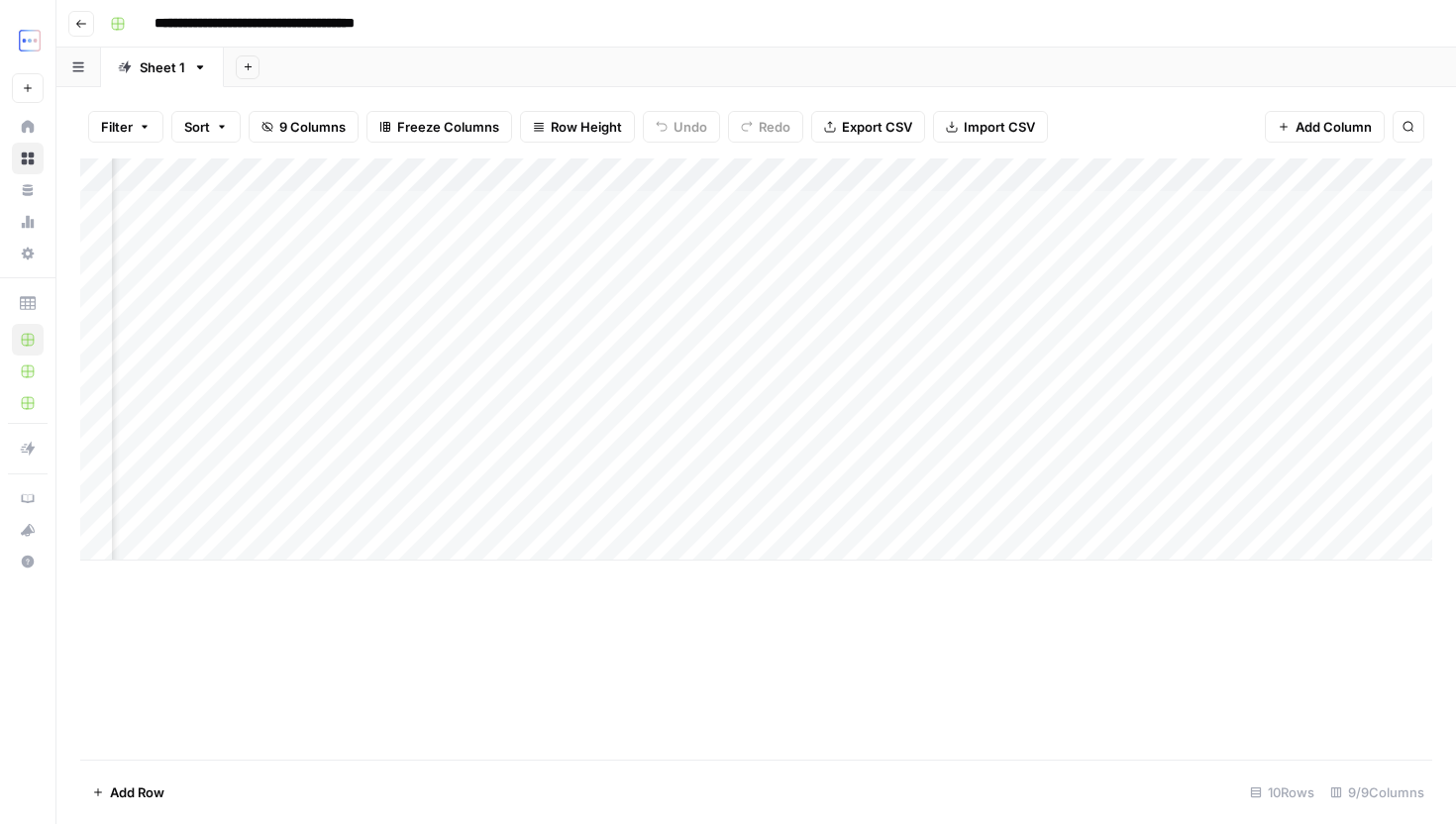 scroll, scrollTop: 0, scrollLeft: 0, axis: both 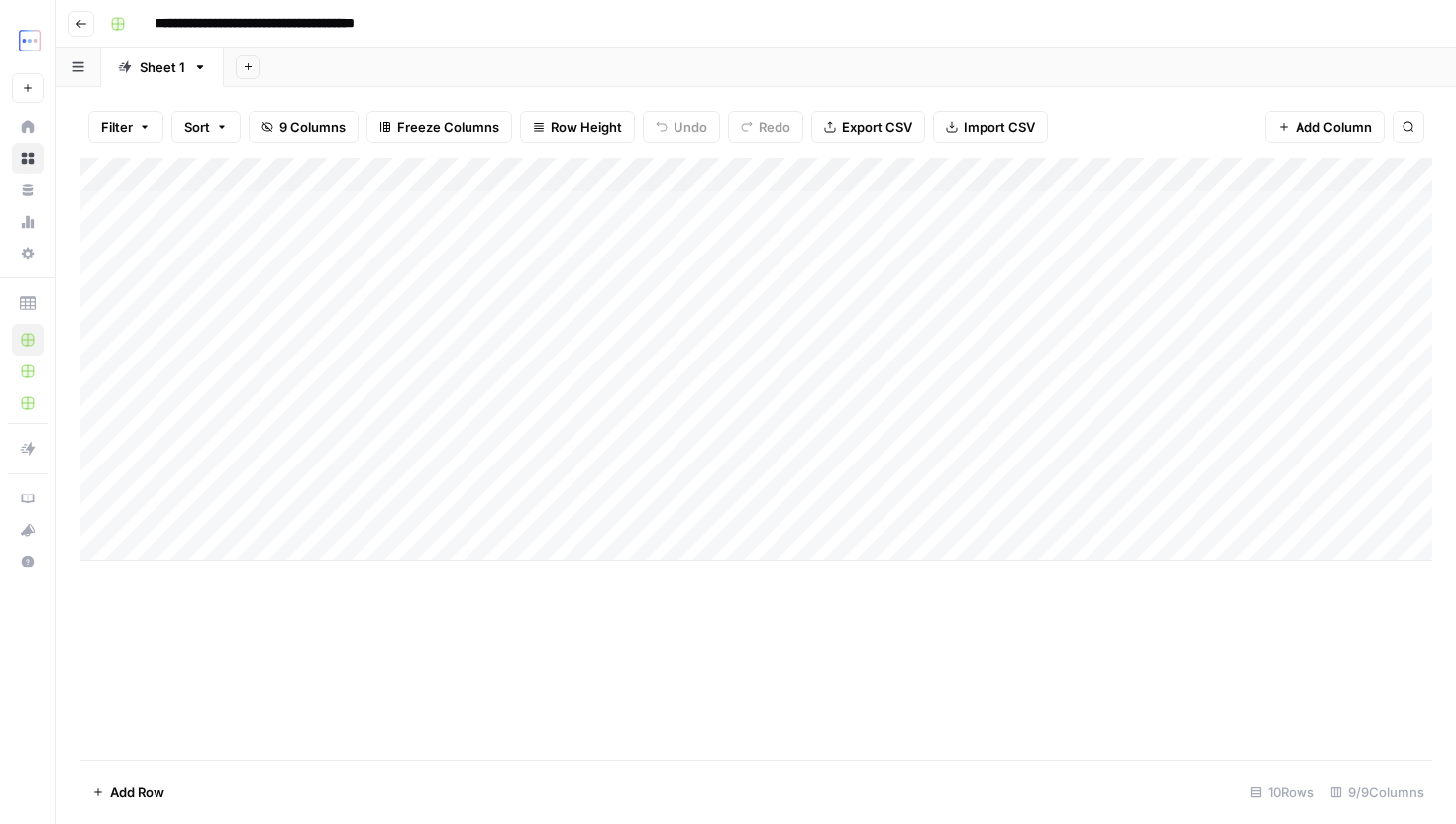click on "Add Column" at bounding box center [756, 360] 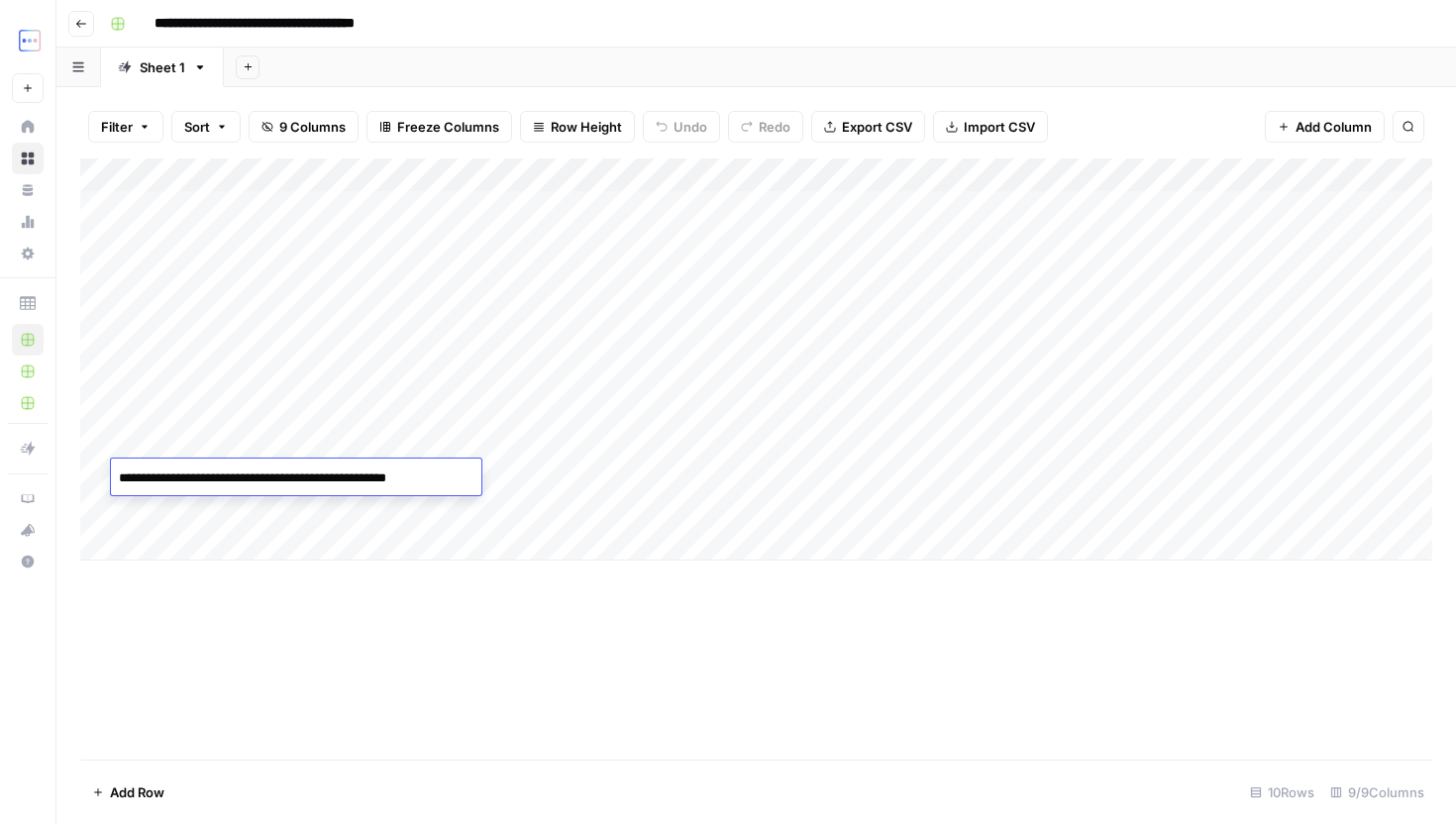 type 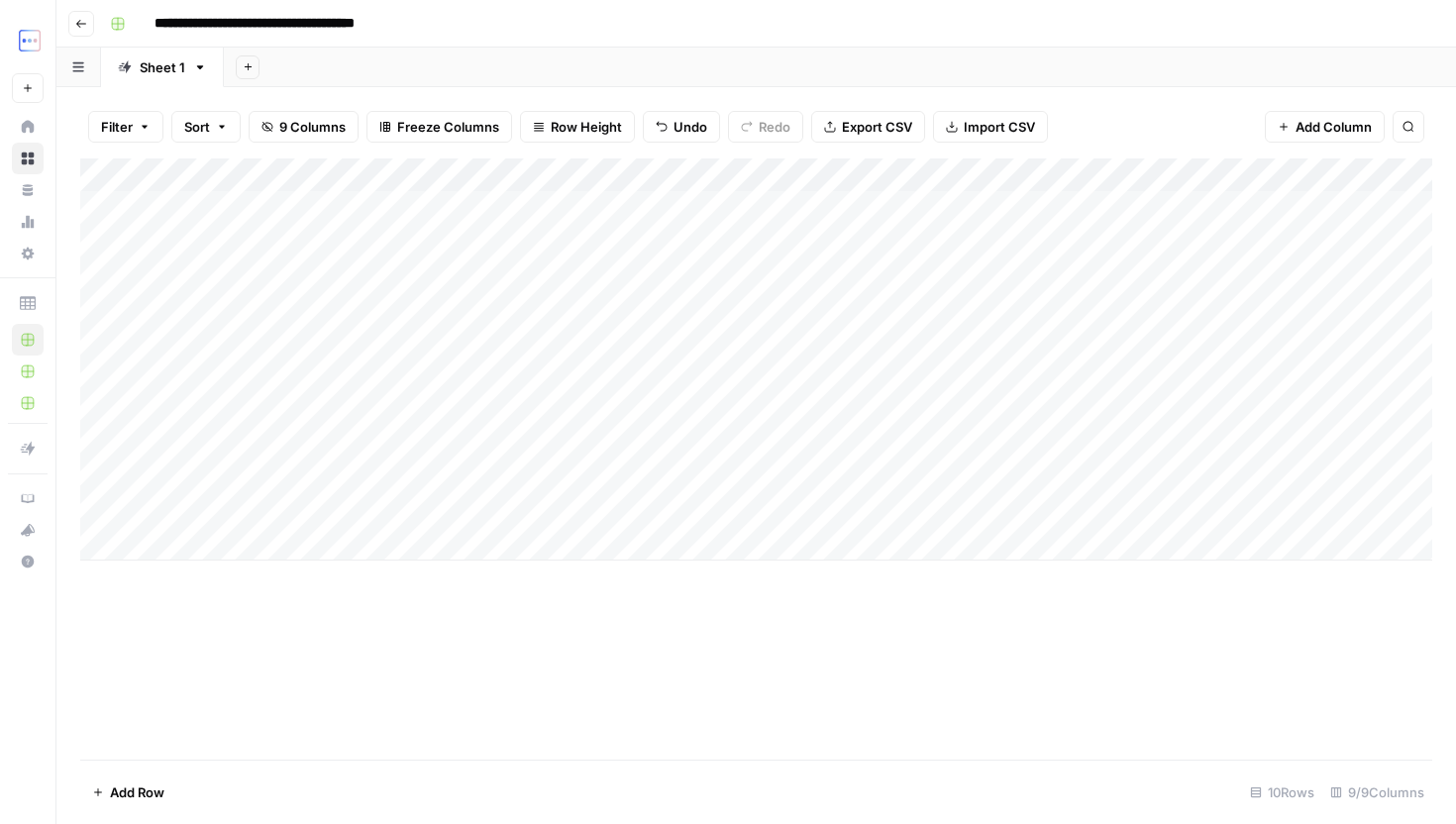 click on "Add Column" at bounding box center (756, 459) 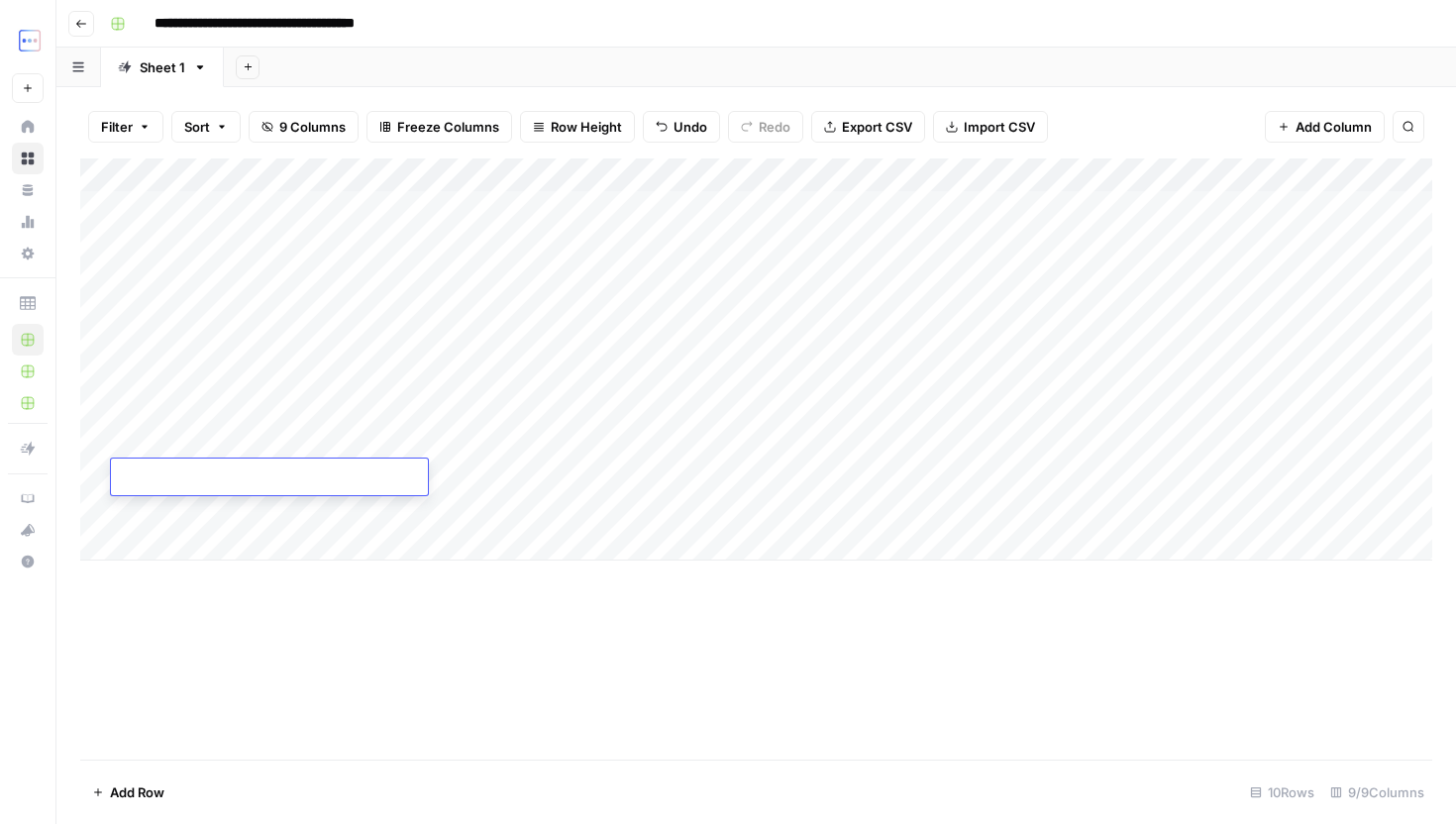 type on "**********" 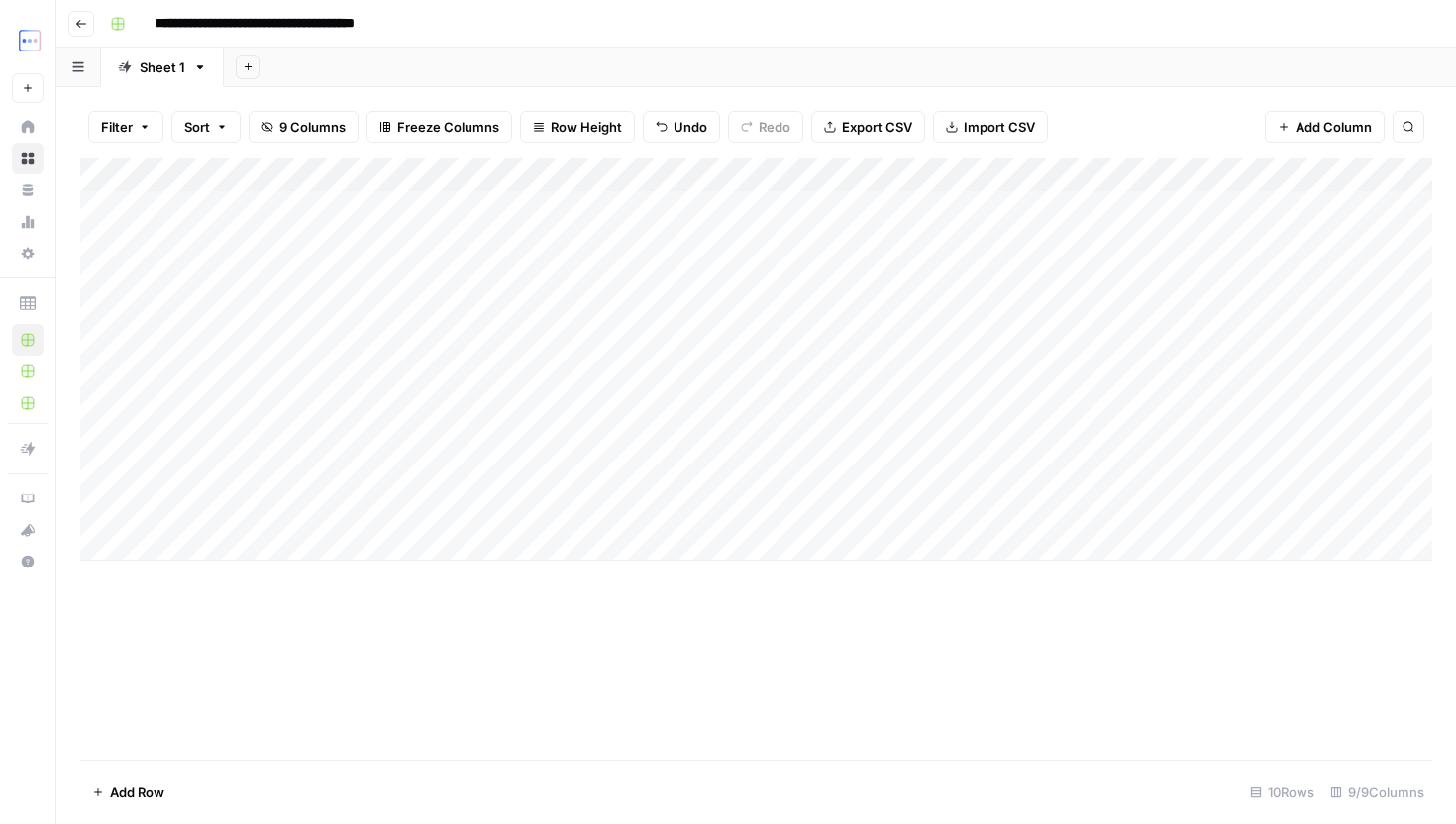 click on "Add Column" at bounding box center [756, 459] 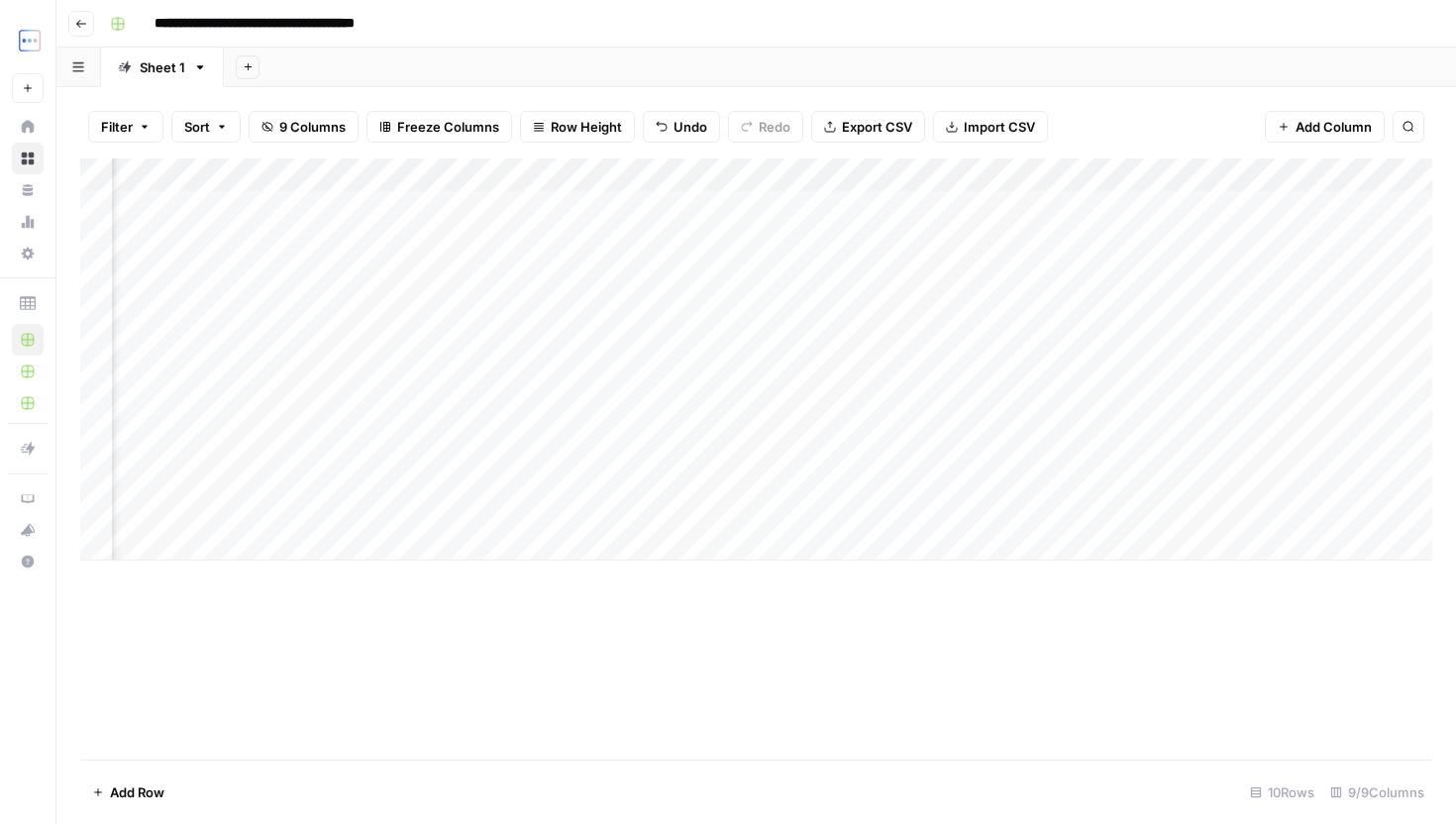 scroll, scrollTop: 0, scrollLeft: 265, axis: horizontal 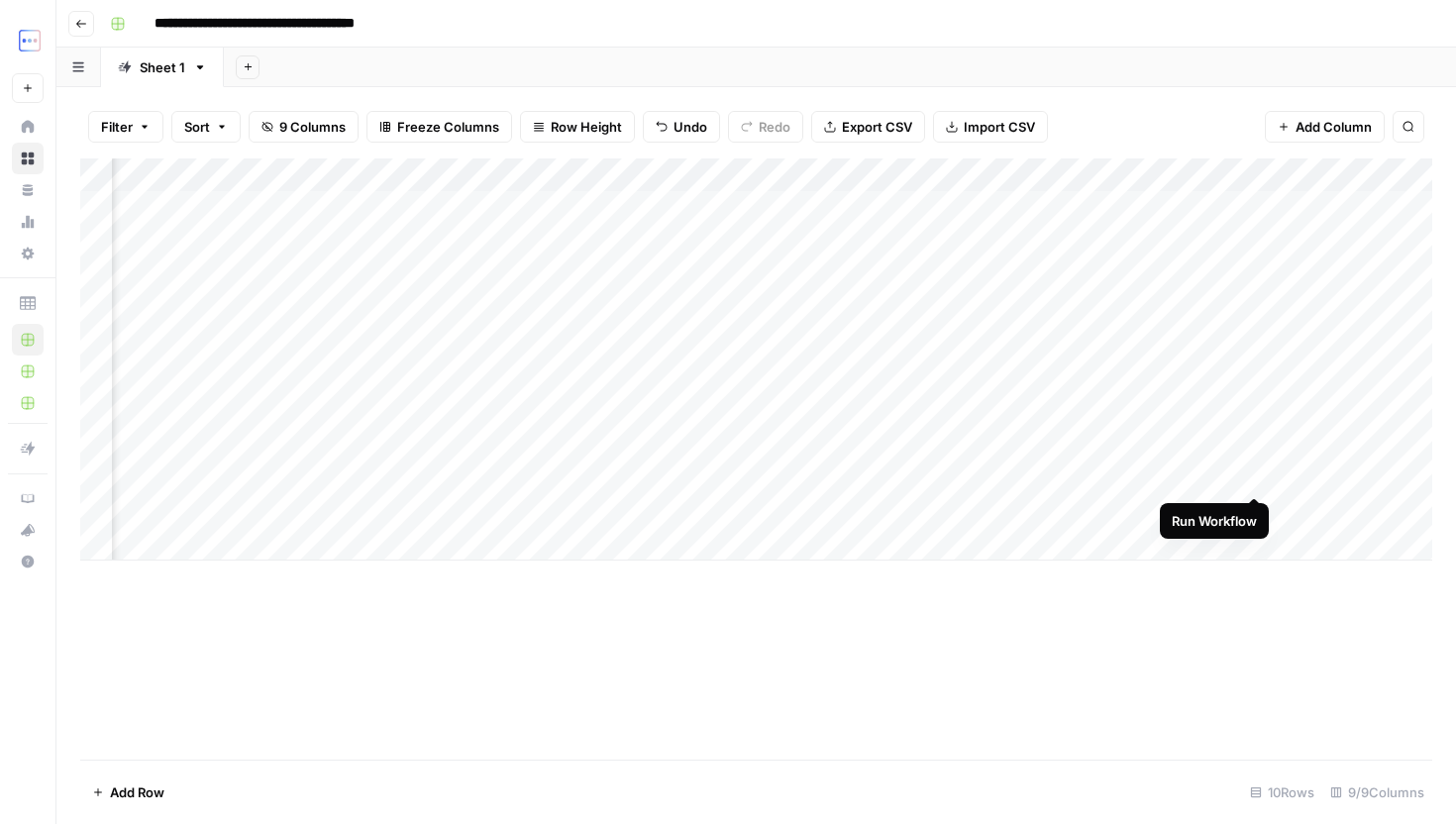 click on "Add Column" at bounding box center [756, 360] 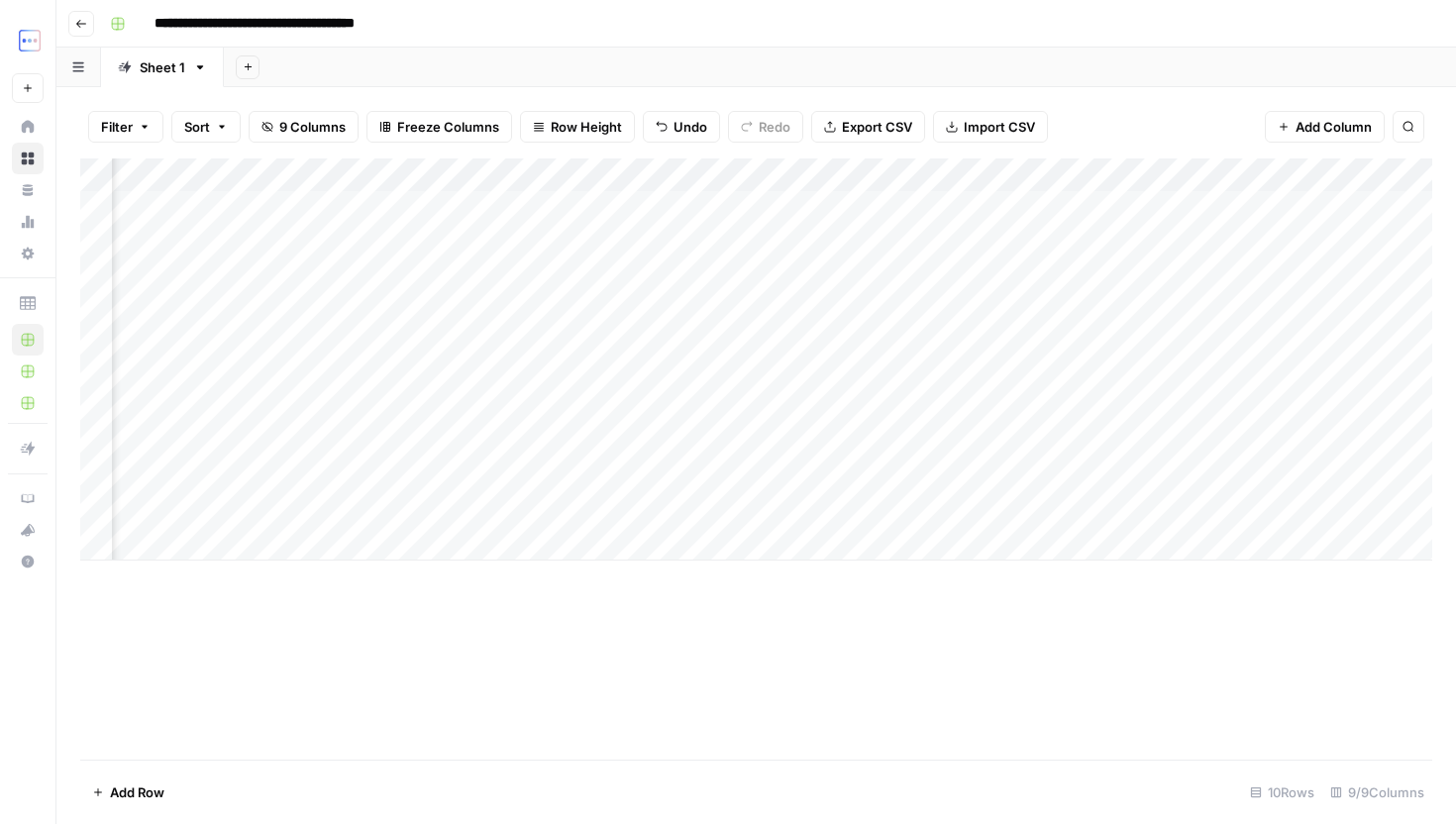 click on "Add Column" at bounding box center [756, 360] 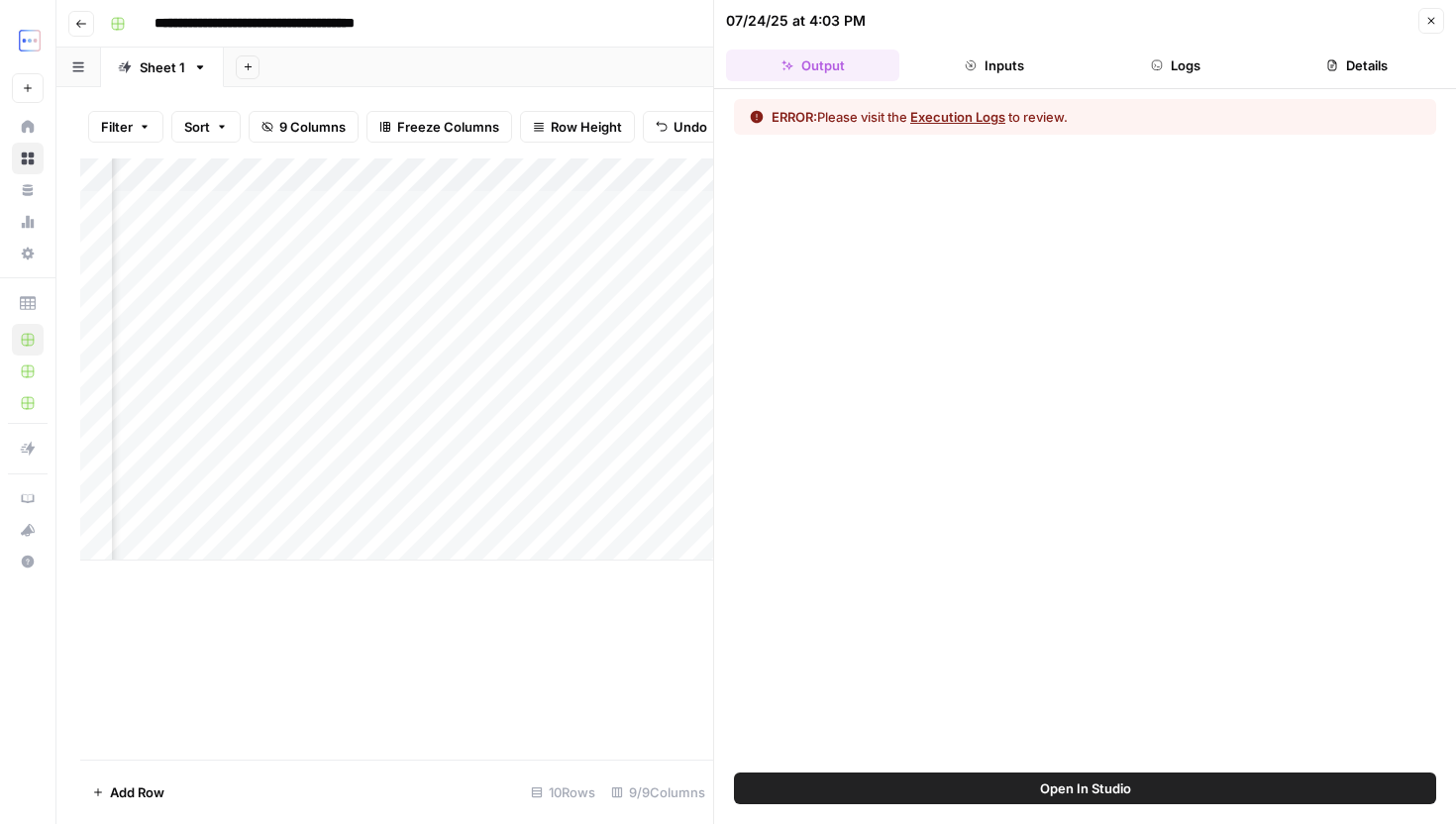 click on "Logs" at bounding box center [1176, 65] 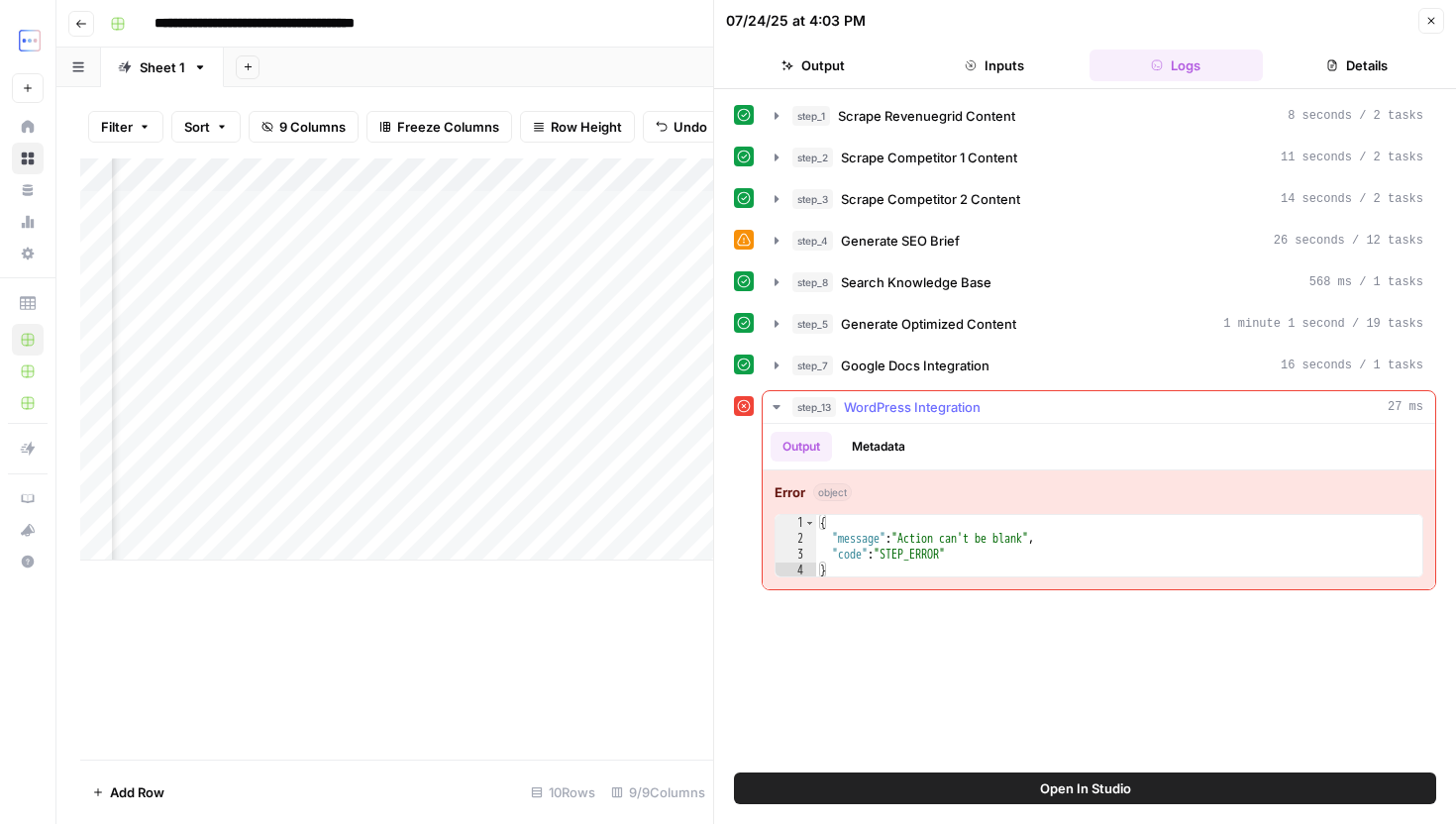 click on "WordPress Integration" at bounding box center (912, 407) 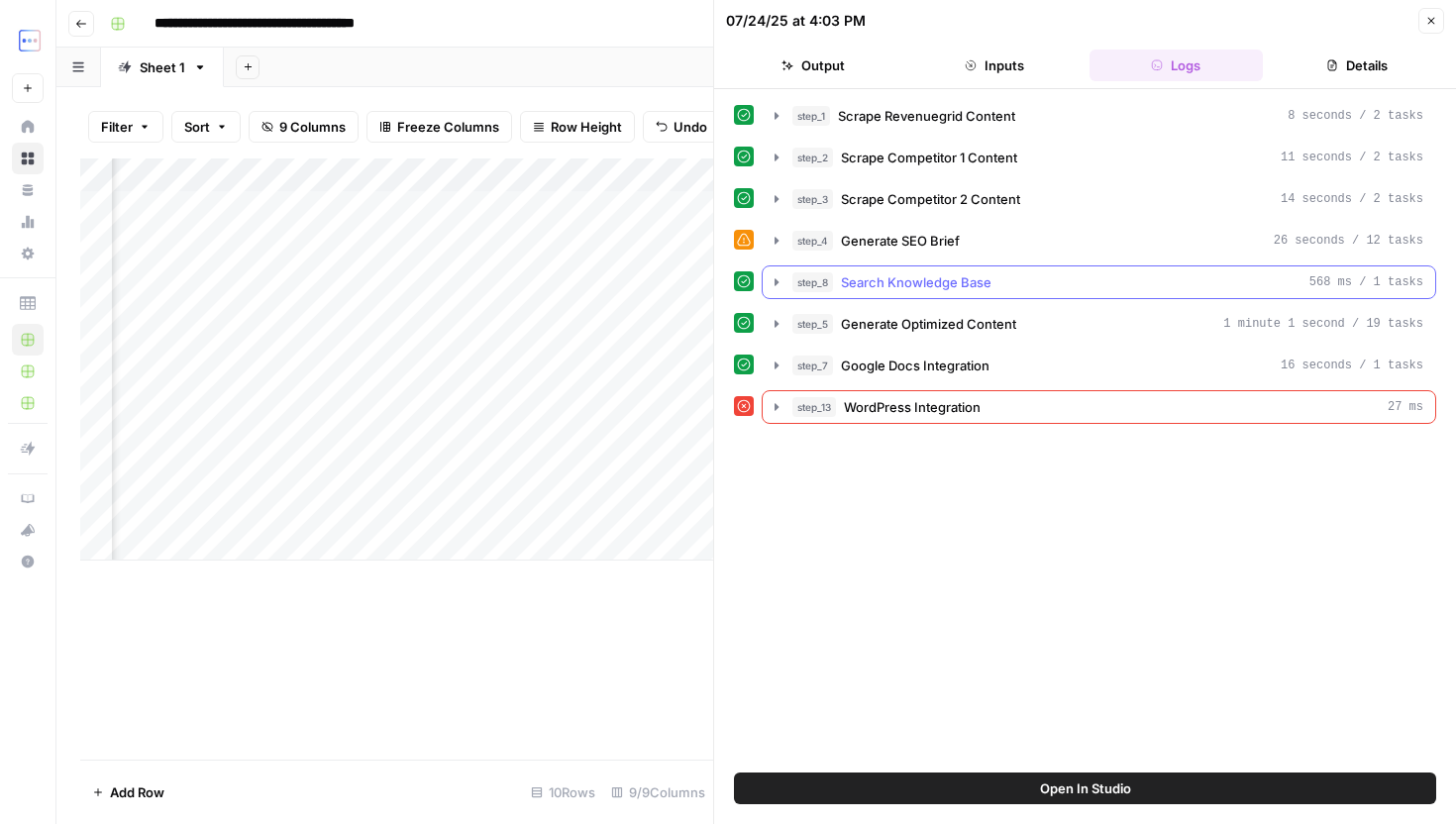 click on "step_8 Search Knowledge Base 568 ms / 1 tasks" at bounding box center [1098, 282] 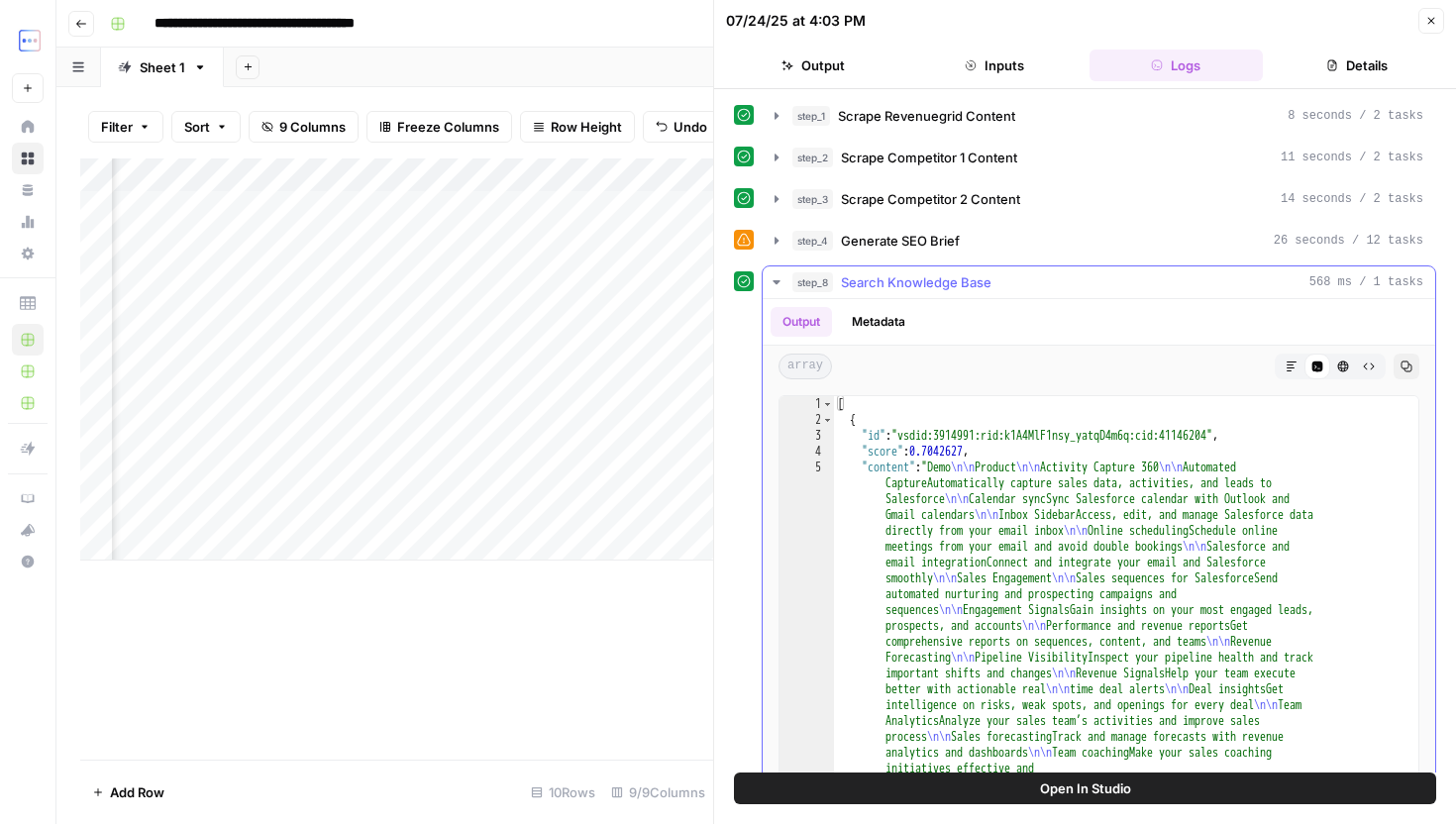 click on "Search Knowledge Base" at bounding box center (916, 282) 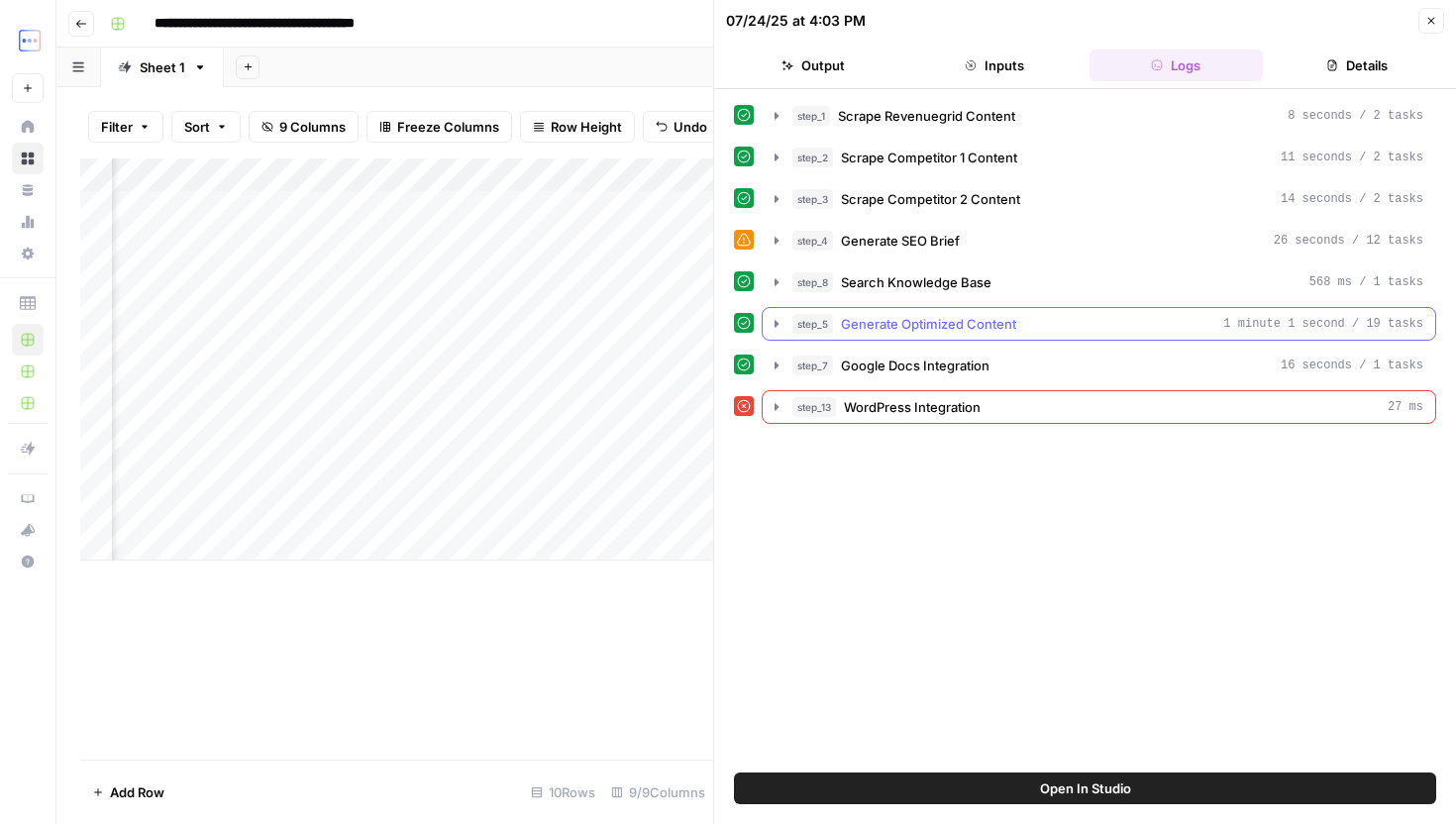 click on "Generate Optimized Content" at bounding box center (928, 324) 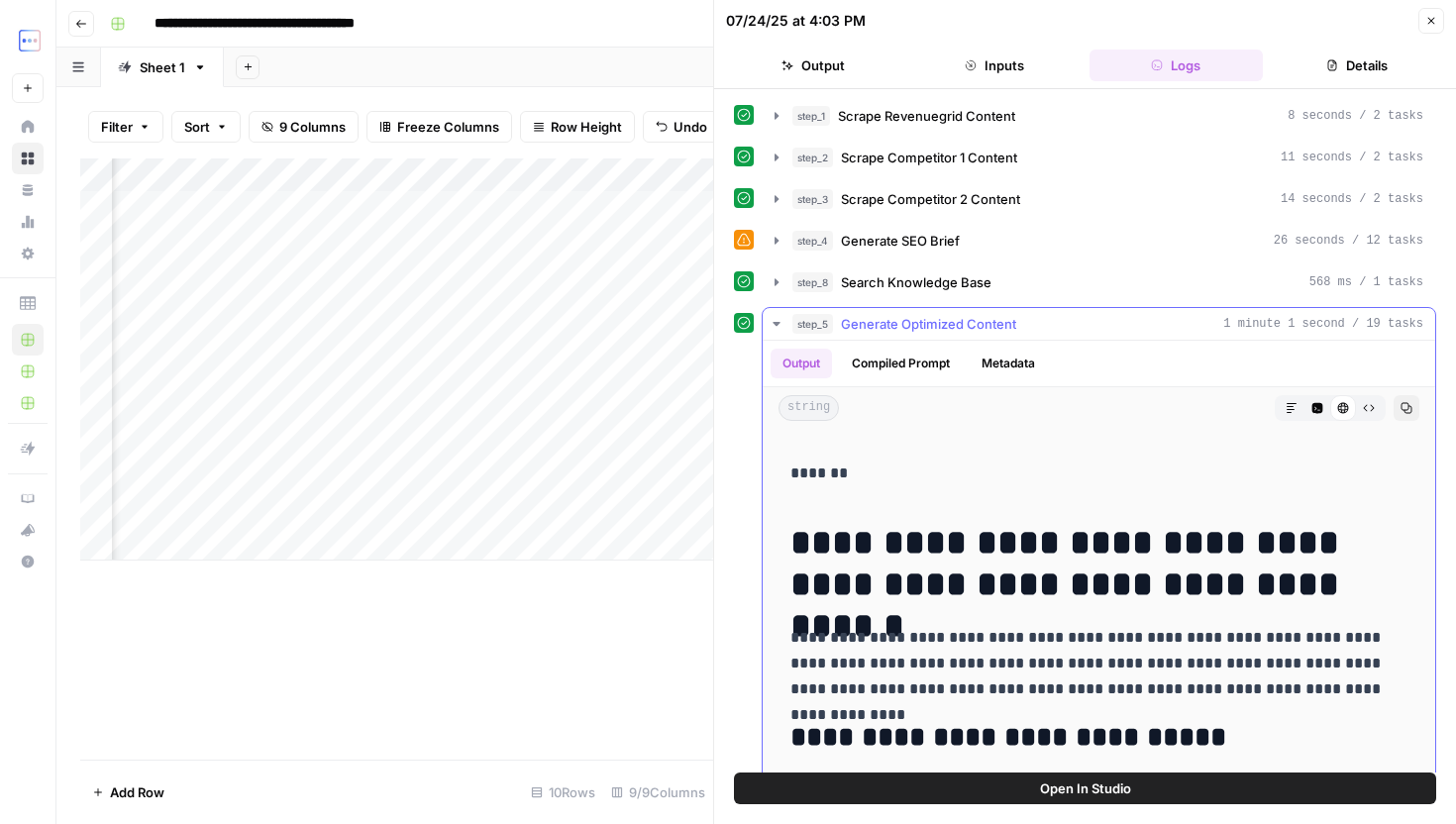 click on "Generate Optimized Content" at bounding box center [928, 324] 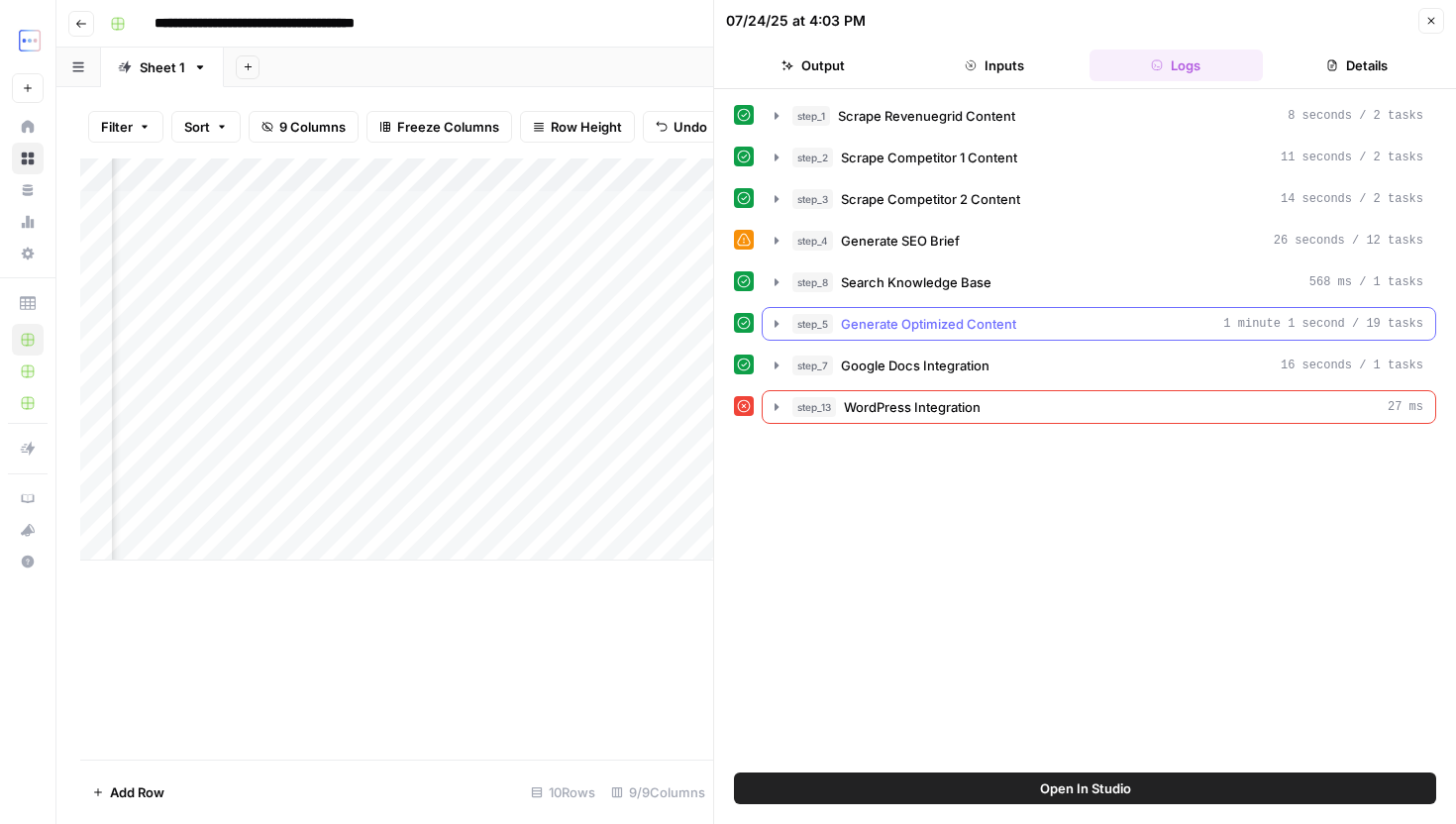 click on "Generate Optimized Content" at bounding box center (928, 324) 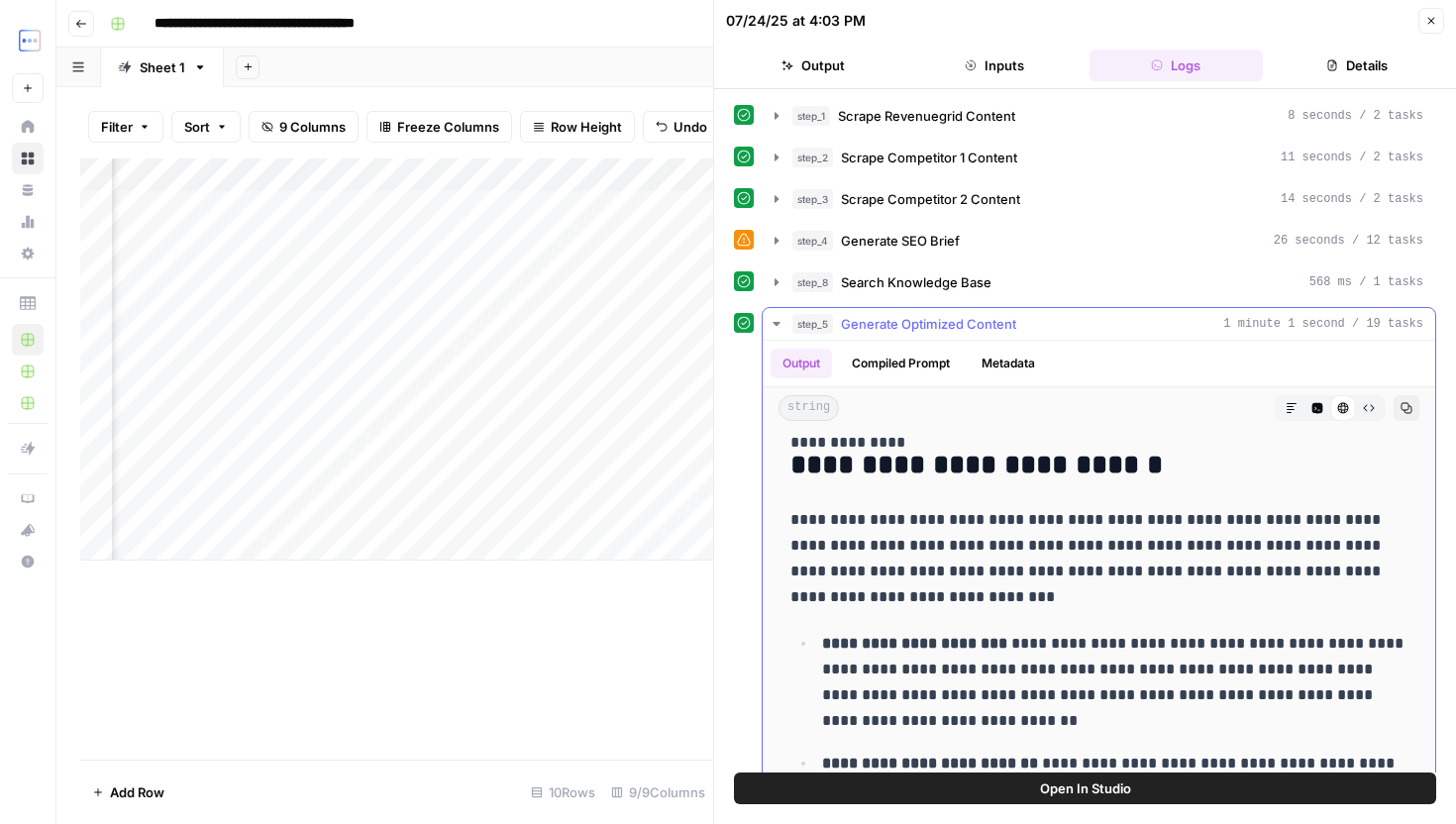 scroll, scrollTop: 3028, scrollLeft: 0, axis: vertical 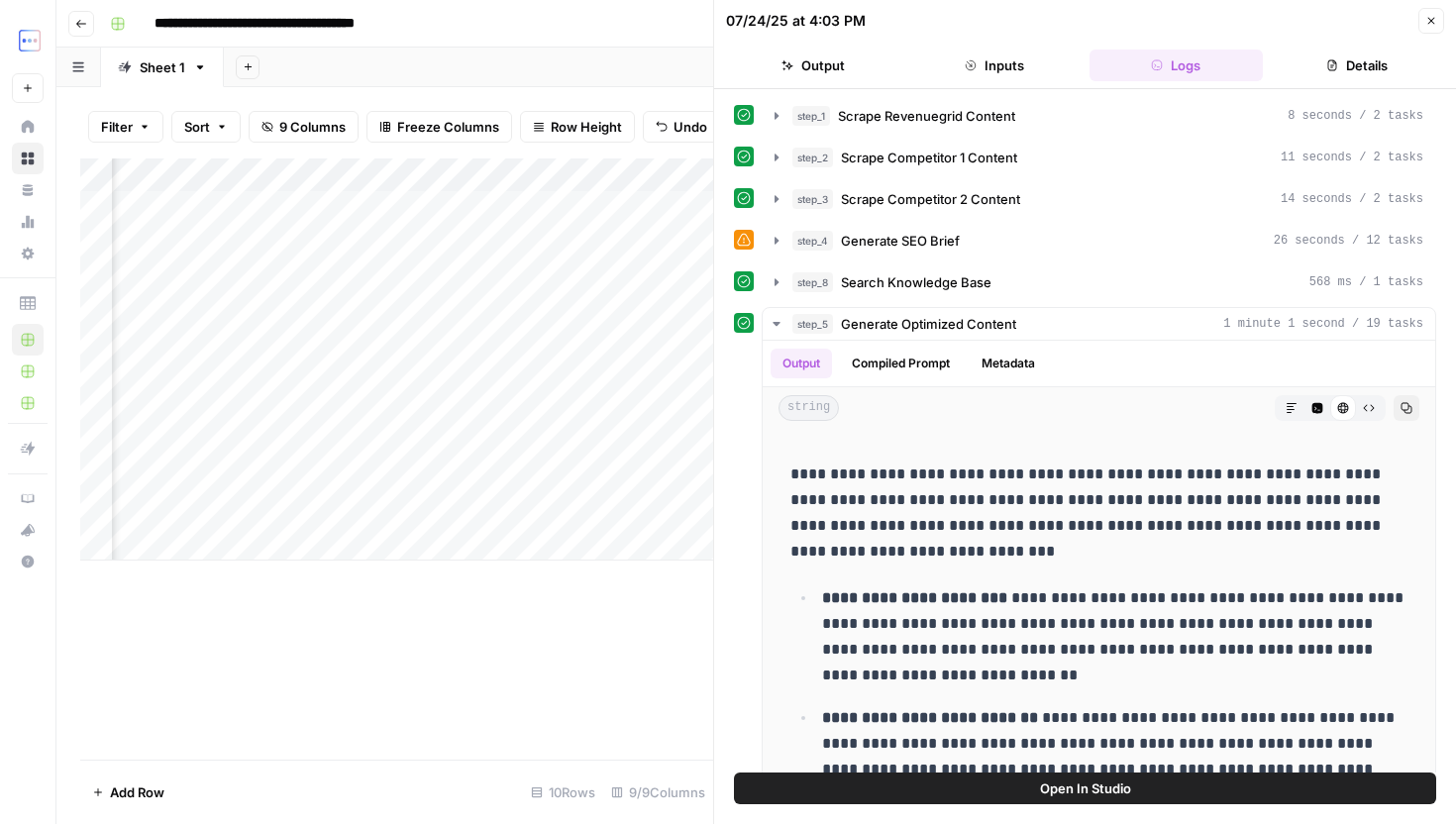 click on "Close" at bounding box center [1431, 21] 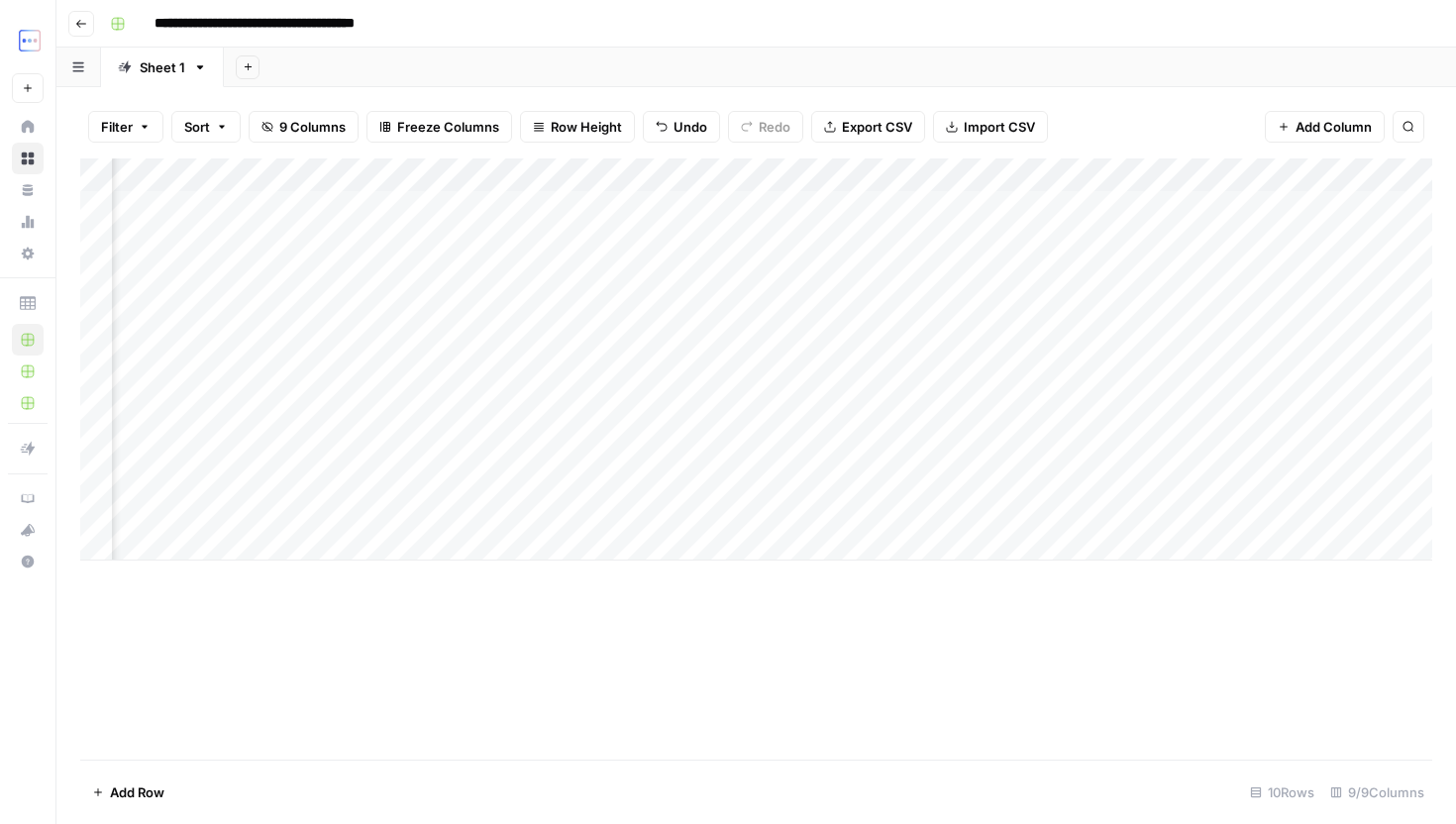 click on "Add Column" at bounding box center (756, 360) 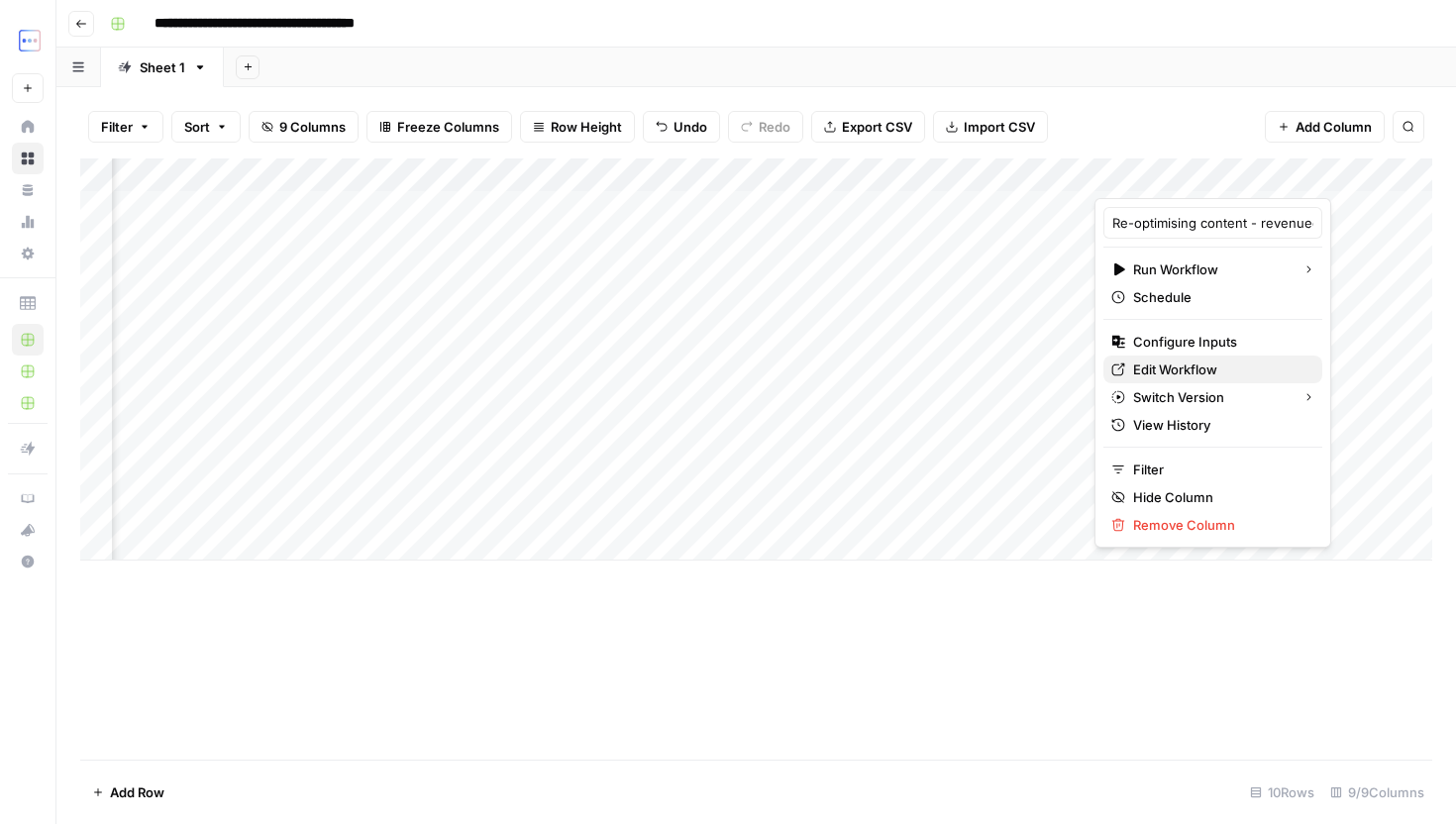 click on "Edit Workflow" at bounding box center (1219, 369) 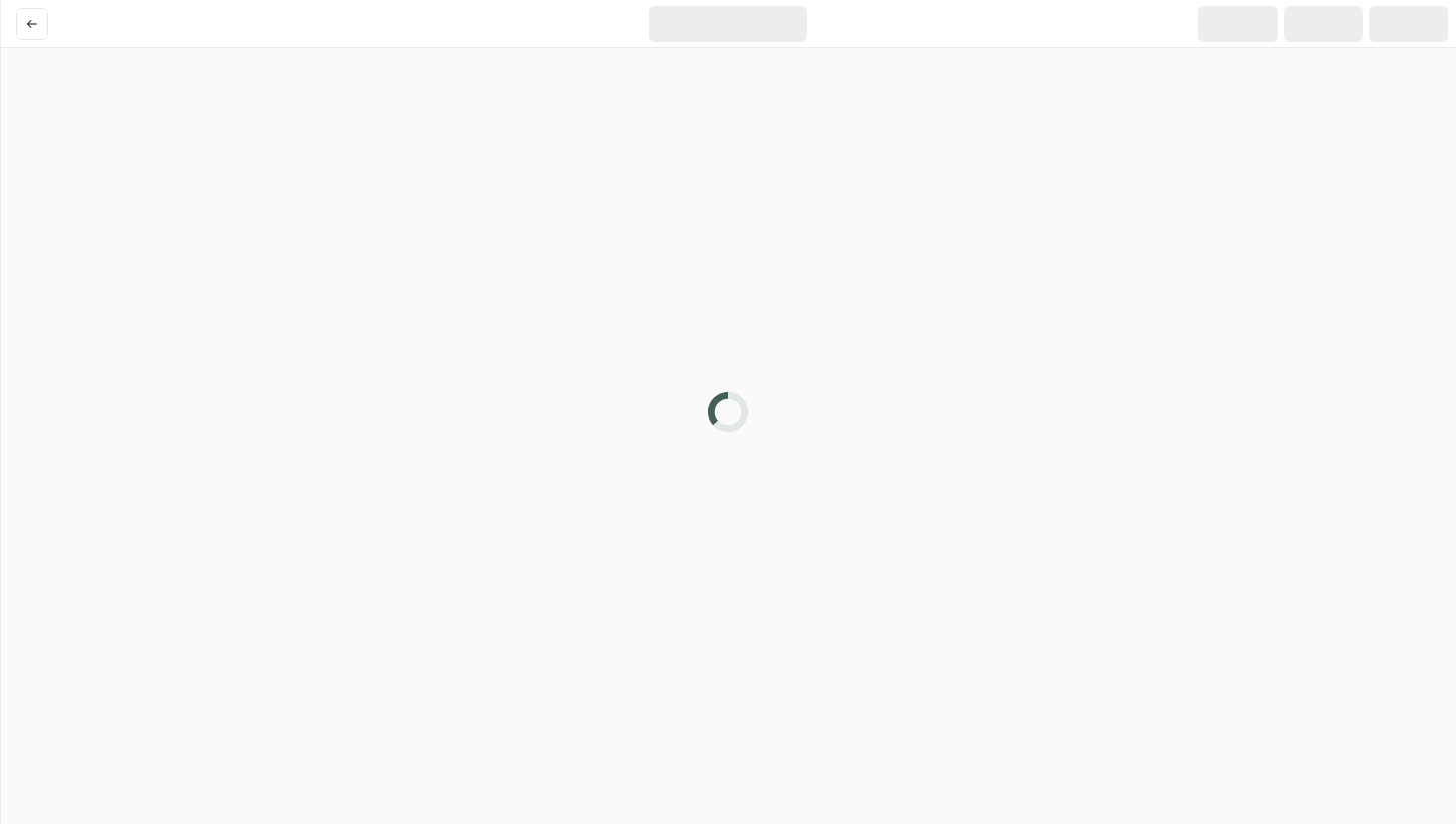 scroll, scrollTop: 0, scrollLeft: 0, axis: both 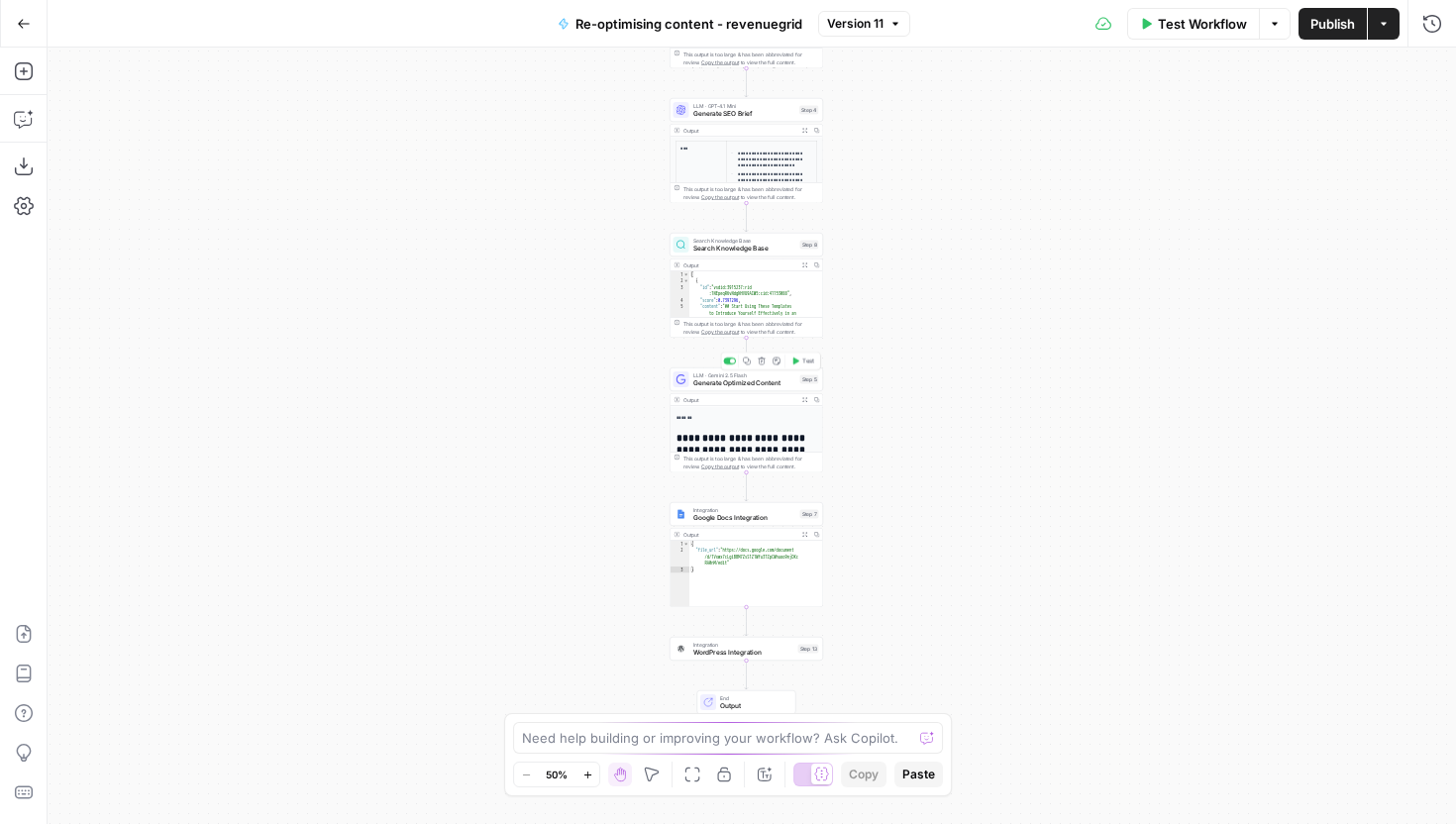 click on "Generate Optimized Content" at bounding box center (745, 383) 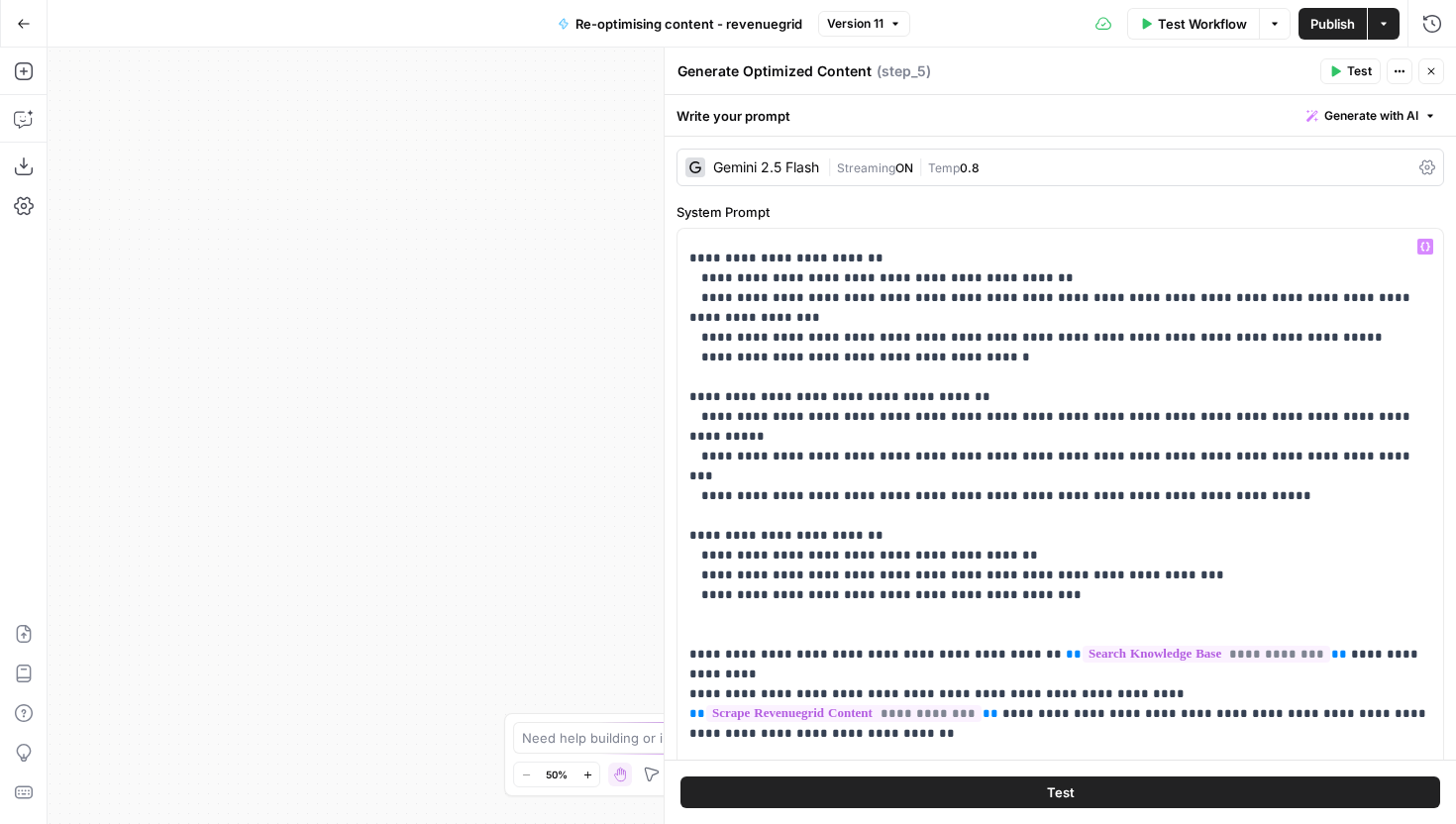 scroll, scrollTop: 1189, scrollLeft: 0, axis: vertical 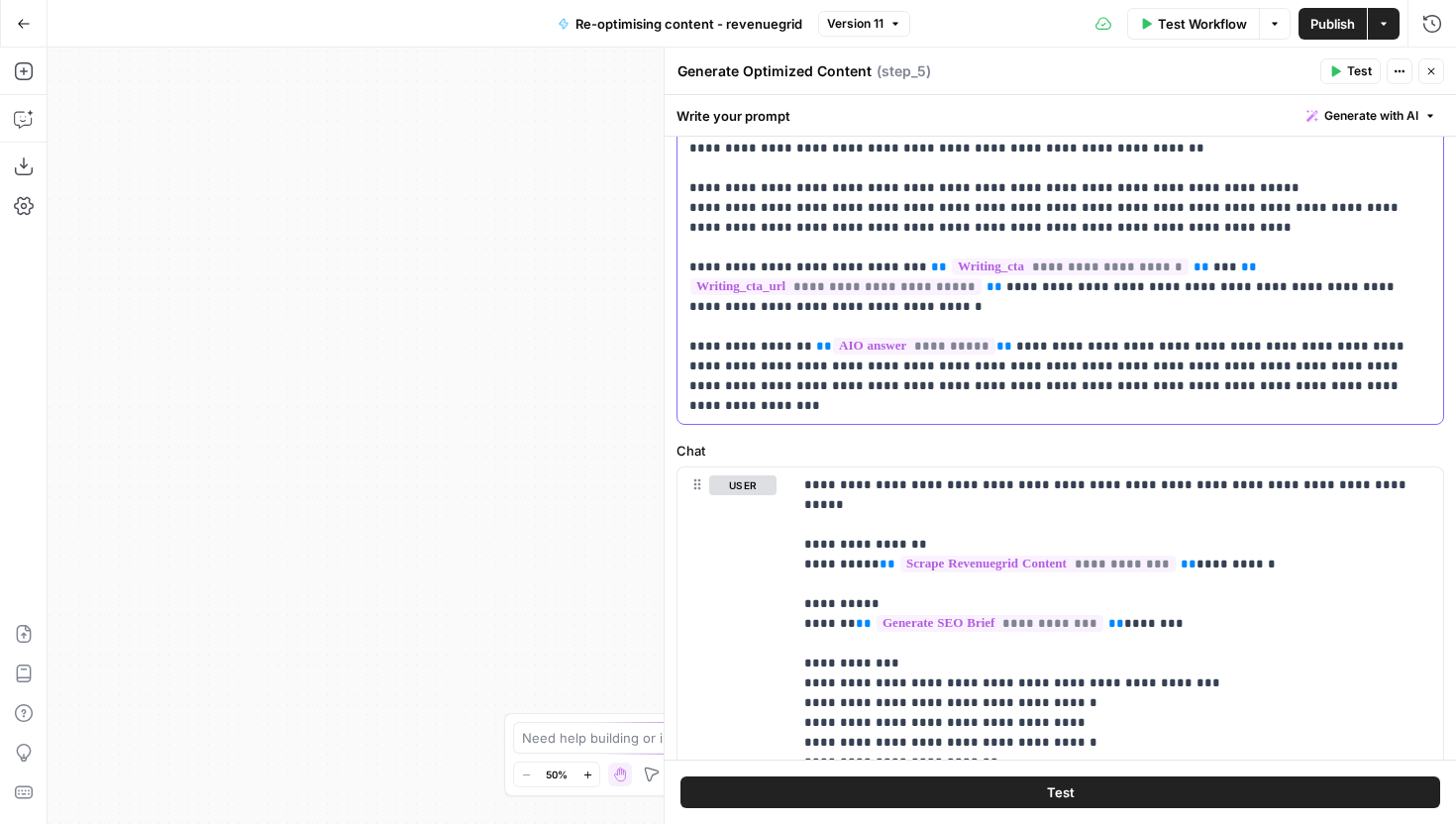 click on "**********" at bounding box center (1060, -574) 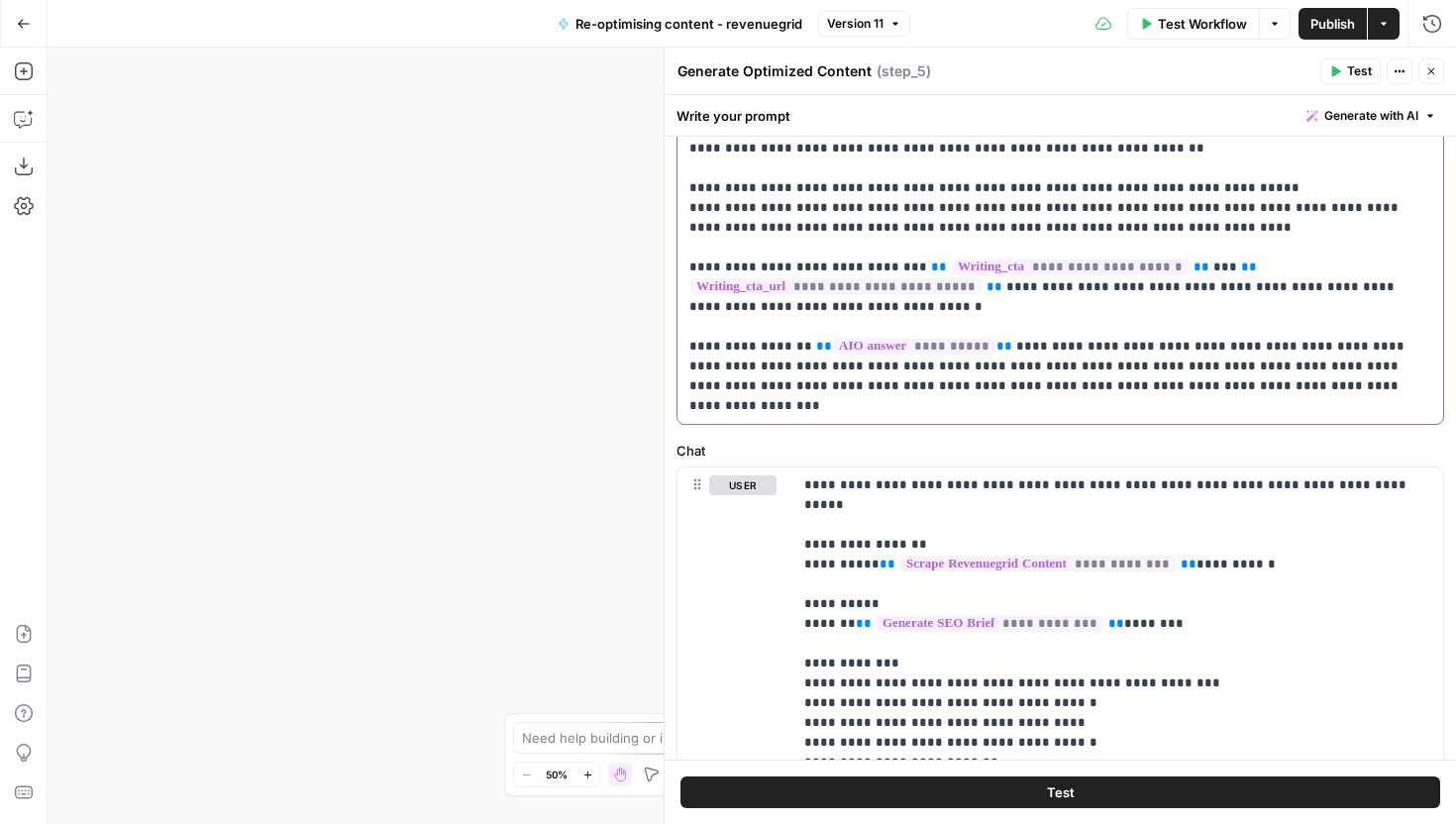 type 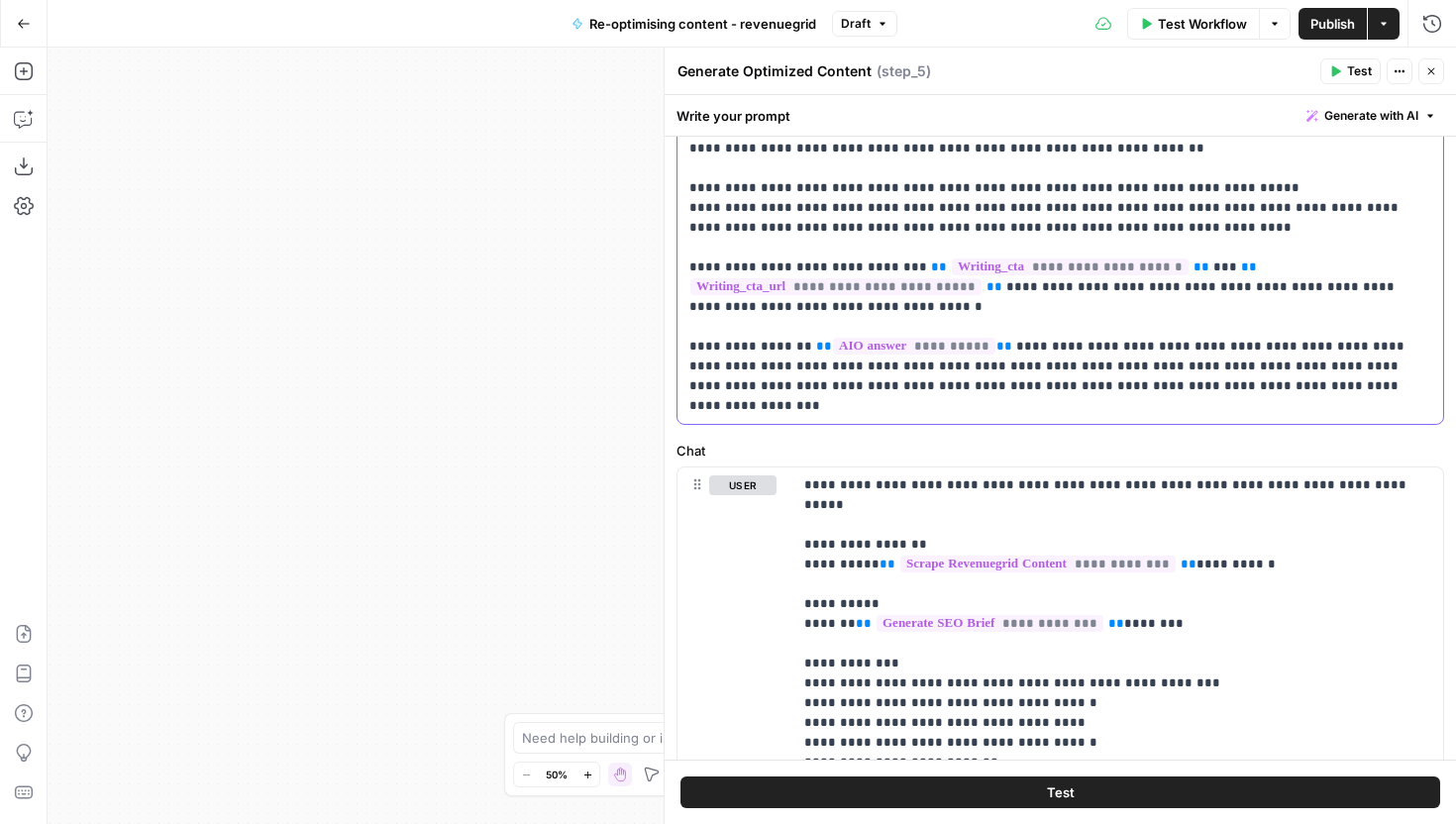 drag, startPoint x: 934, startPoint y: 347, endPoint x: 1039, endPoint y: 363, distance: 106.21205 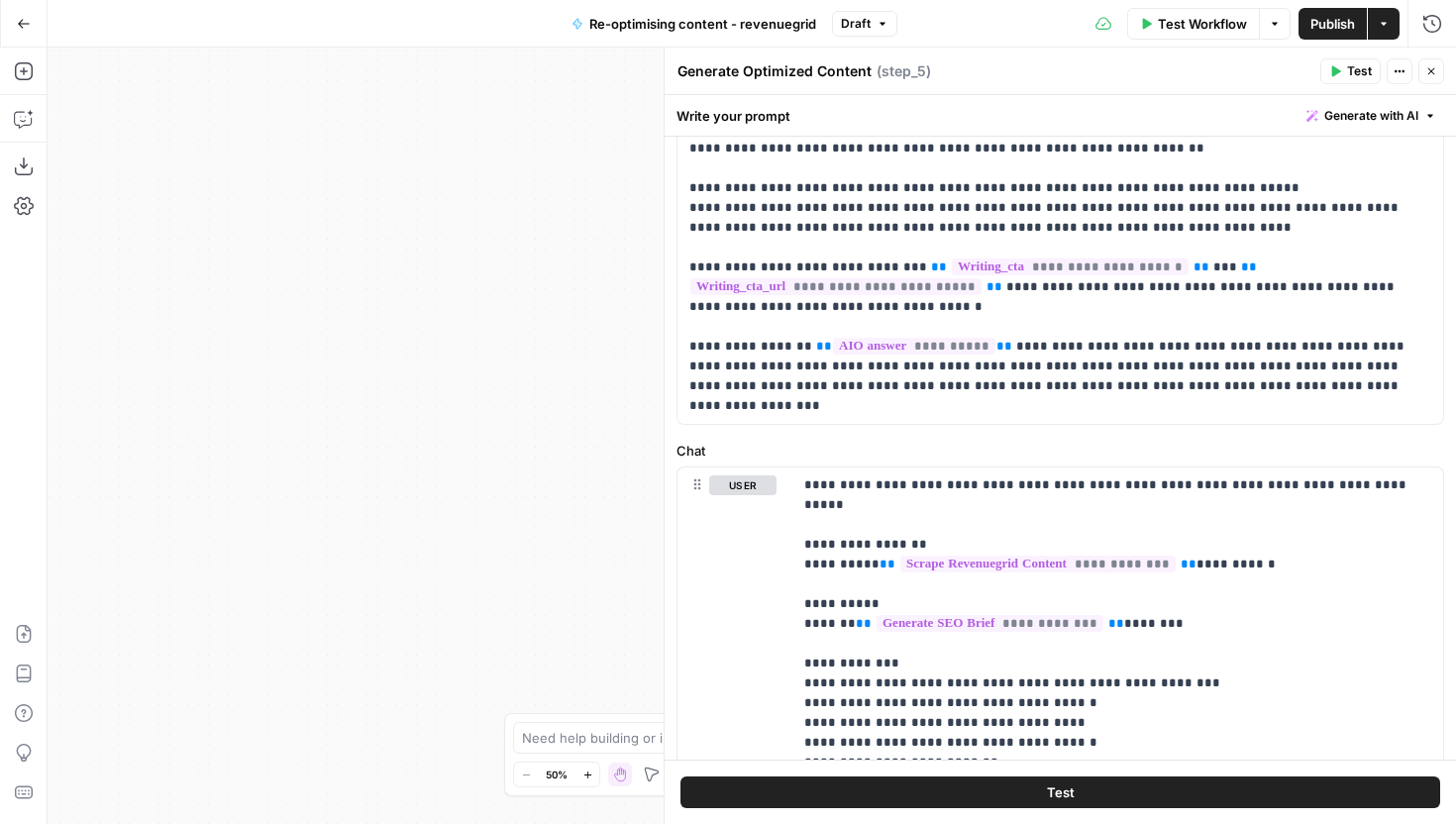 click on "Test Workflow" at bounding box center [1202, 24] 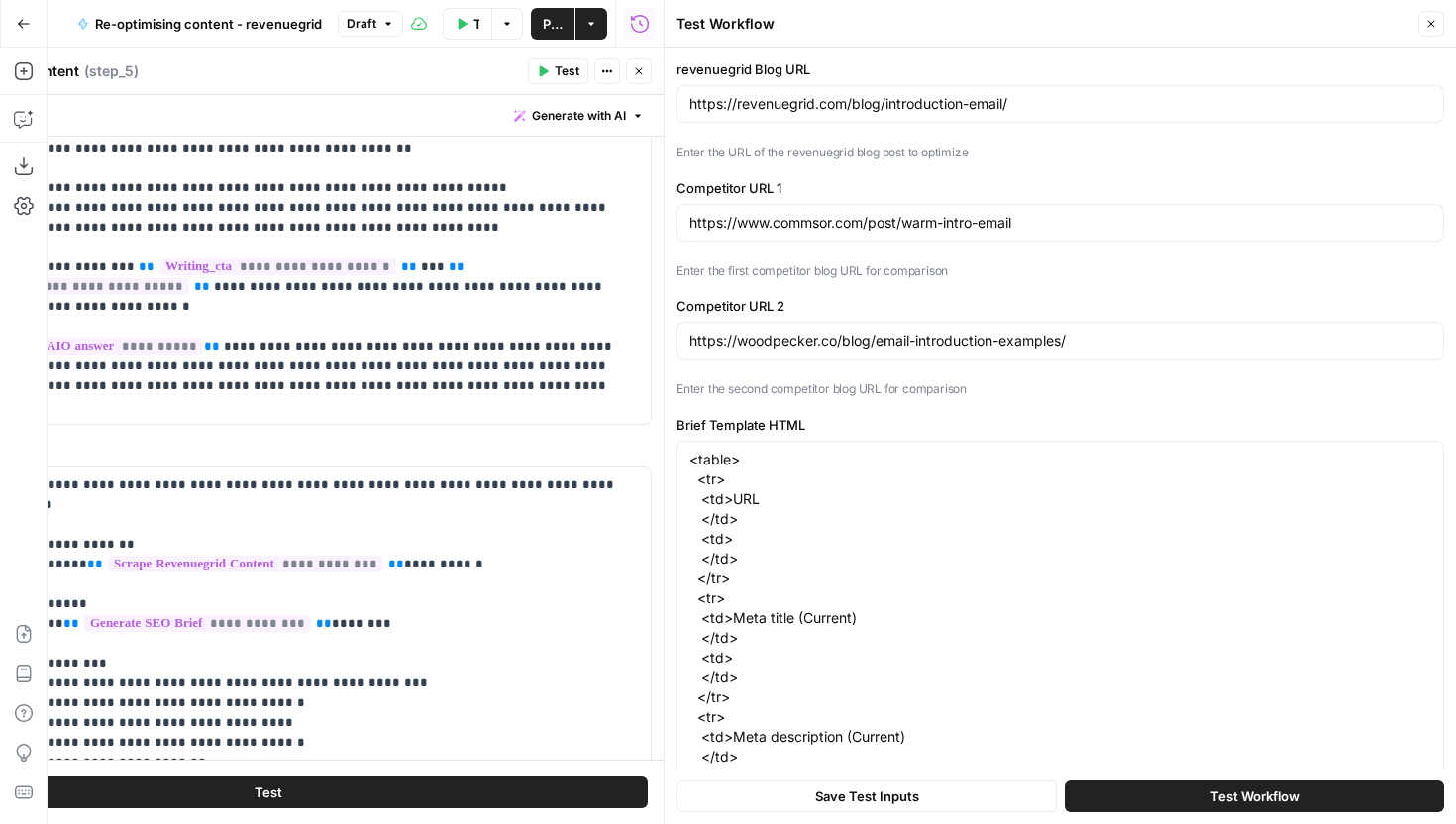 scroll, scrollTop: 18, scrollLeft: 0, axis: vertical 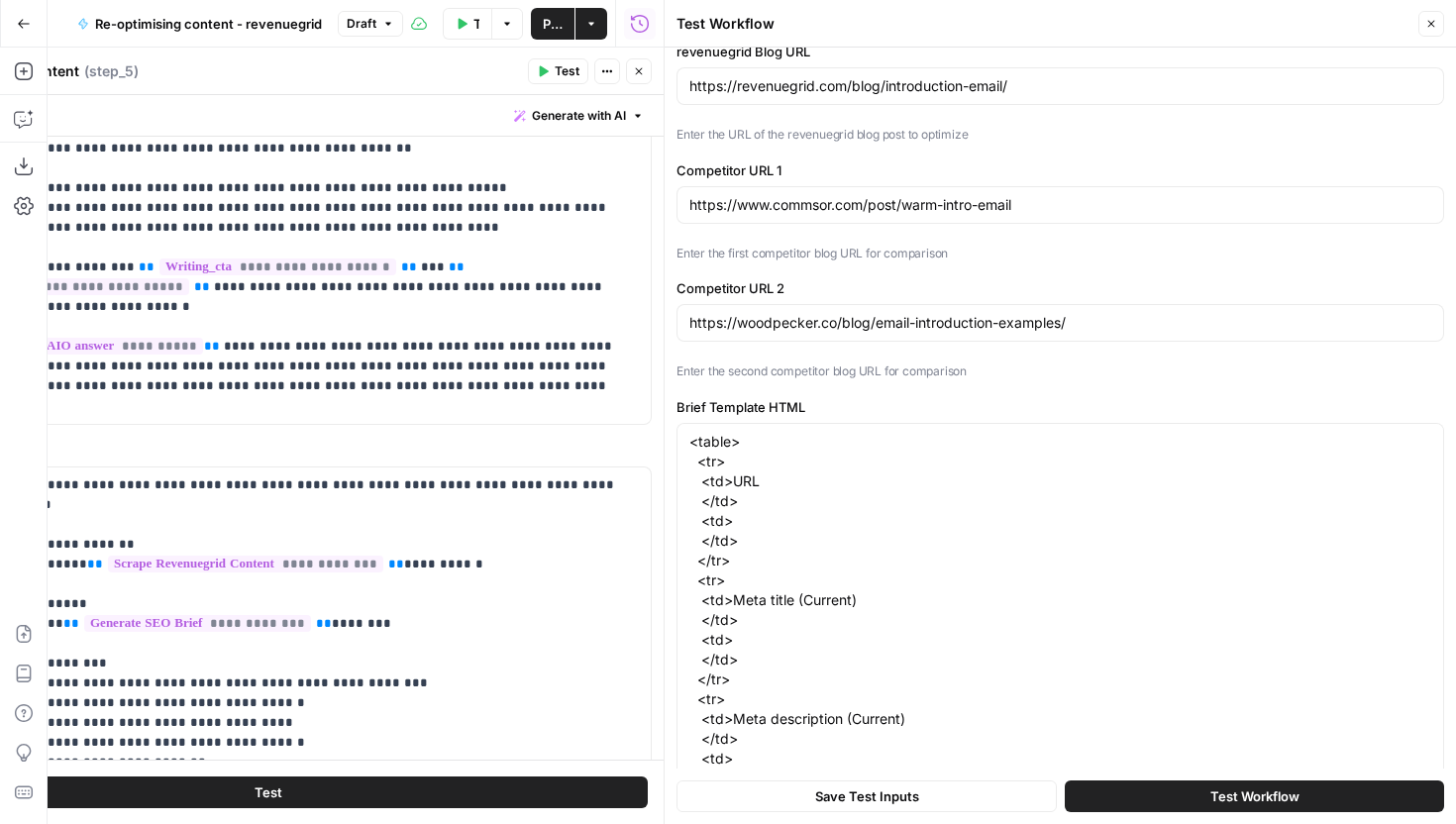 type on "Revenue Grid" 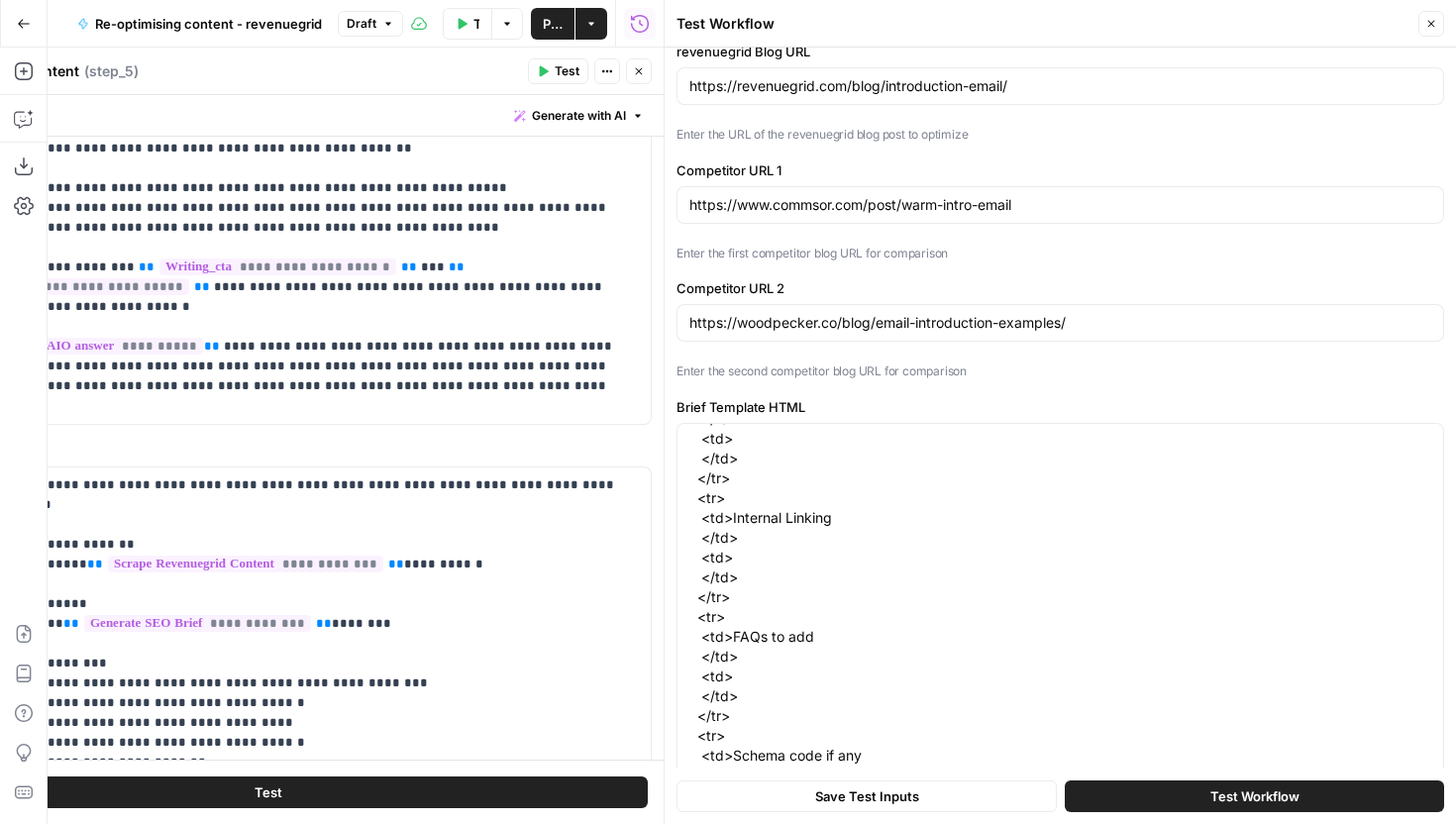 scroll, scrollTop: 1129, scrollLeft: 0, axis: vertical 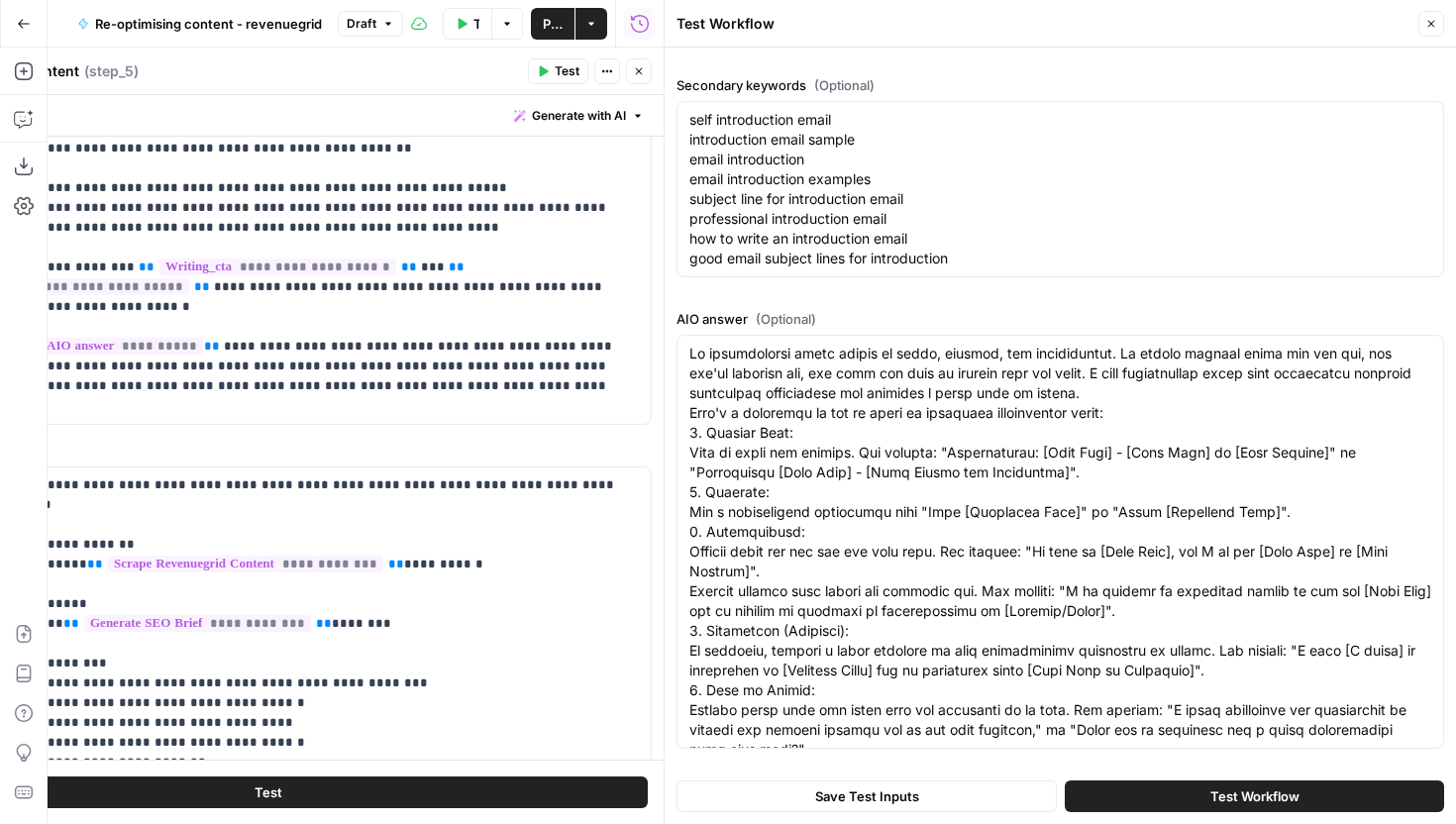 click 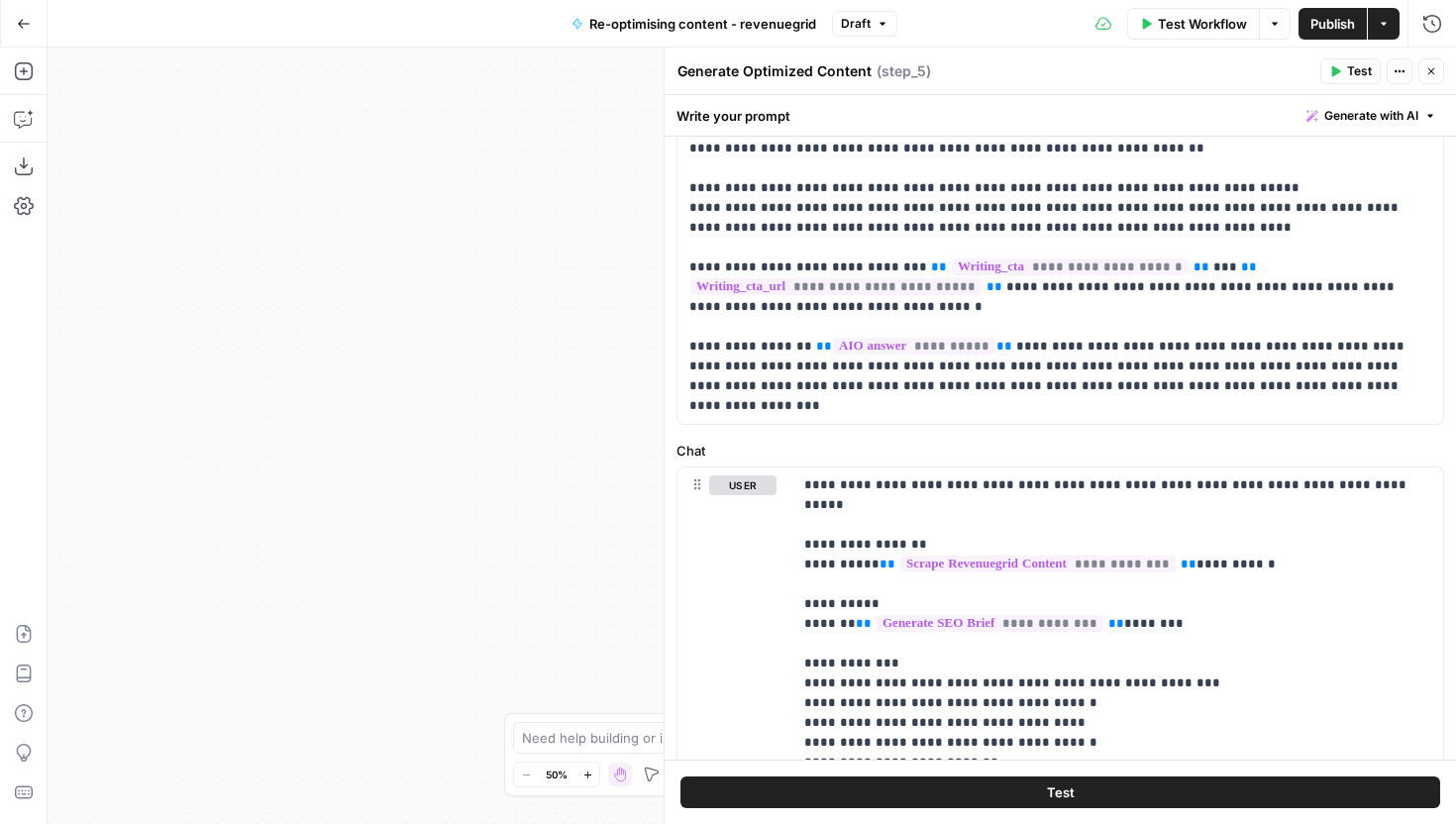 click on "E" at bounding box center (1424, 66) 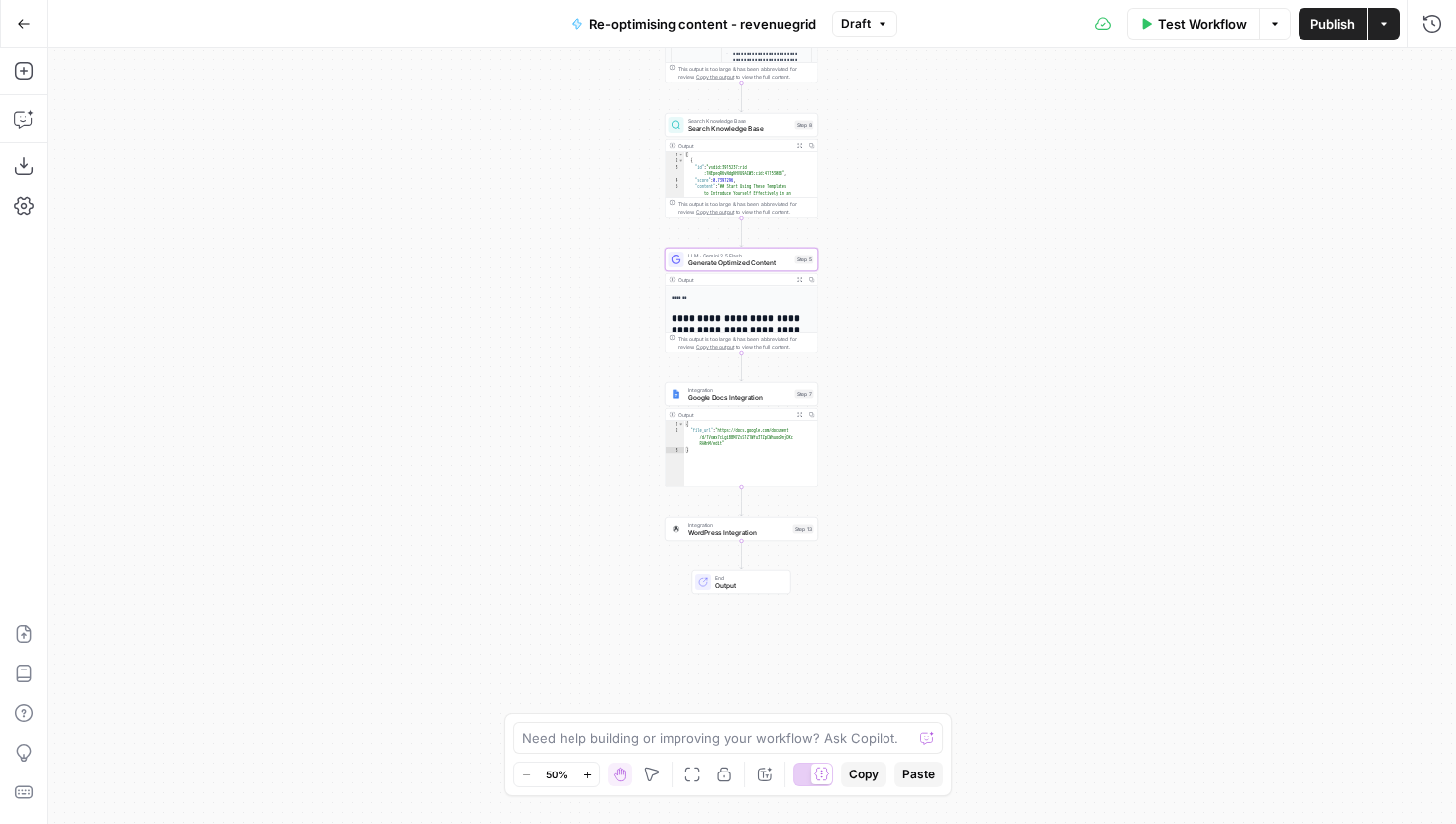 click on "Generate Optimized Content" at bounding box center (740, 263) 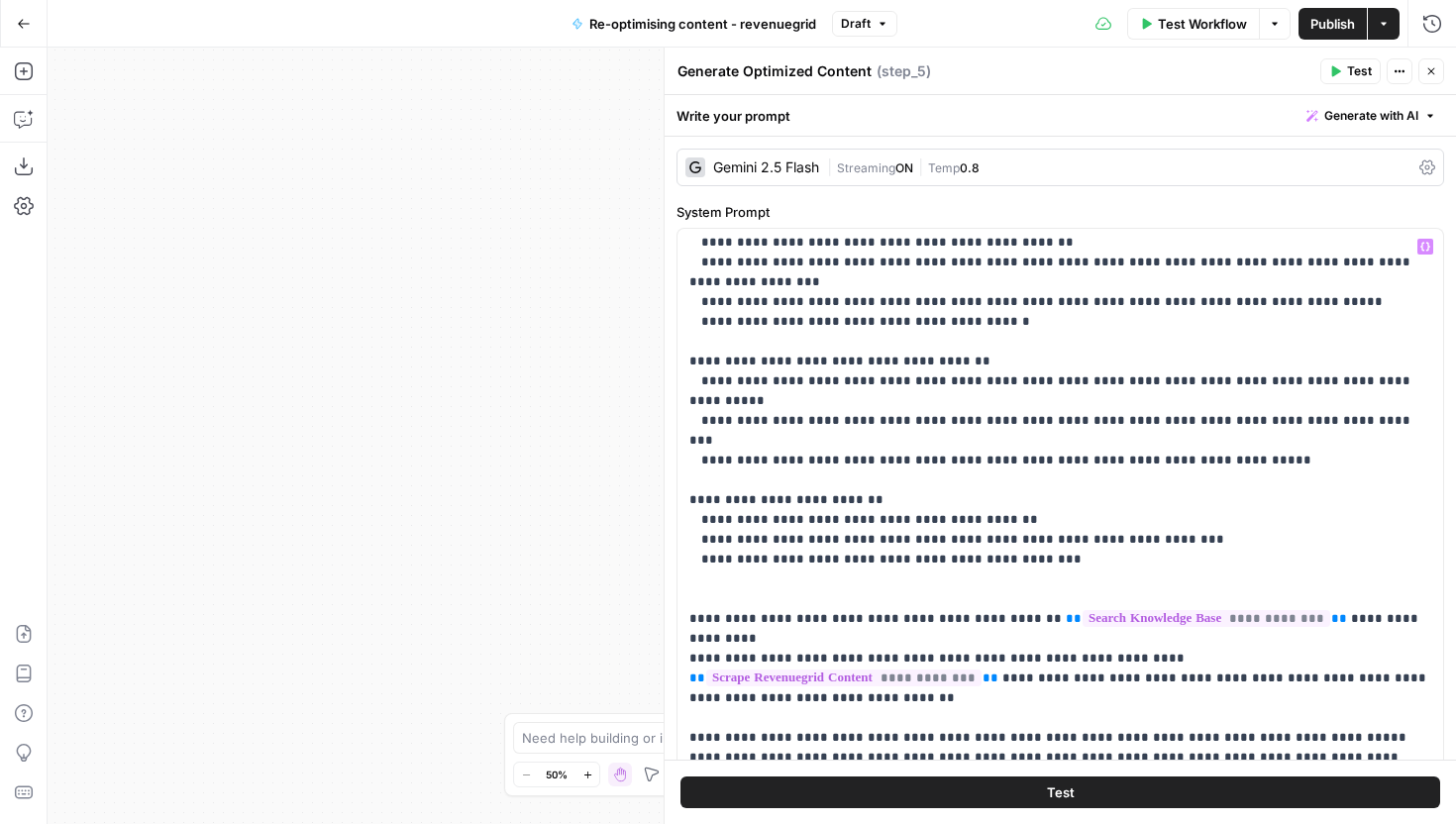 scroll, scrollTop: 1209, scrollLeft: 0, axis: vertical 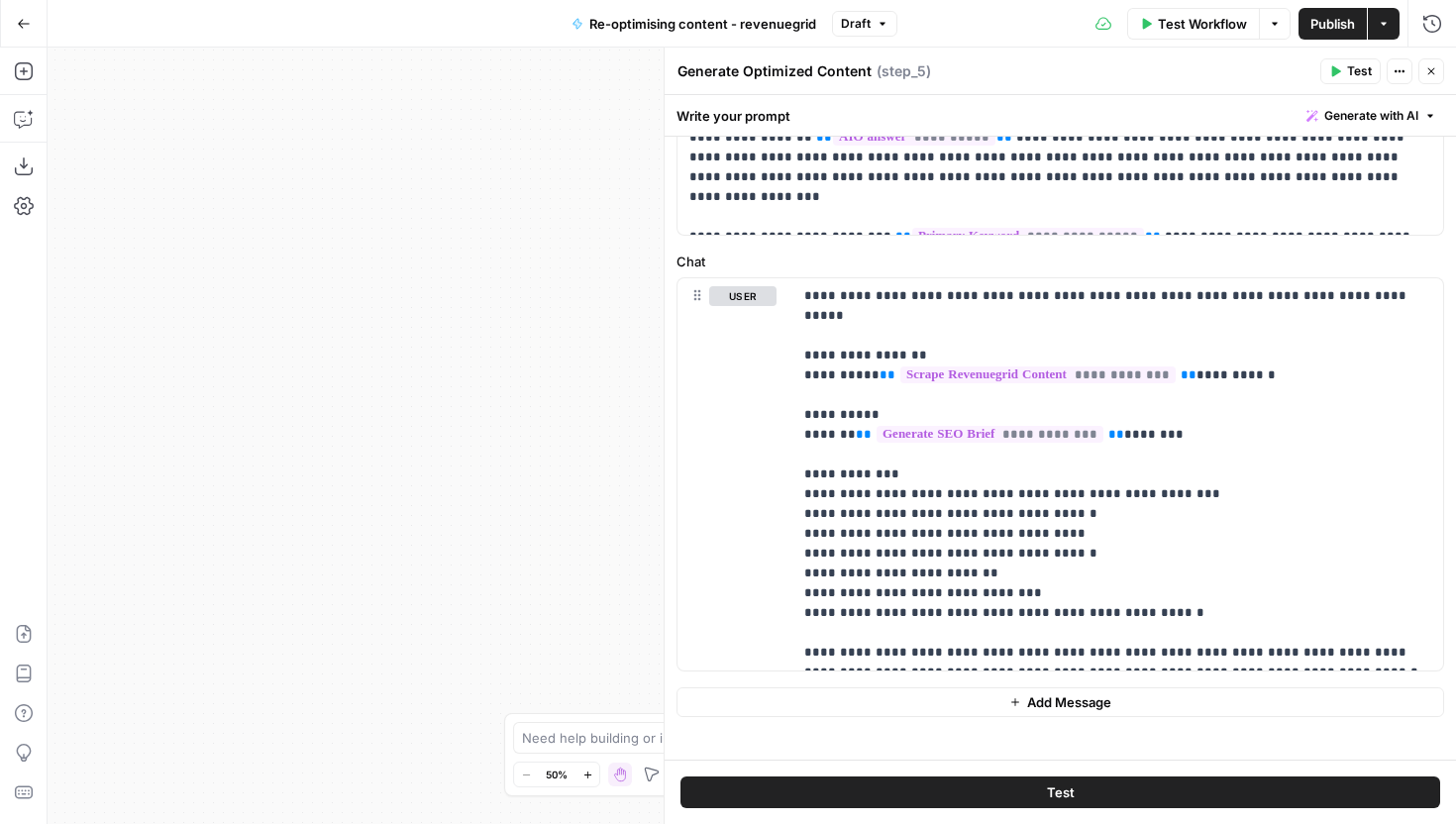 click on "Publish" at bounding box center [1332, 24] 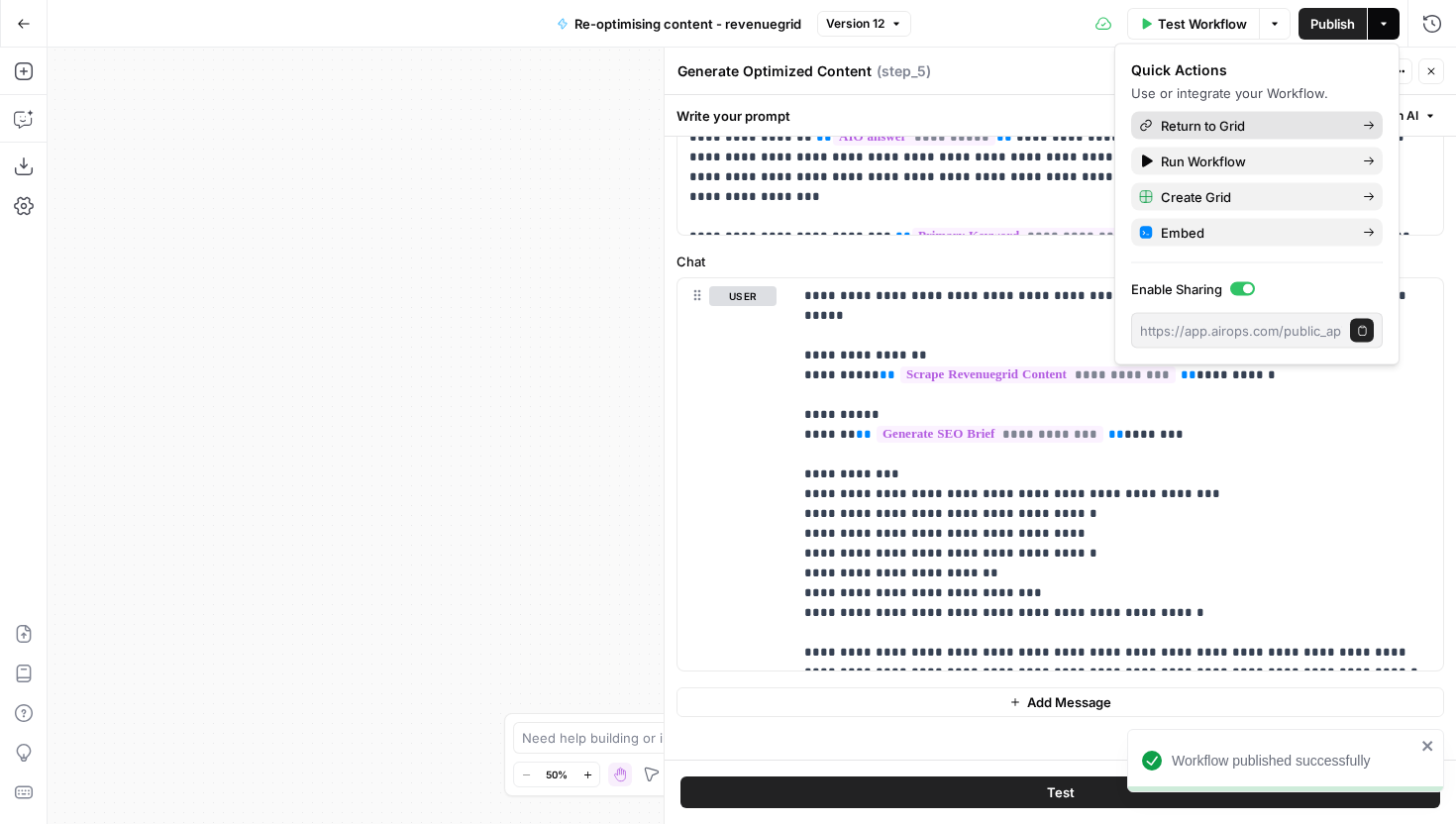 click on "Return to Grid" at bounding box center (1254, 126) 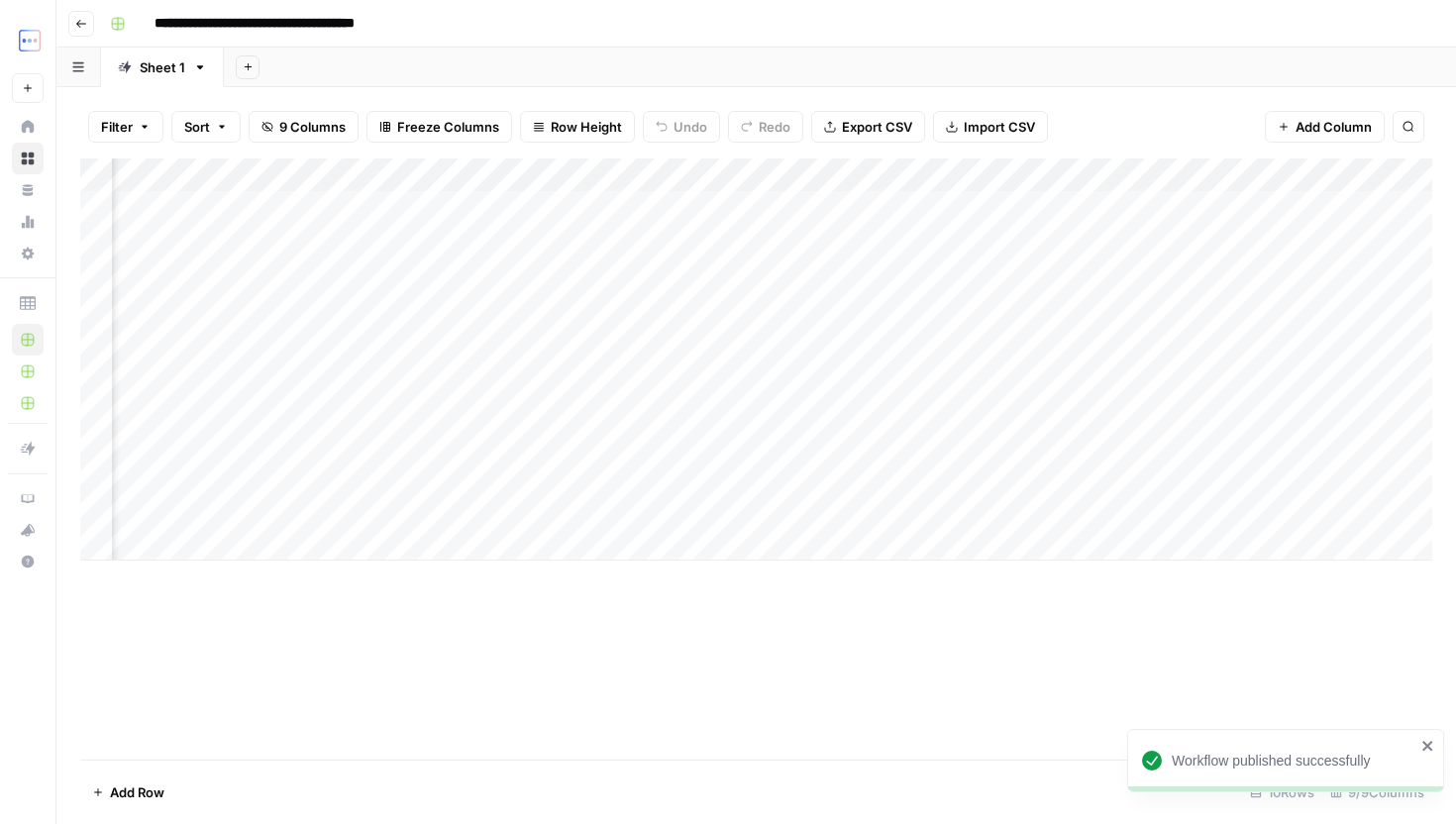 scroll, scrollTop: 0, scrollLeft: 395, axis: horizontal 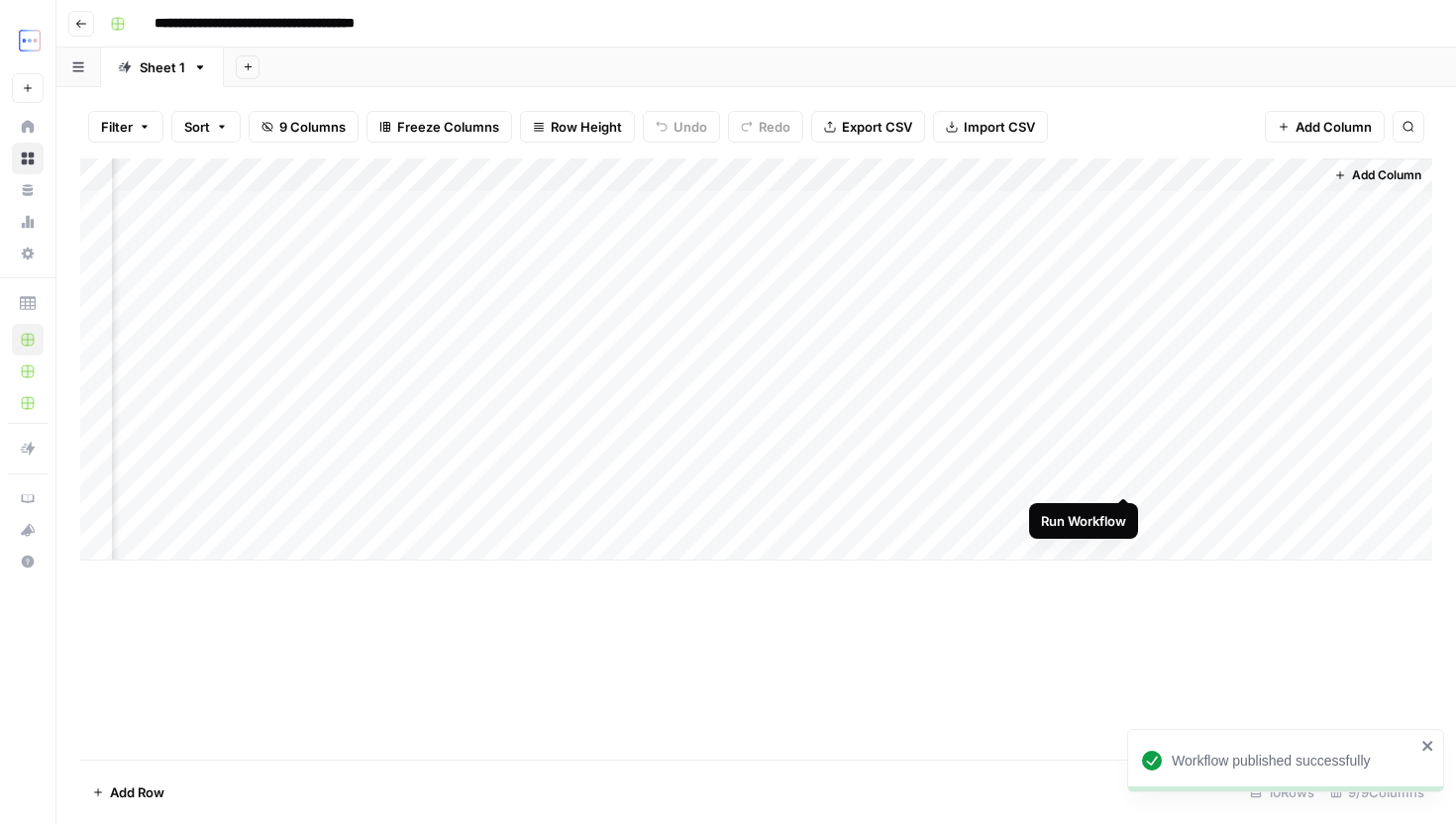 click on "Add Column" at bounding box center [756, 360] 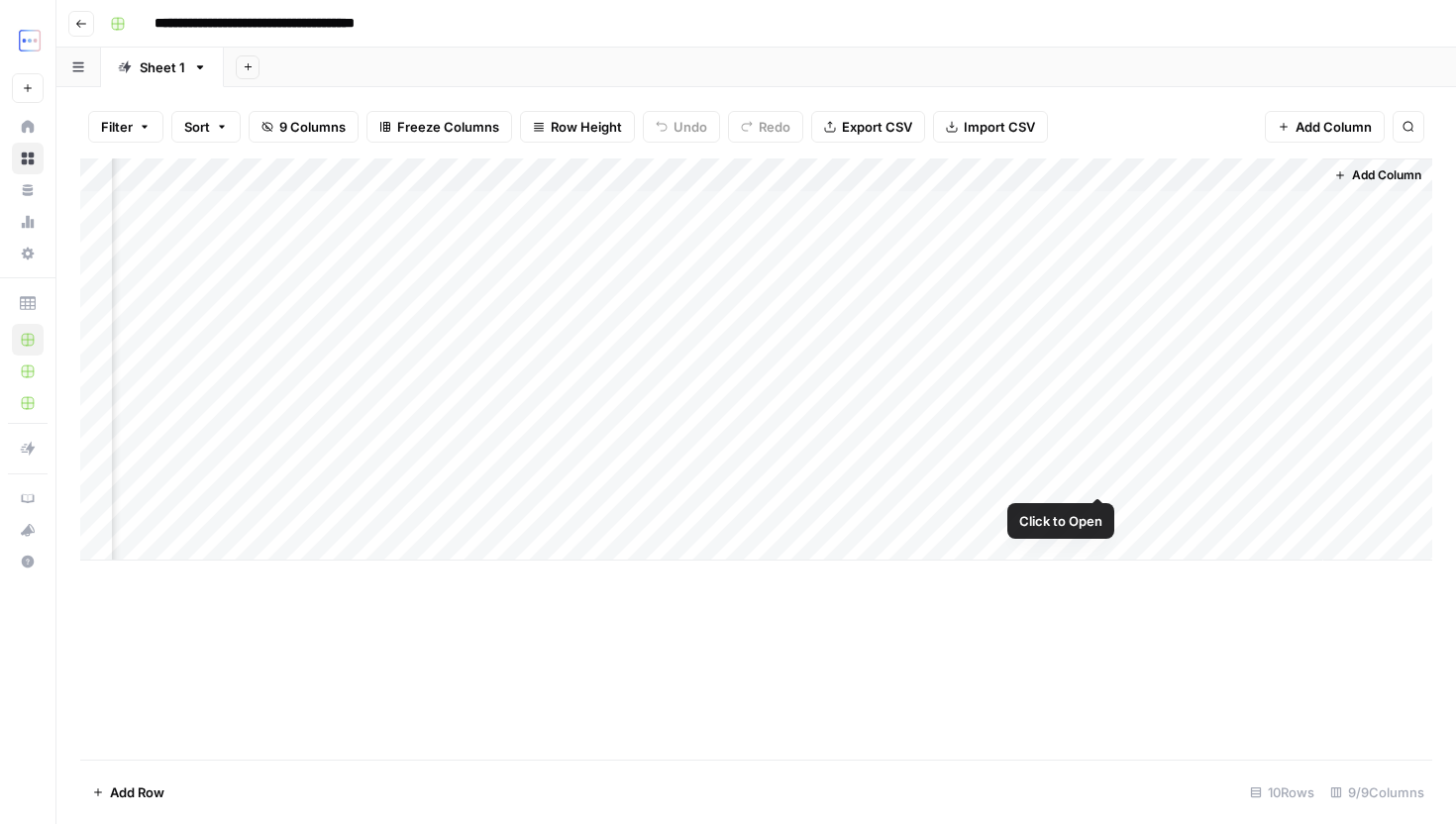 drag, startPoint x: 1118, startPoint y: 474, endPoint x: 1081, endPoint y: 489, distance: 39.92493 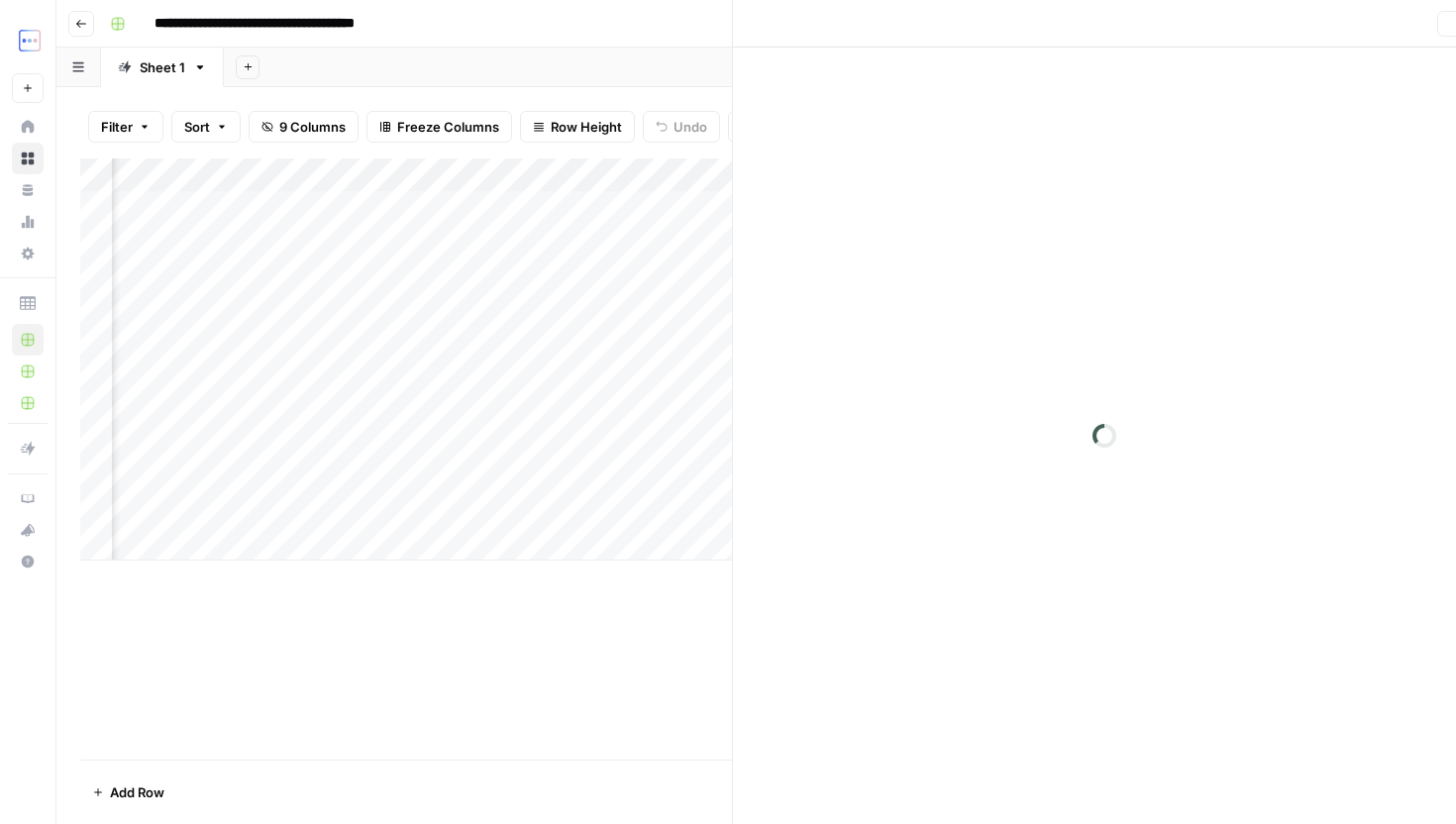 scroll, scrollTop: 0, scrollLeft: 379, axis: horizontal 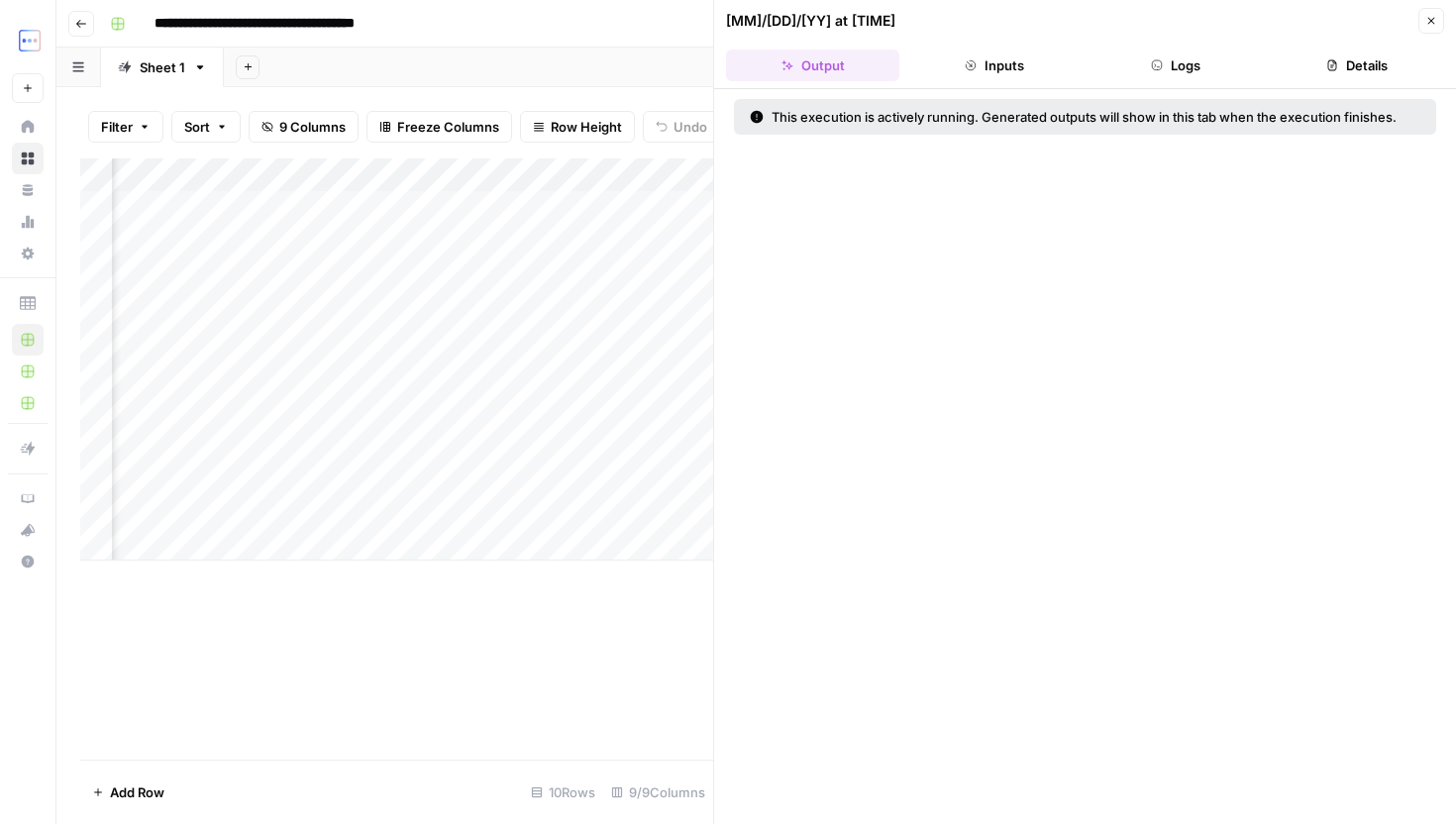 click on "Close" at bounding box center [1431, 21] 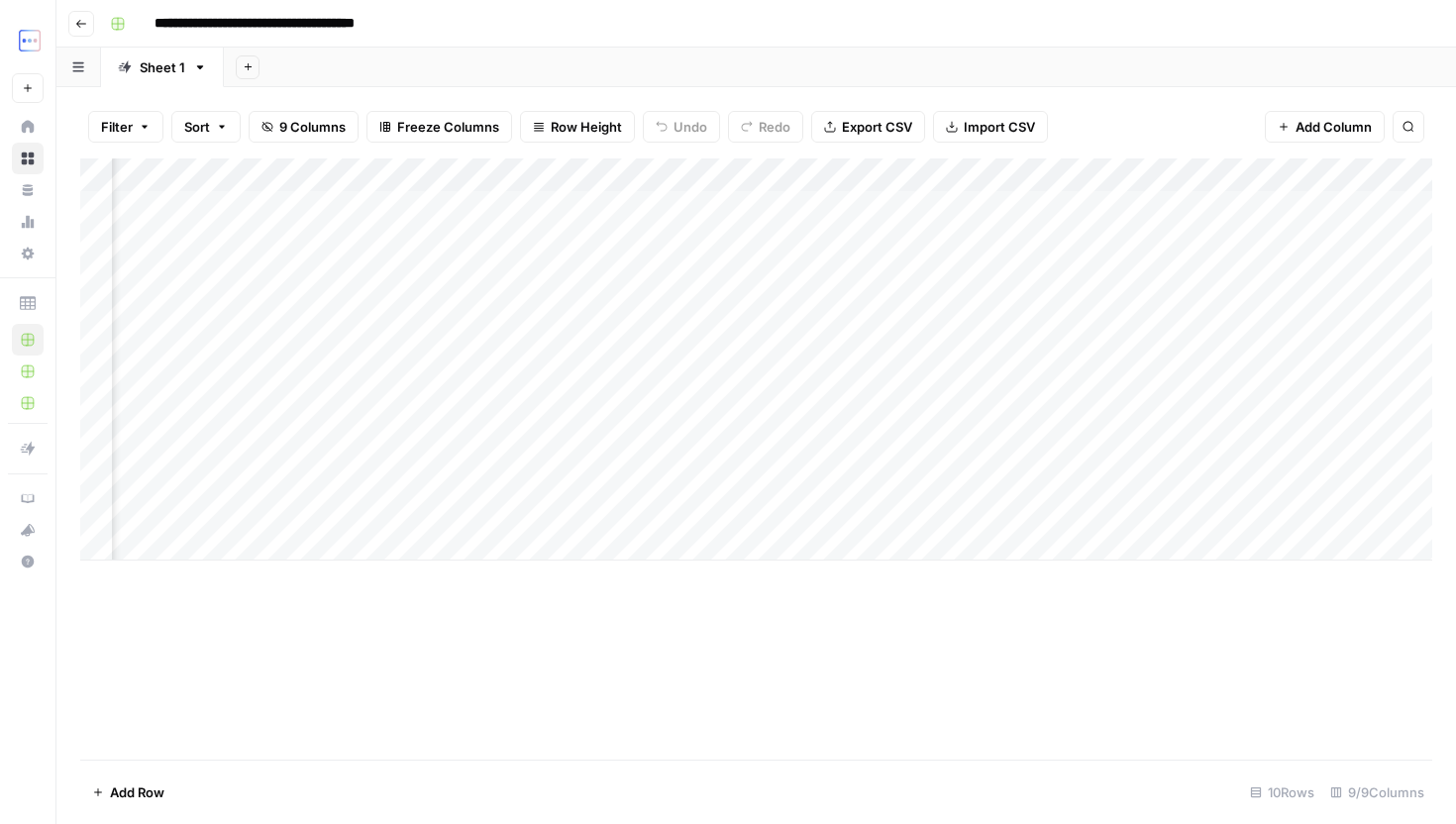 scroll, scrollTop: 0, scrollLeft: 270, axis: horizontal 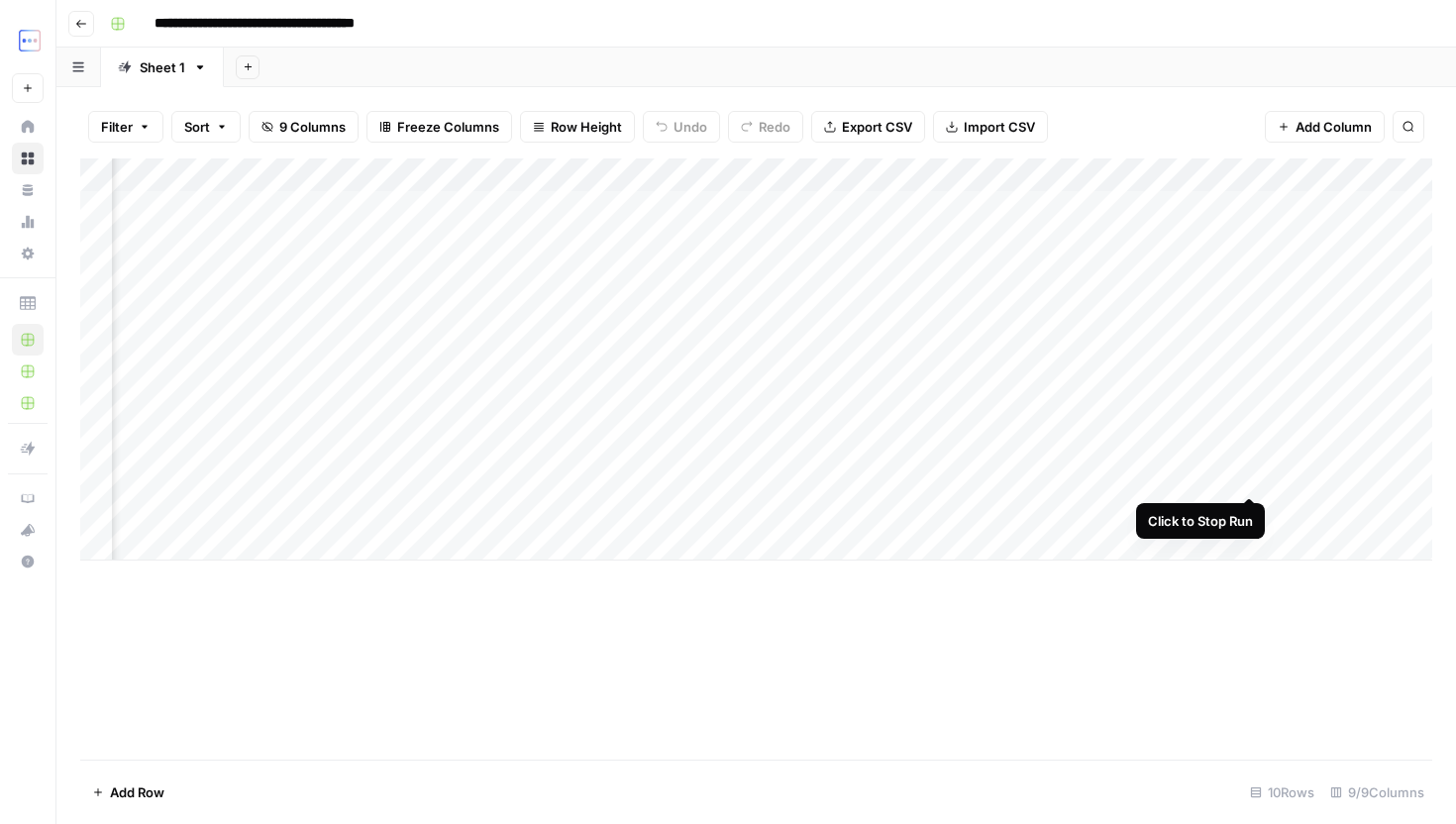 click on "Add Column" at bounding box center (756, 360) 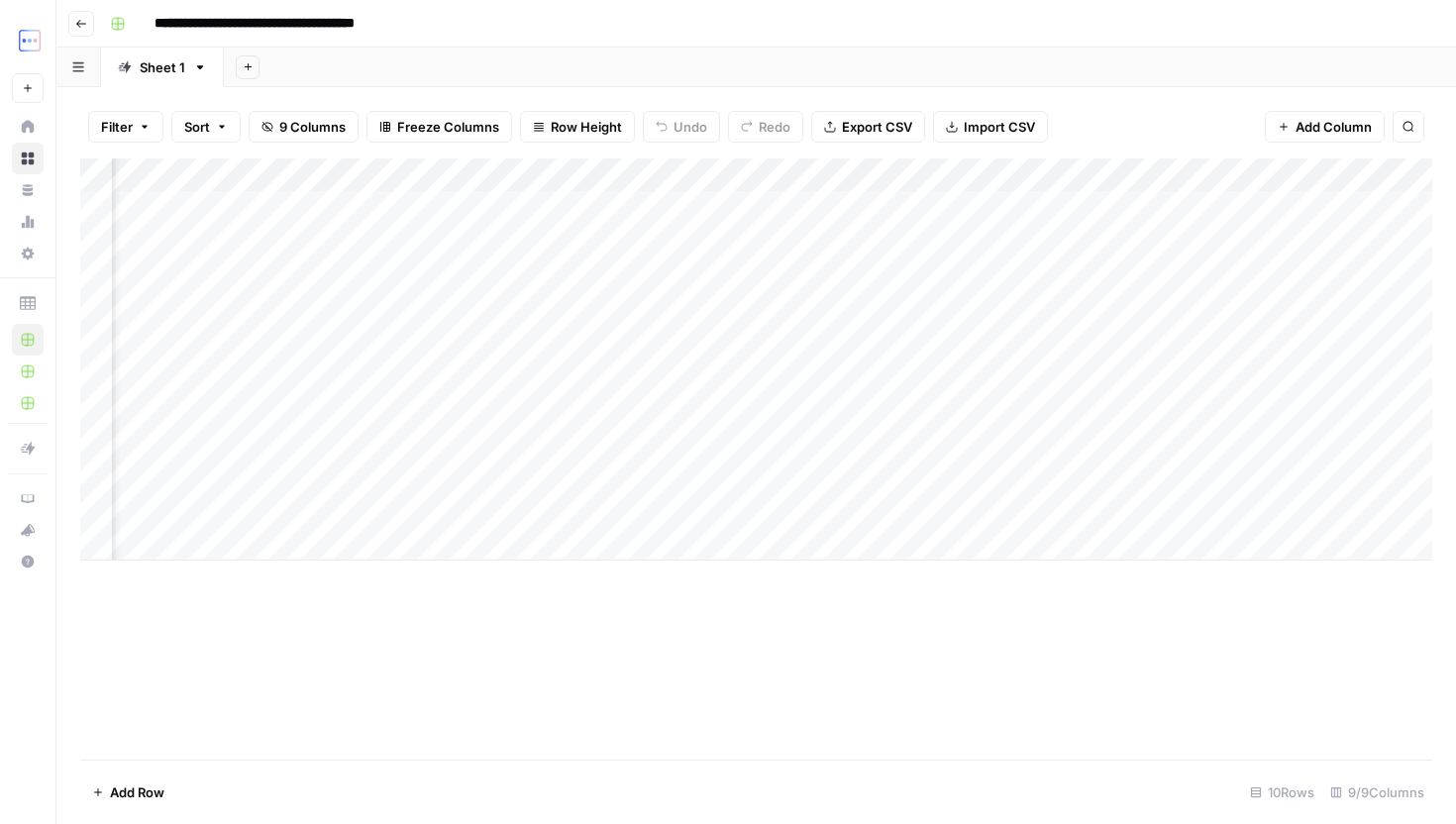 click on "Add Column" at bounding box center (756, 360) 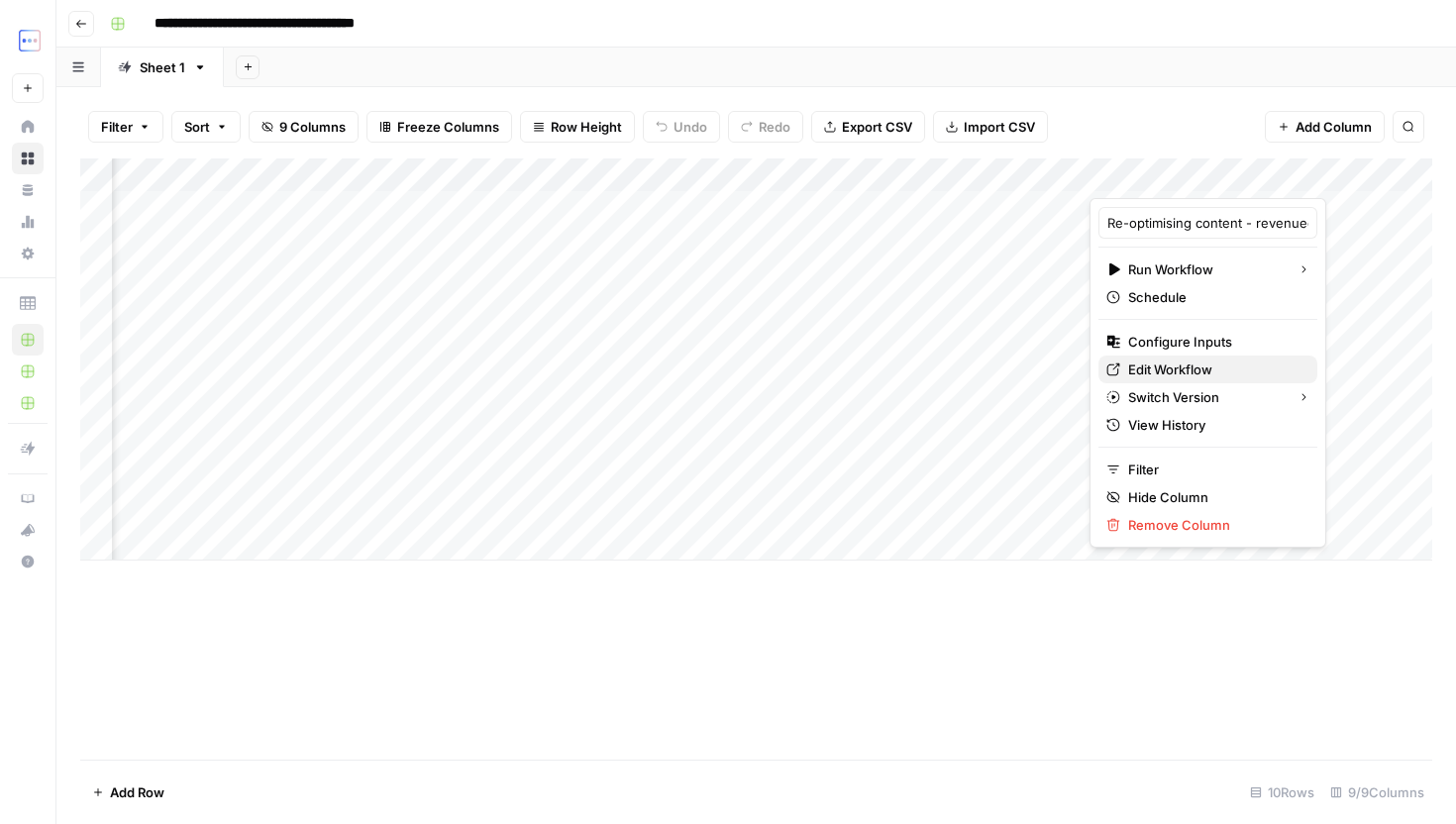 click on "Edit Workflow" at bounding box center [1214, 369] 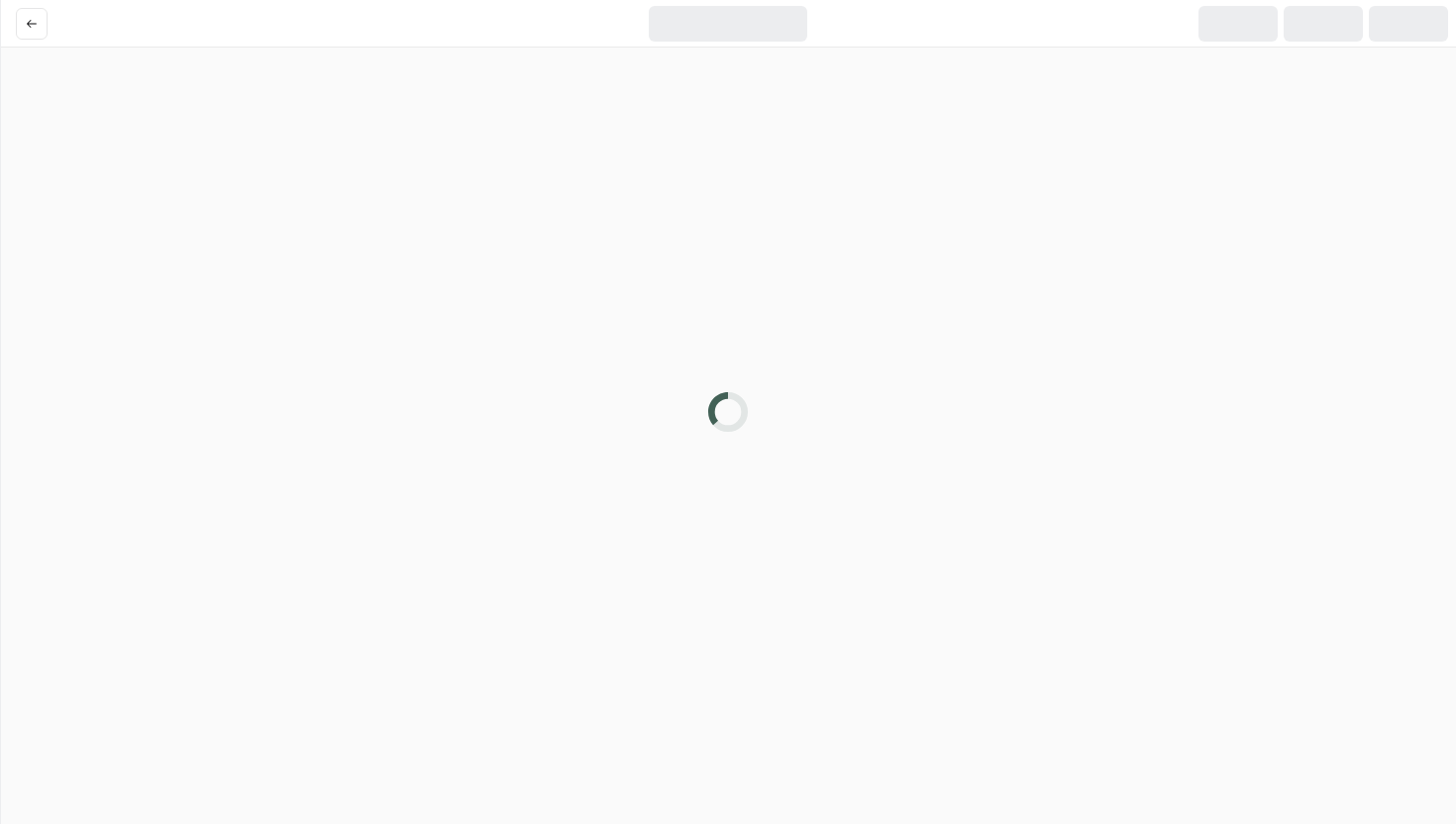 scroll, scrollTop: 0, scrollLeft: 0, axis: both 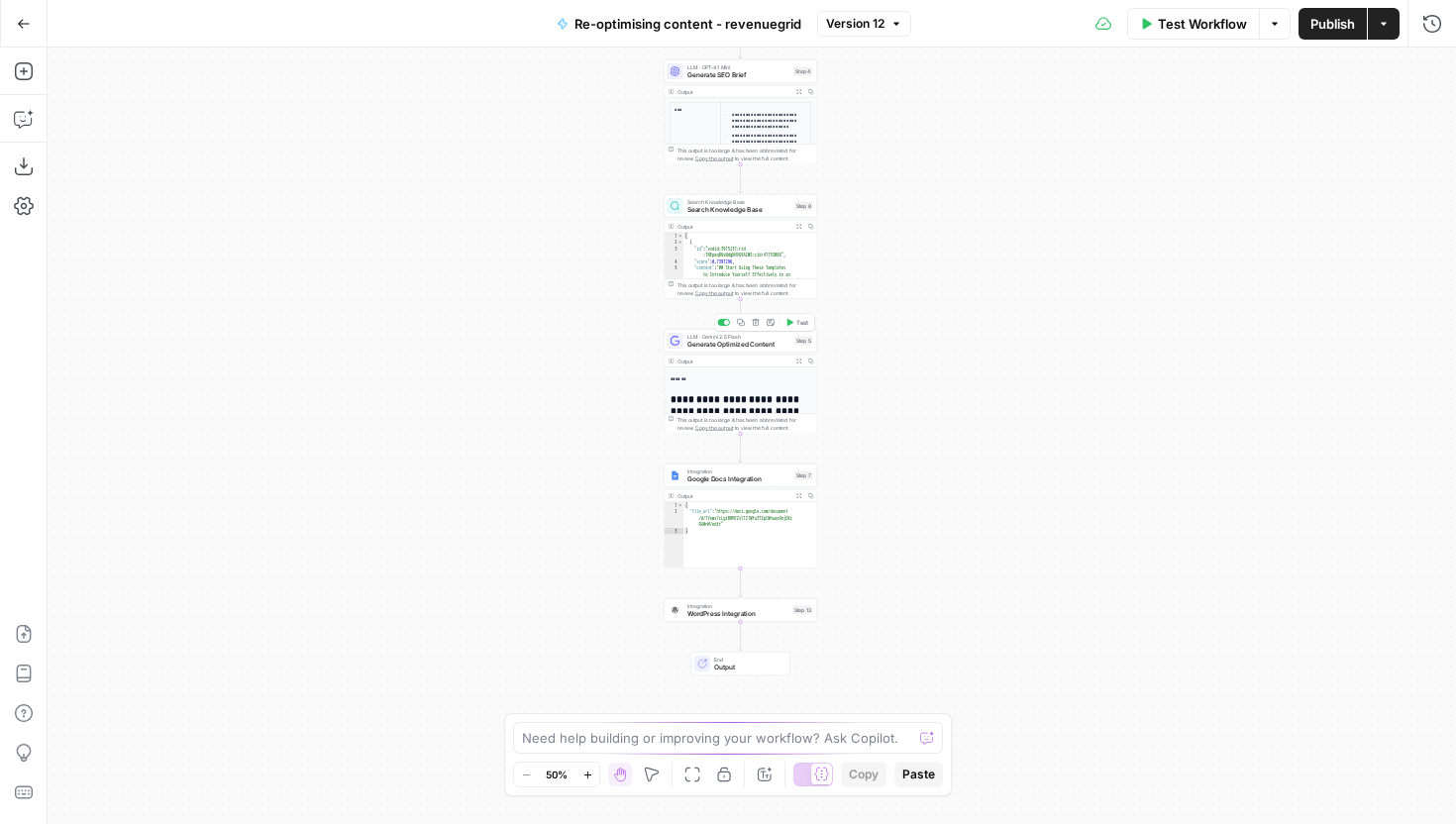 click on "LLM · Gemini 2.5 Flash Generate Optimized Content Step 5 Copy step Delete step Add Note Test" at bounding box center [740, 341] 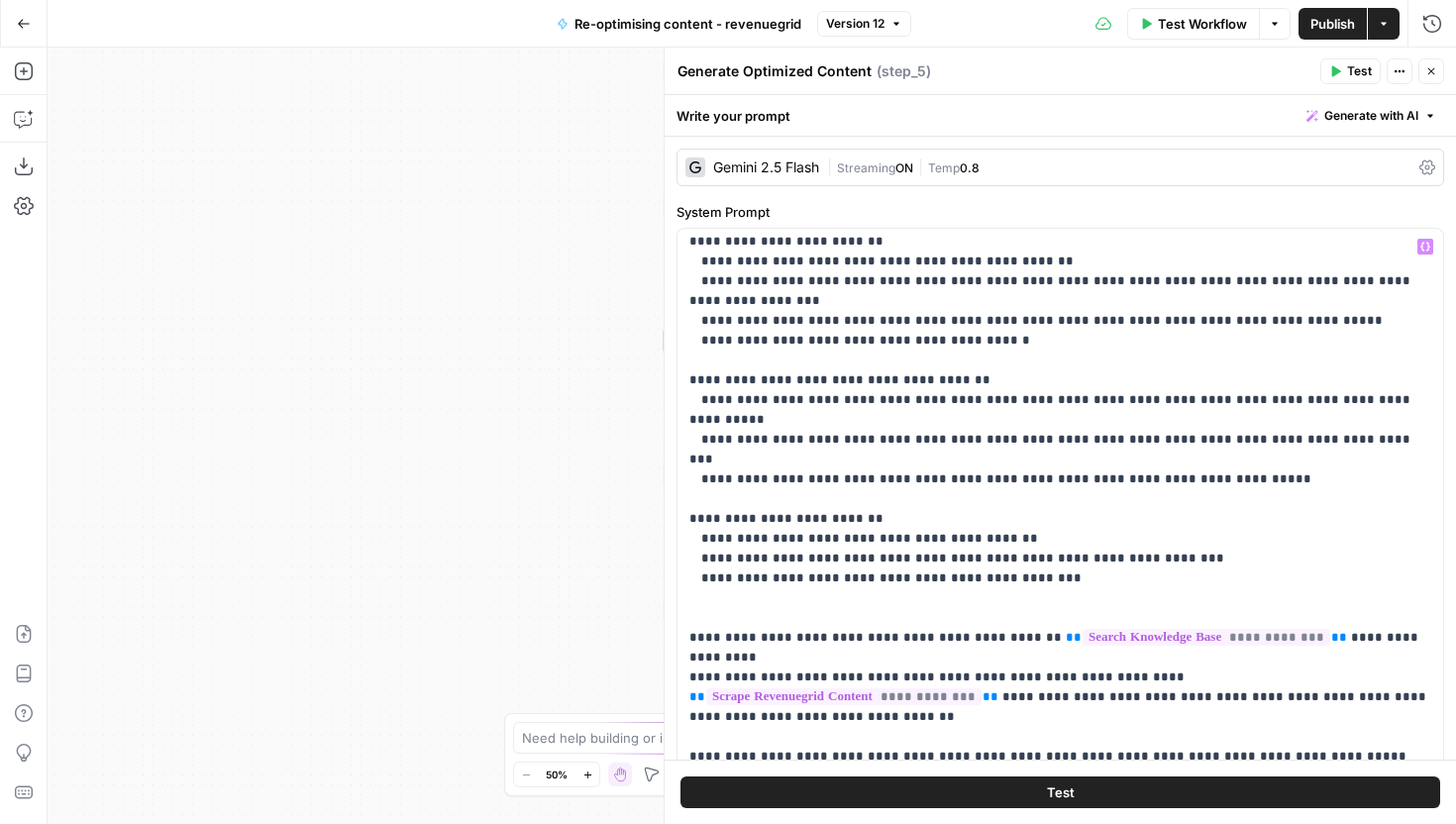 scroll, scrollTop: 1209, scrollLeft: 0, axis: vertical 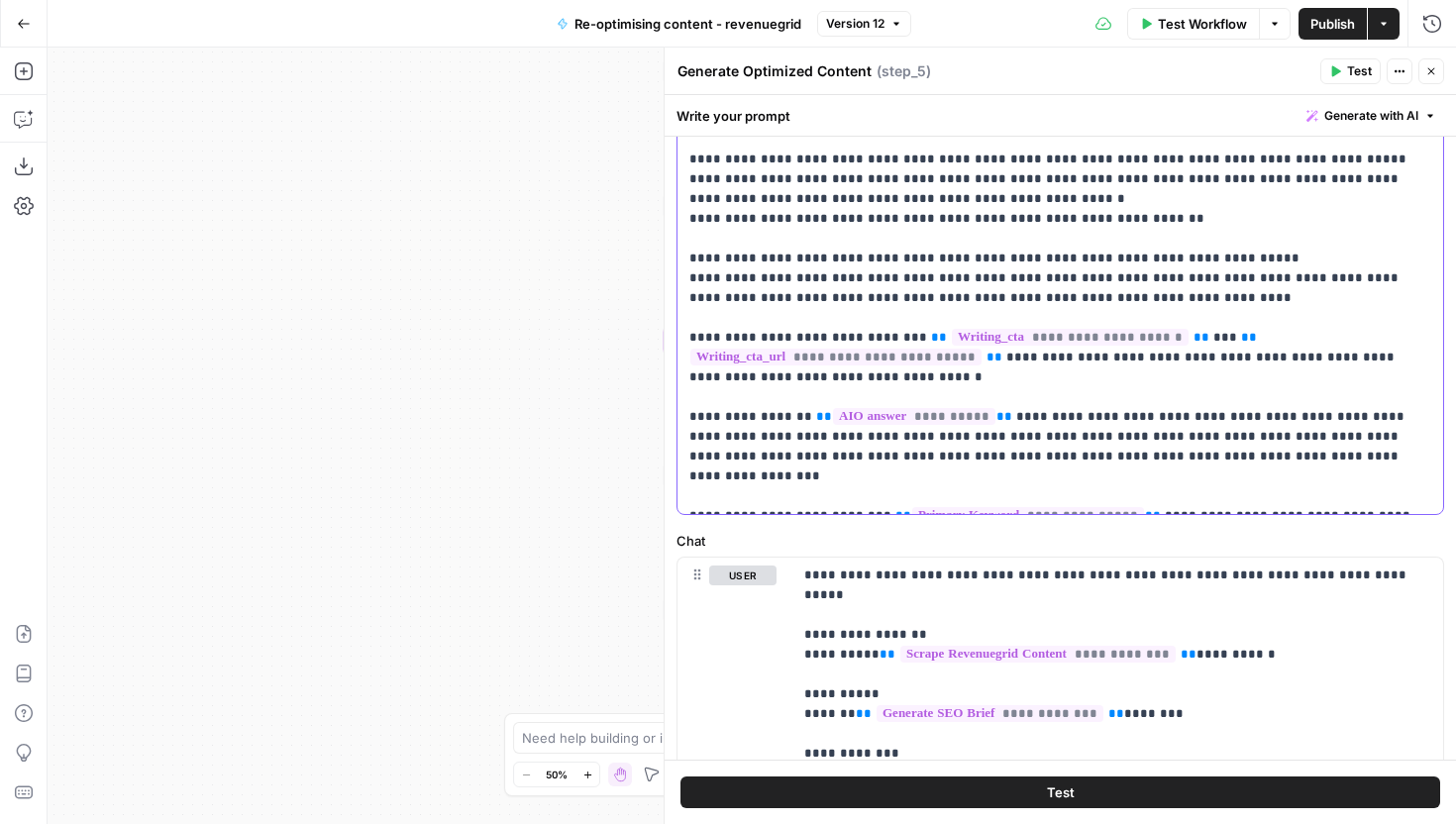 click on "**" at bounding box center [1104, 654] 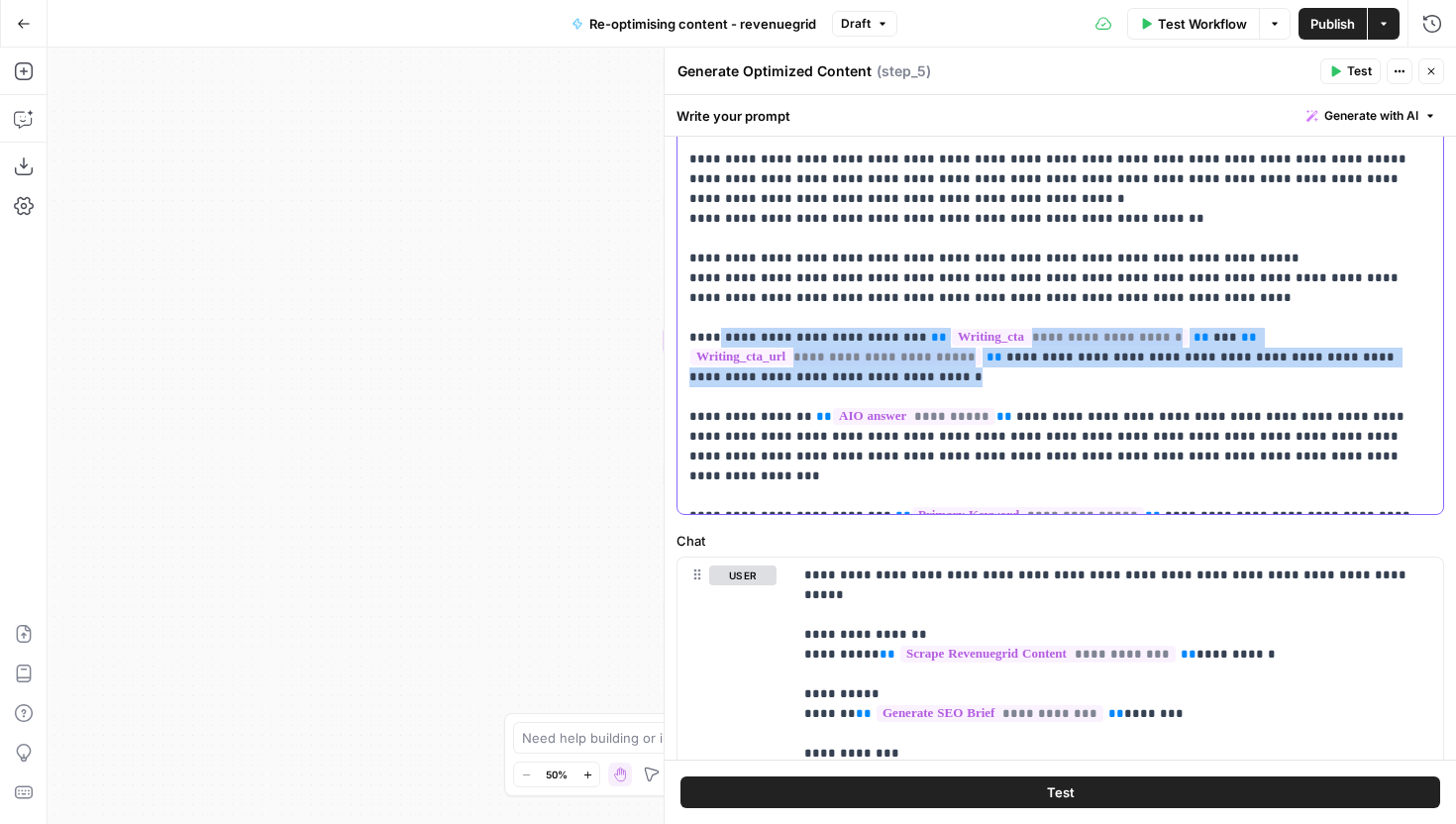drag, startPoint x: 891, startPoint y: 199, endPoint x: 706, endPoint y: 161, distance: 188.8624 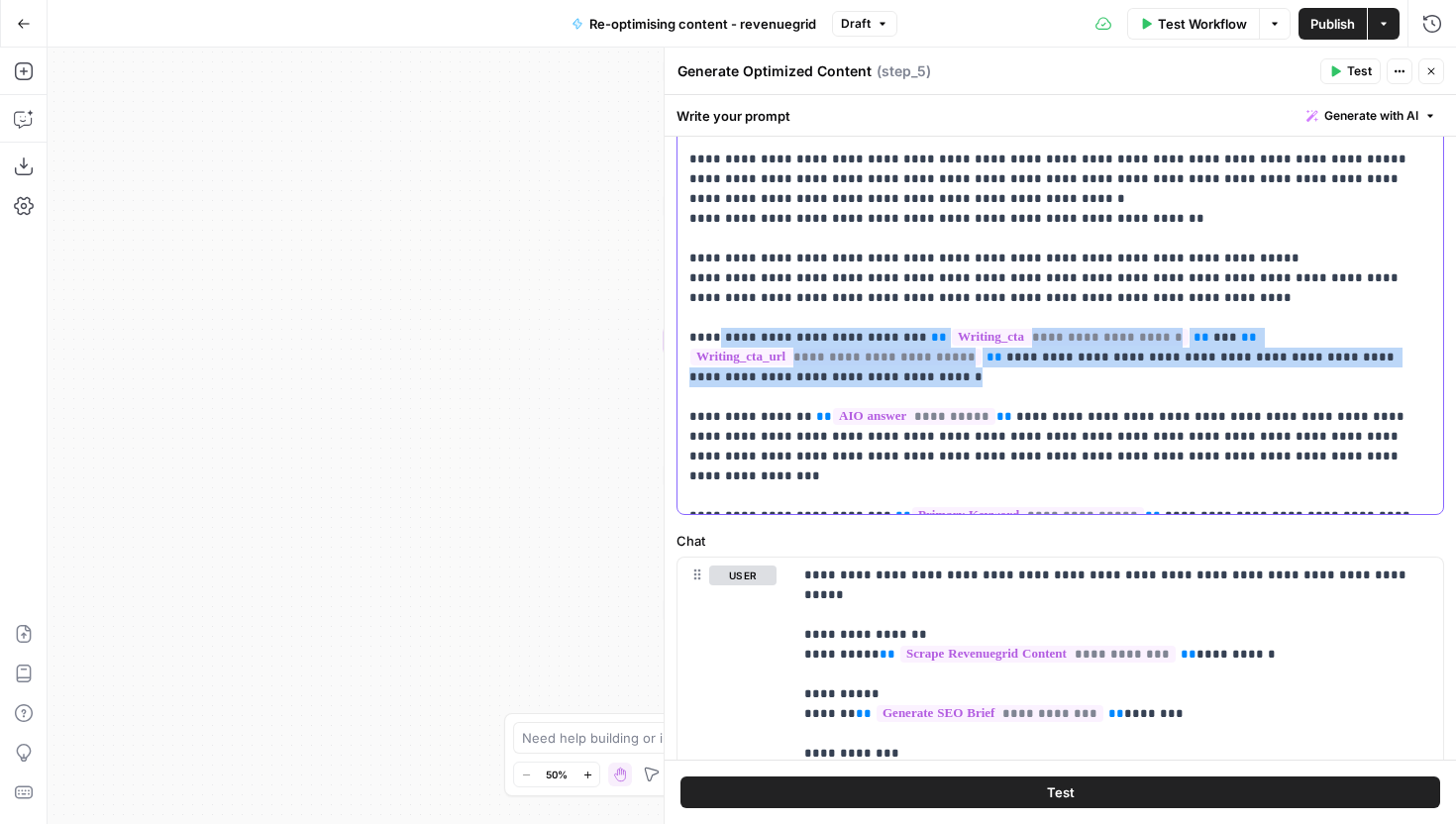 click on "**********" at bounding box center (1060, -494) 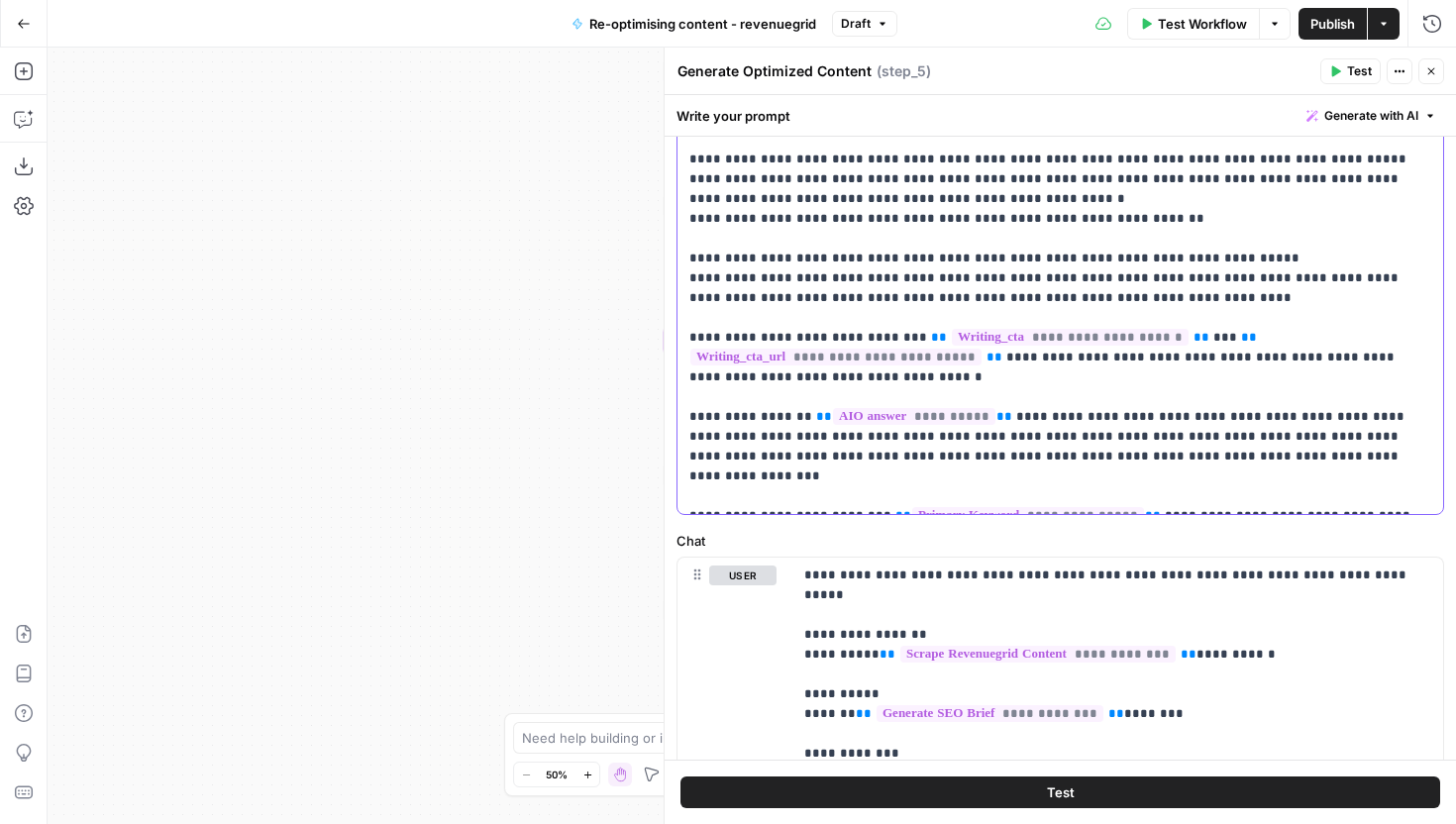 click on "**********" at bounding box center [1060, -494] 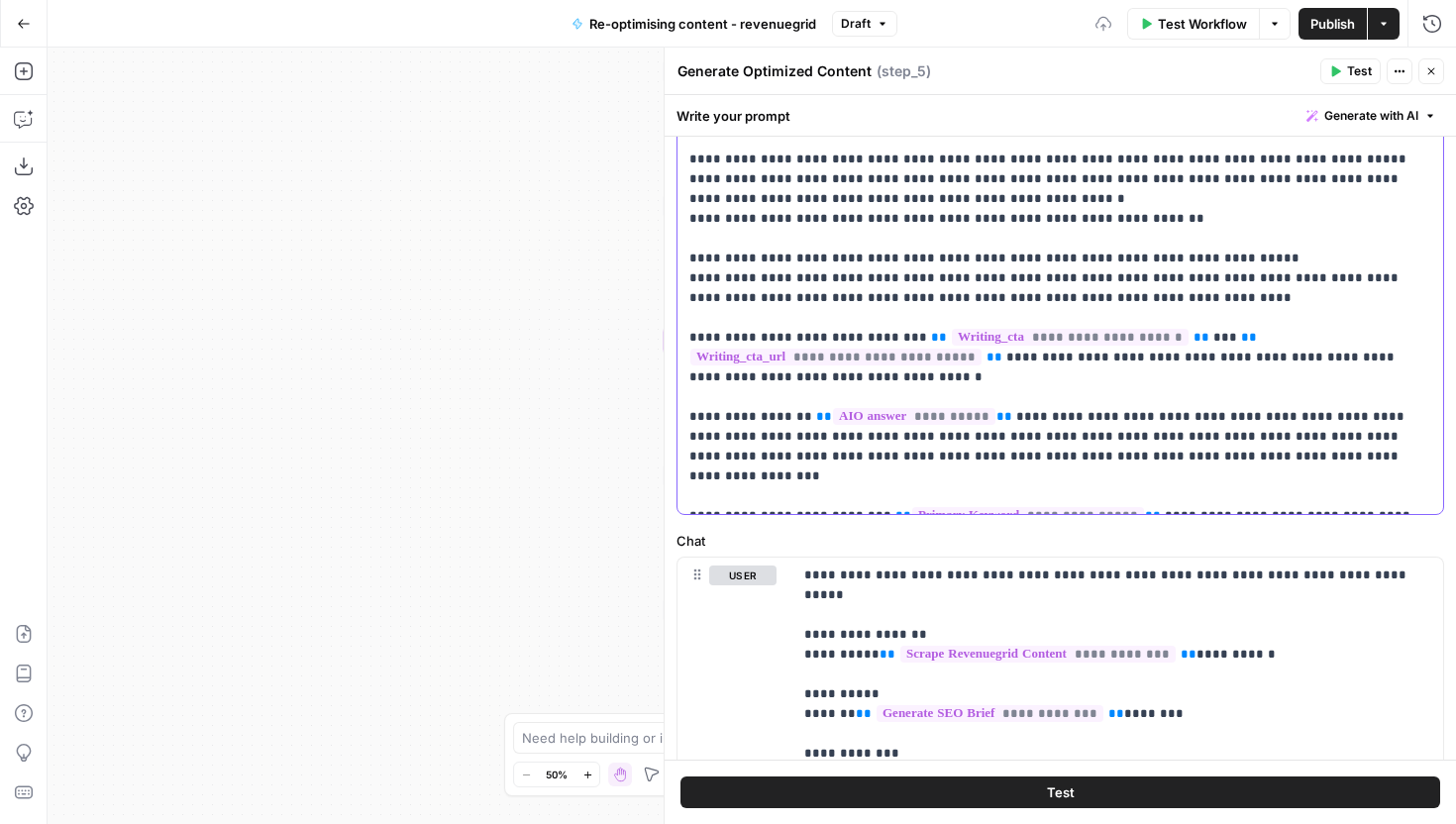 drag, startPoint x: 1132, startPoint y: 456, endPoint x: 1146, endPoint y: 456, distance: 14 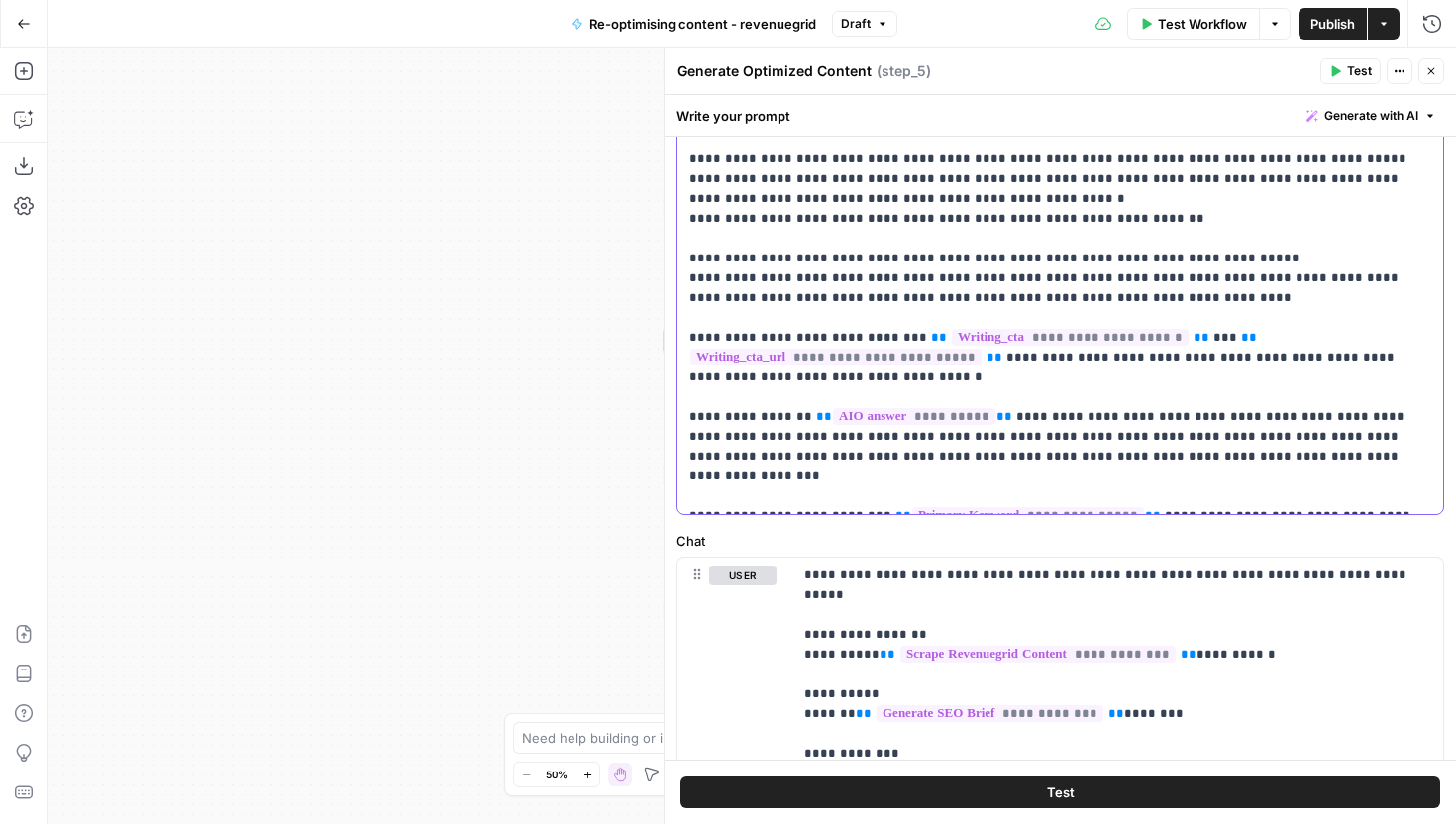 click on "**********" at bounding box center [1060, -474] 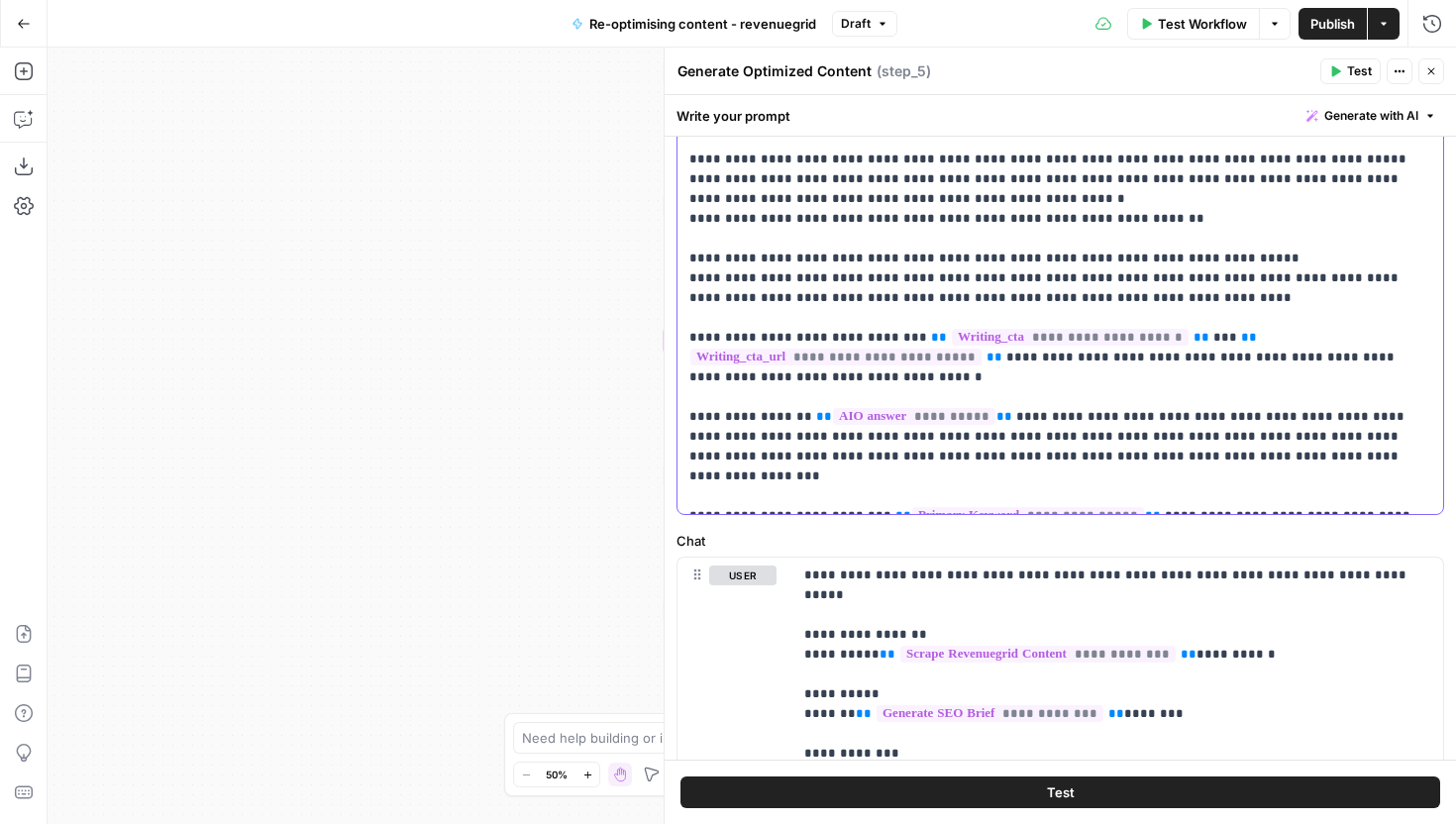 drag, startPoint x: 693, startPoint y: 416, endPoint x: 1159, endPoint y: 499, distance: 473.3339 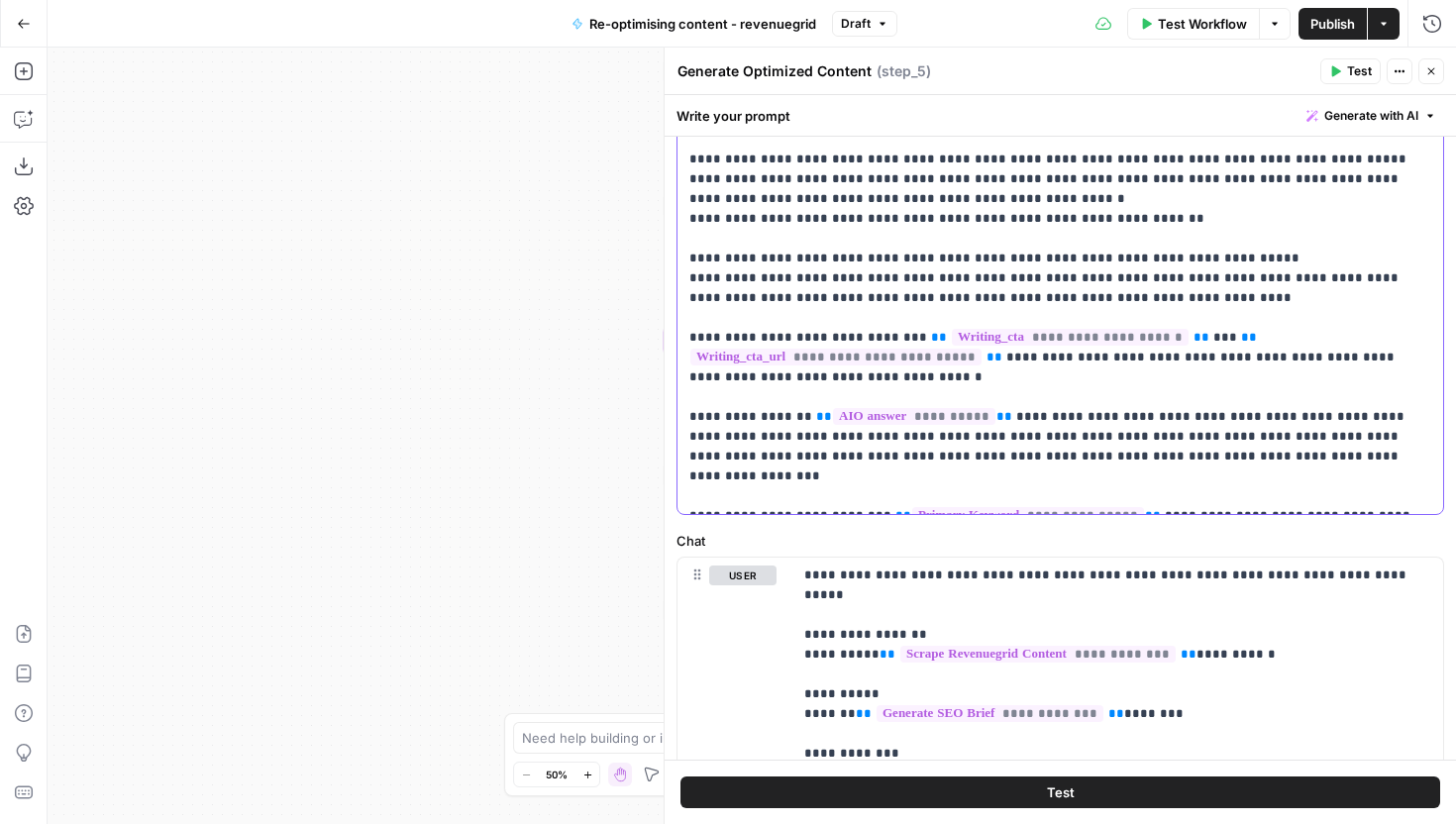 click on "**********" at bounding box center (1060, -474) 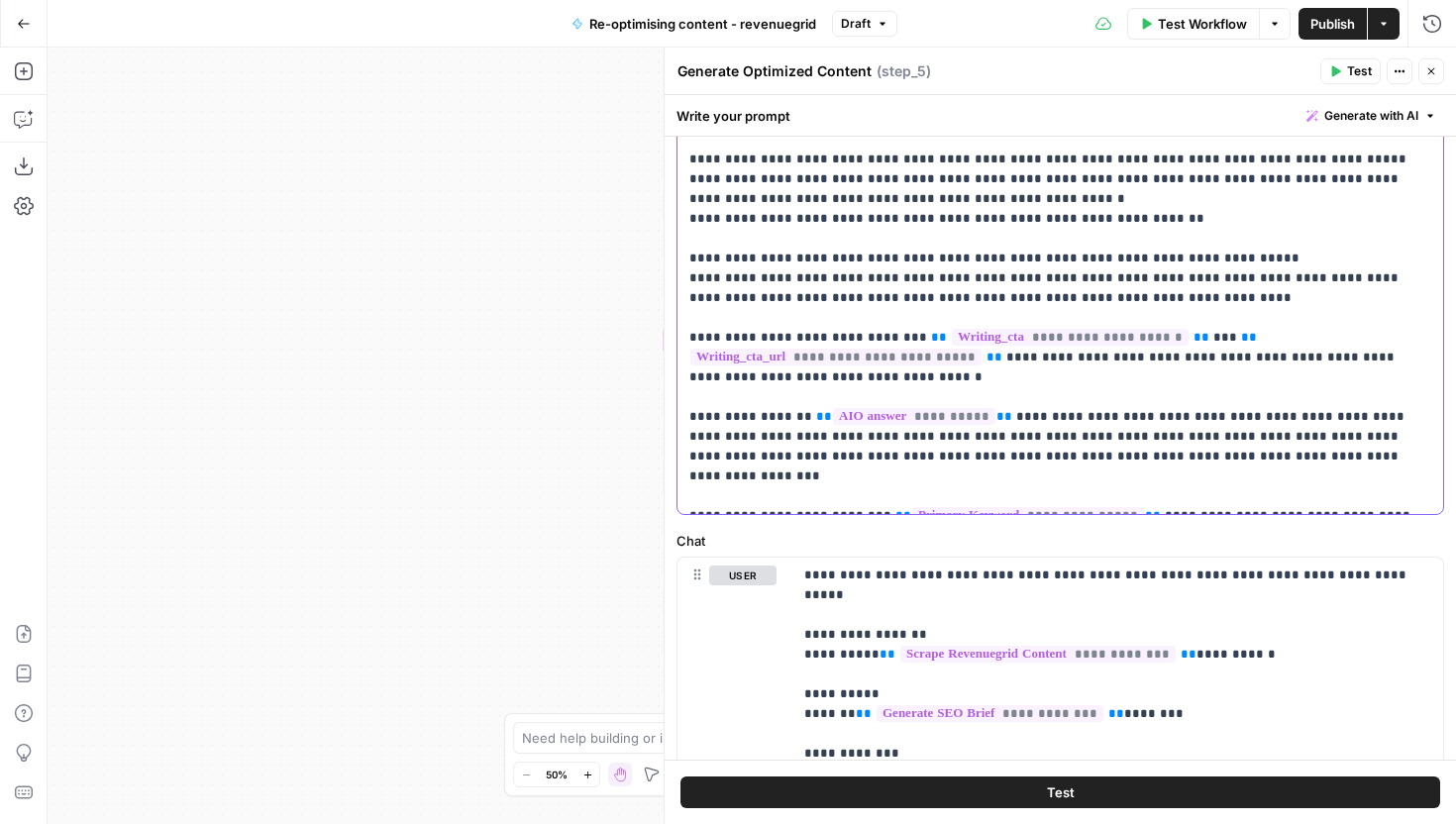 click on "**********" at bounding box center (1060, 110) 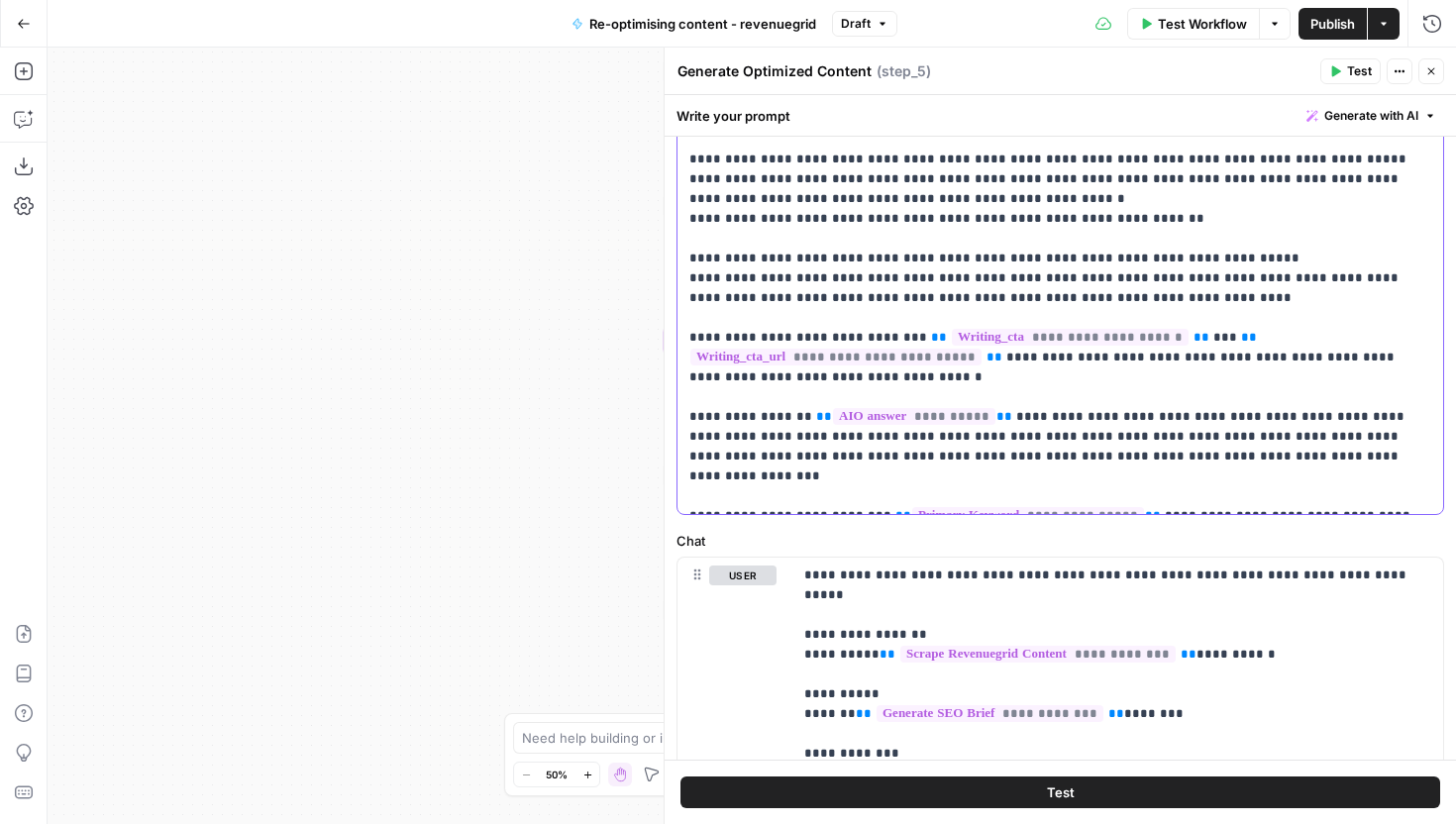 click on "**********" at bounding box center [1060, -474] 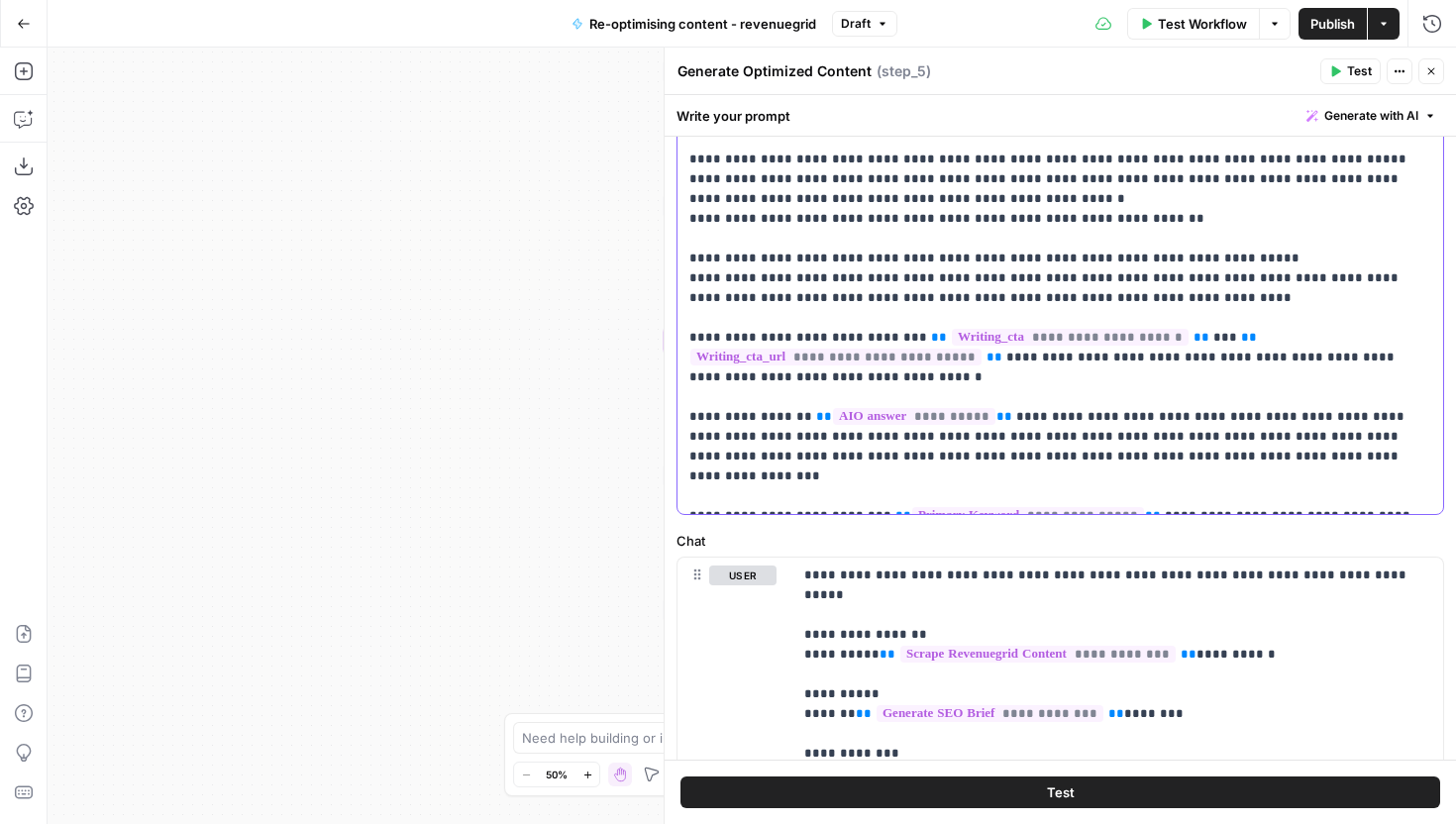 scroll, scrollTop: 1170, scrollLeft: 0, axis: vertical 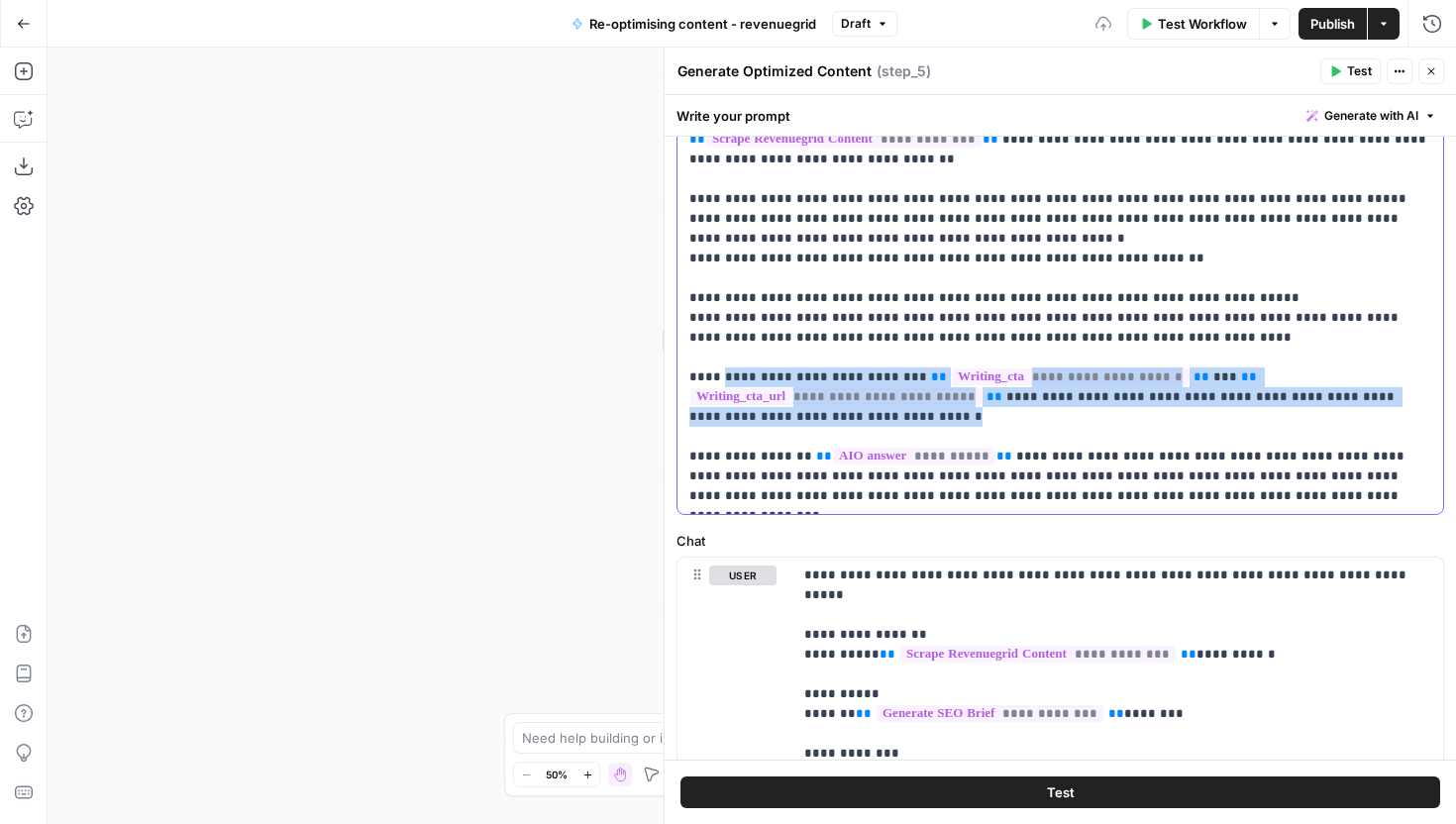 drag, startPoint x: 847, startPoint y: 244, endPoint x: 712, endPoint y: 189, distance: 145.7738 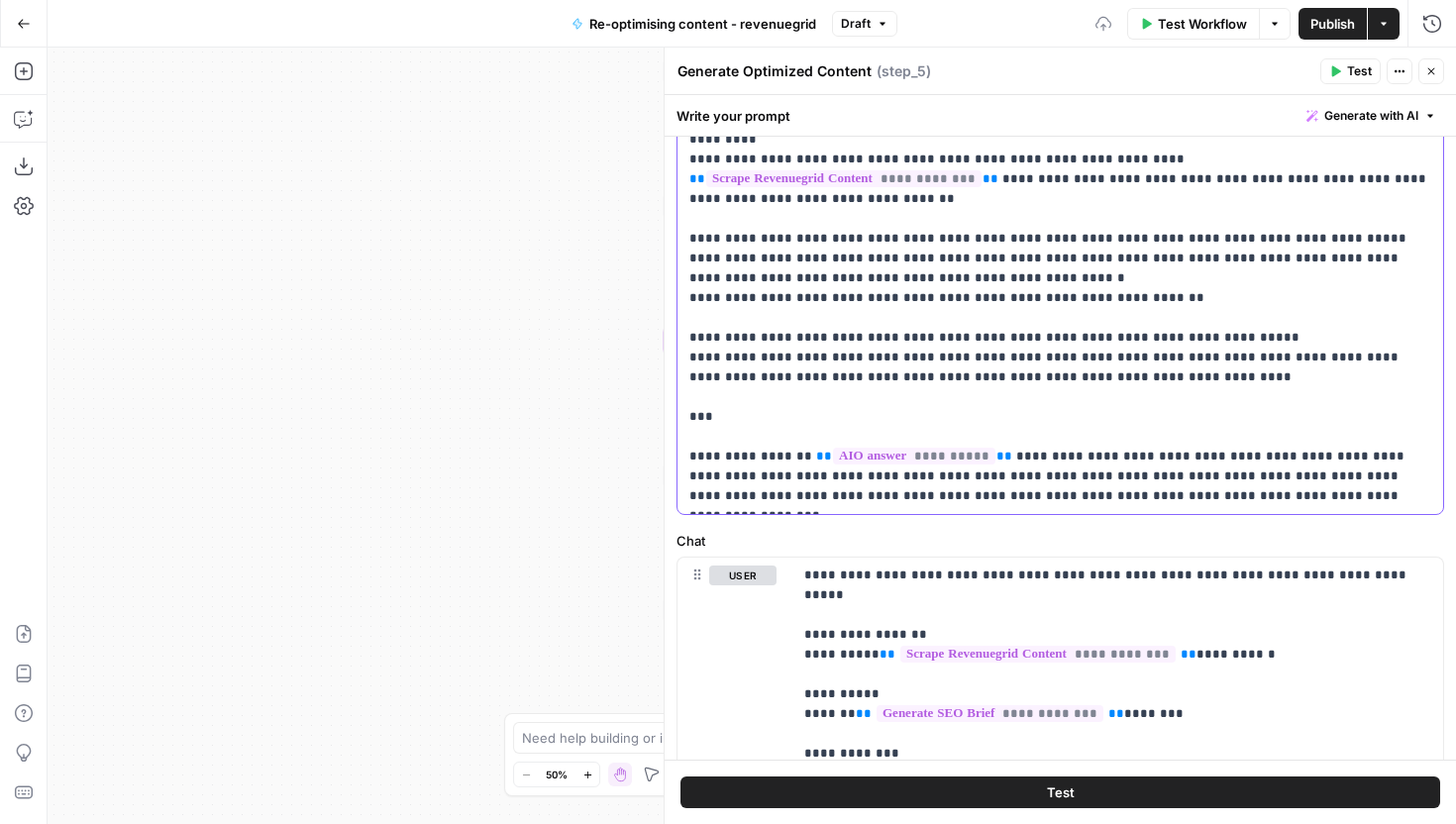 scroll, scrollTop: 1209, scrollLeft: 0, axis: vertical 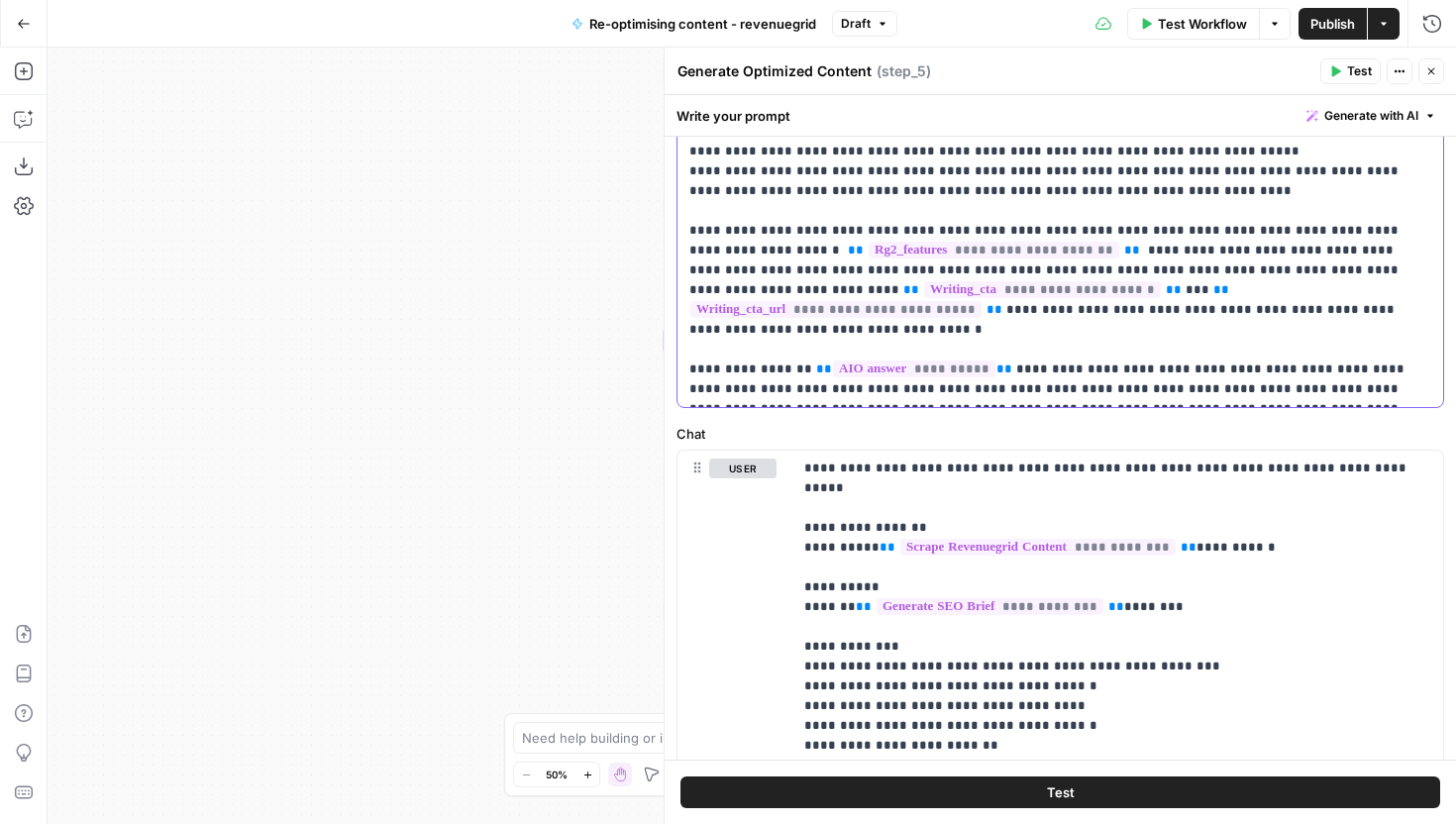 click on "**********" at bounding box center [1060, -601] 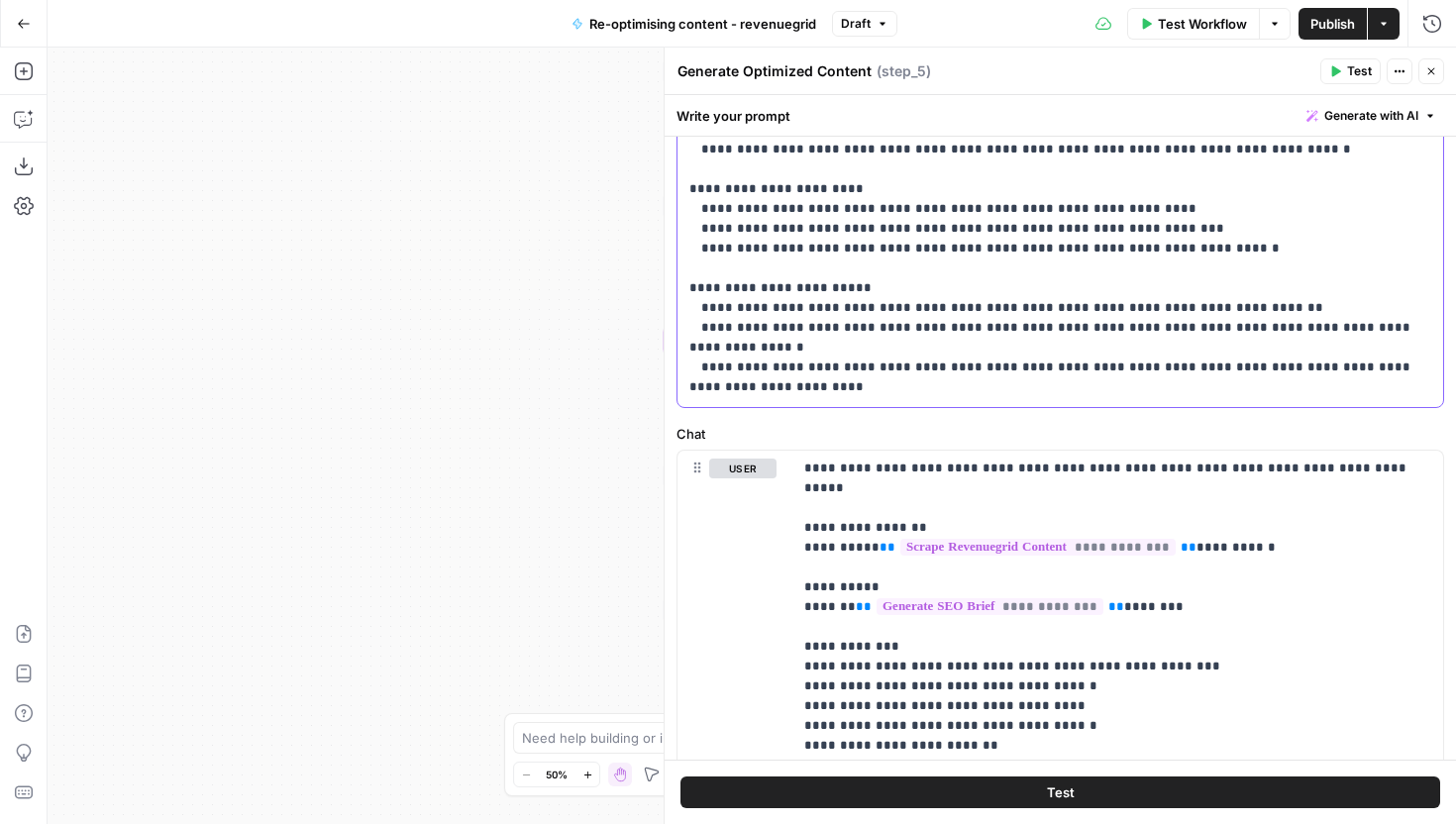 scroll, scrollTop: 0, scrollLeft: 0, axis: both 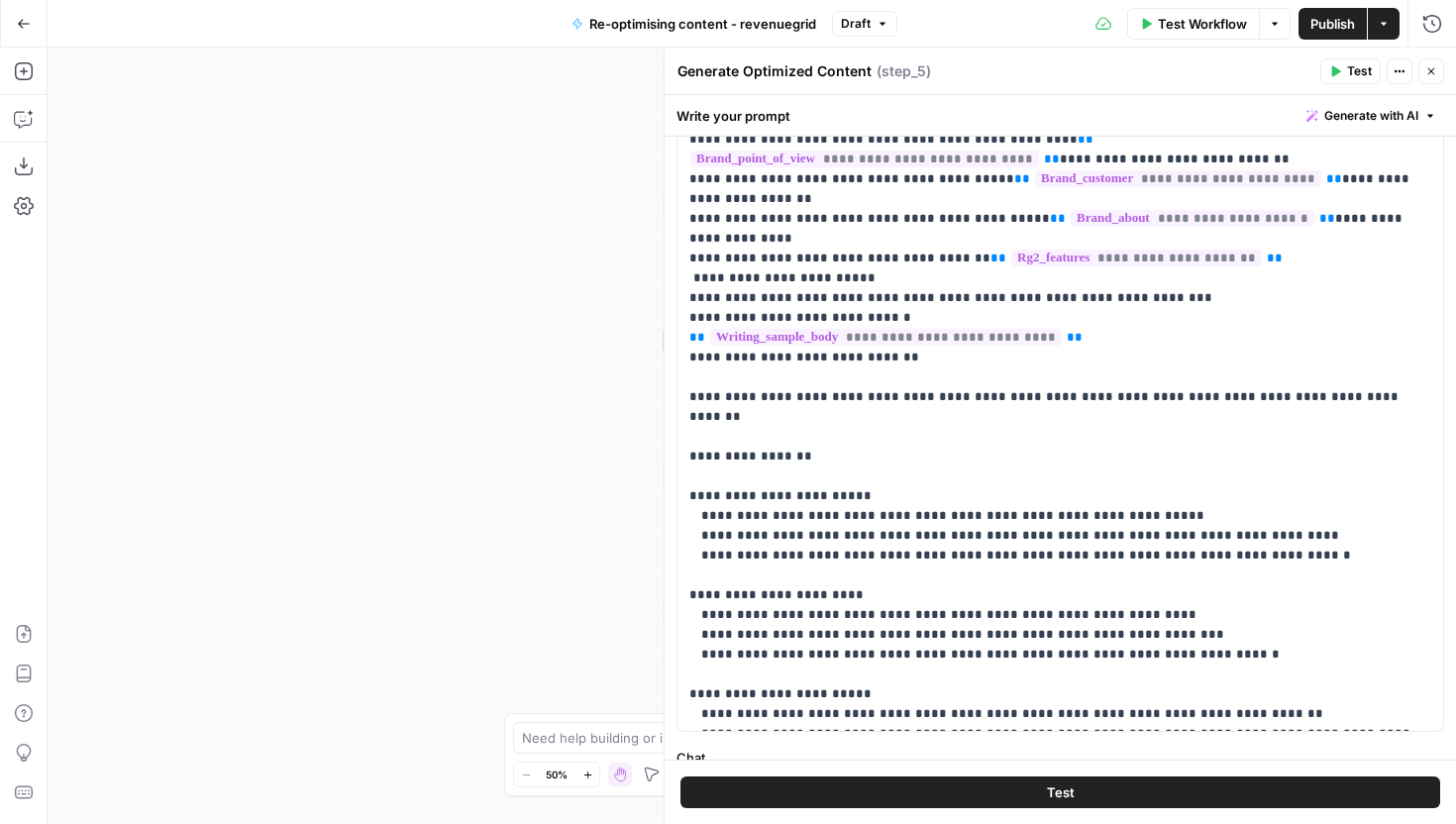 click on "Publish" at bounding box center (1332, 24) 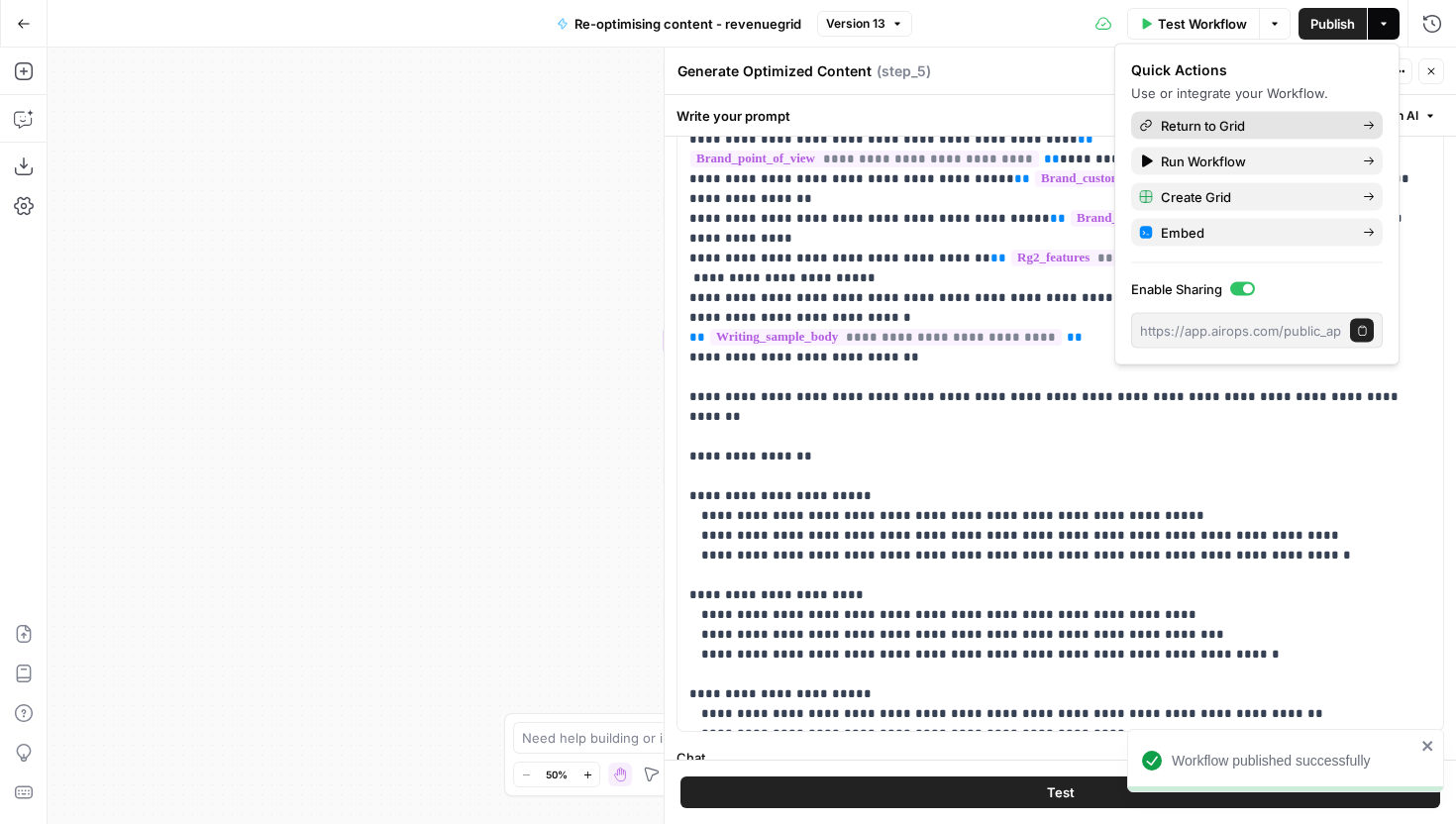 click on "Return to Grid" at bounding box center [1254, 126] 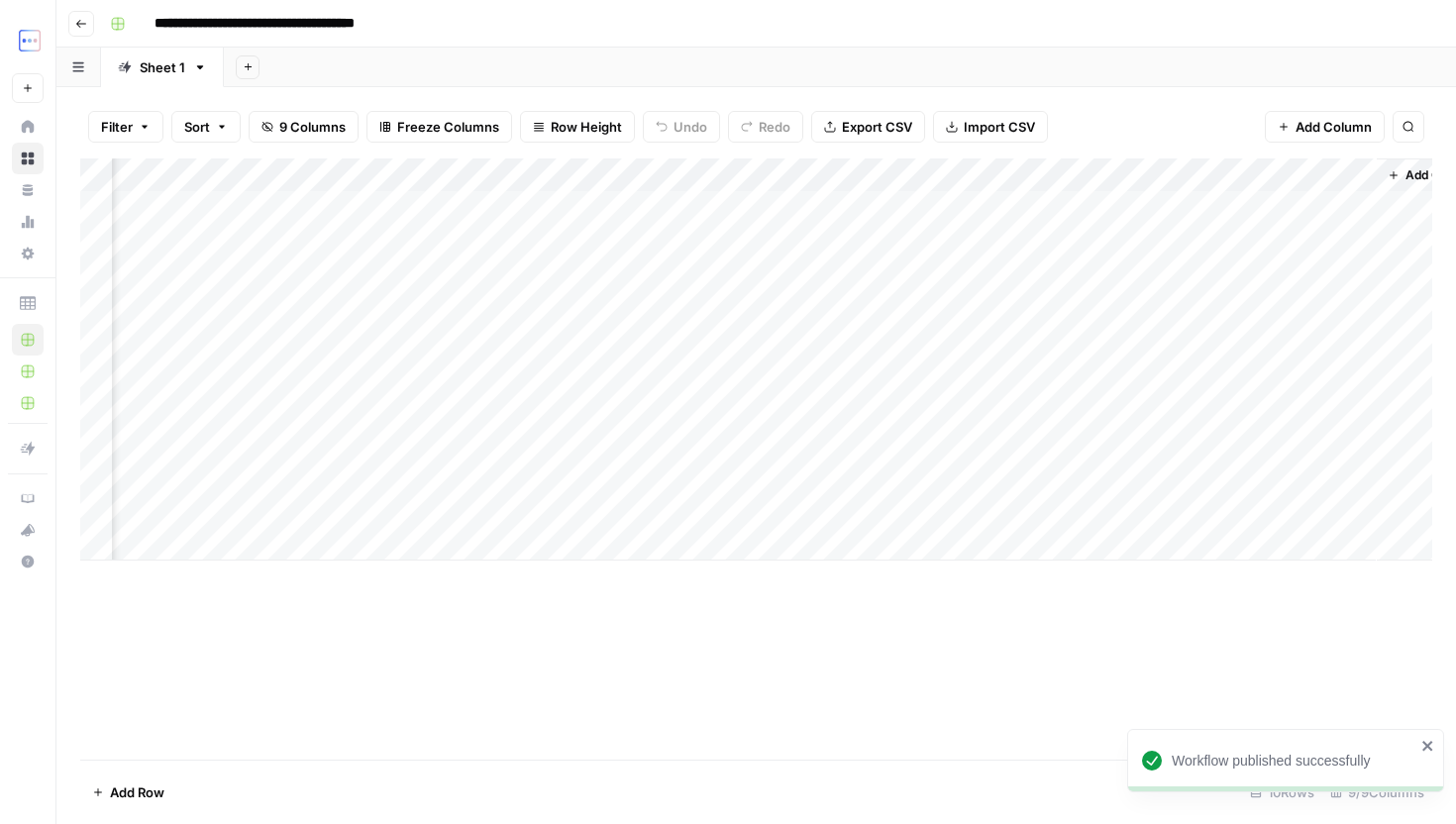 scroll, scrollTop: 0, scrollLeft: 395, axis: horizontal 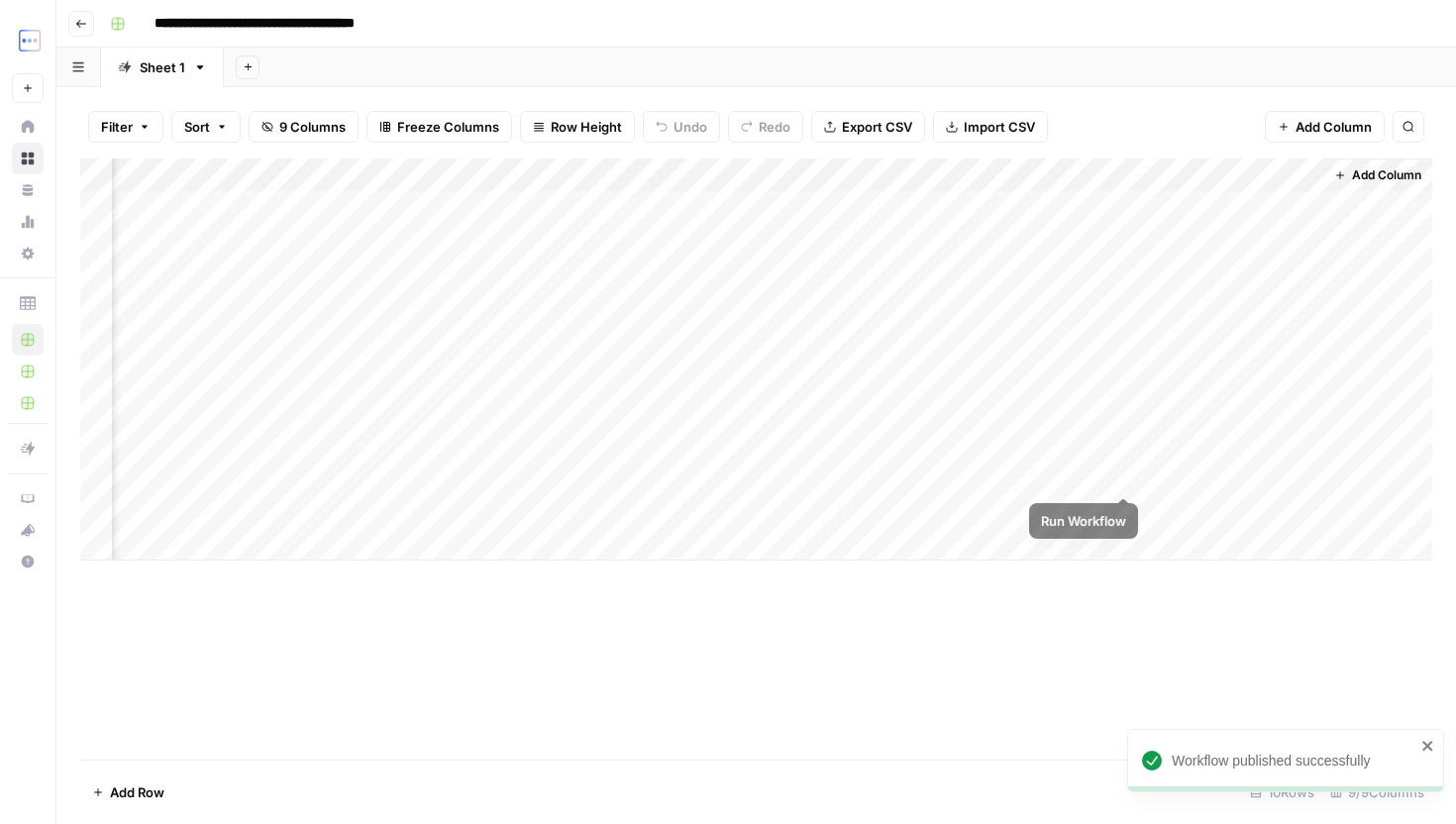 click on "Add Column" at bounding box center [756, 360] 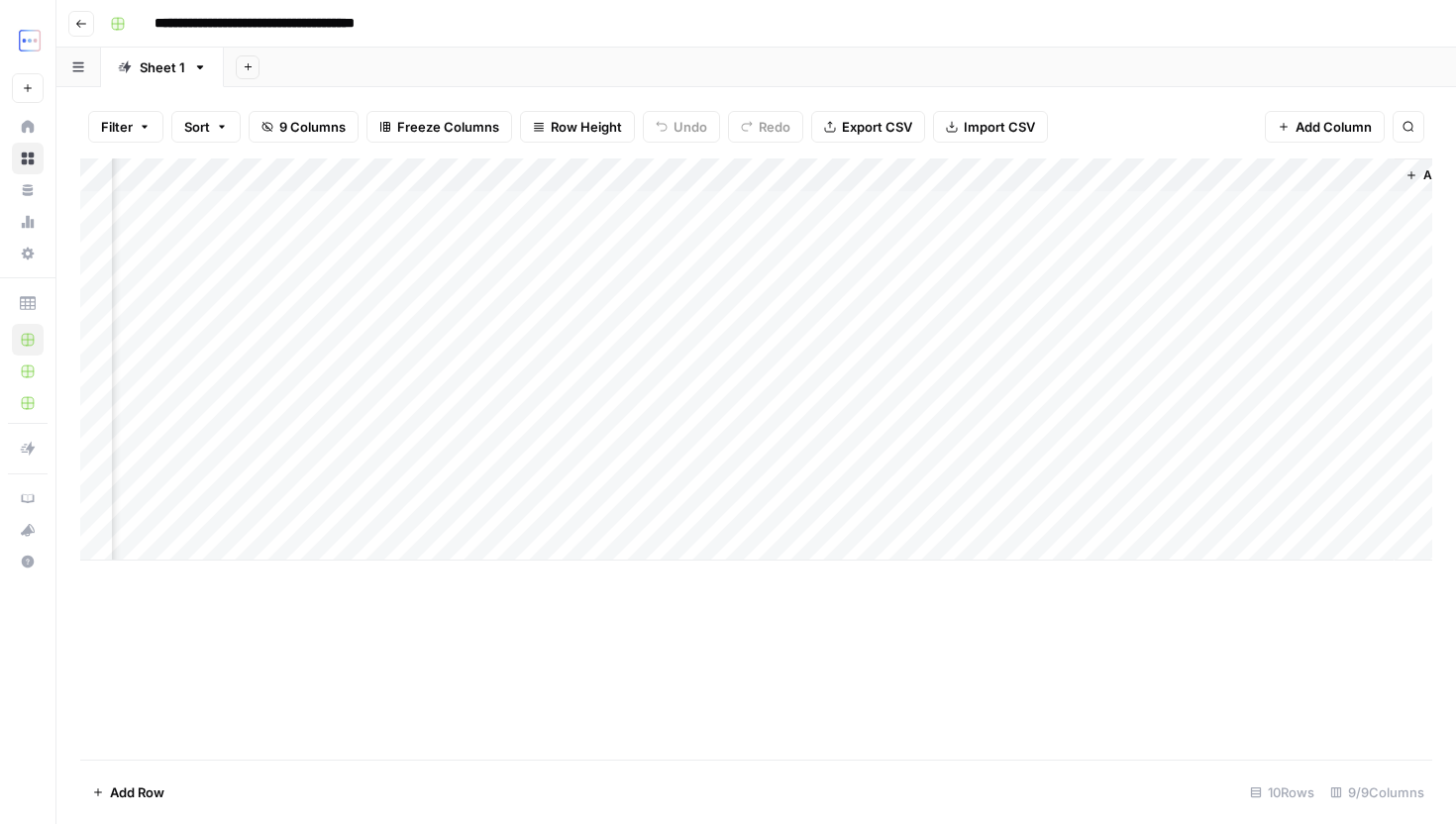 scroll, scrollTop: 0, scrollLeft: 395, axis: horizontal 